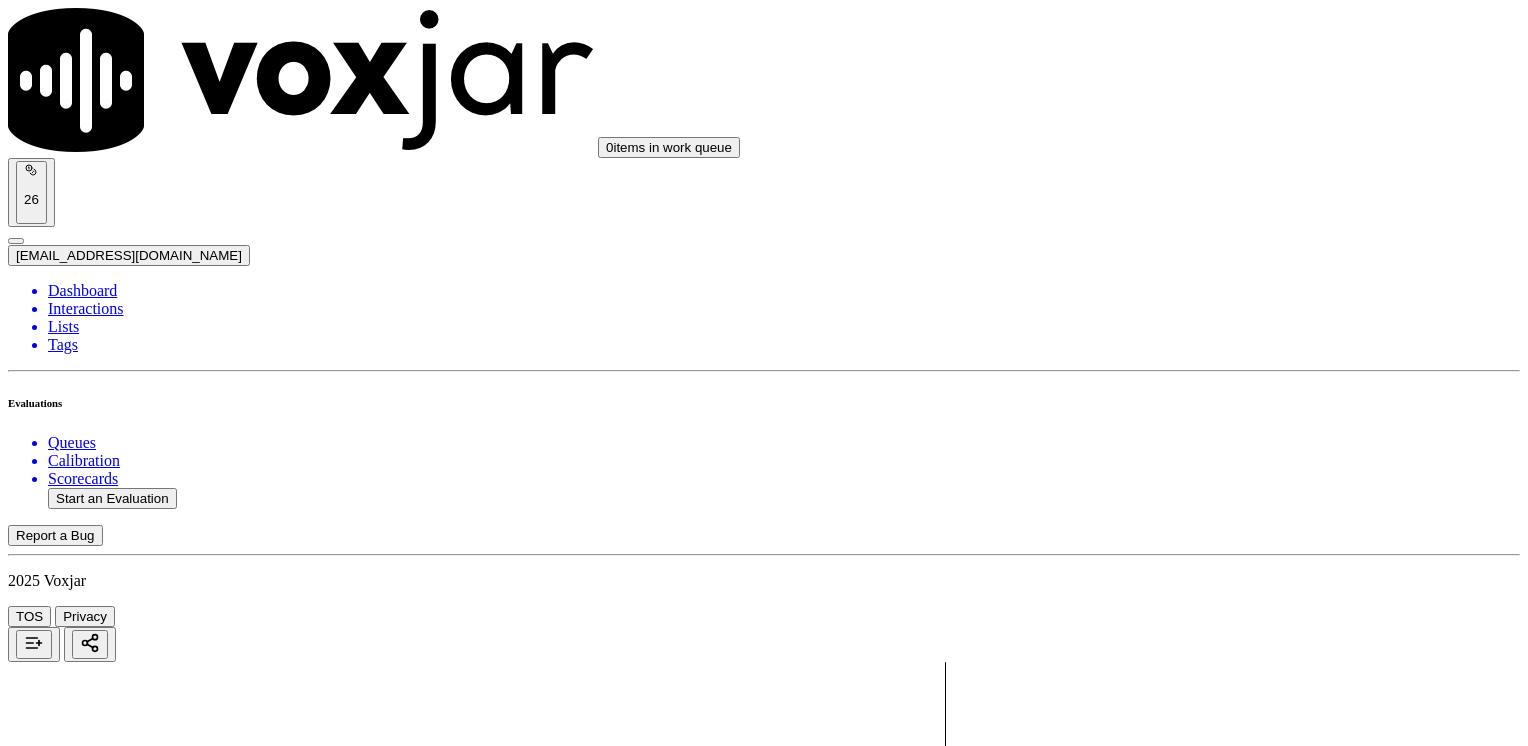 scroll, scrollTop: 0, scrollLeft: 0, axis: both 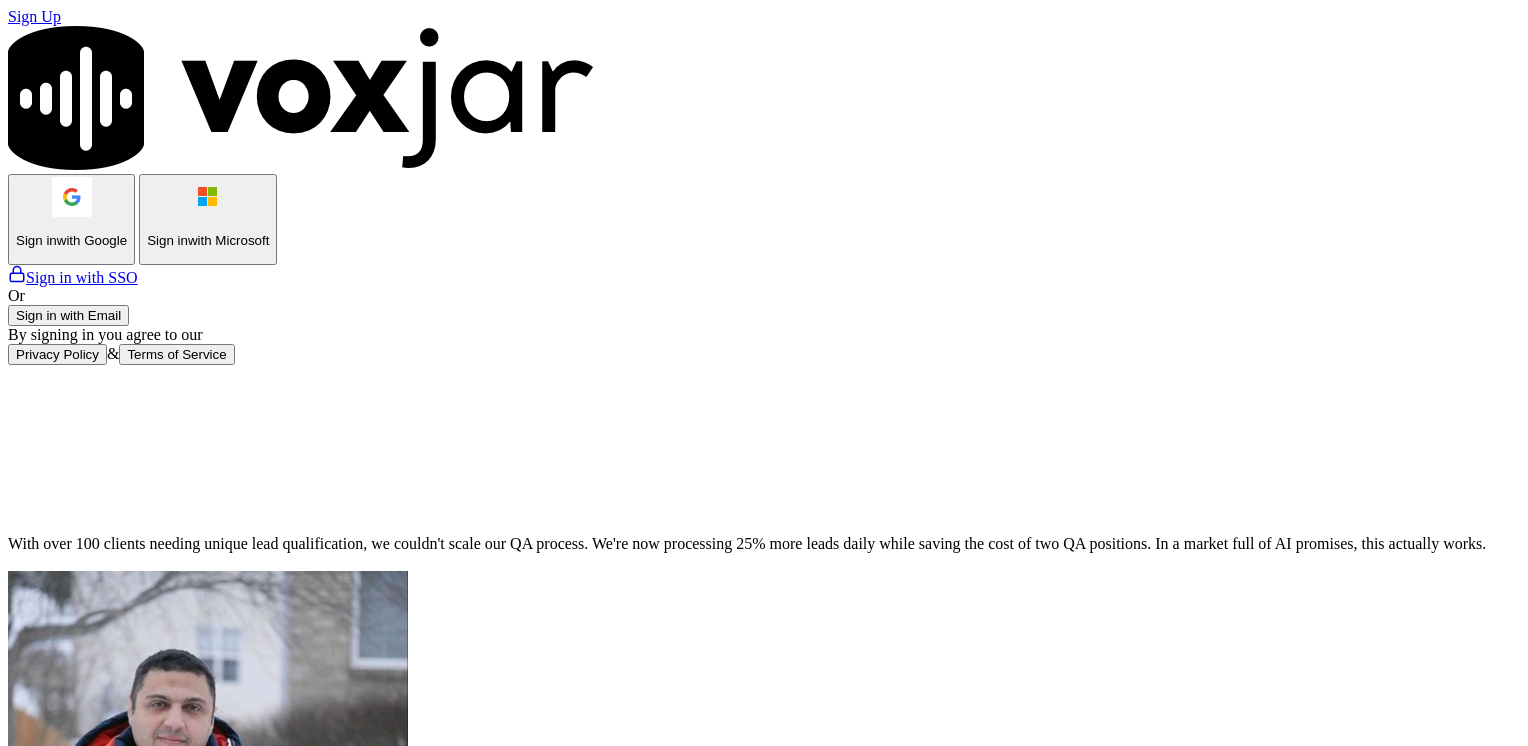 click on "Sign in with Email" at bounding box center [68, 315] 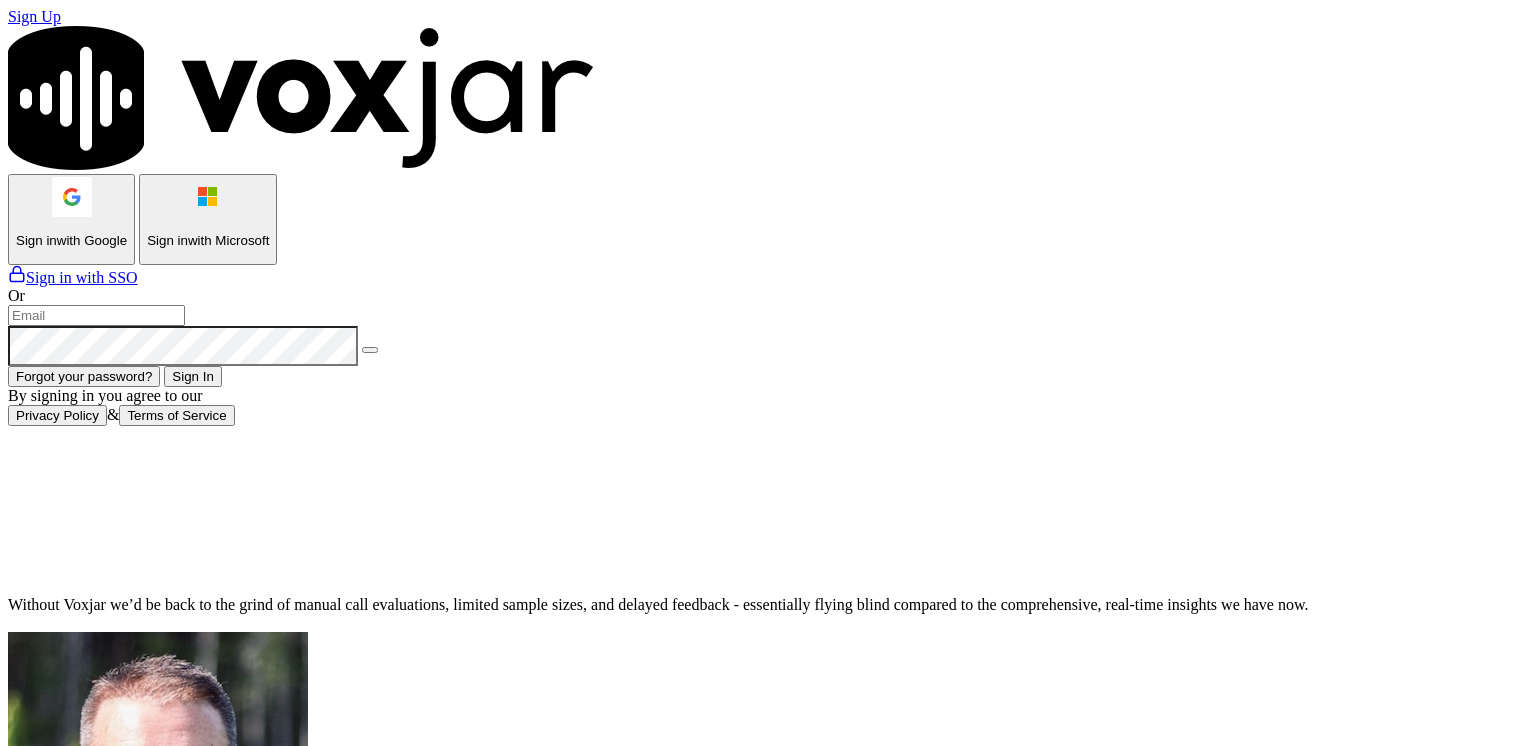 click at bounding box center (96, 315) 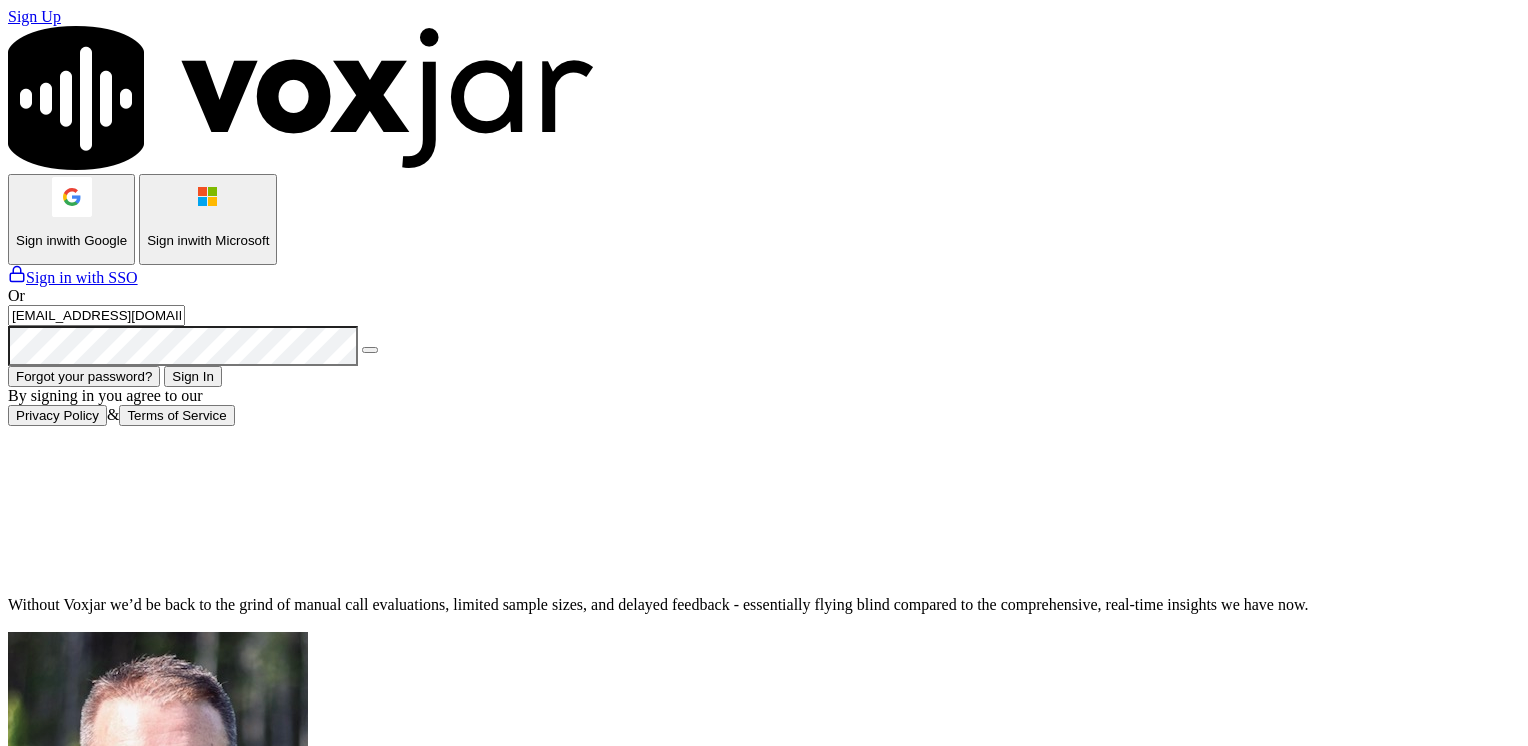 type on "maleman@newwavepower.net" 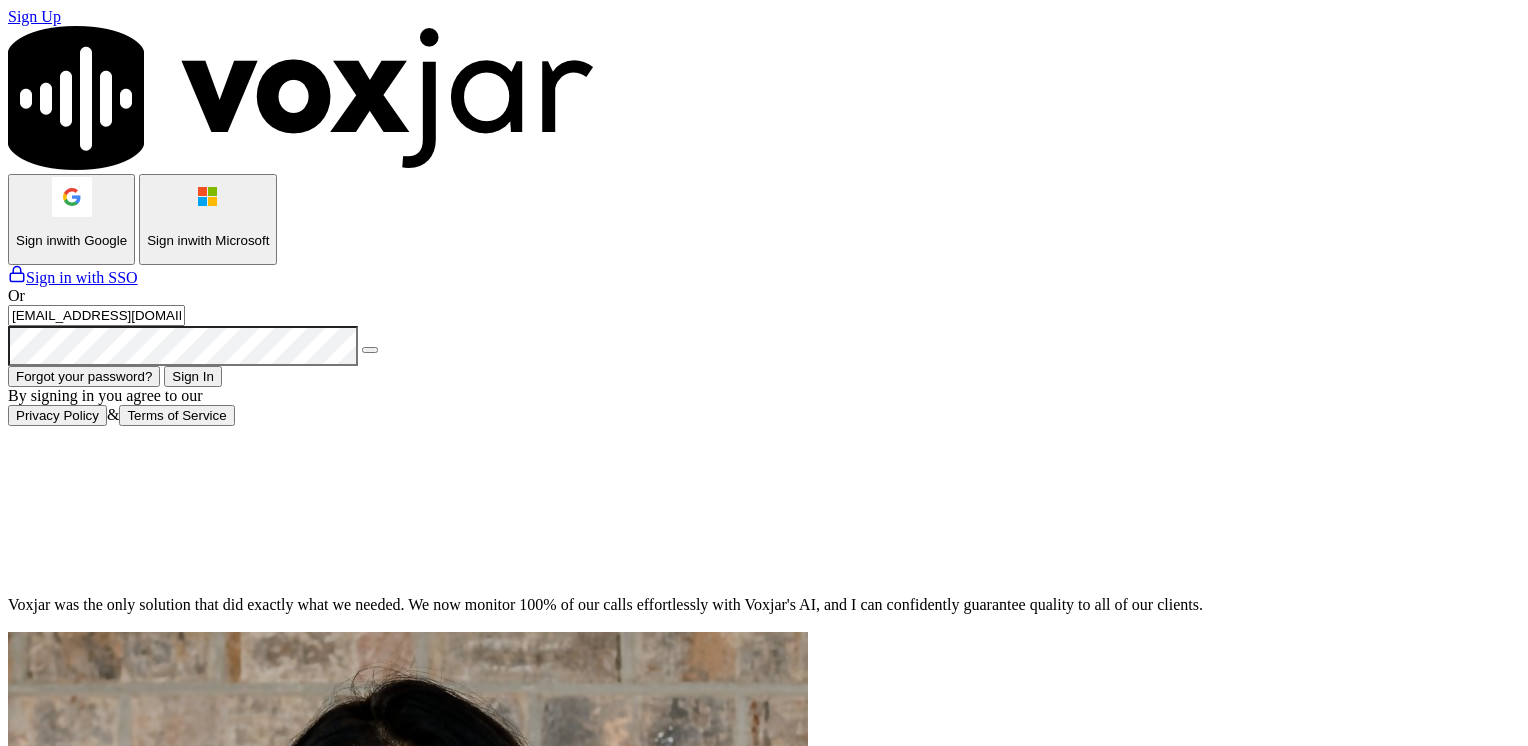 click on "Sign In" at bounding box center (193, 376) 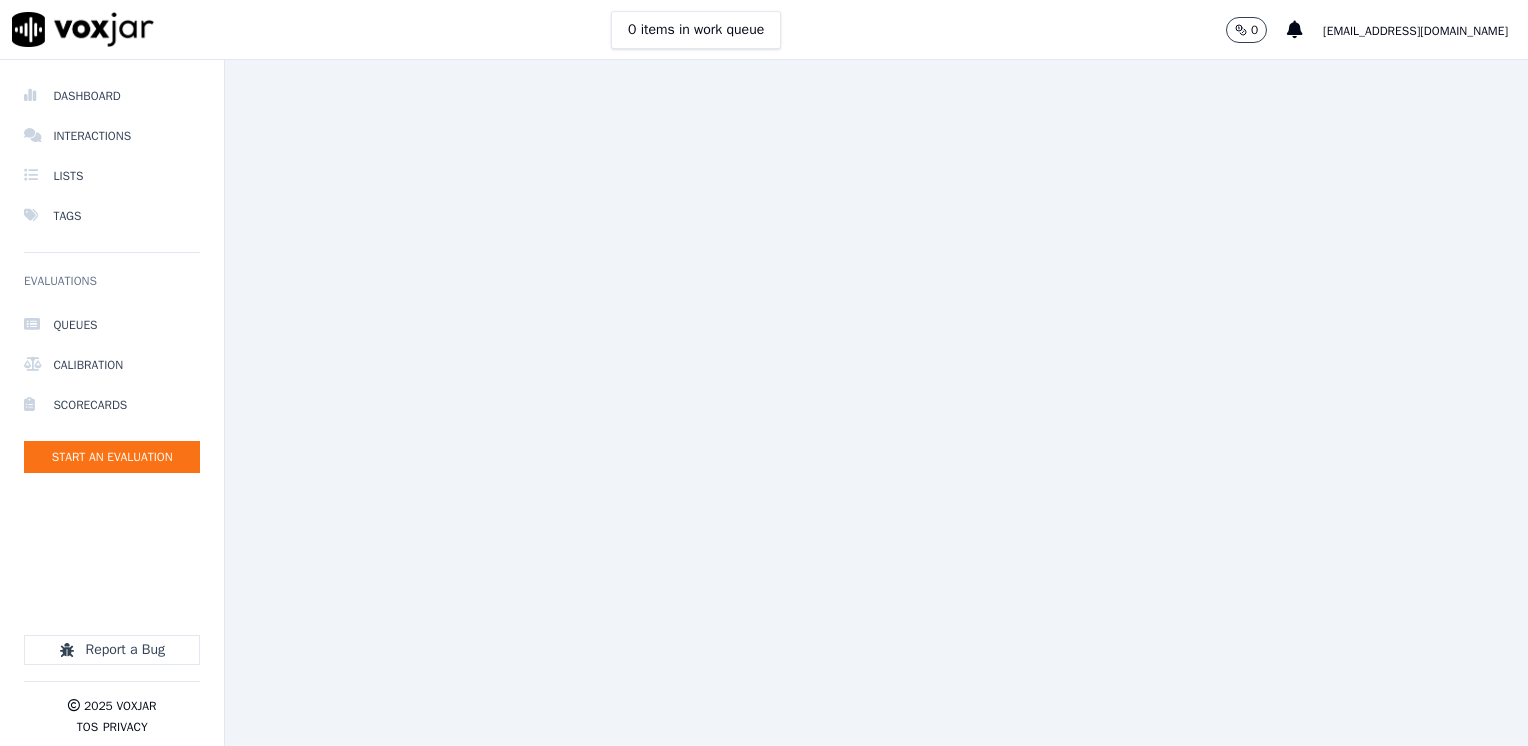 scroll, scrollTop: 0, scrollLeft: 0, axis: both 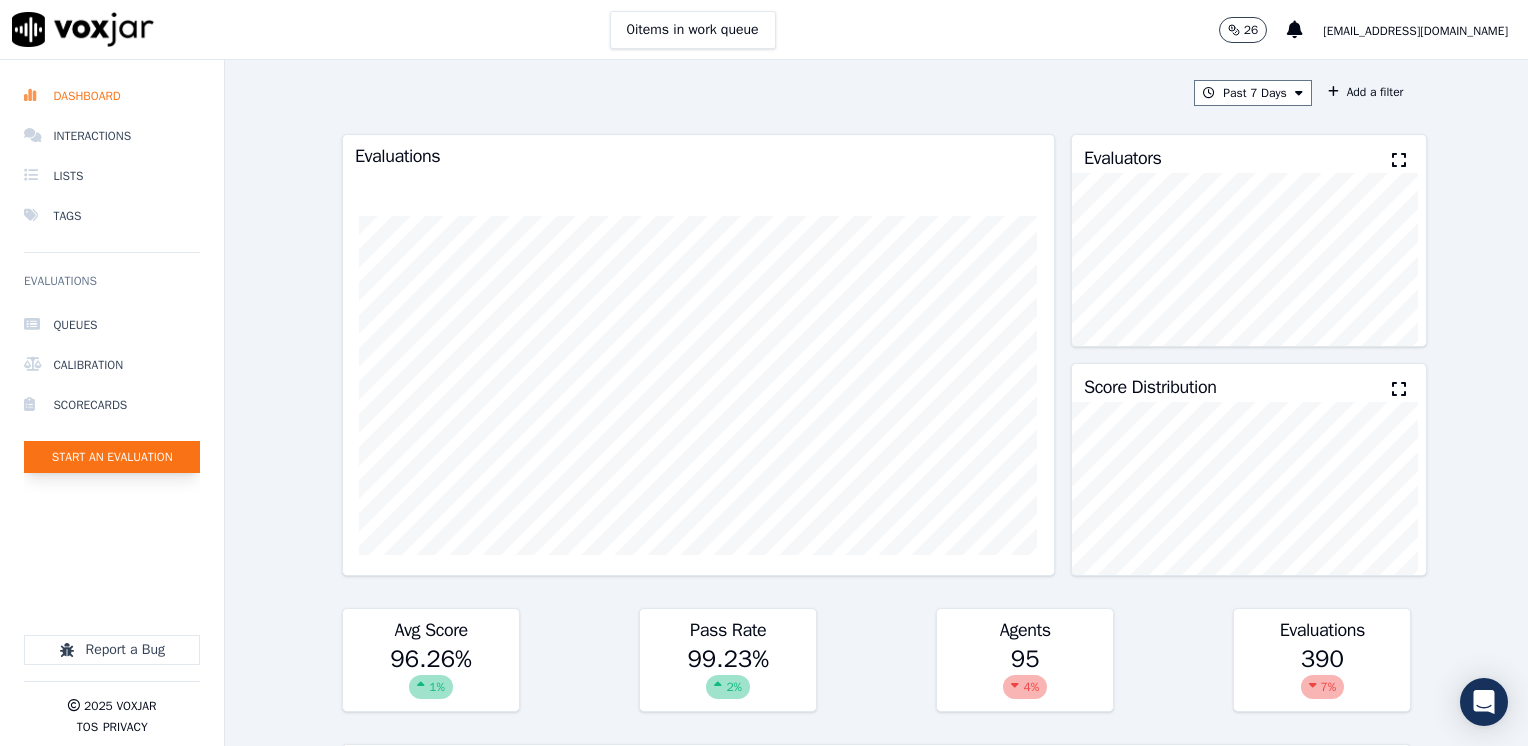 click on "Start an Evaluation" 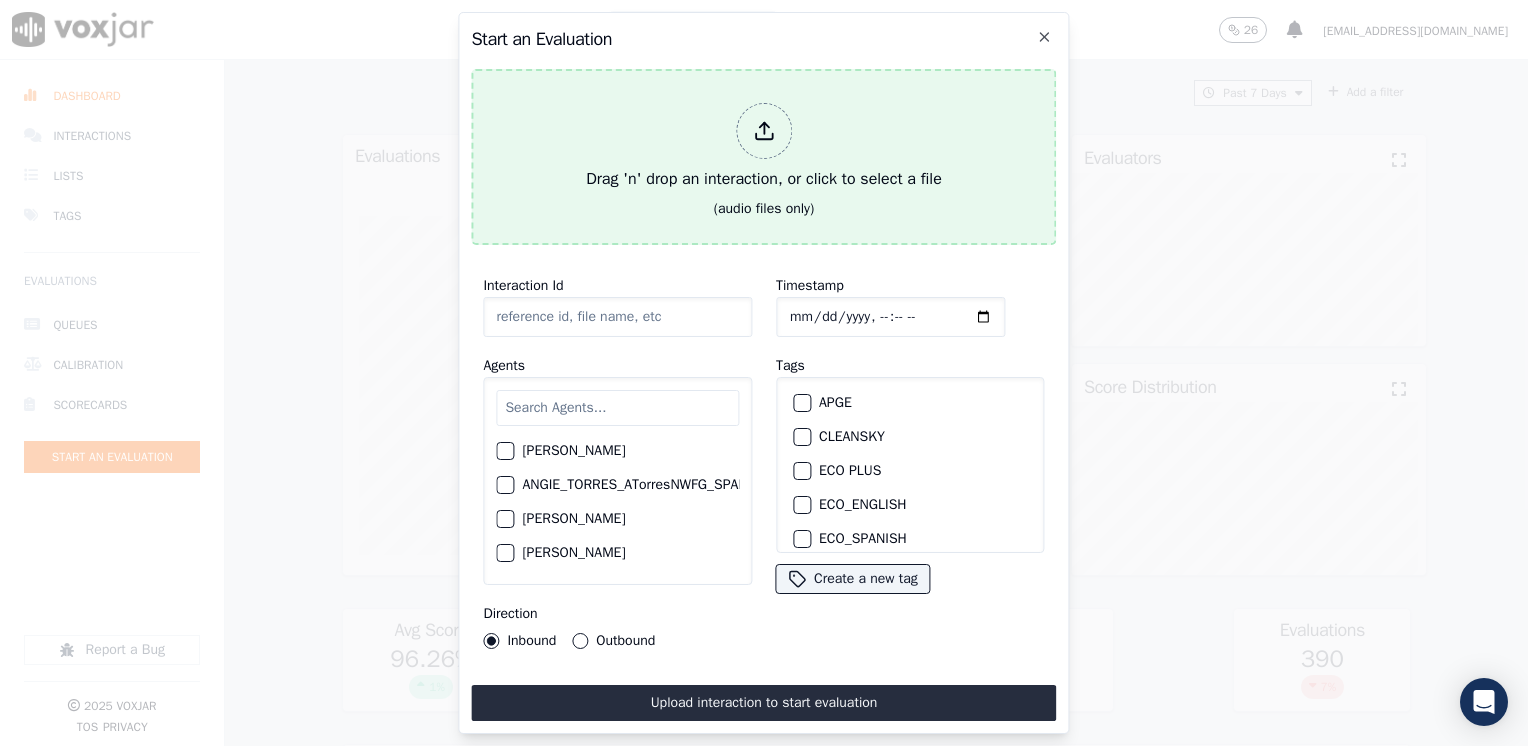 click 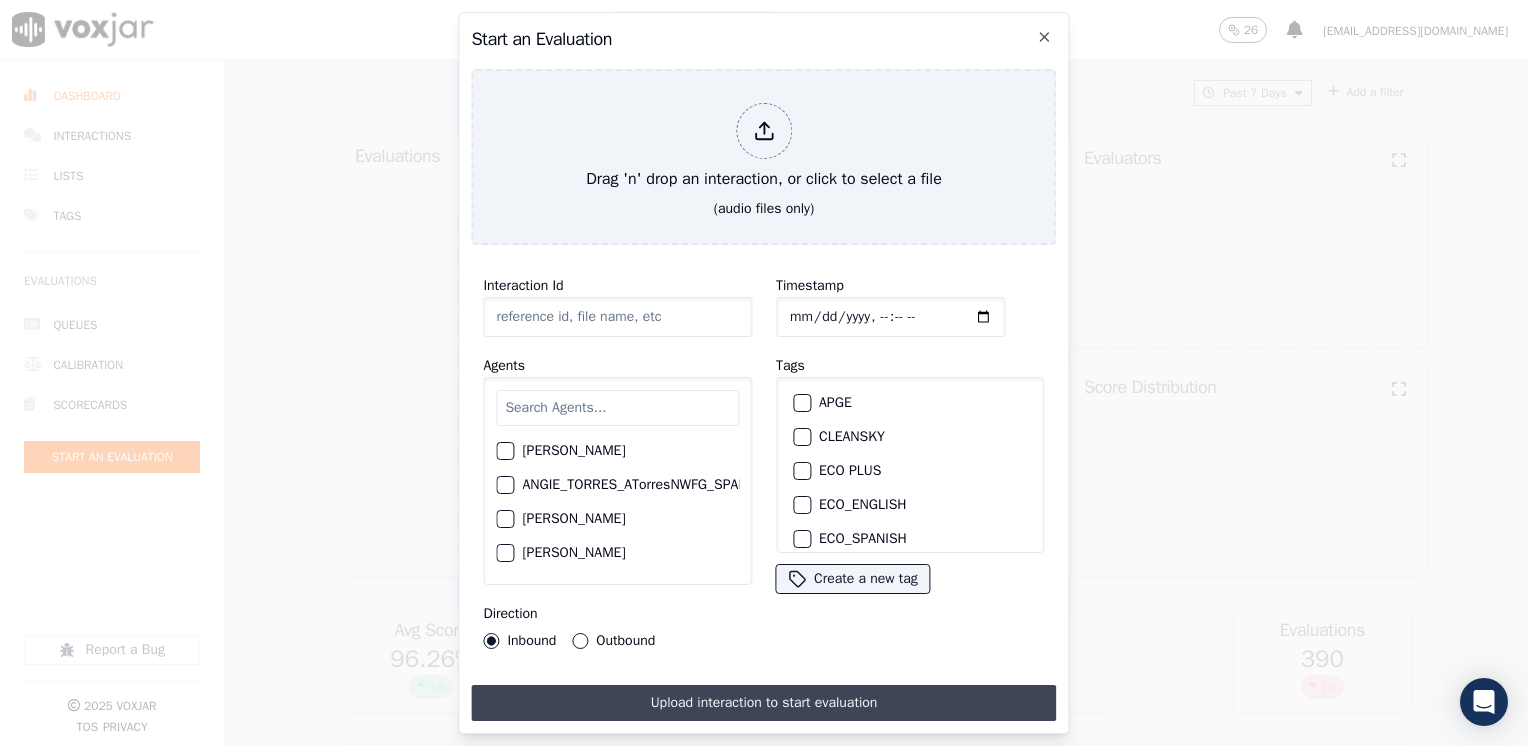 type on "20250729-161513_6152605582 [PERSON_NAME] -all.mp3" 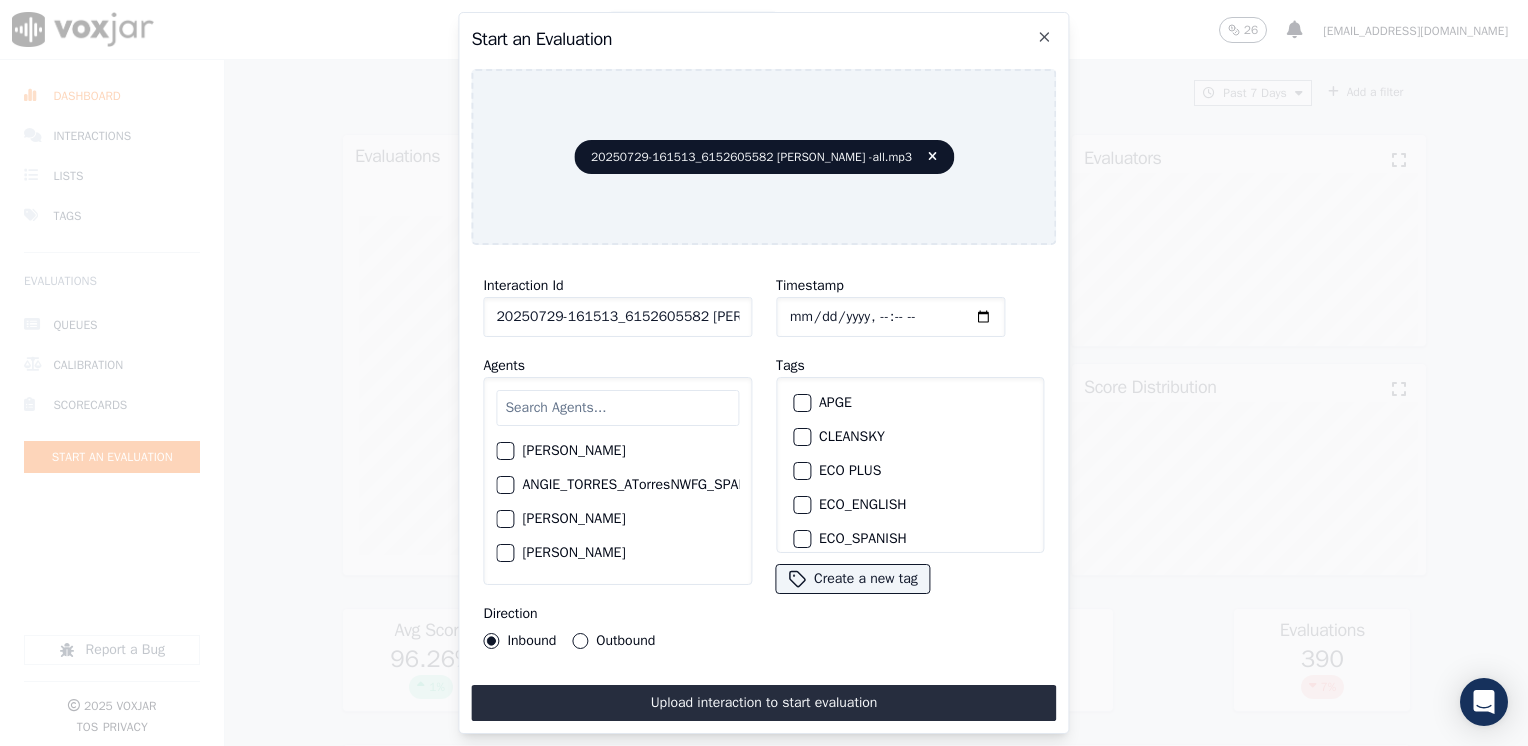 click at bounding box center (617, 408) 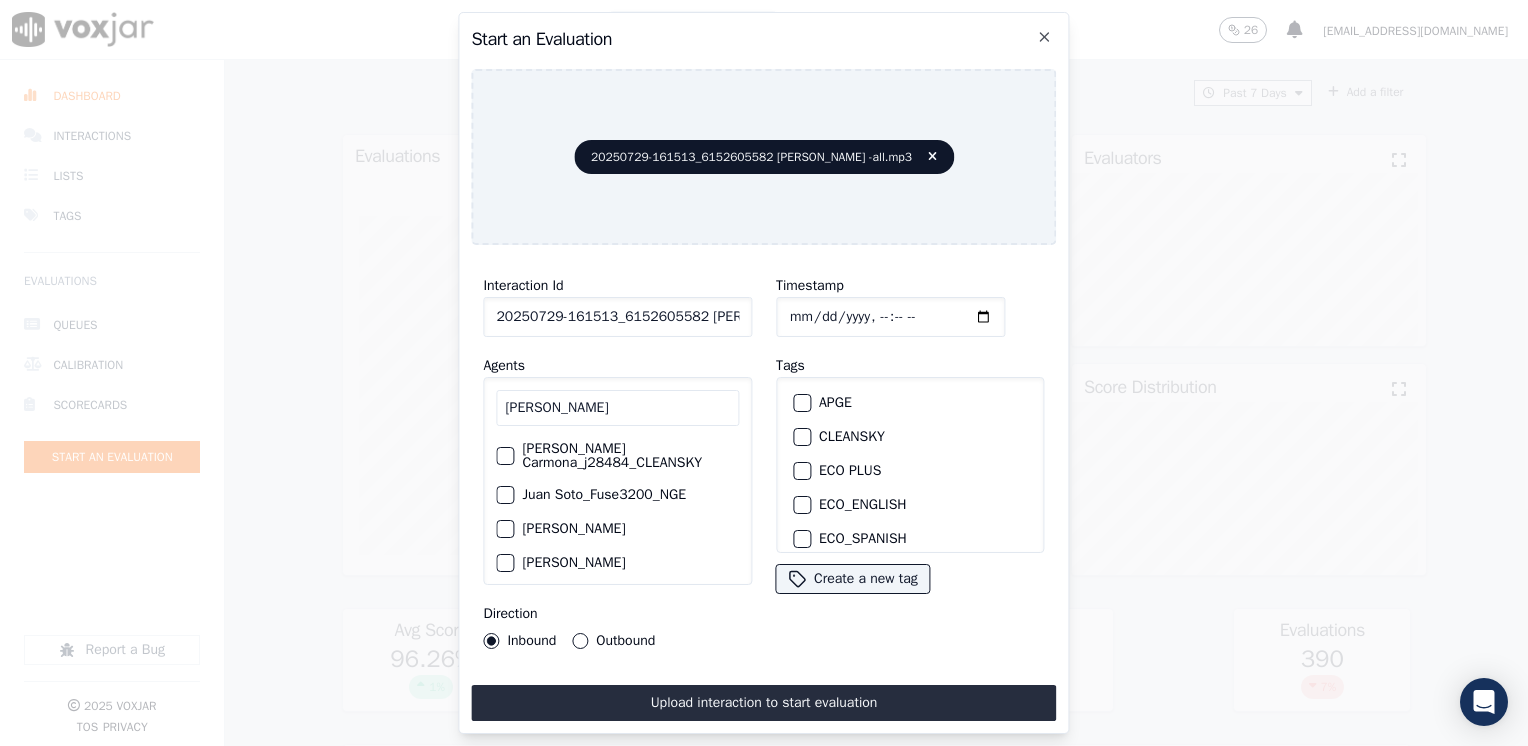 scroll, scrollTop: 0, scrollLeft: 0, axis: both 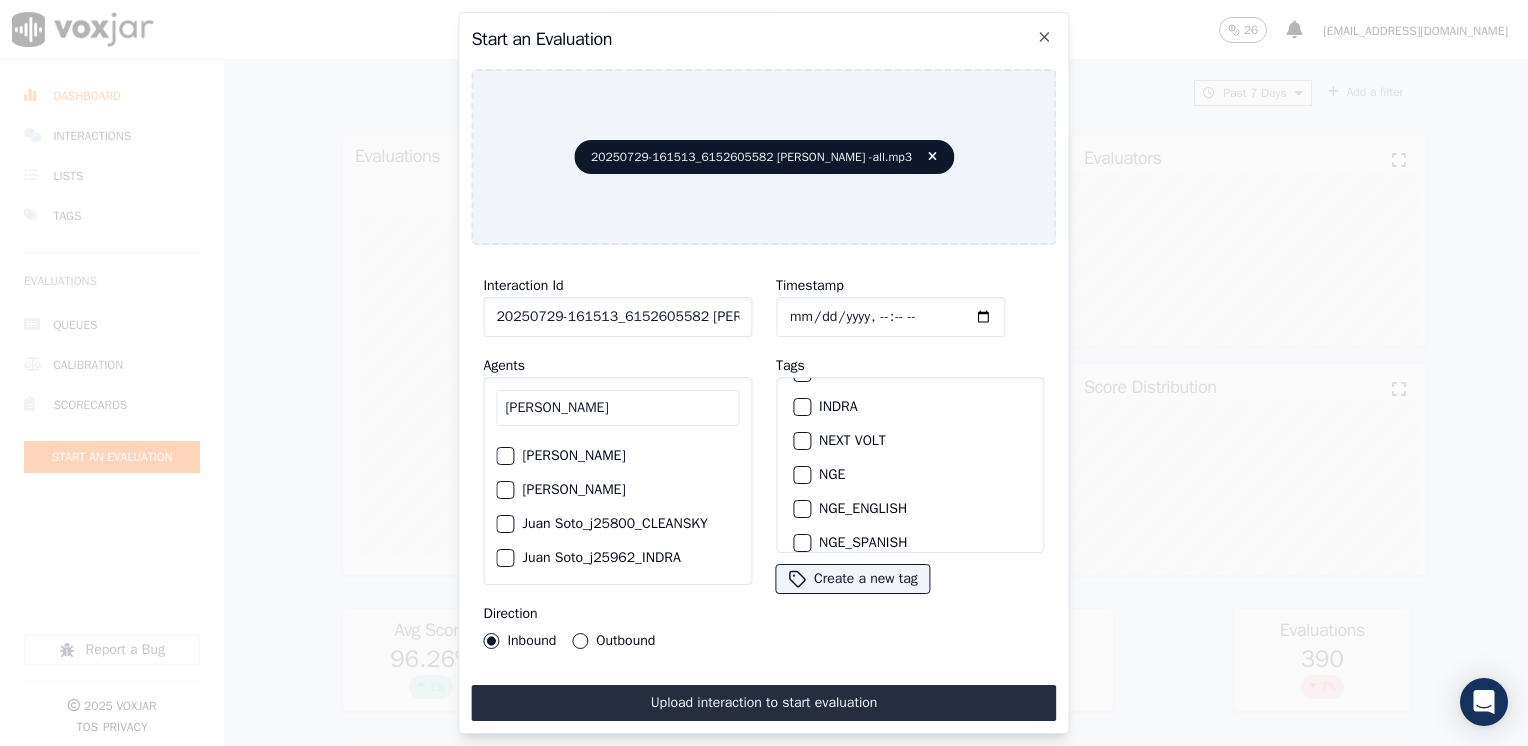 click at bounding box center [801, 441] 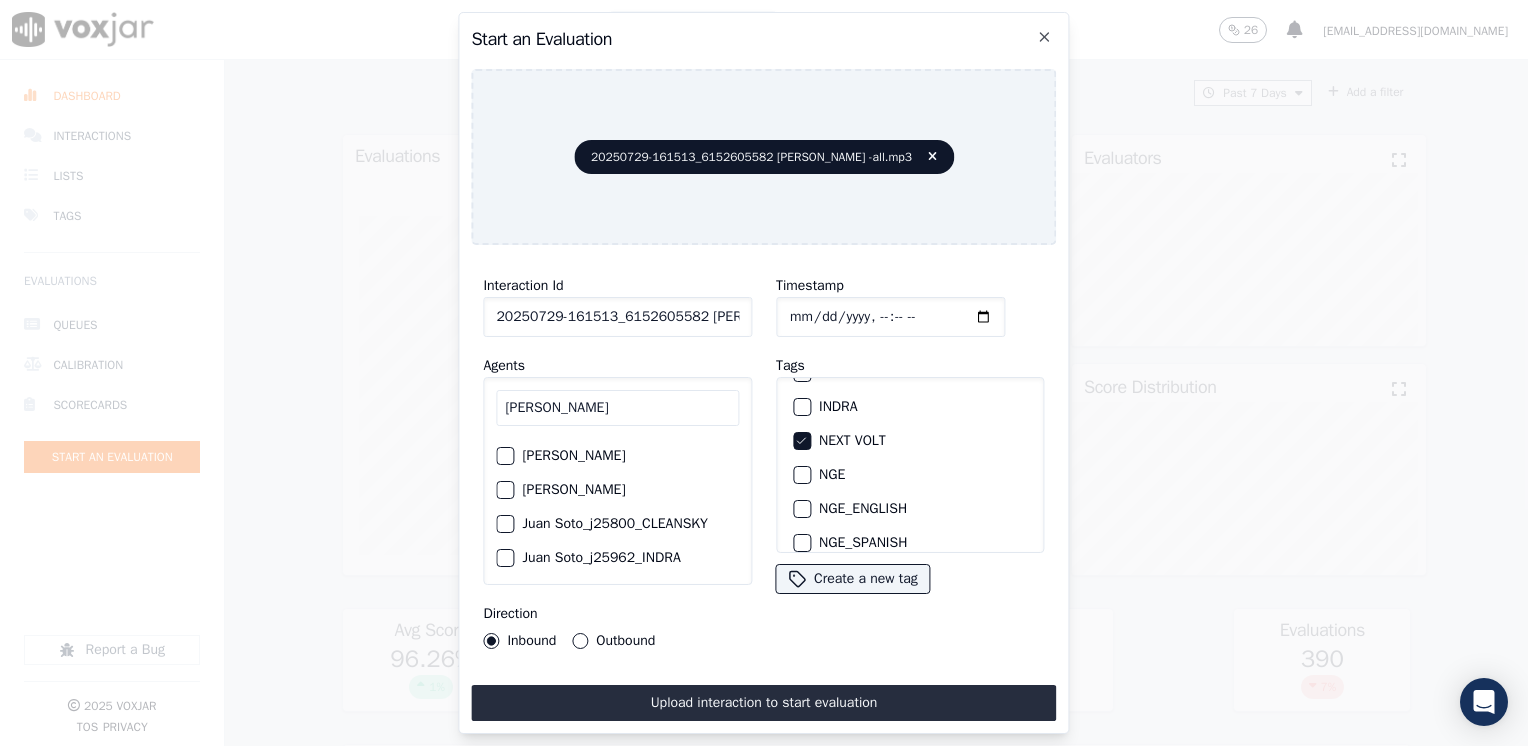 click on "Timestamp" 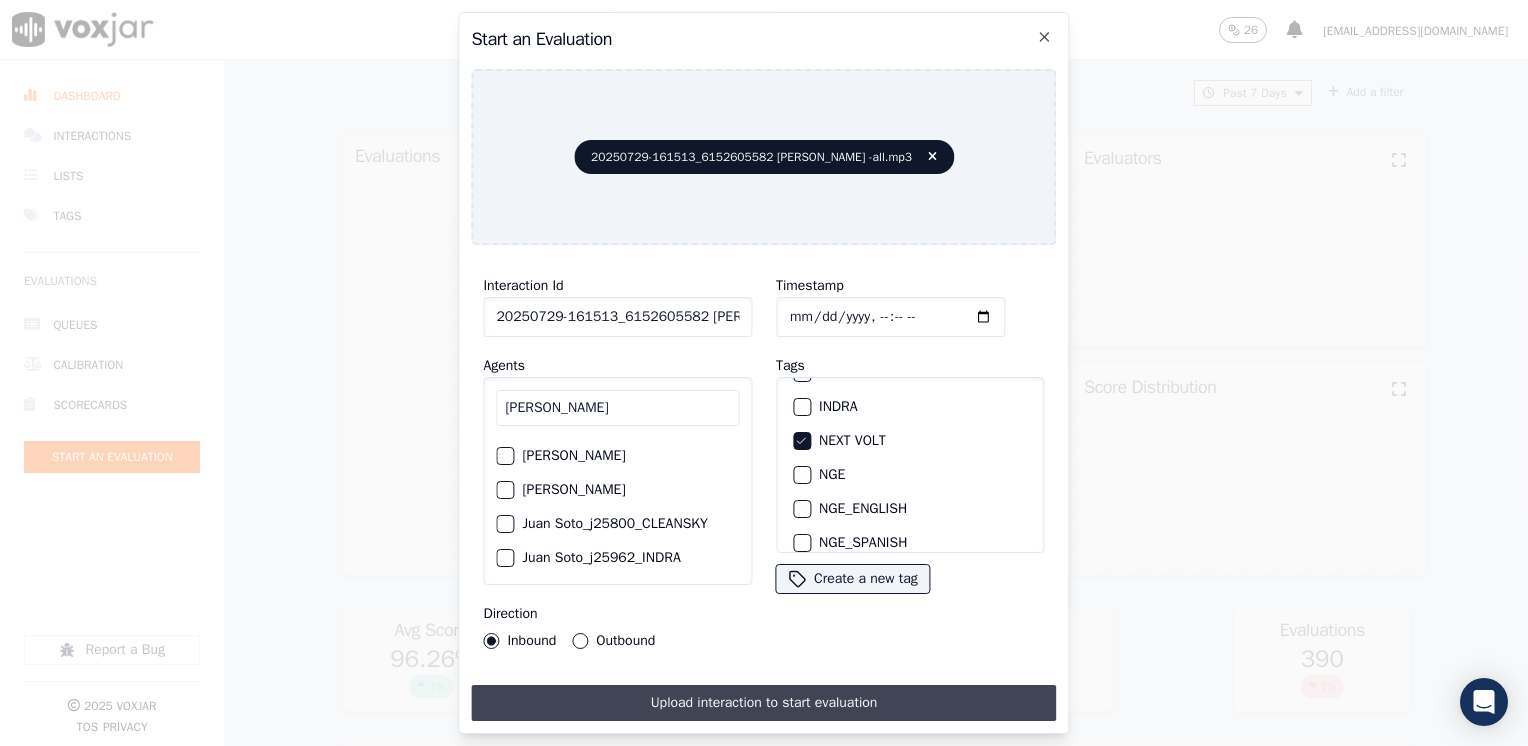 type on "[DATE]T22:10" 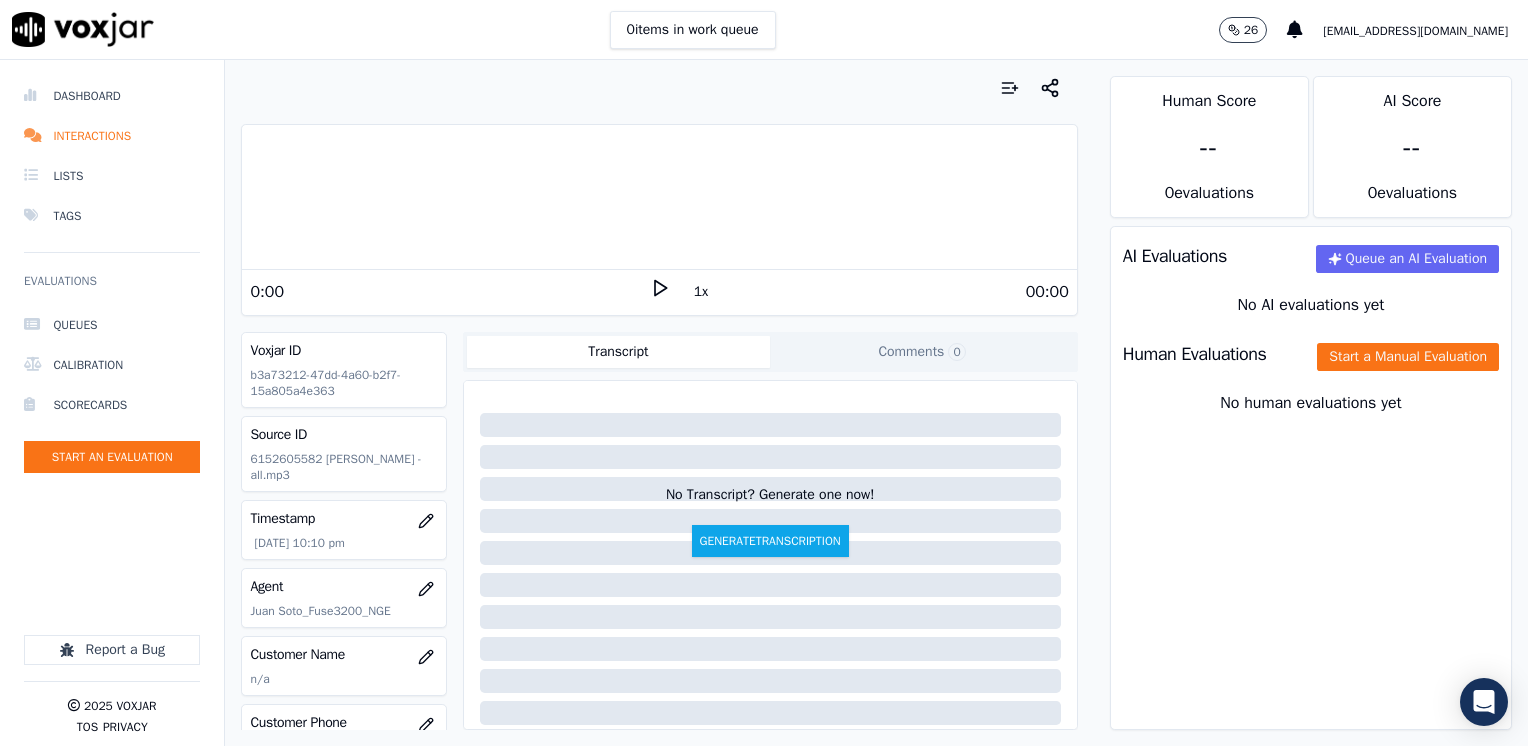 click 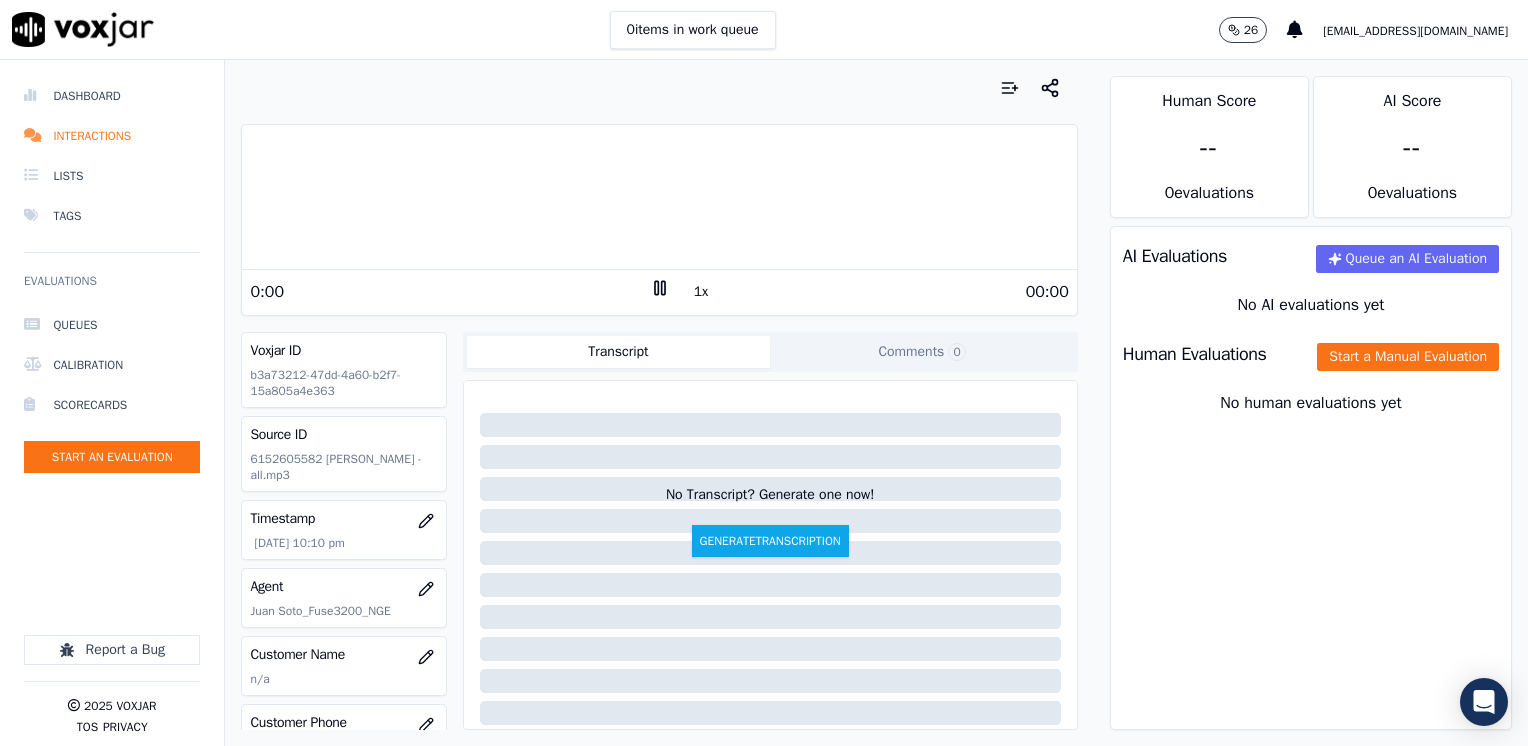 click 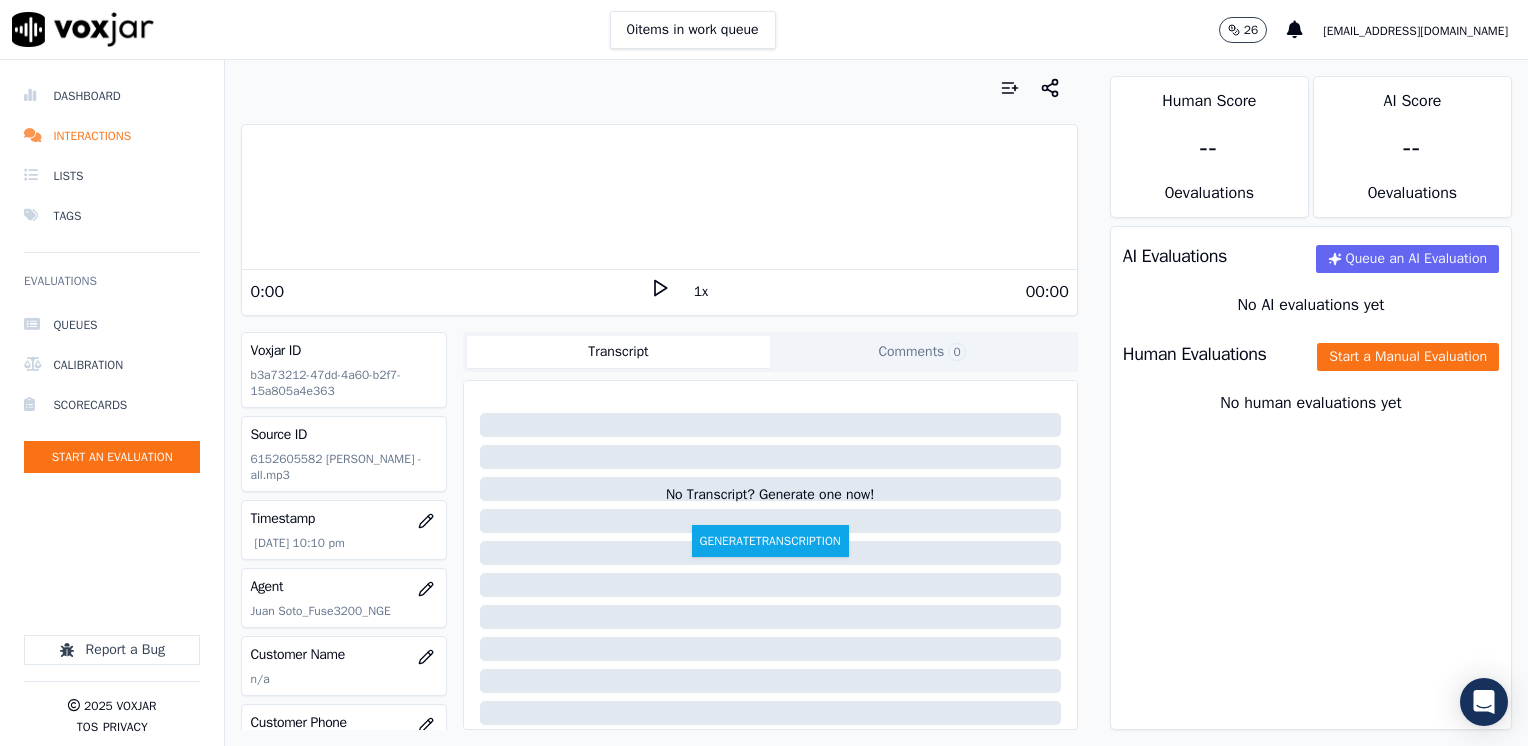 scroll, scrollTop: 200, scrollLeft: 0, axis: vertical 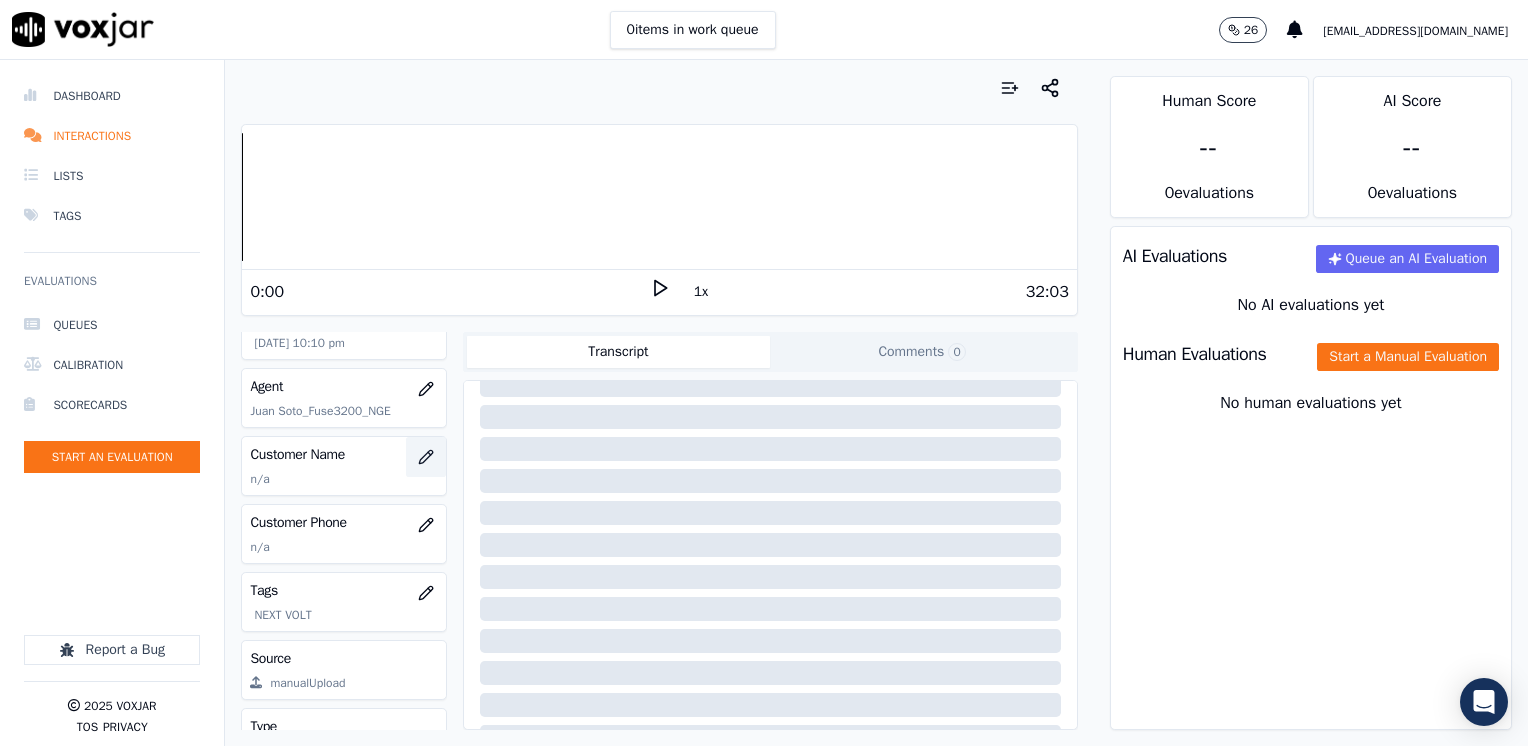 click at bounding box center (426, 457) 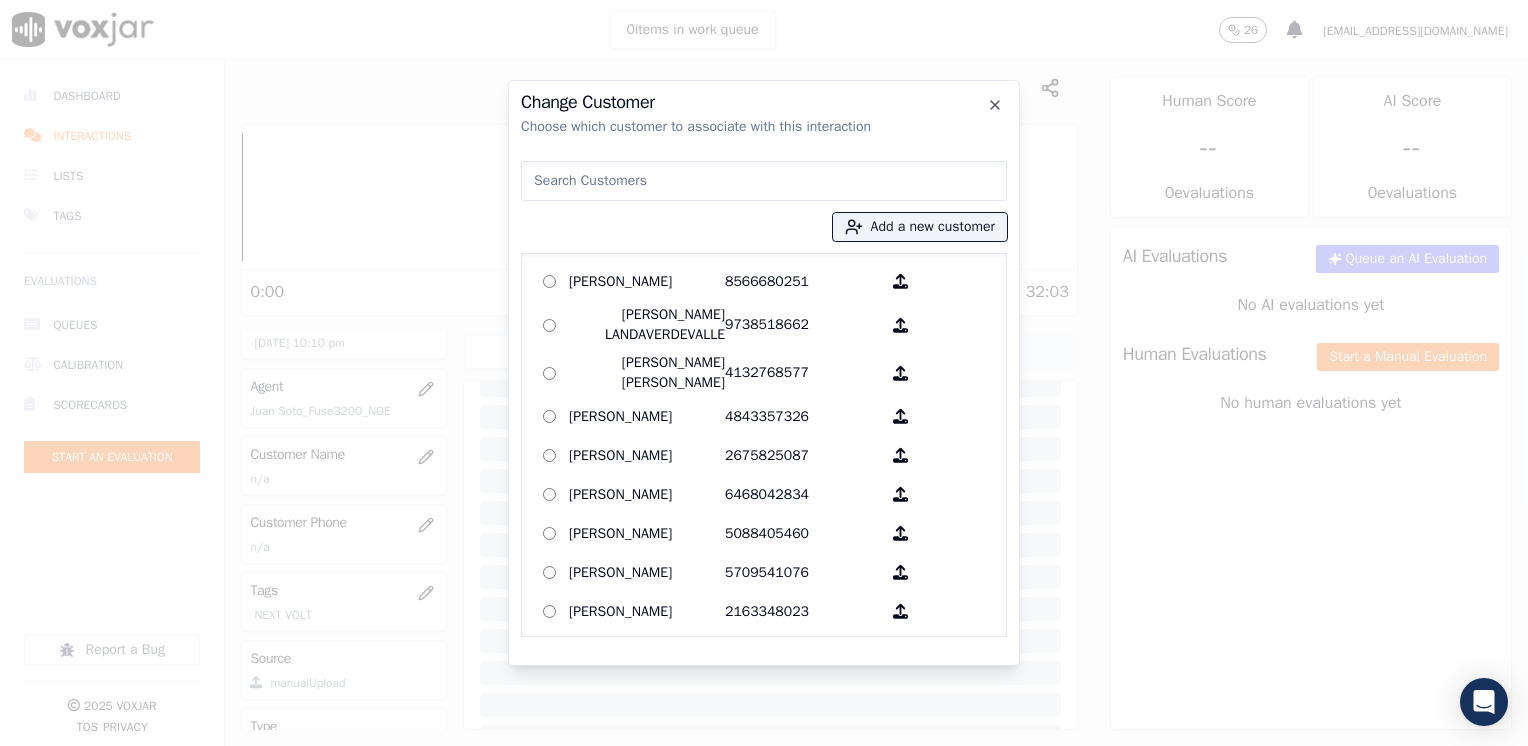 click at bounding box center [764, 181] 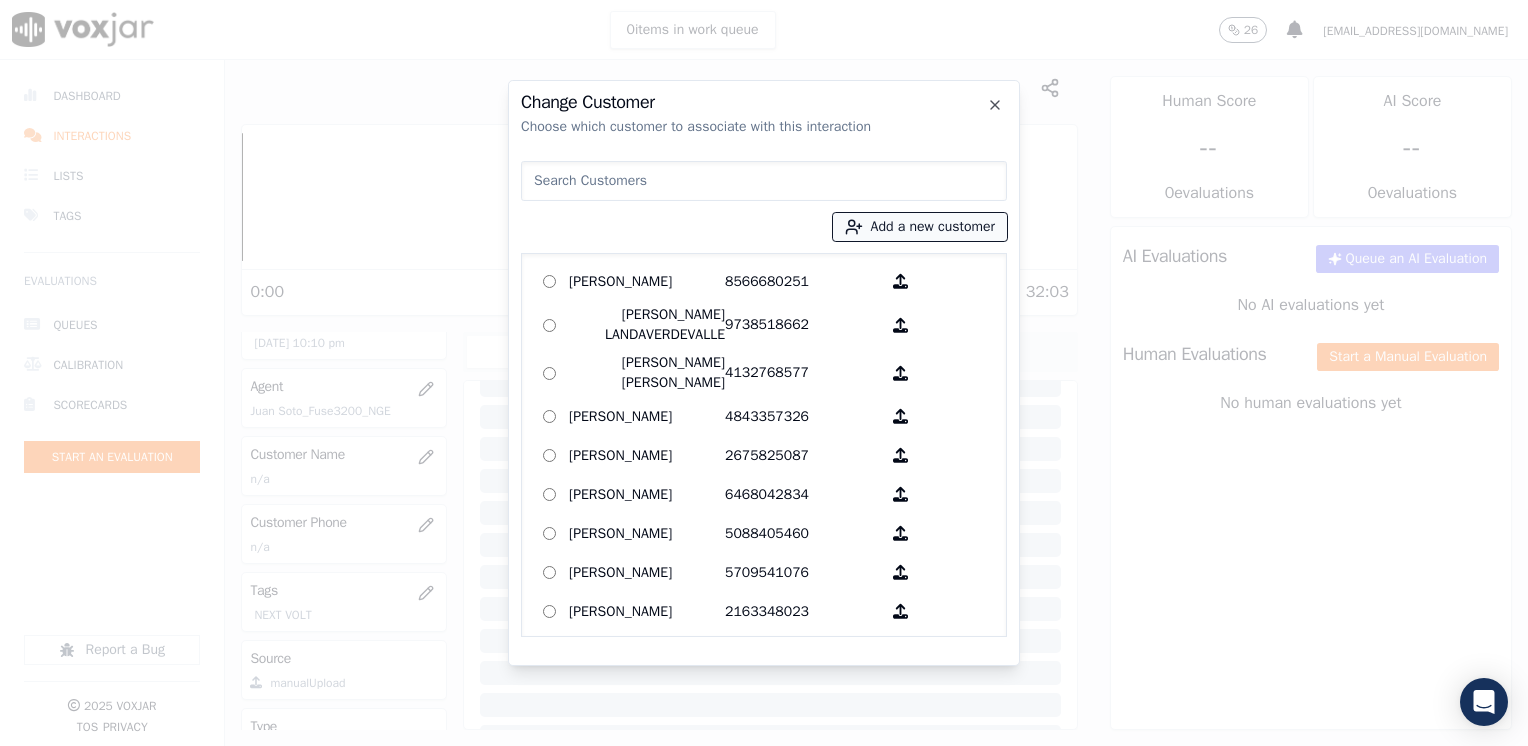 paste on "6152605582" 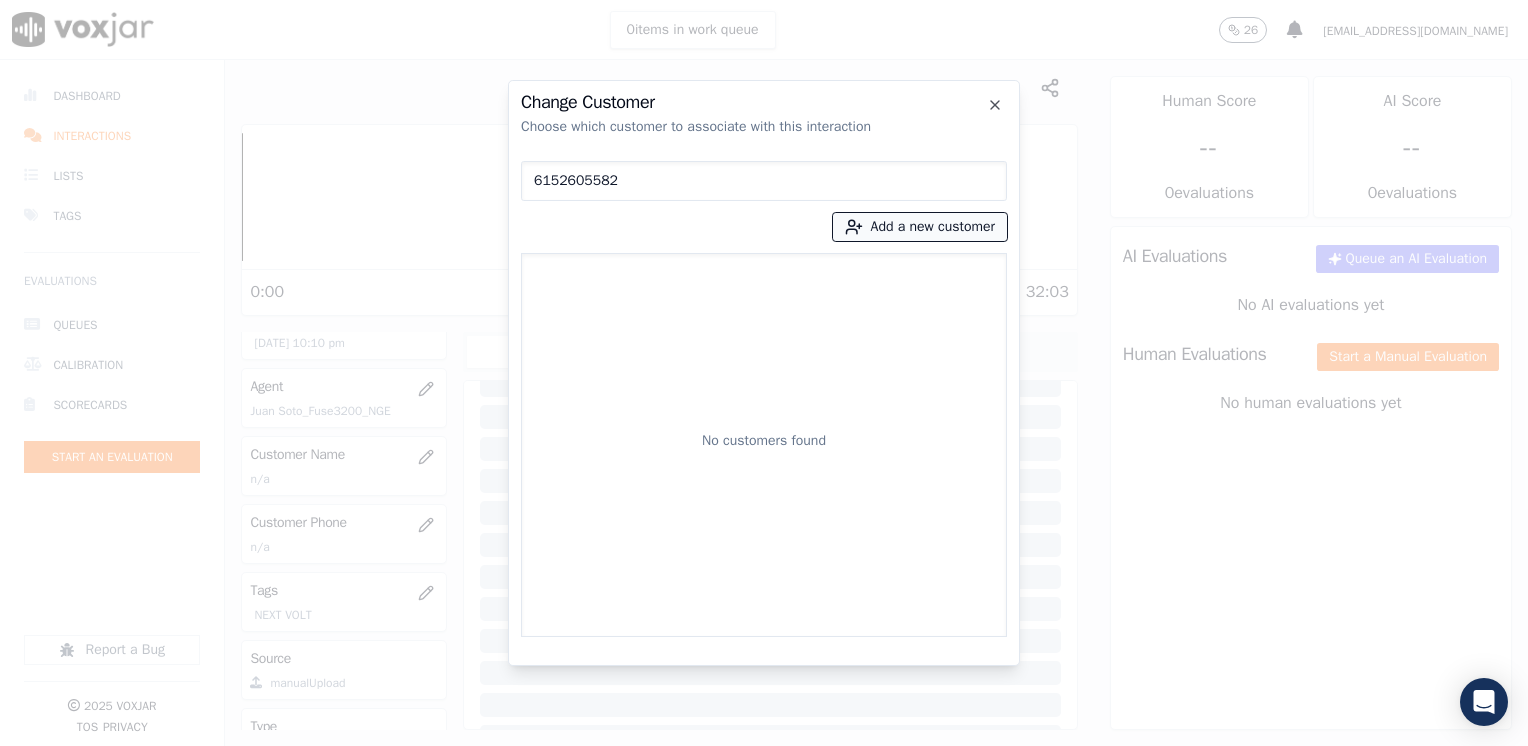 type on "6152605582" 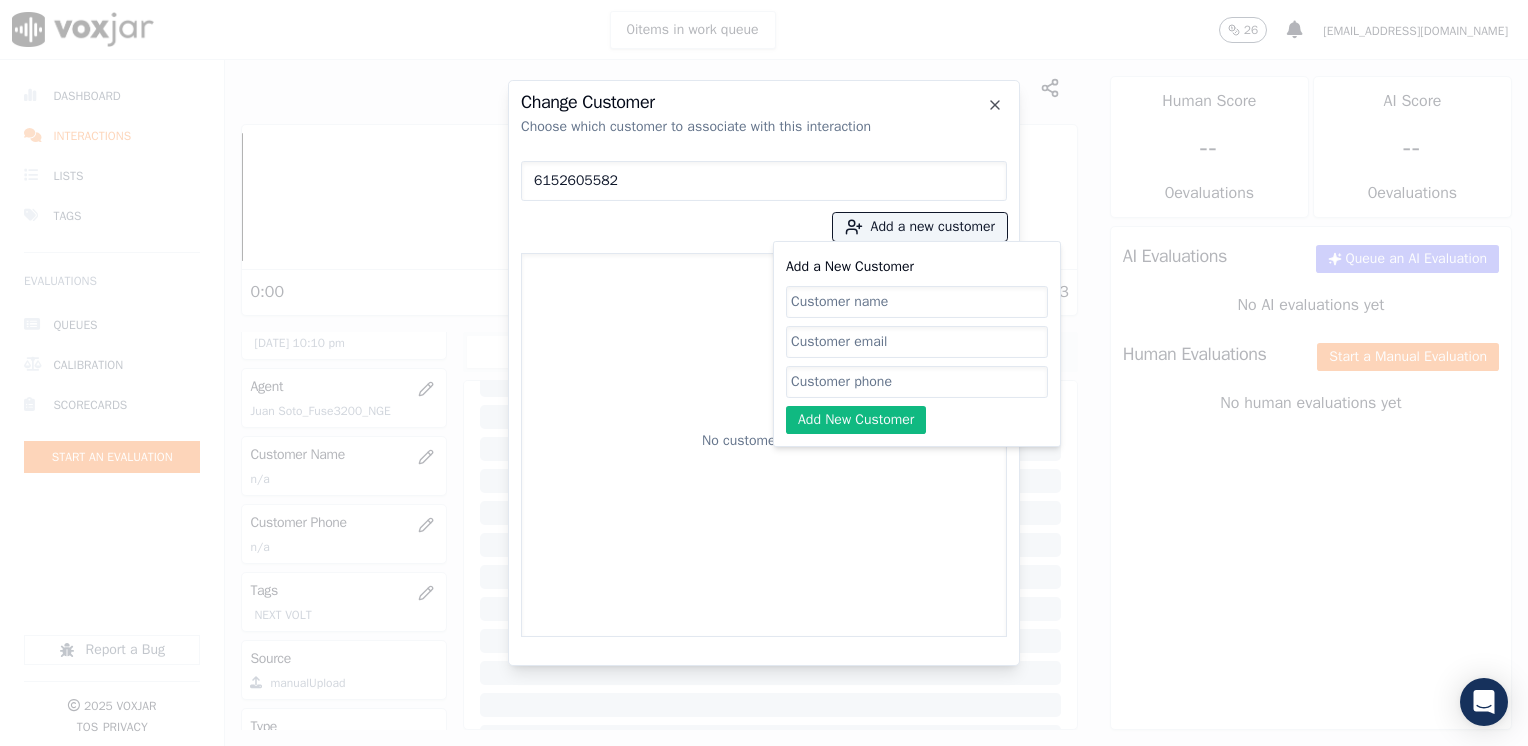 click on "Add a New Customer" 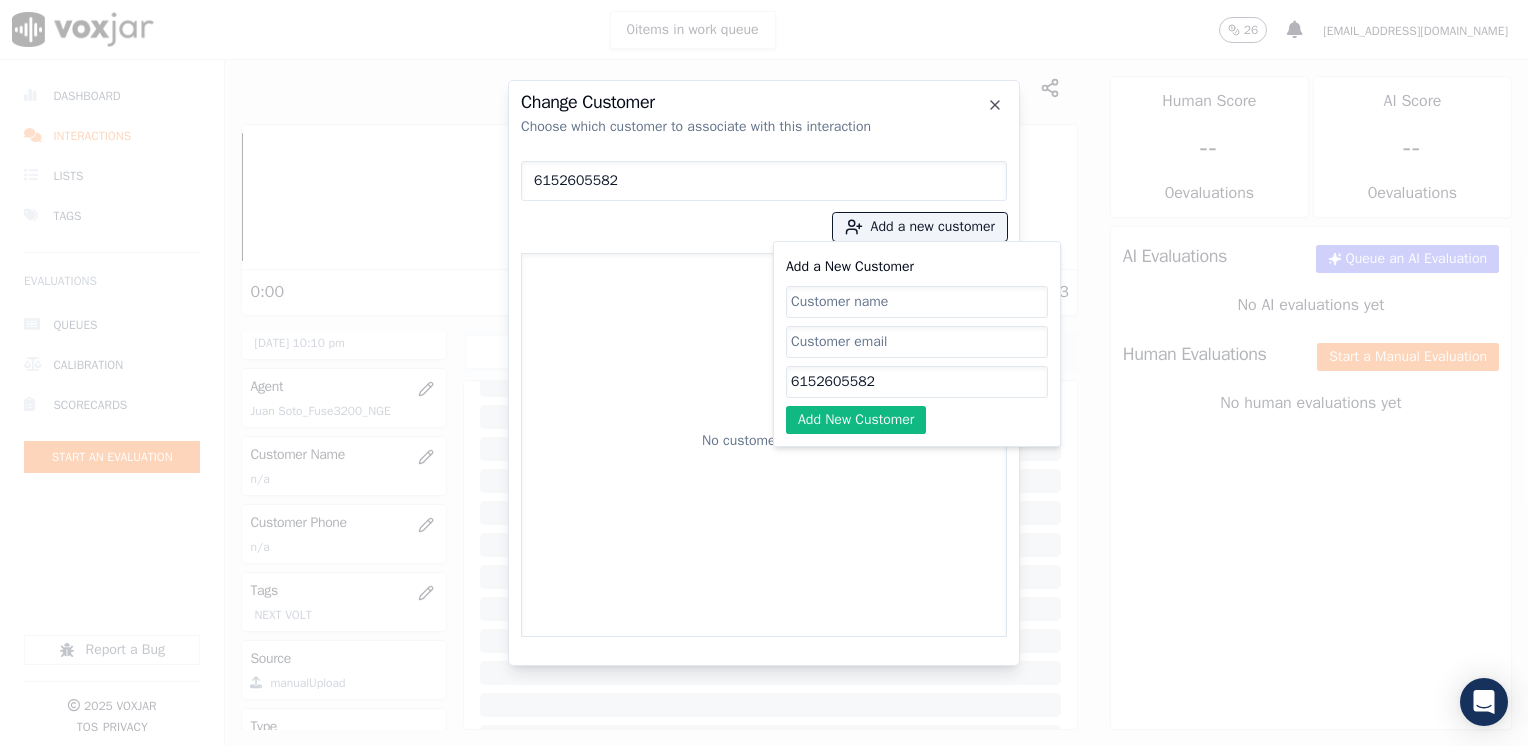 type on "6152605582" 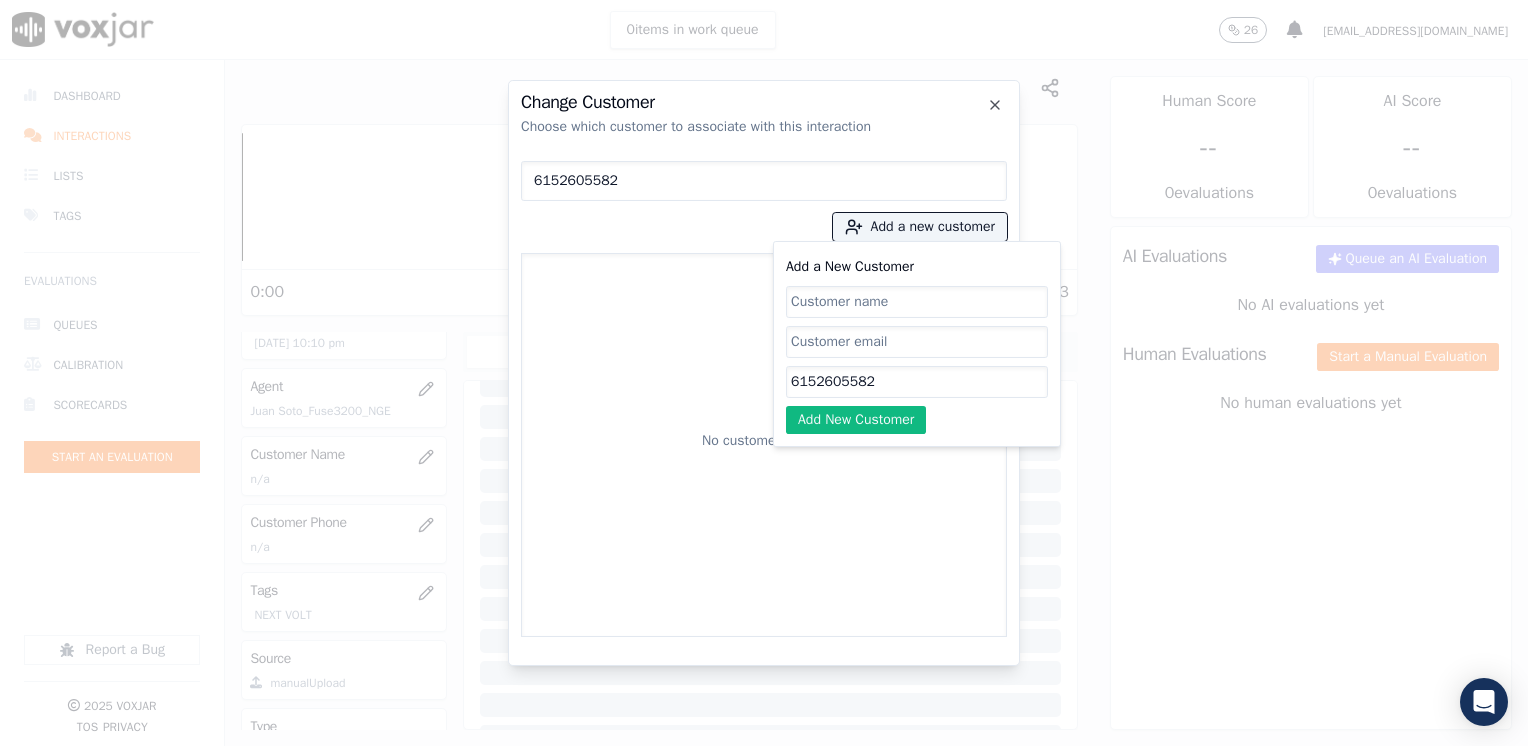 click on "Add a New Customer" 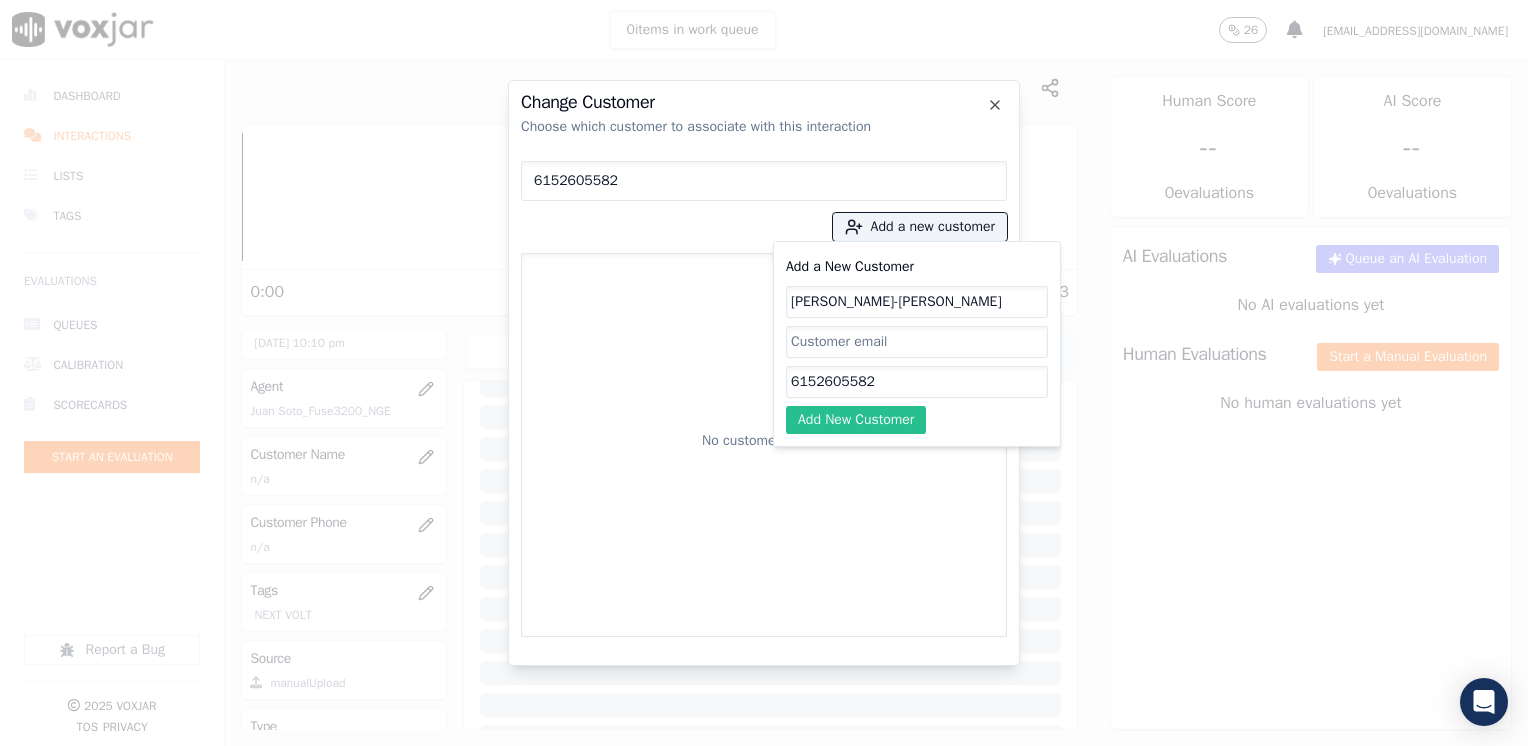 type on "[PERSON_NAME]-[PERSON_NAME]" 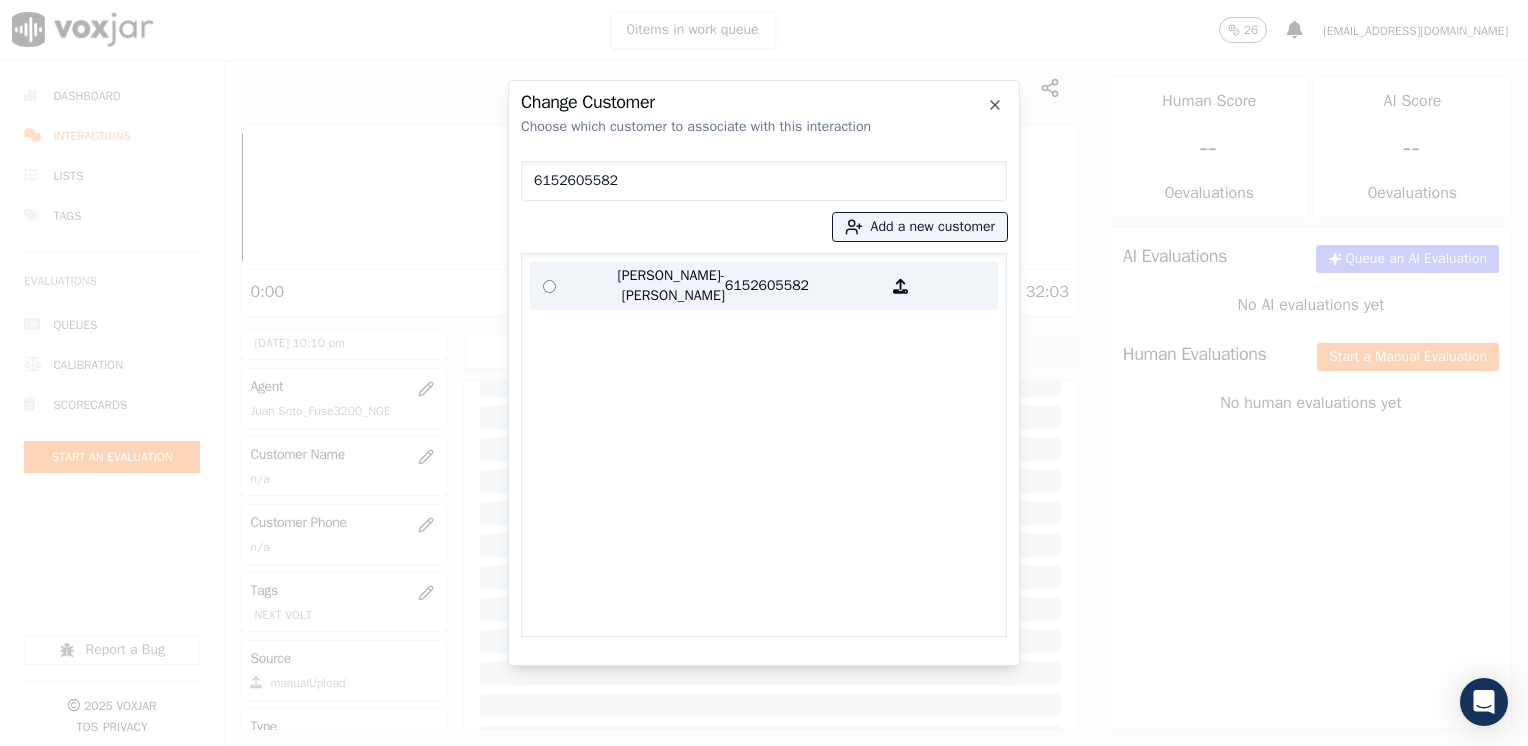 click on "6152605582" at bounding box center (803, 286) 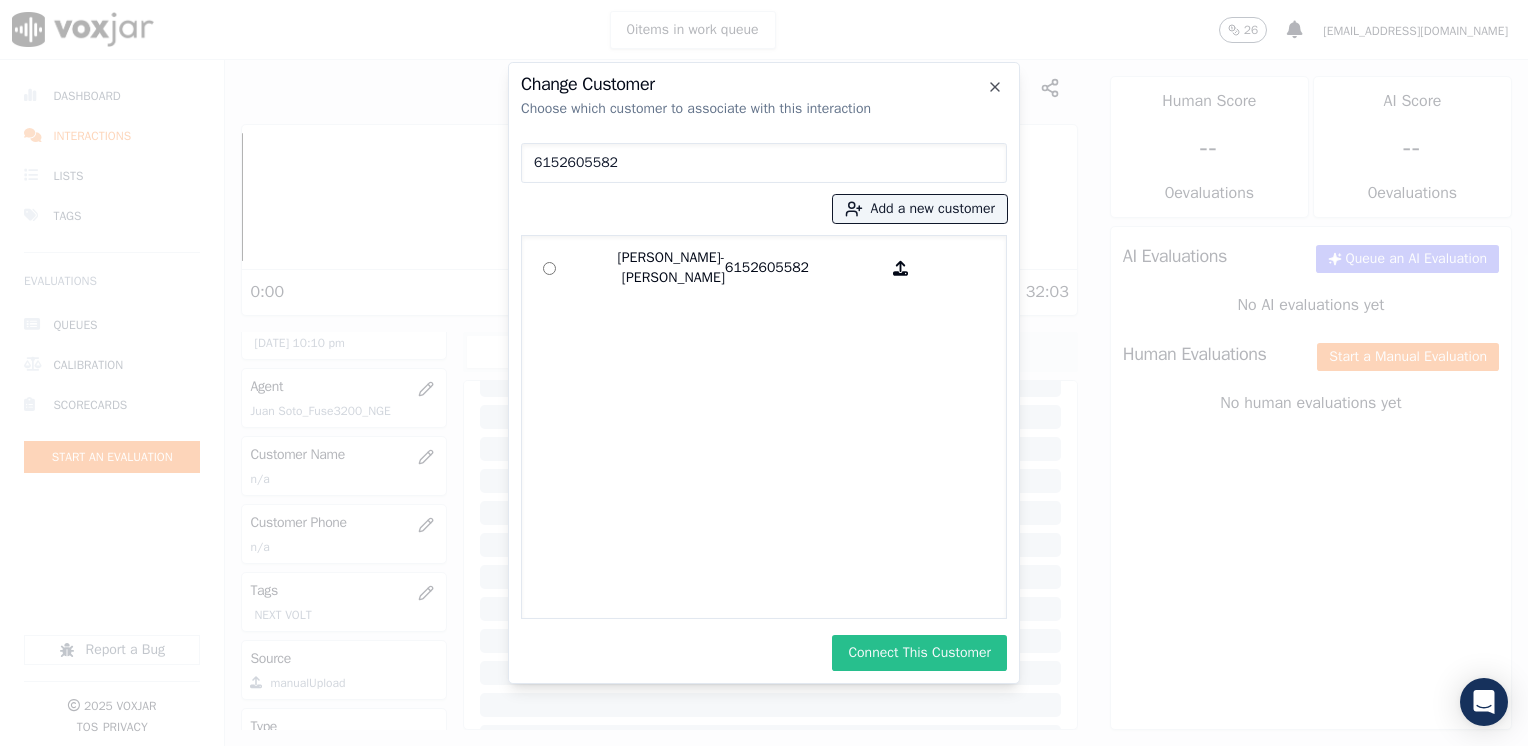 click on "Connect This Customer" at bounding box center [919, 653] 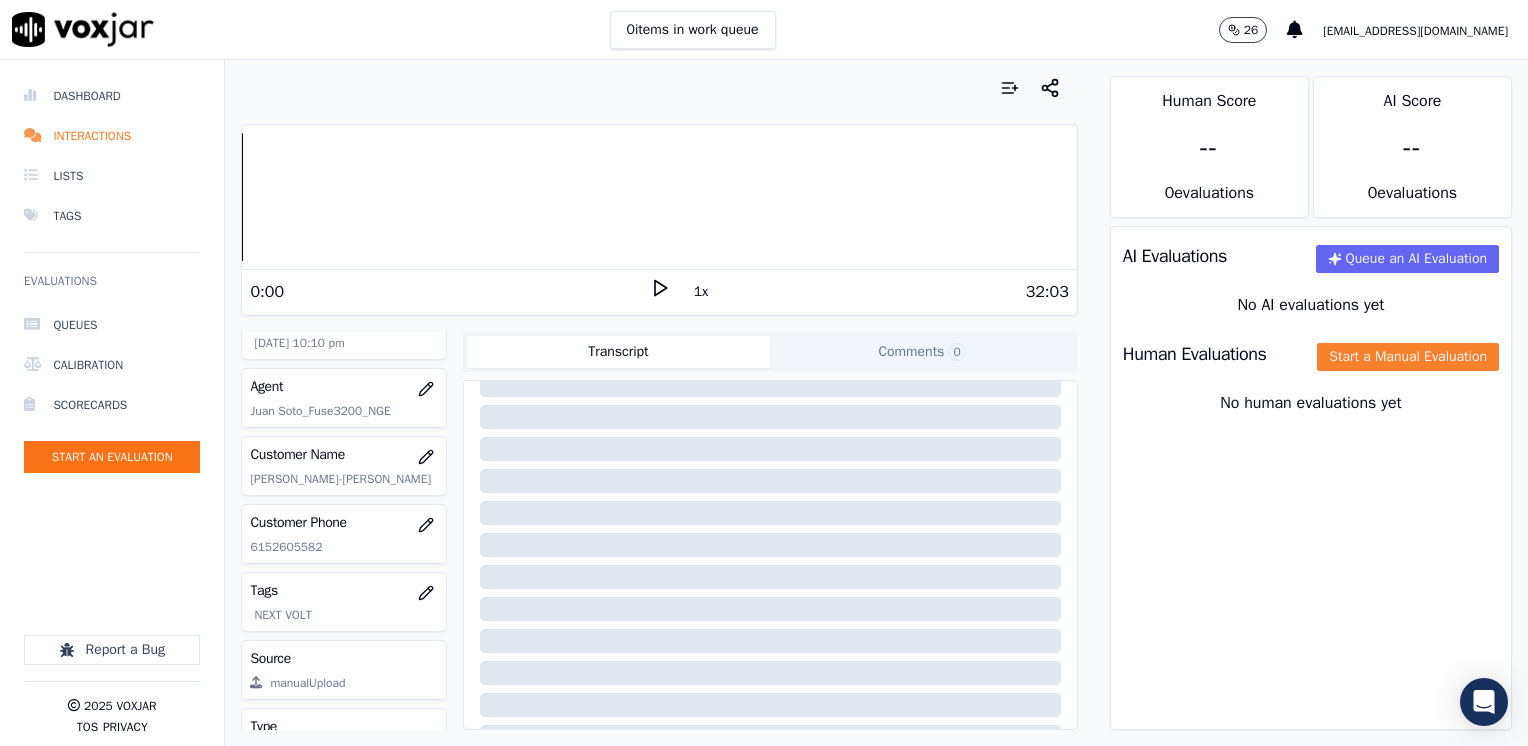 click on "Start a Manual Evaluation" 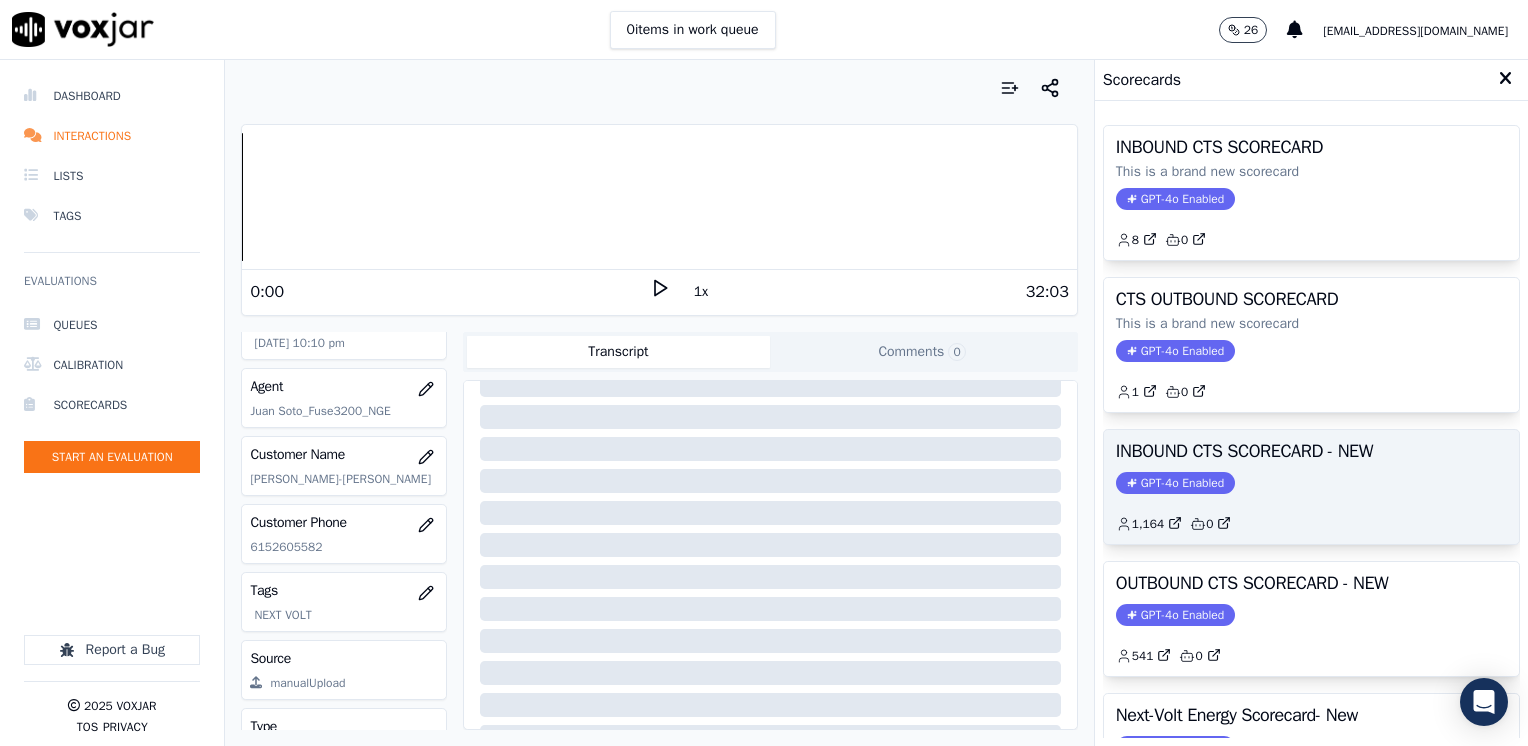 click on "INBOUND CTS SCORECARD - NEW        GPT-4o Enabled       1,164         0" at bounding box center [1311, 487] 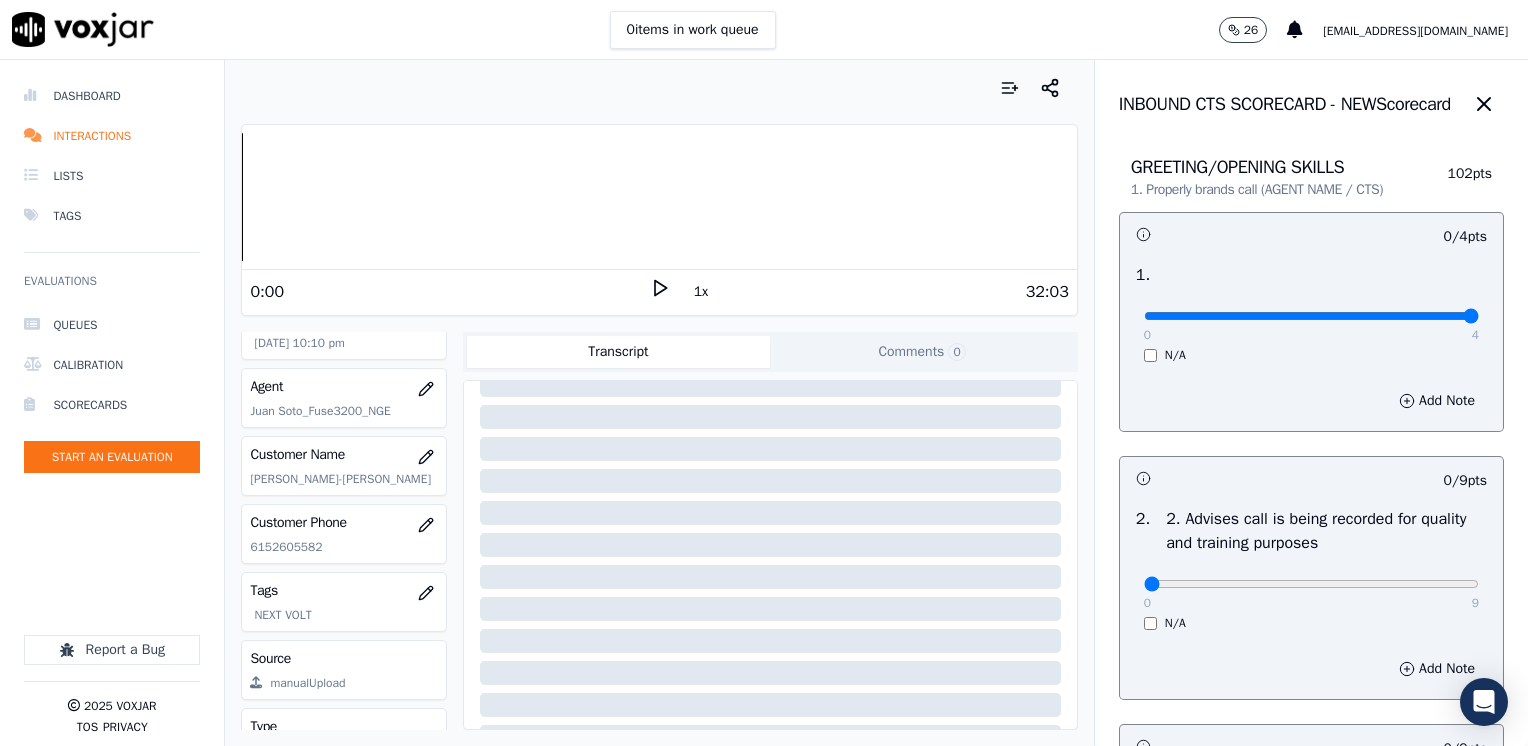 drag, startPoint x: 1135, startPoint y: 311, endPoint x: 1531, endPoint y: 341, distance: 397.13474 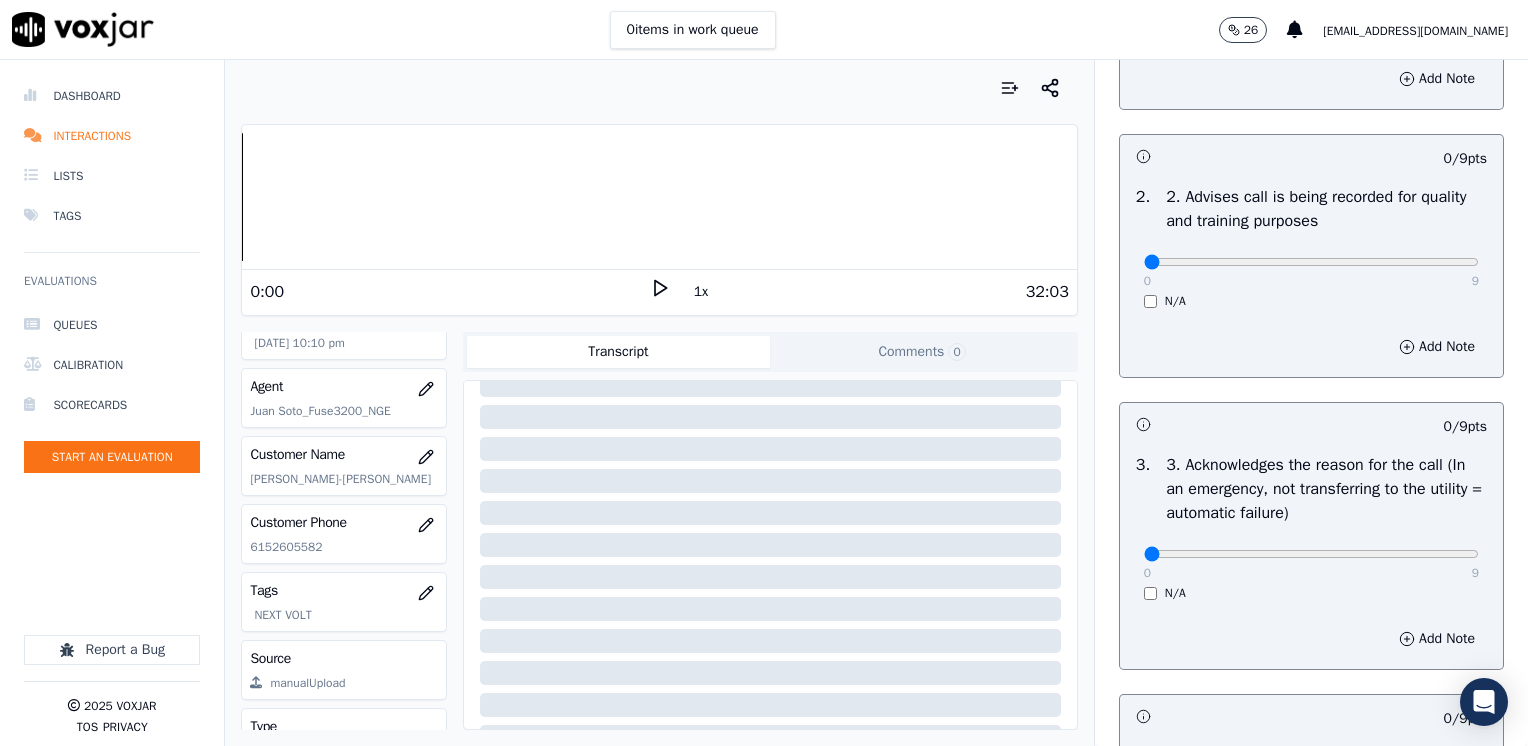 scroll, scrollTop: 400, scrollLeft: 0, axis: vertical 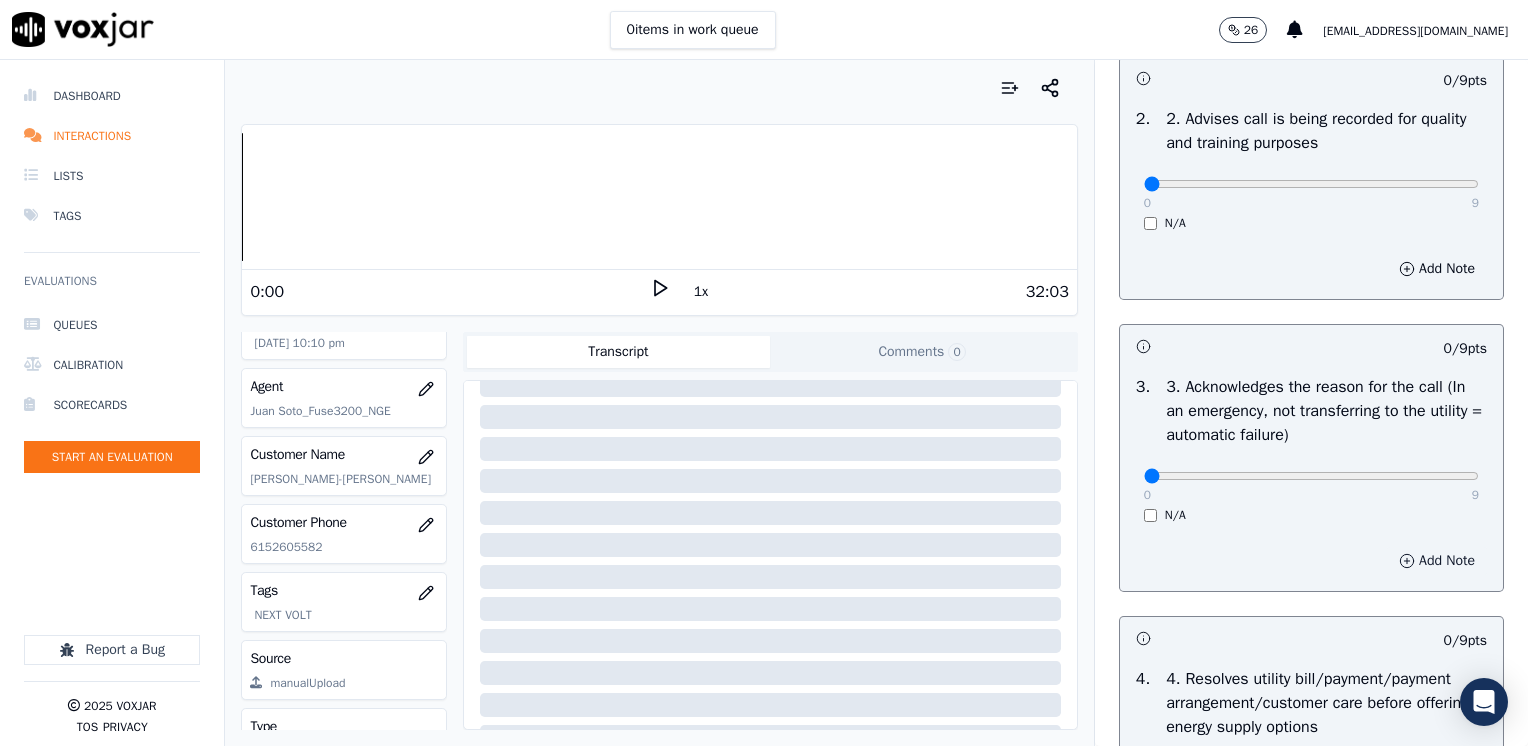click on "Add Note" at bounding box center [1437, 561] 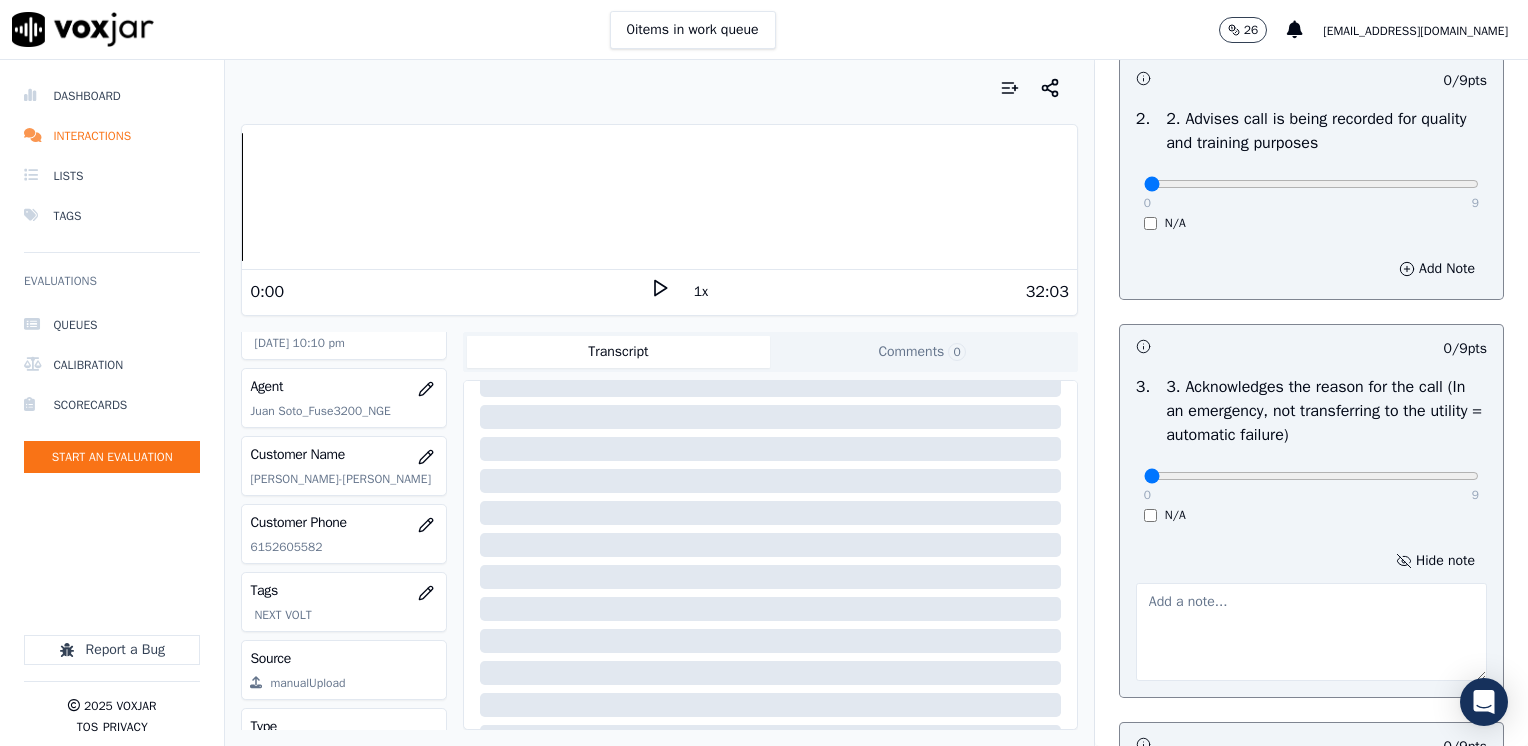 click at bounding box center [1311, 632] 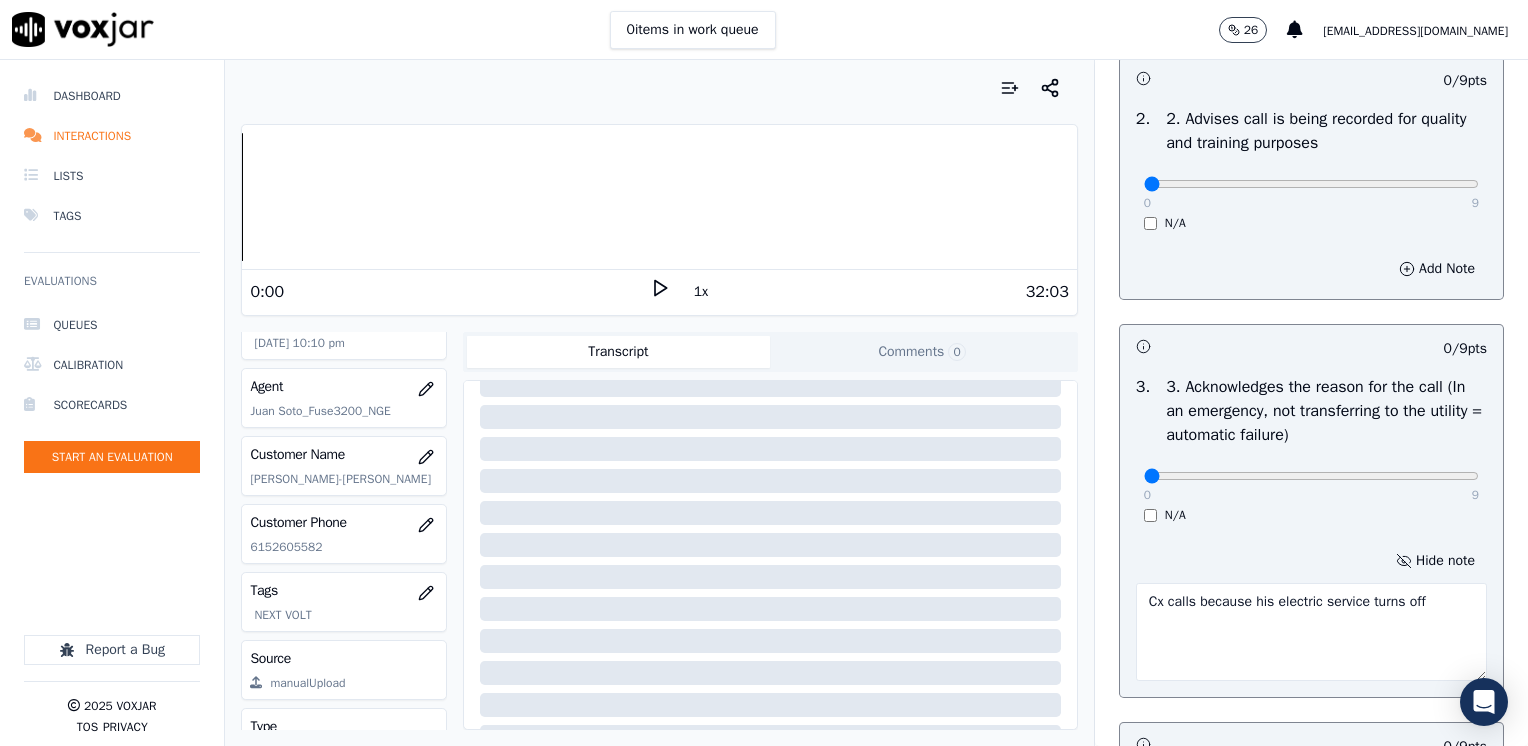 drag, startPoint x: 1345, startPoint y: 596, endPoint x: 1234, endPoint y: 607, distance: 111.54372 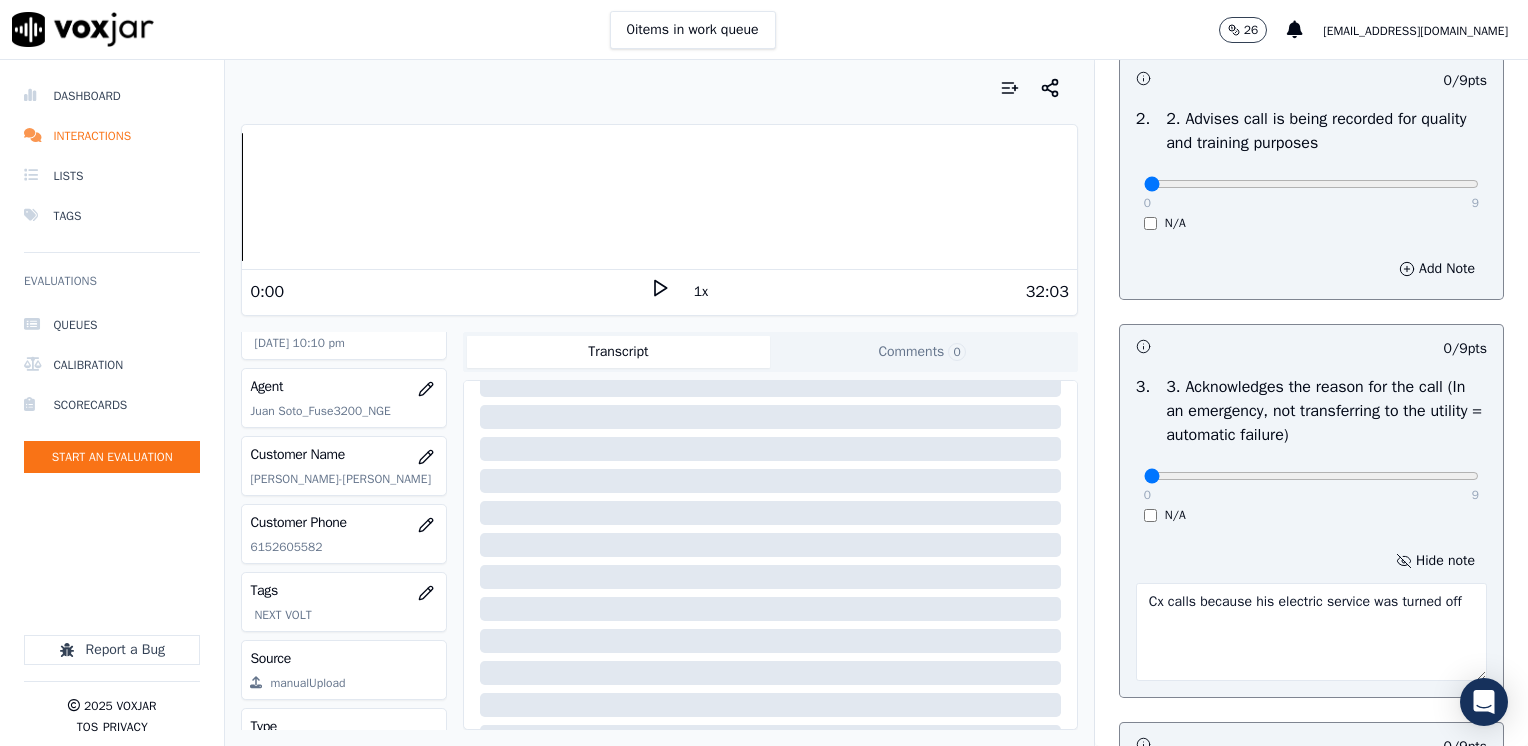 type on "Cx calls because his electric service was turned off" 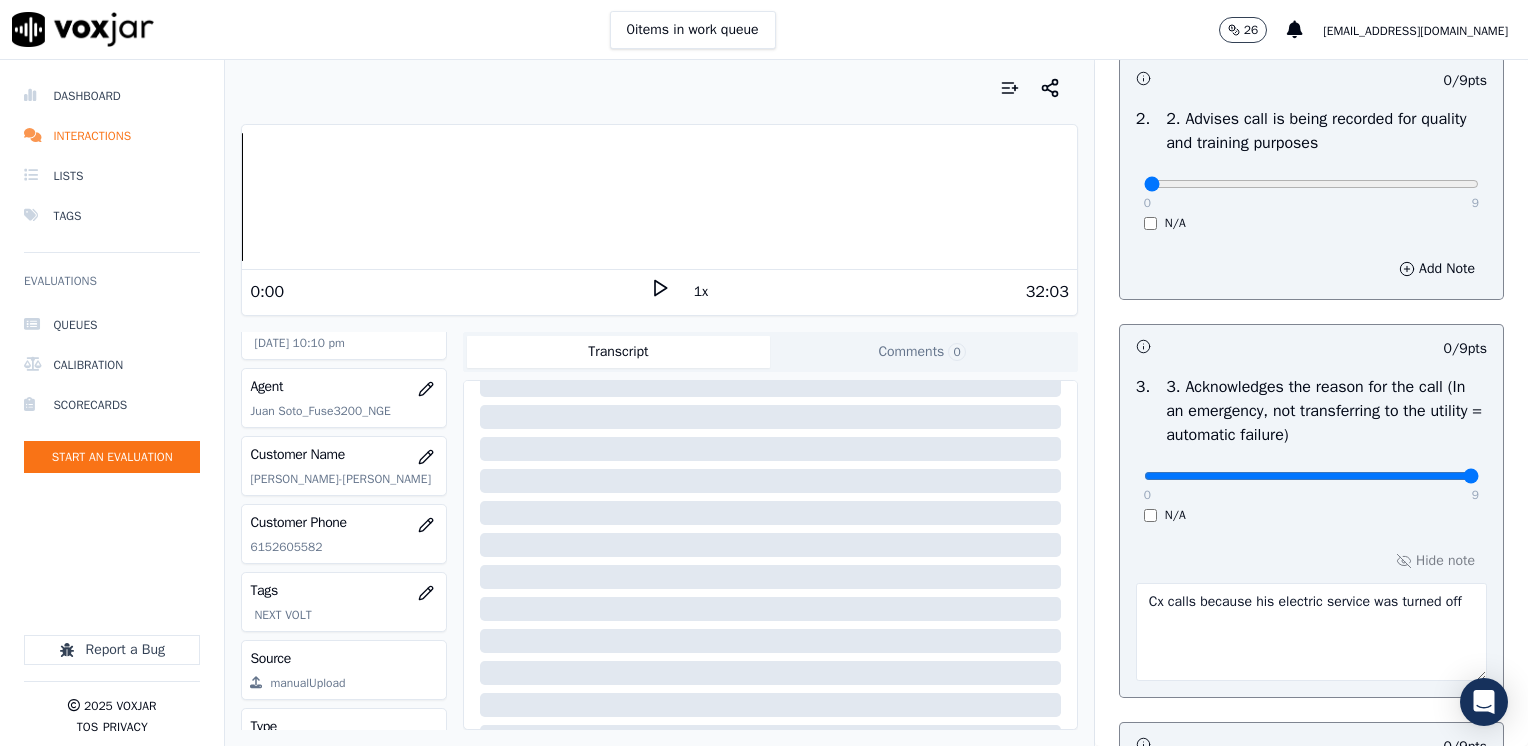 drag, startPoint x: 1136, startPoint y: 481, endPoint x: 1531, endPoint y: 541, distance: 399.53098 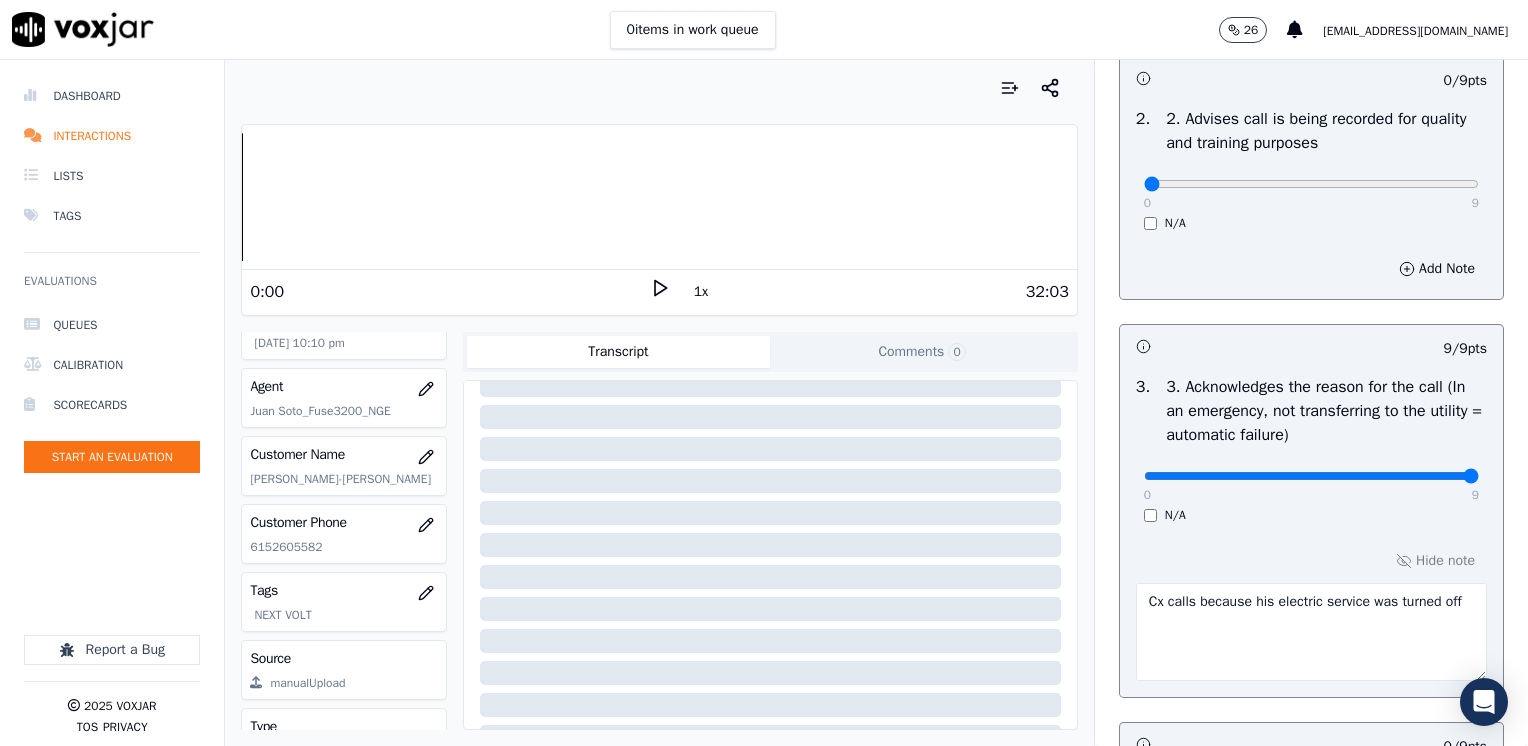click on "3 .   3. Acknowledges the reason for the call (In an emergency, not transferring to the utility = automatic failure)     0   9     N/A" at bounding box center [1311, 449] 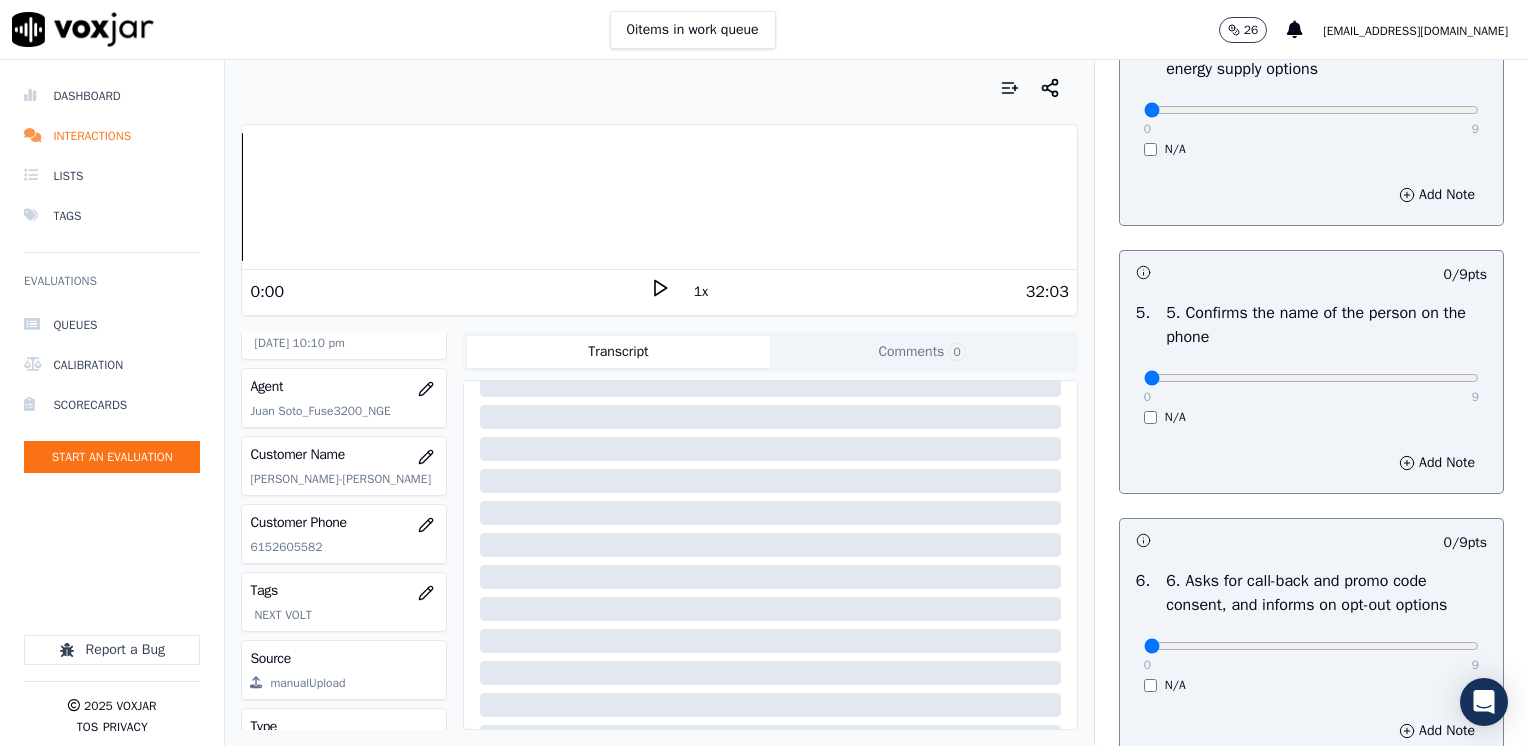 scroll, scrollTop: 1200, scrollLeft: 0, axis: vertical 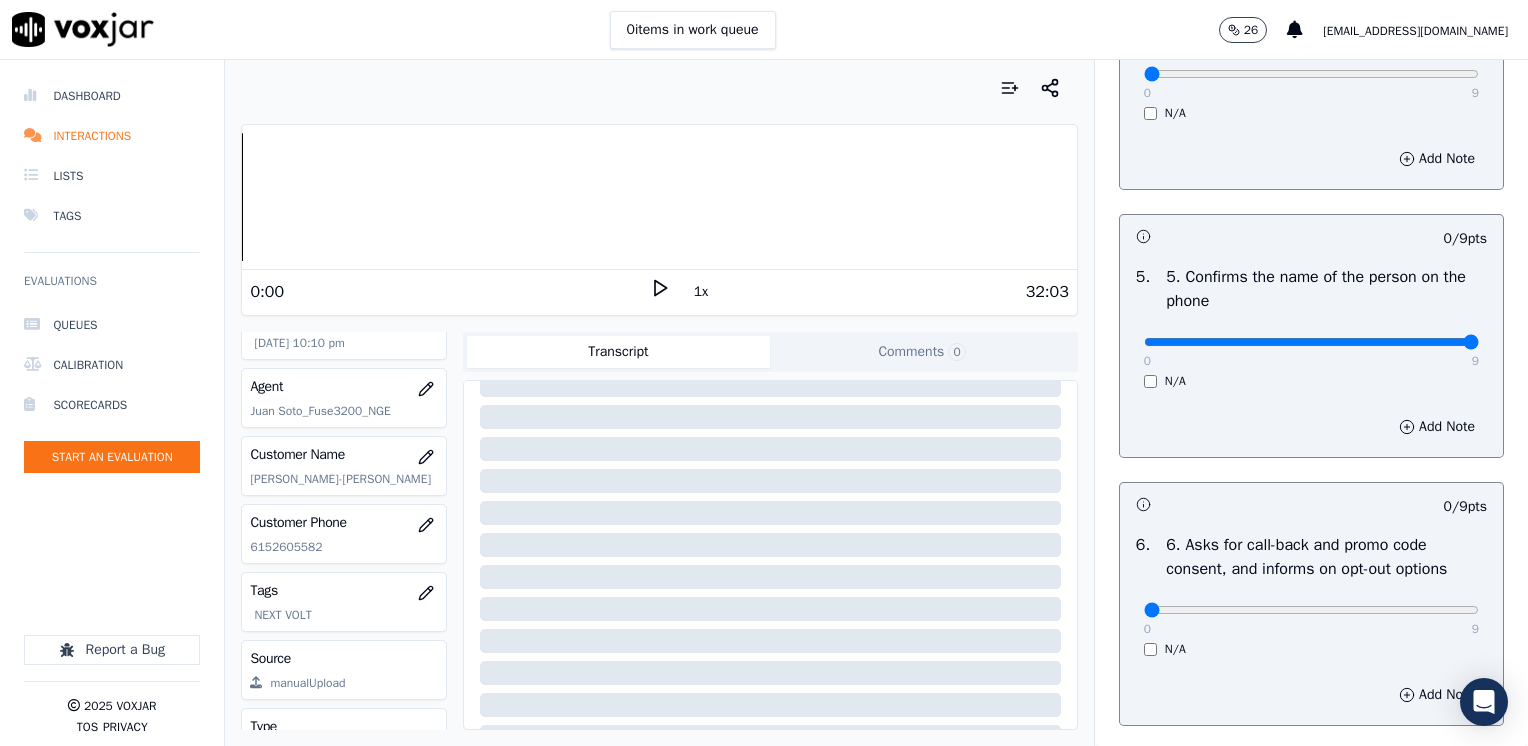 drag, startPoint x: 1131, startPoint y: 341, endPoint x: 1531, endPoint y: 355, distance: 400.24493 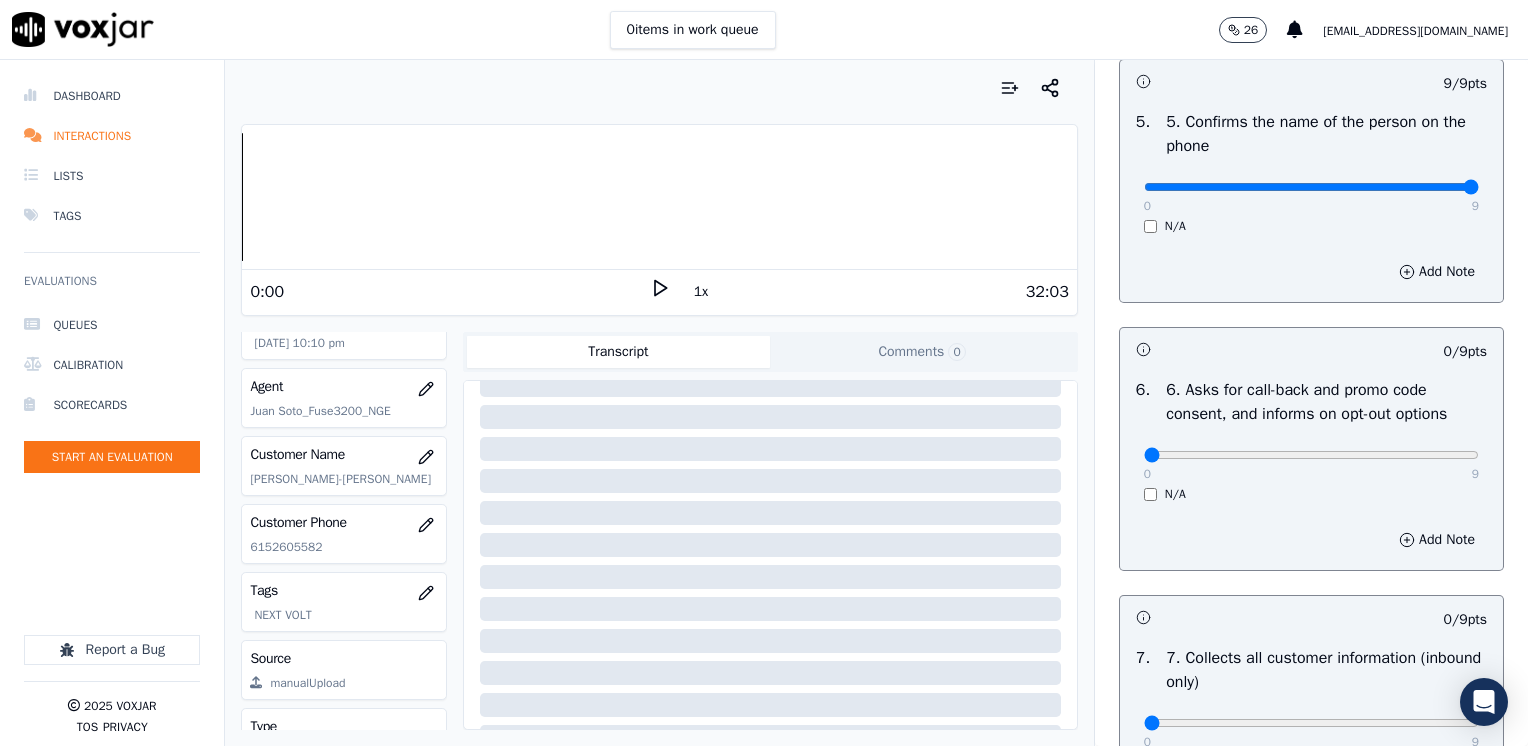 scroll, scrollTop: 1500, scrollLeft: 0, axis: vertical 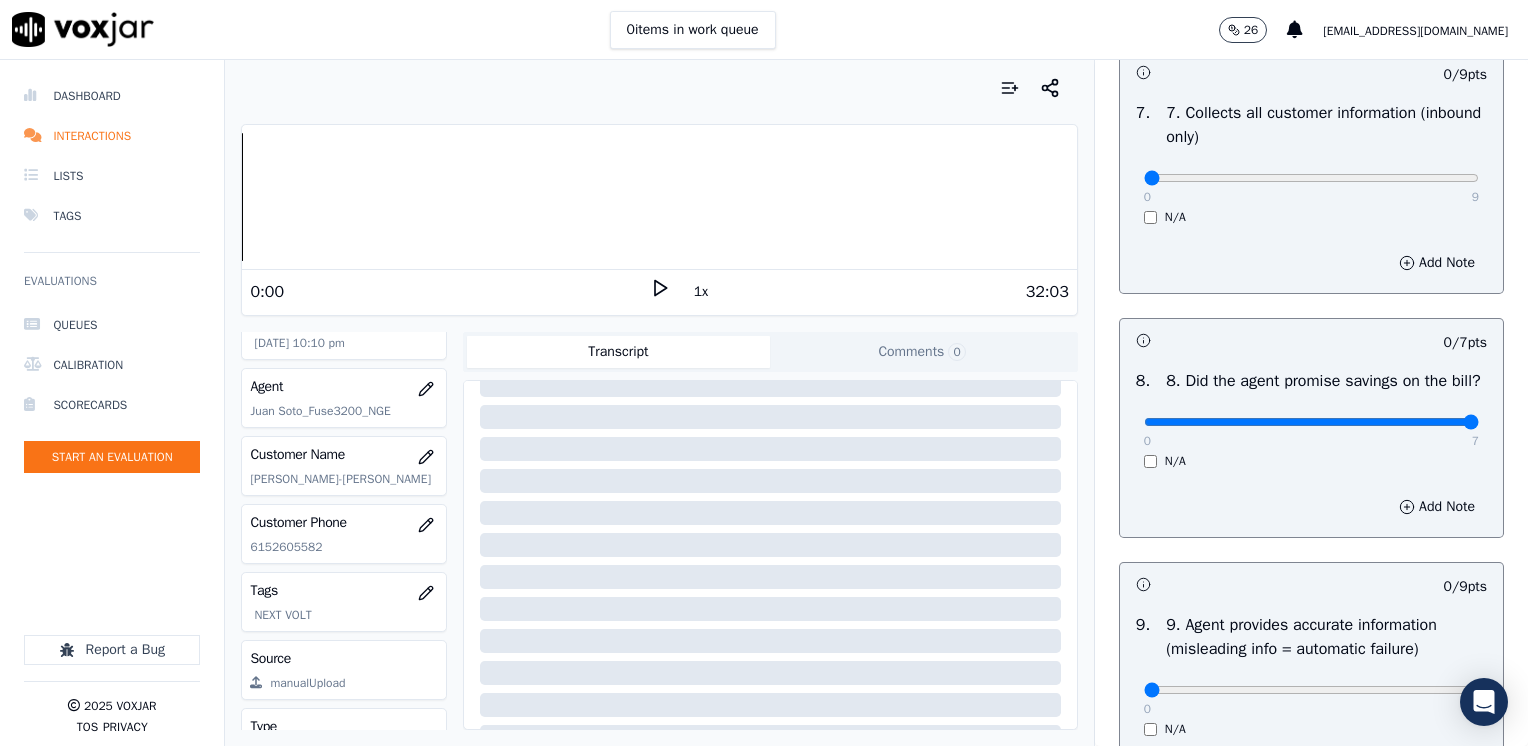 drag, startPoint x: 1135, startPoint y: 445, endPoint x: 1531, endPoint y: 442, distance: 396.01135 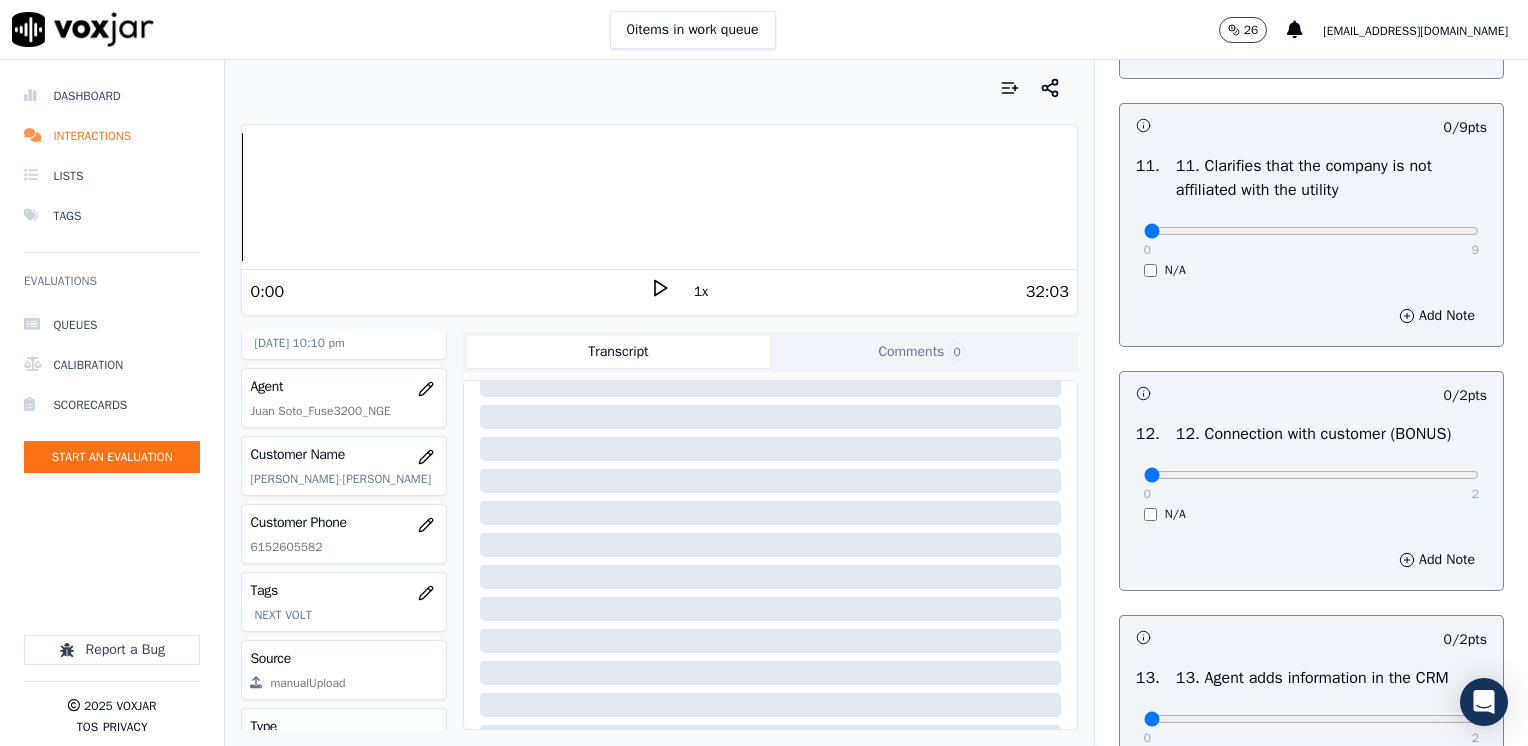 scroll, scrollTop: 2900, scrollLeft: 0, axis: vertical 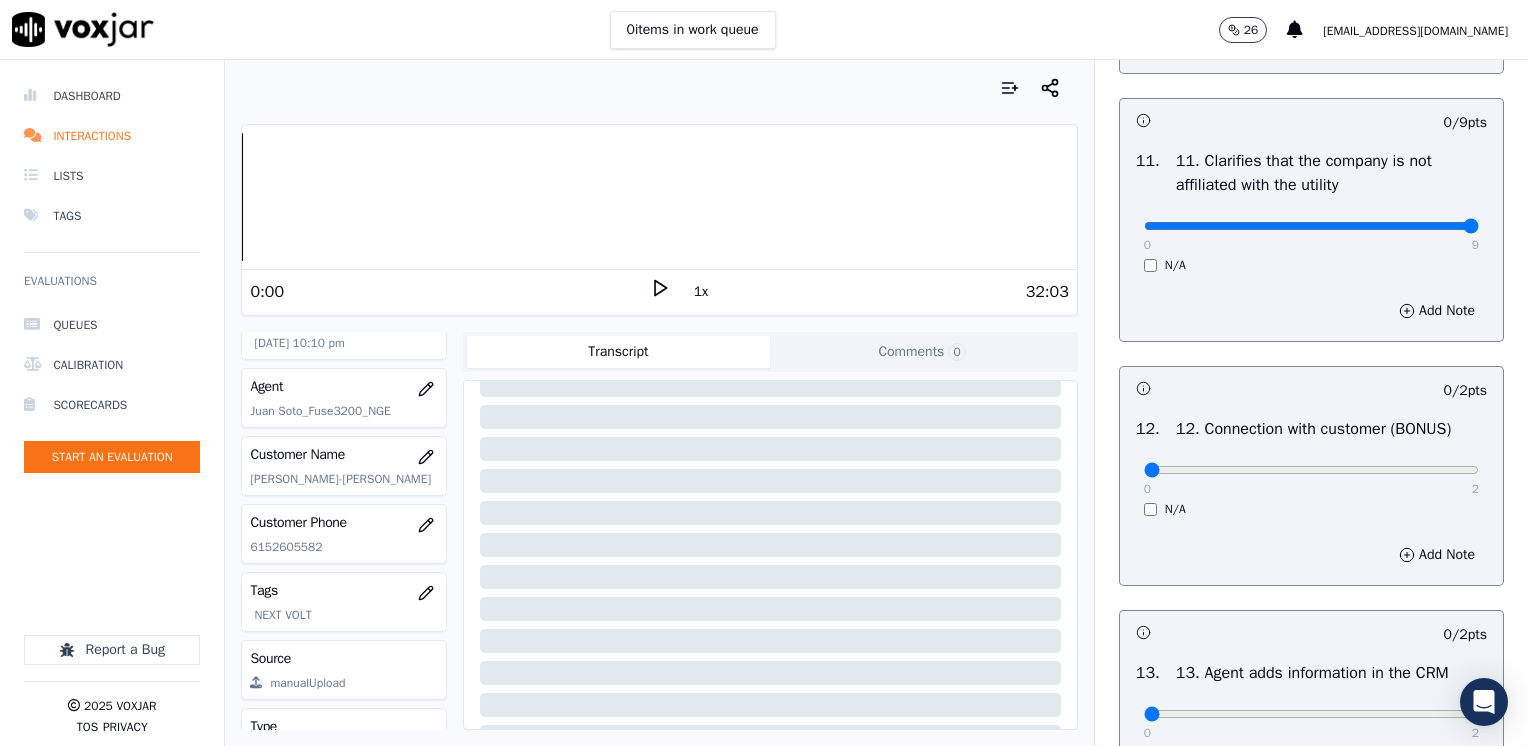 drag, startPoint x: 1128, startPoint y: 268, endPoint x: 1531, endPoint y: 270, distance: 403.00497 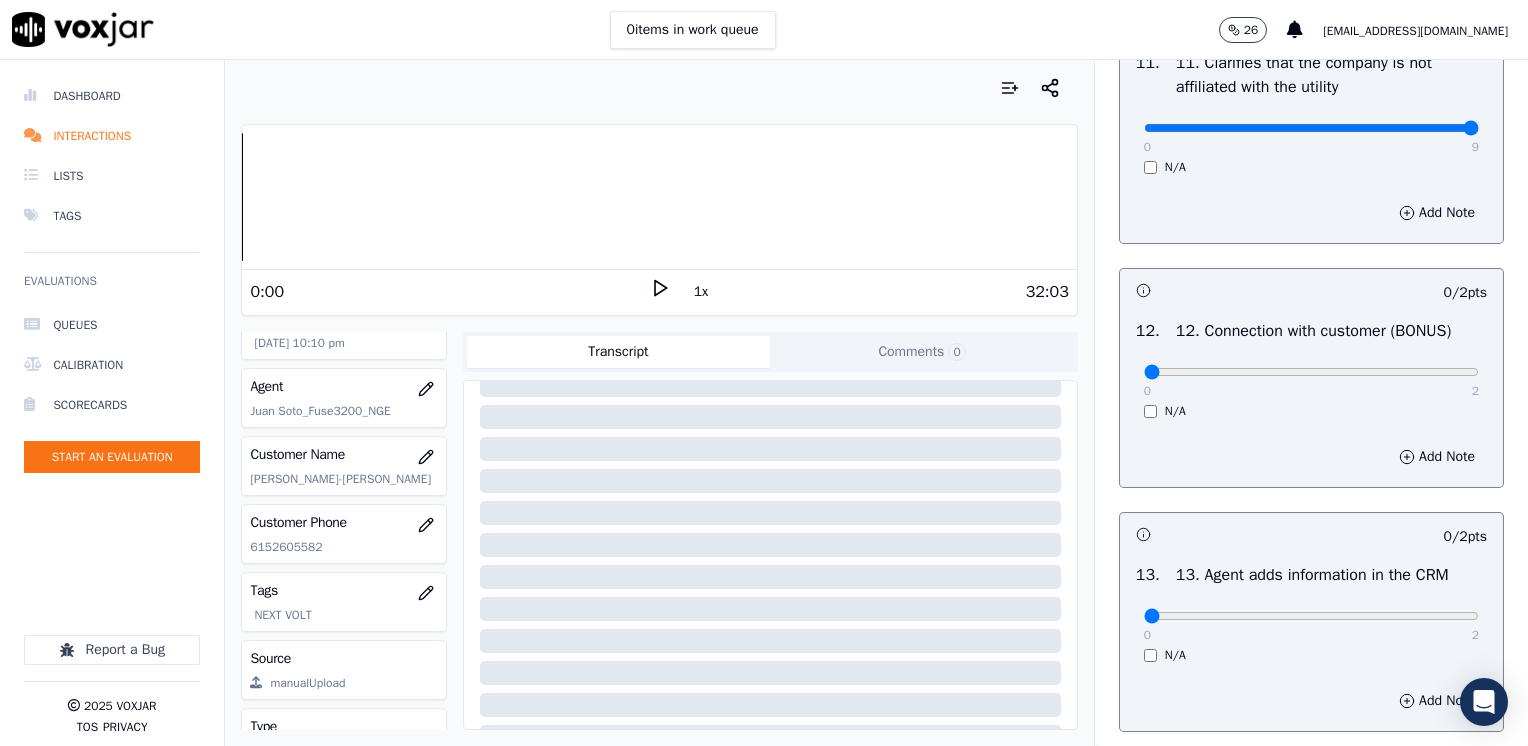 scroll, scrollTop: 3100, scrollLeft: 0, axis: vertical 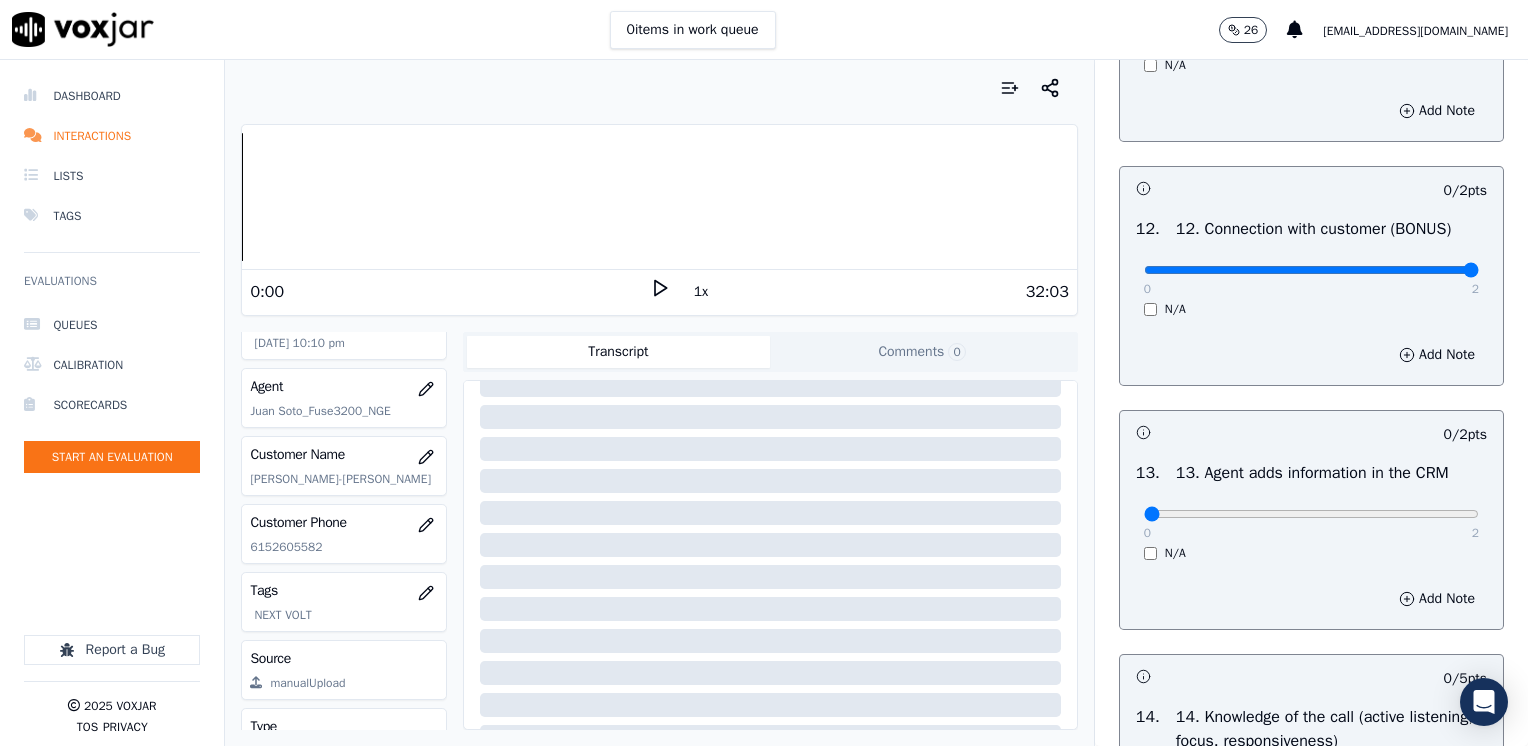 drag, startPoint x: 1132, startPoint y: 319, endPoint x: 1531, endPoint y: 380, distance: 403.636 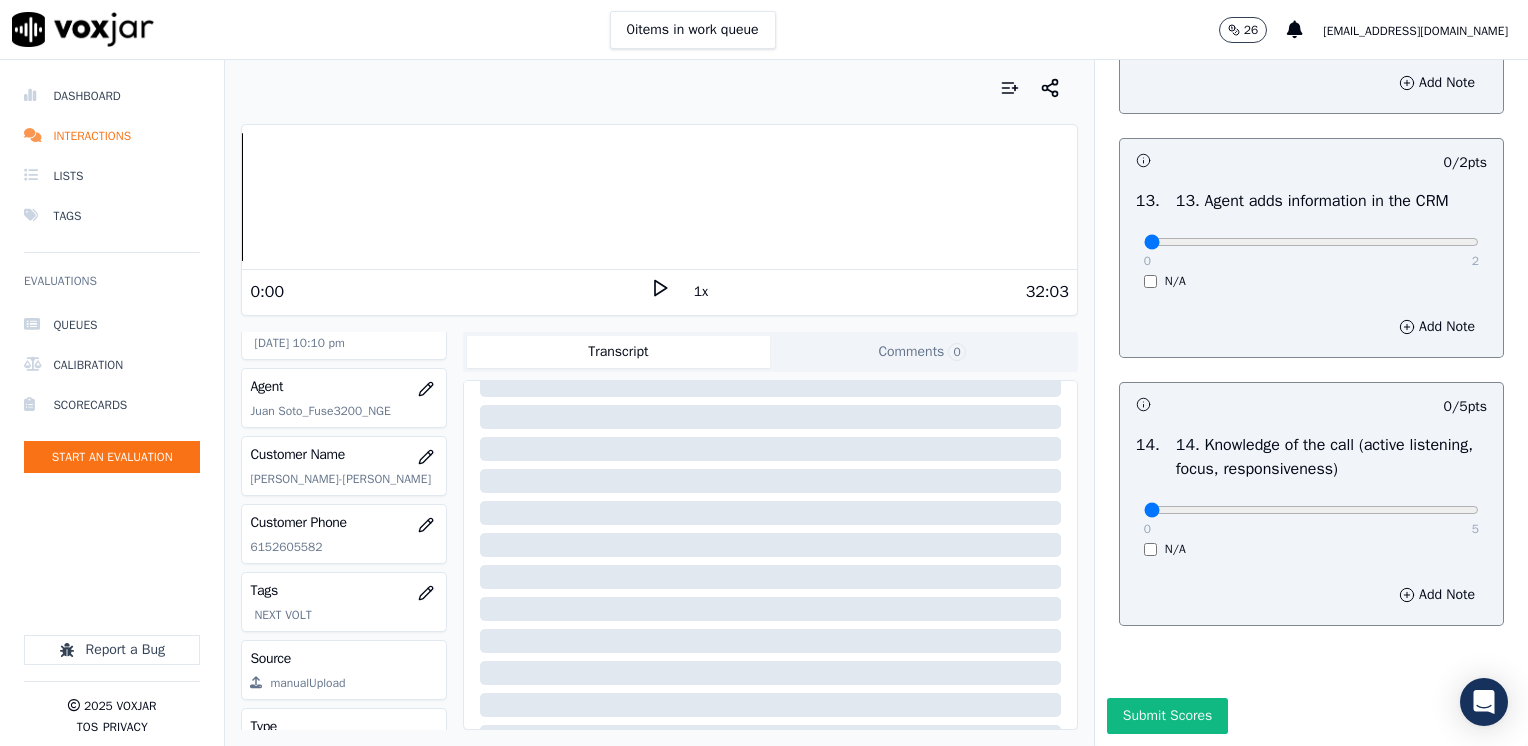 scroll, scrollTop: 3400, scrollLeft: 0, axis: vertical 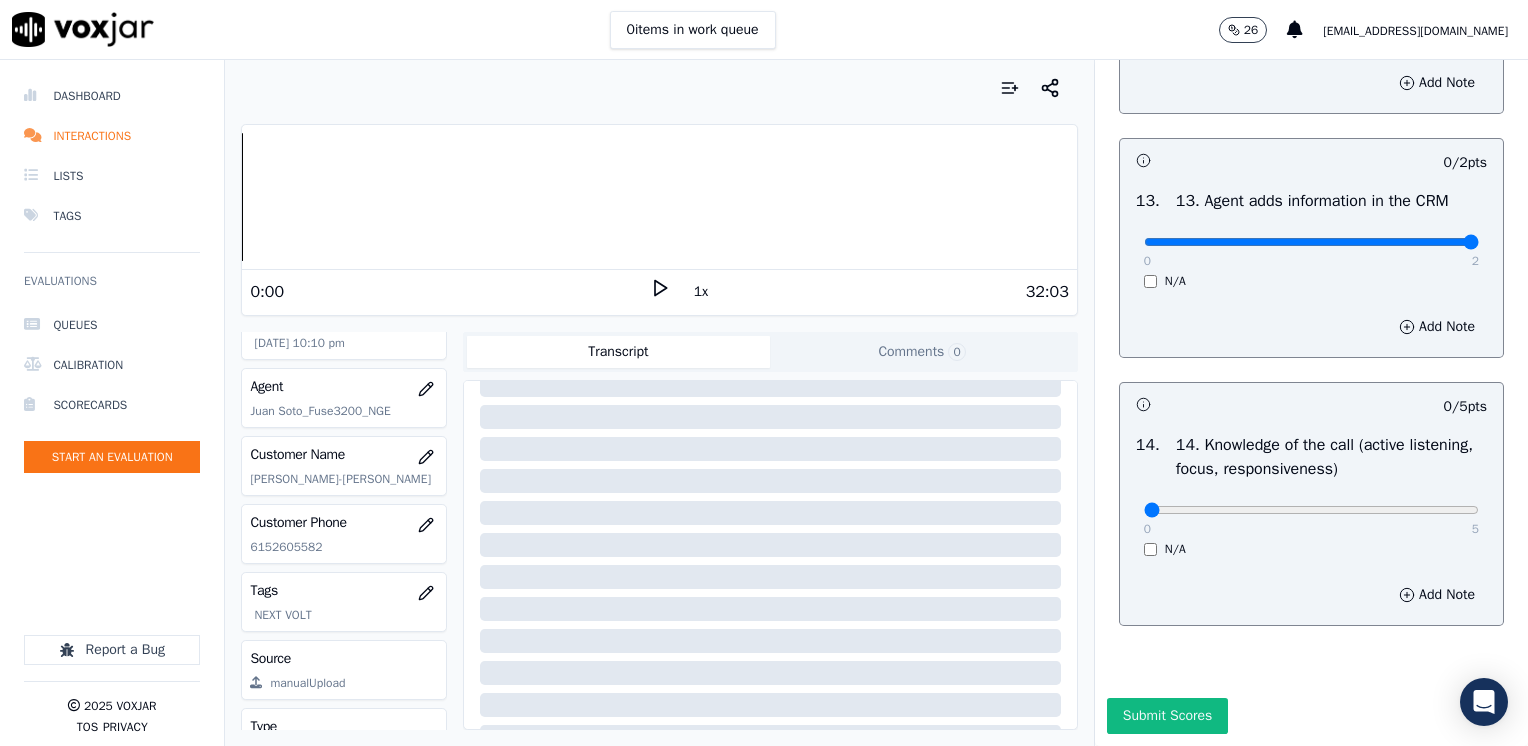 drag, startPoint x: 1136, startPoint y: 258, endPoint x: 1531, endPoint y: 259, distance: 395.00125 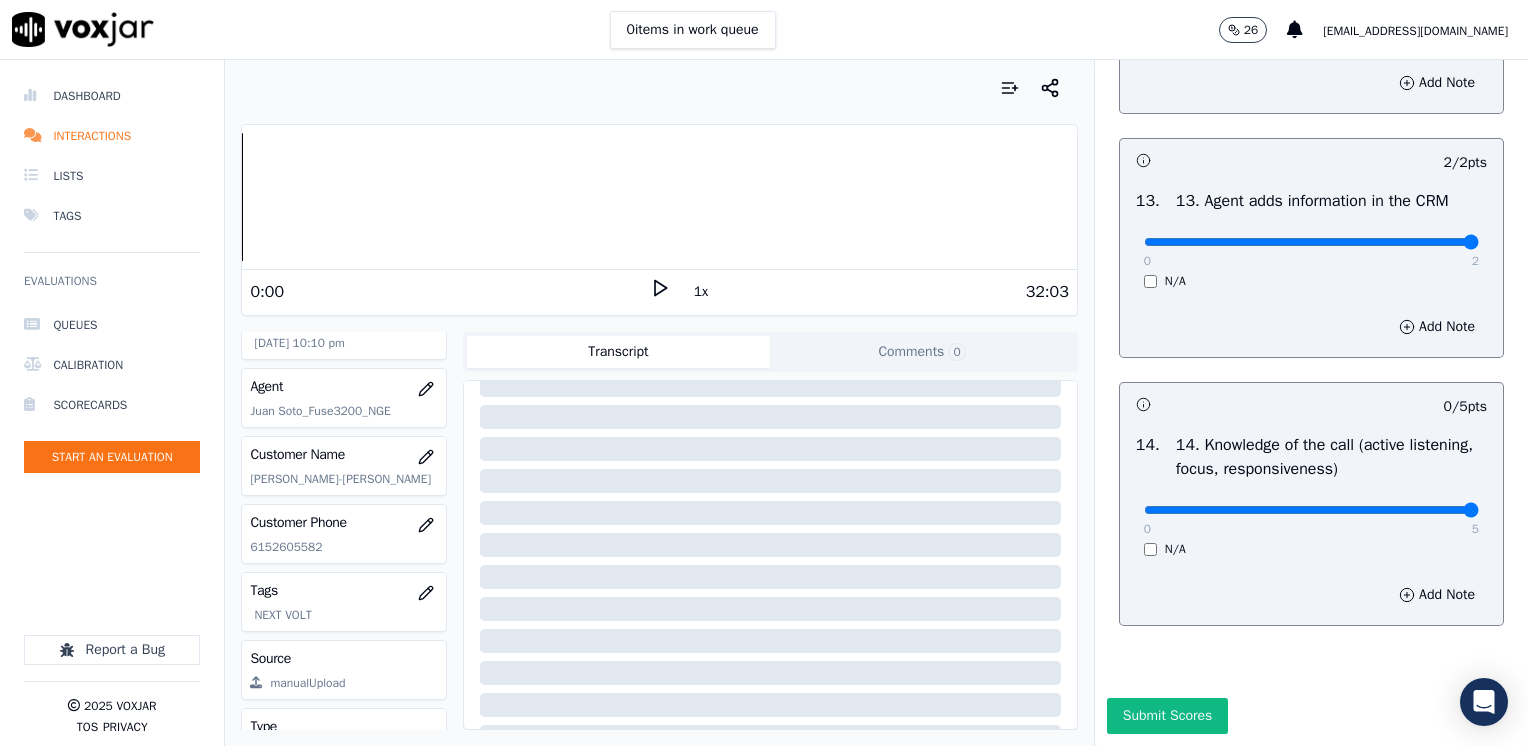 drag, startPoint x: 1133, startPoint y: 518, endPoint x: 1531, endPoint y: 558, distance: 400.005 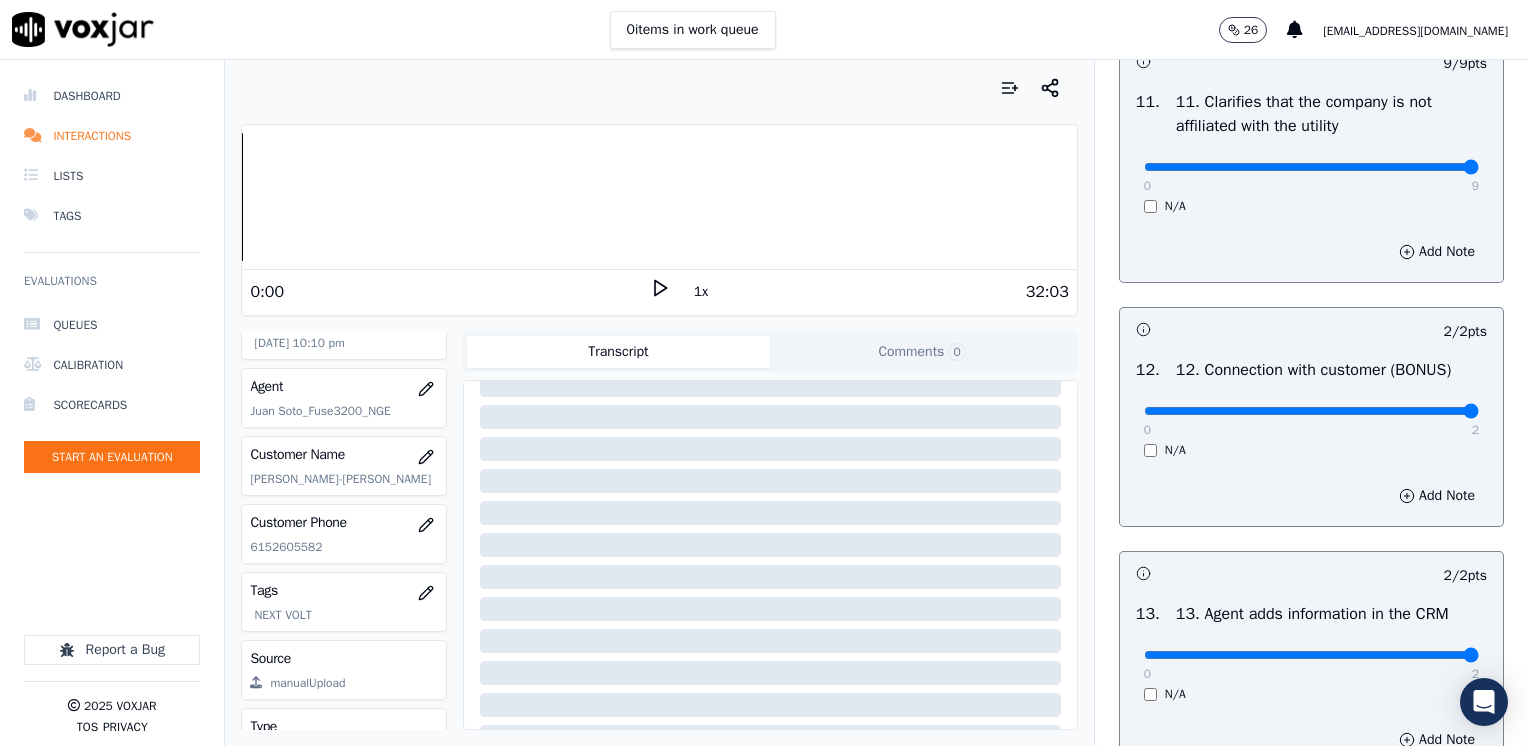 scroll, scrollTop: 2459, scrollLeft: 0, axis: vertical 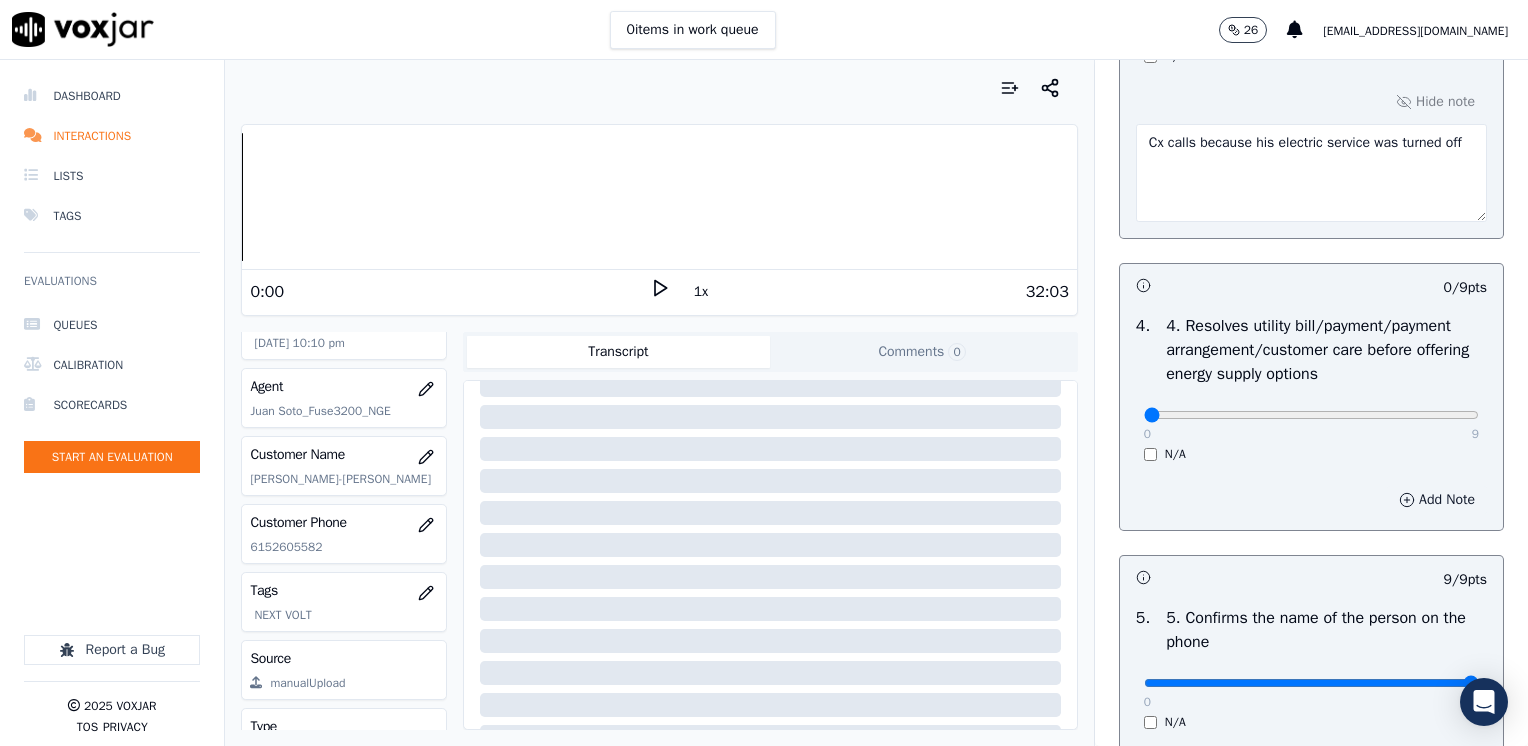 click on "Add Note" at bounding box center [1437, 500] 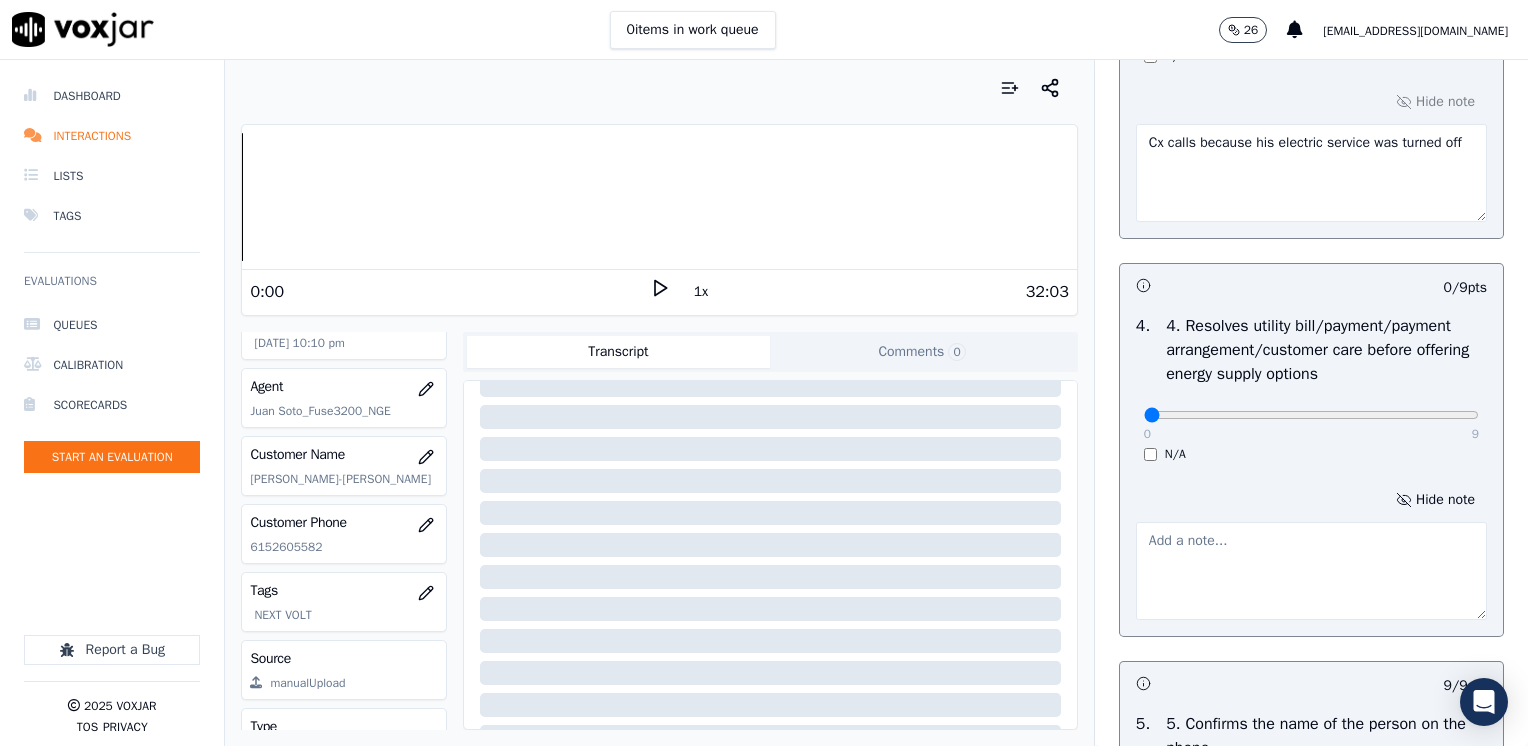 click at bounding box center (1311, 571) 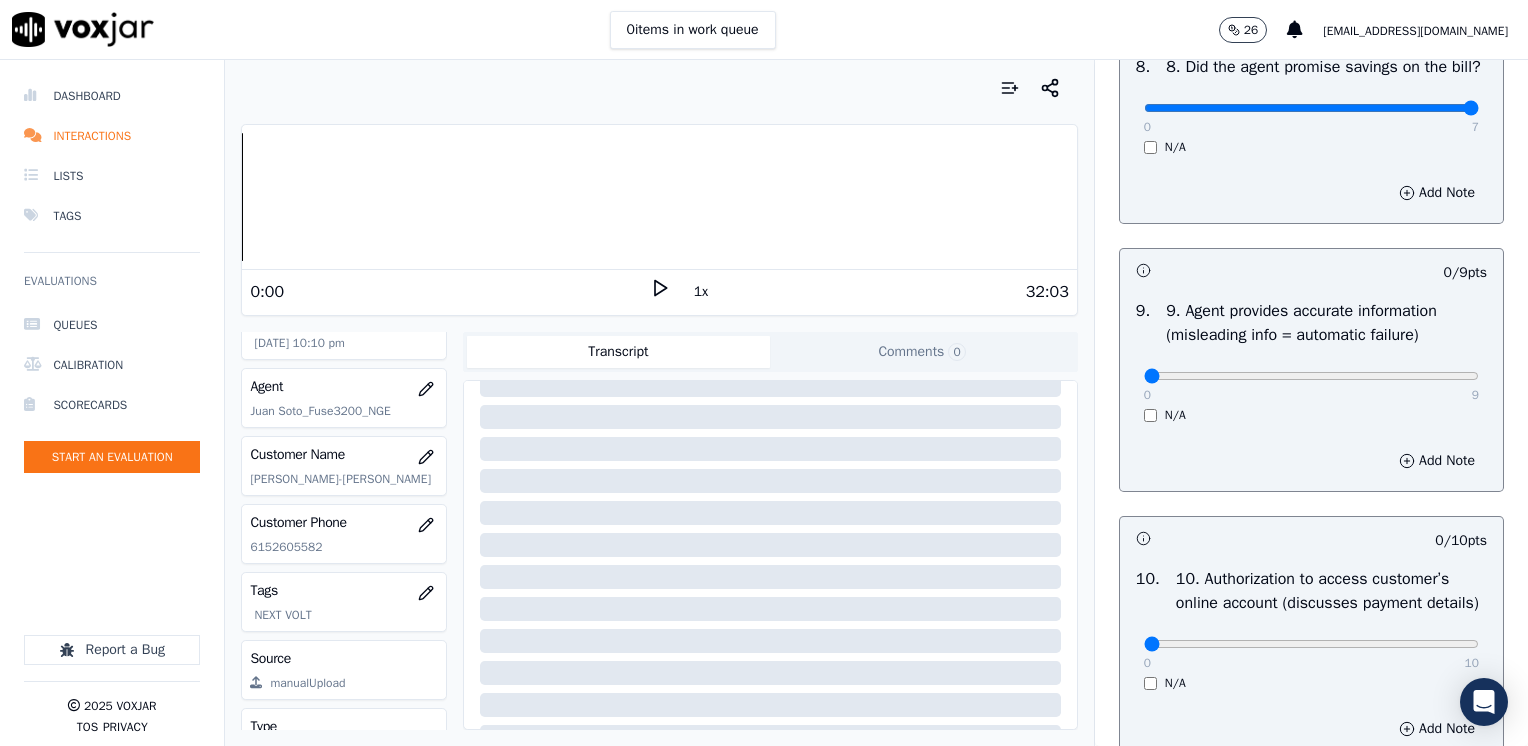 scroll, scrollTop: 2359, scrollLeft: 0, axis: vertical 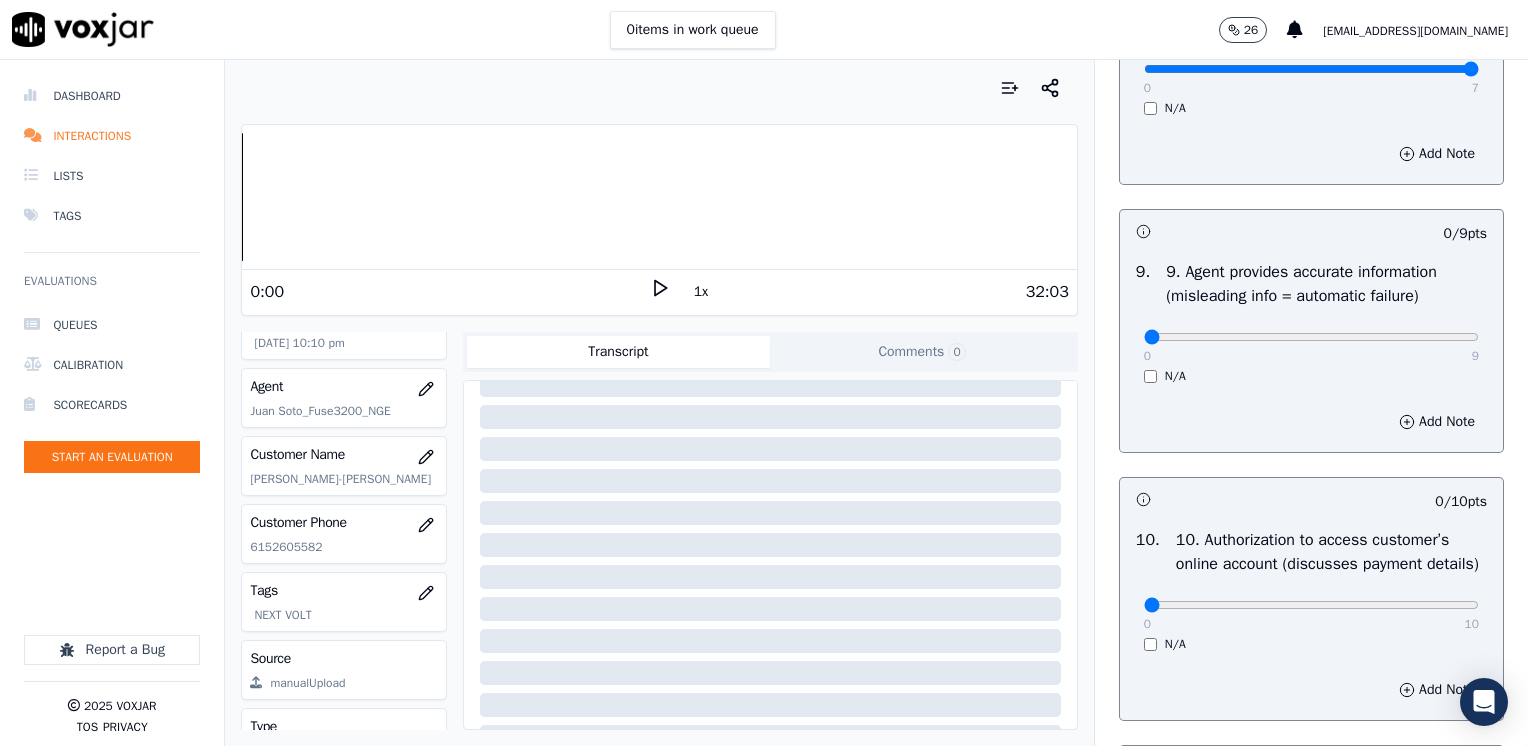 type on "Agent advised cx to do a payment agreement because cx last bill received a shut off notice" 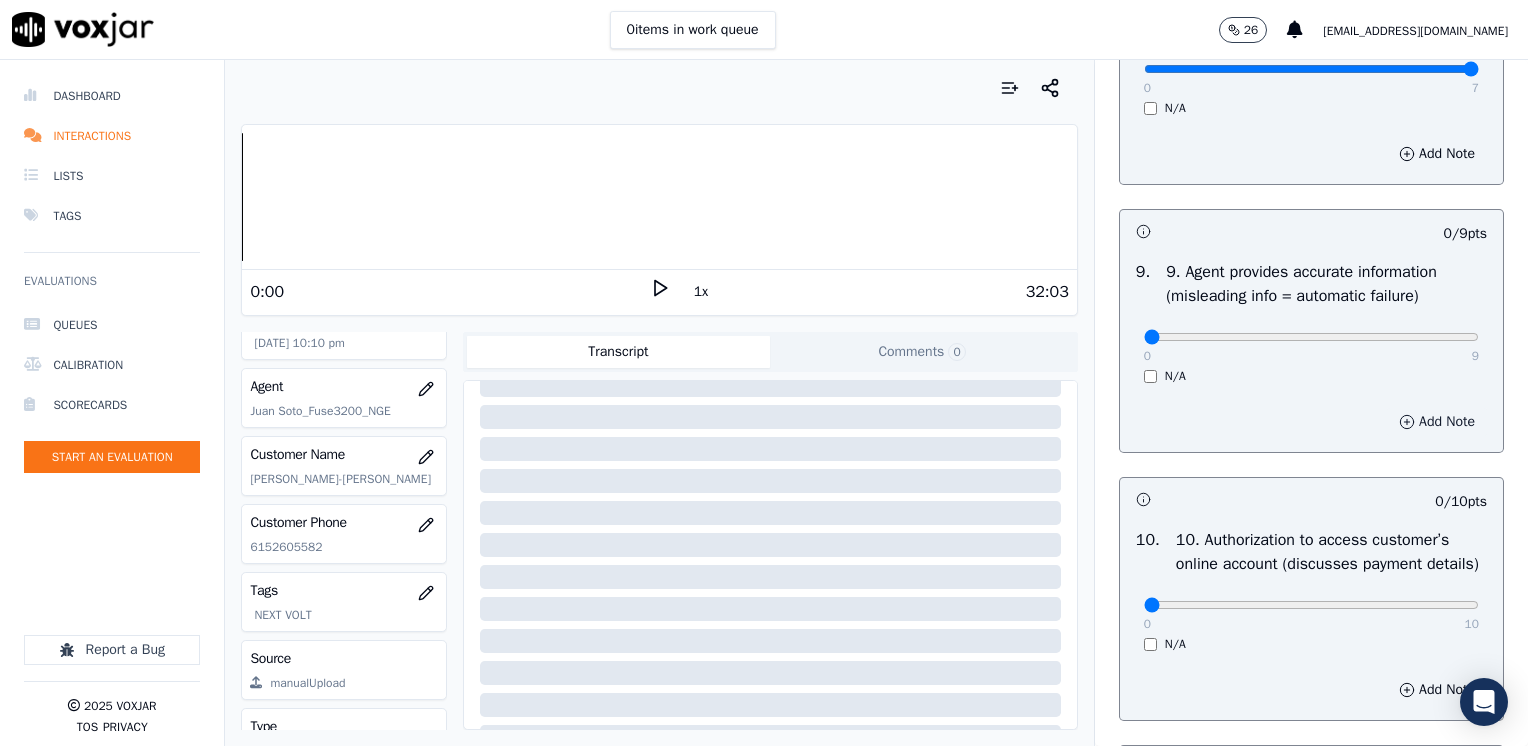 scroll, scrollTop: 2559, scrollLeft: 0, axis: vertical 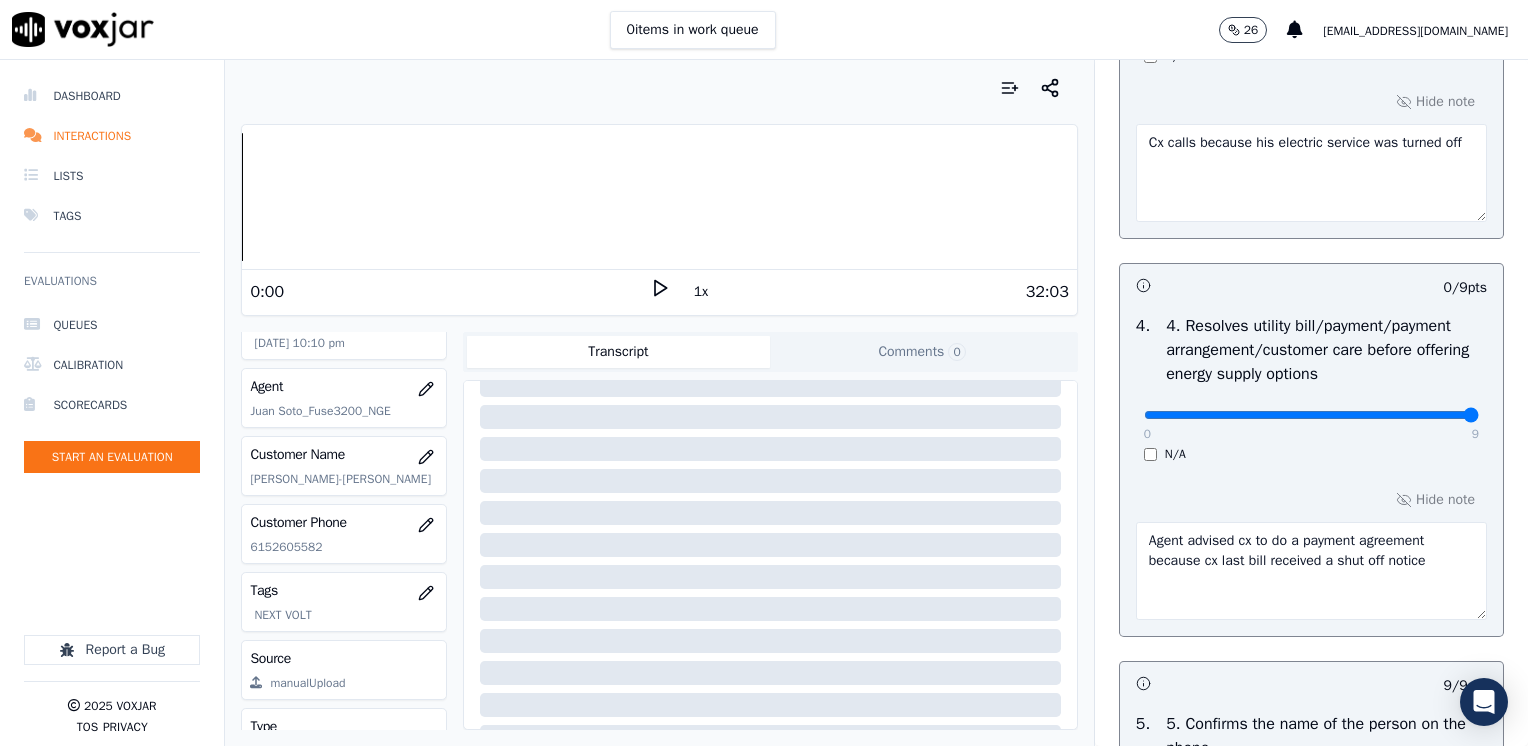 drag, startPoint x: 1129, startPoint y: 410, endPoint x: 1531, endPoint y: 410, distance: 402 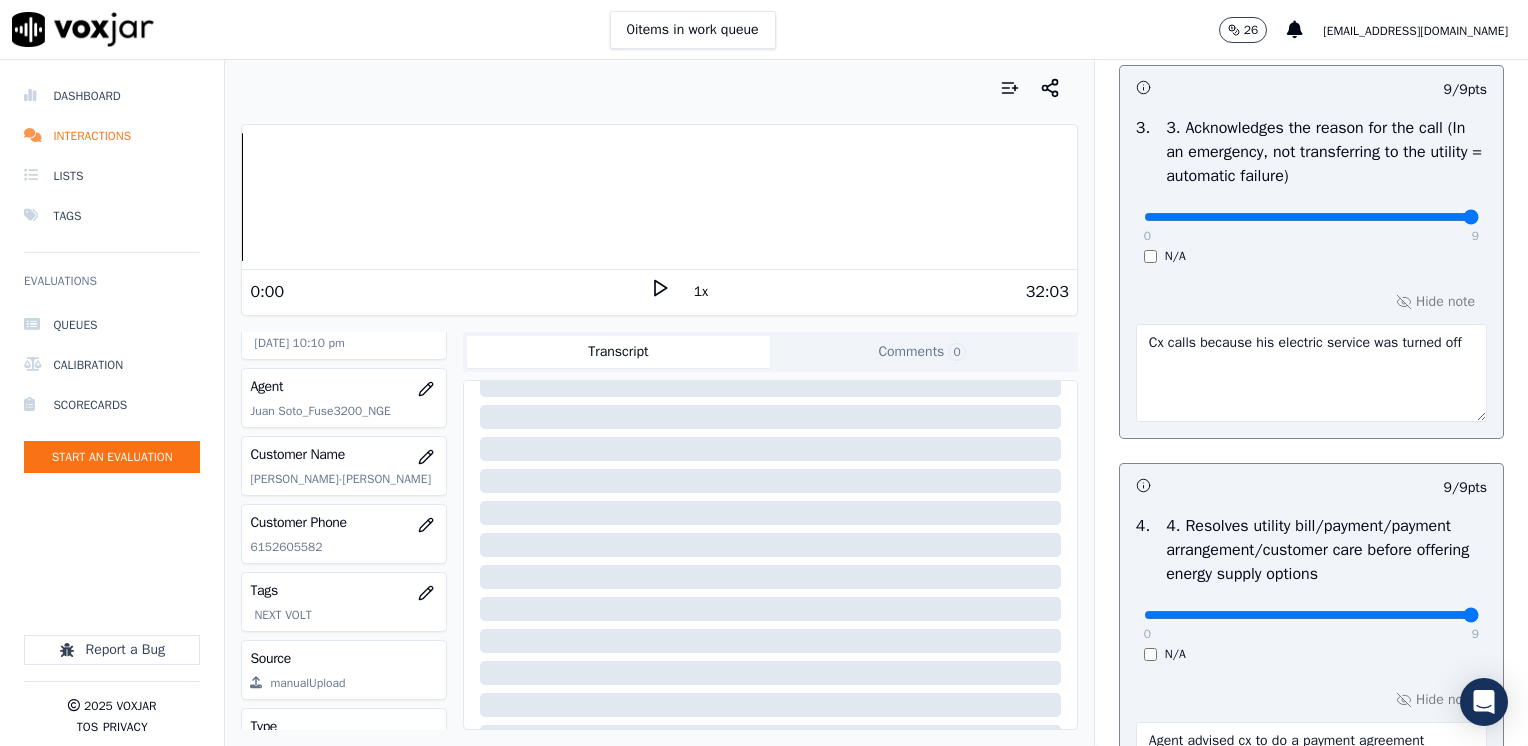 scroll, scrollTop: 1259, scrollLeft: 0, axis: vertical 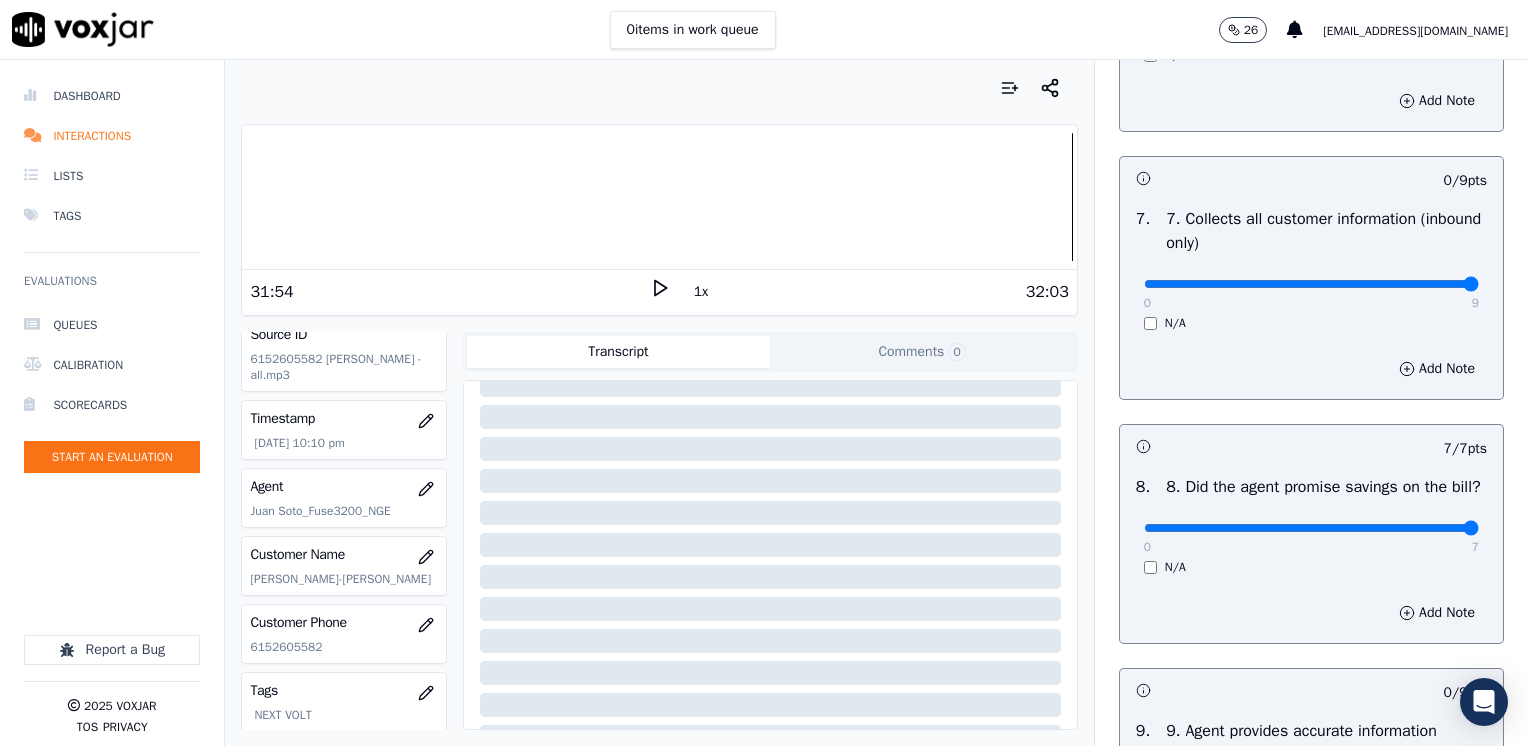 drag, startPoint x: 1133, startPoint y: 284, endPoint x: 1531, endPoint y: 306, distance: 398.60757 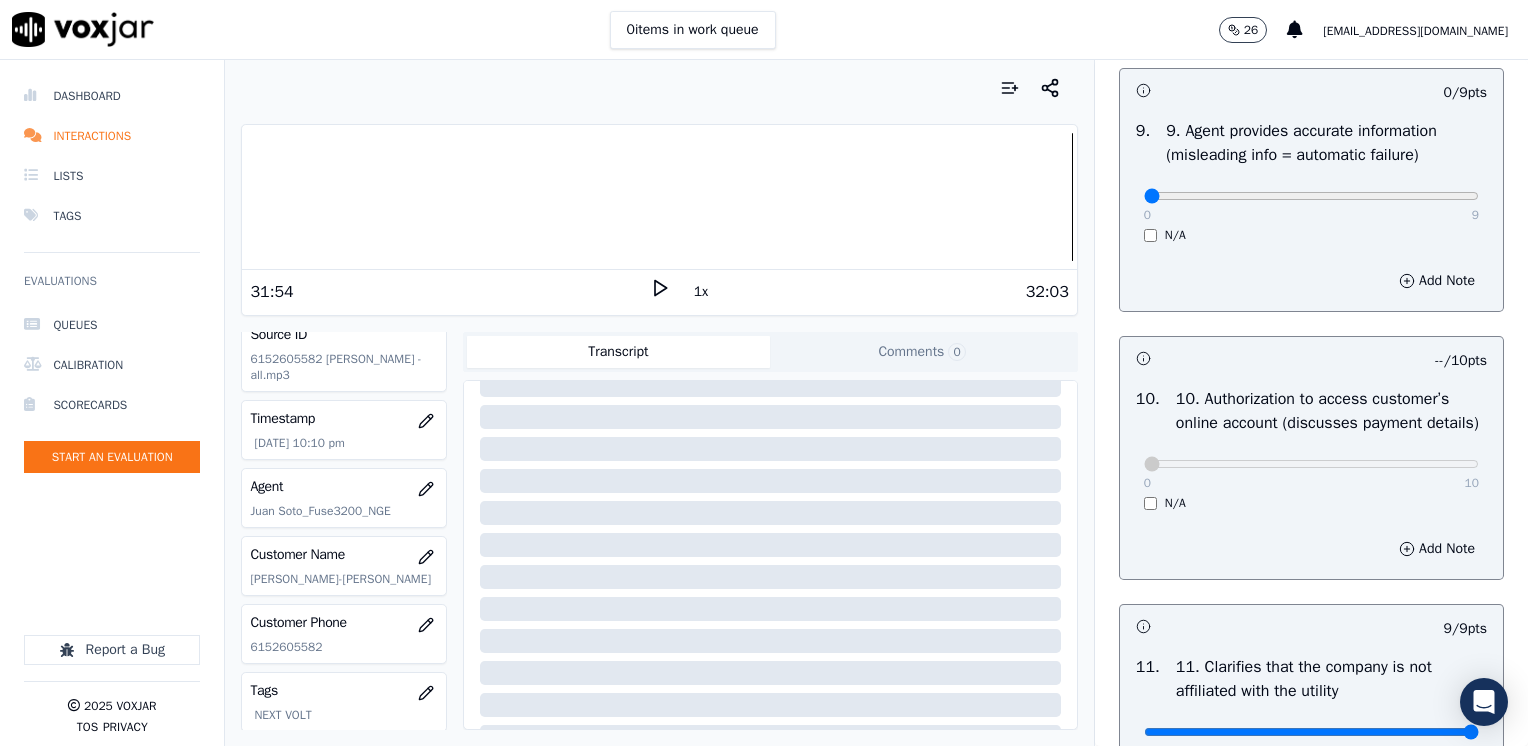 scroll, scrollTop: 2400, scrollLeft: 0, axis: vertical 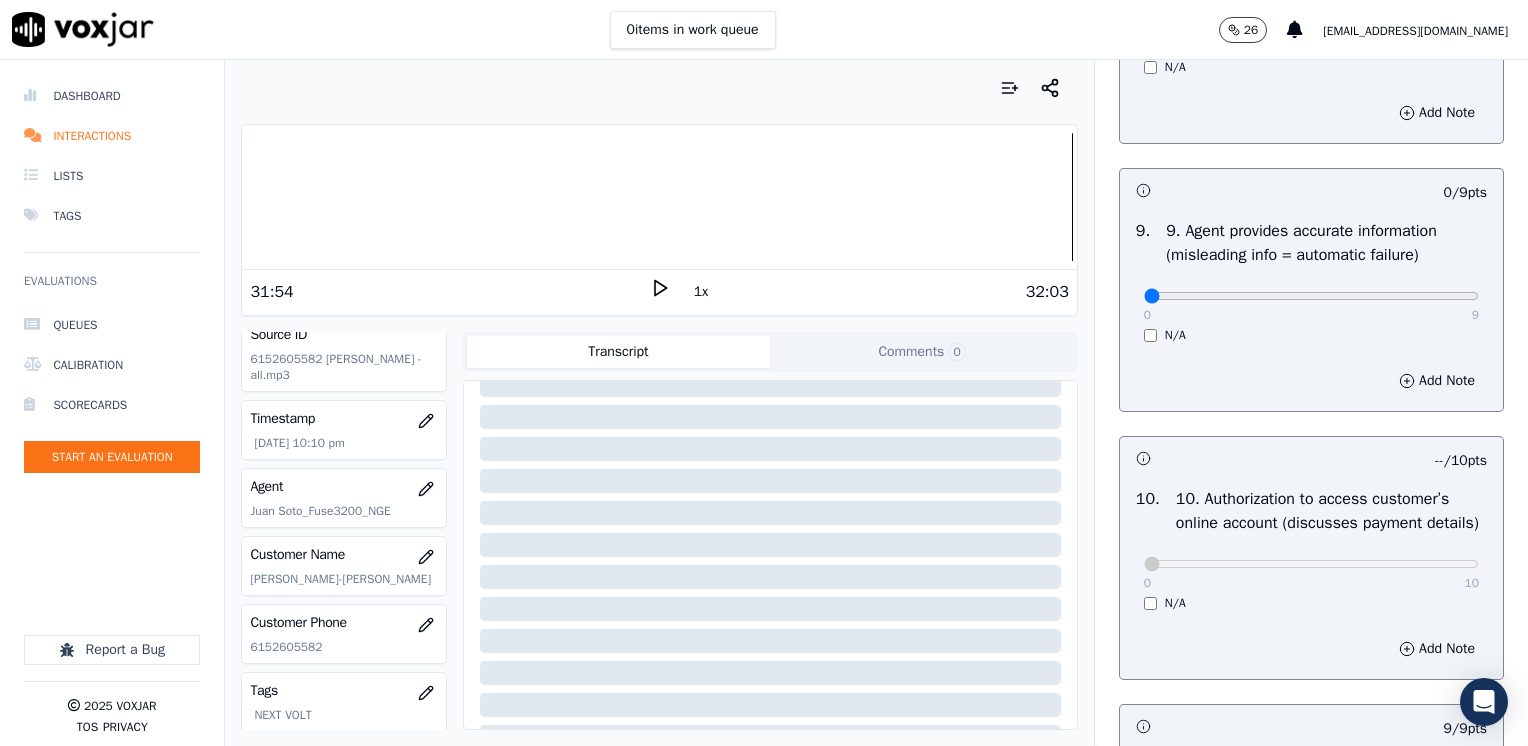 click at bounding box center [1224, 190] 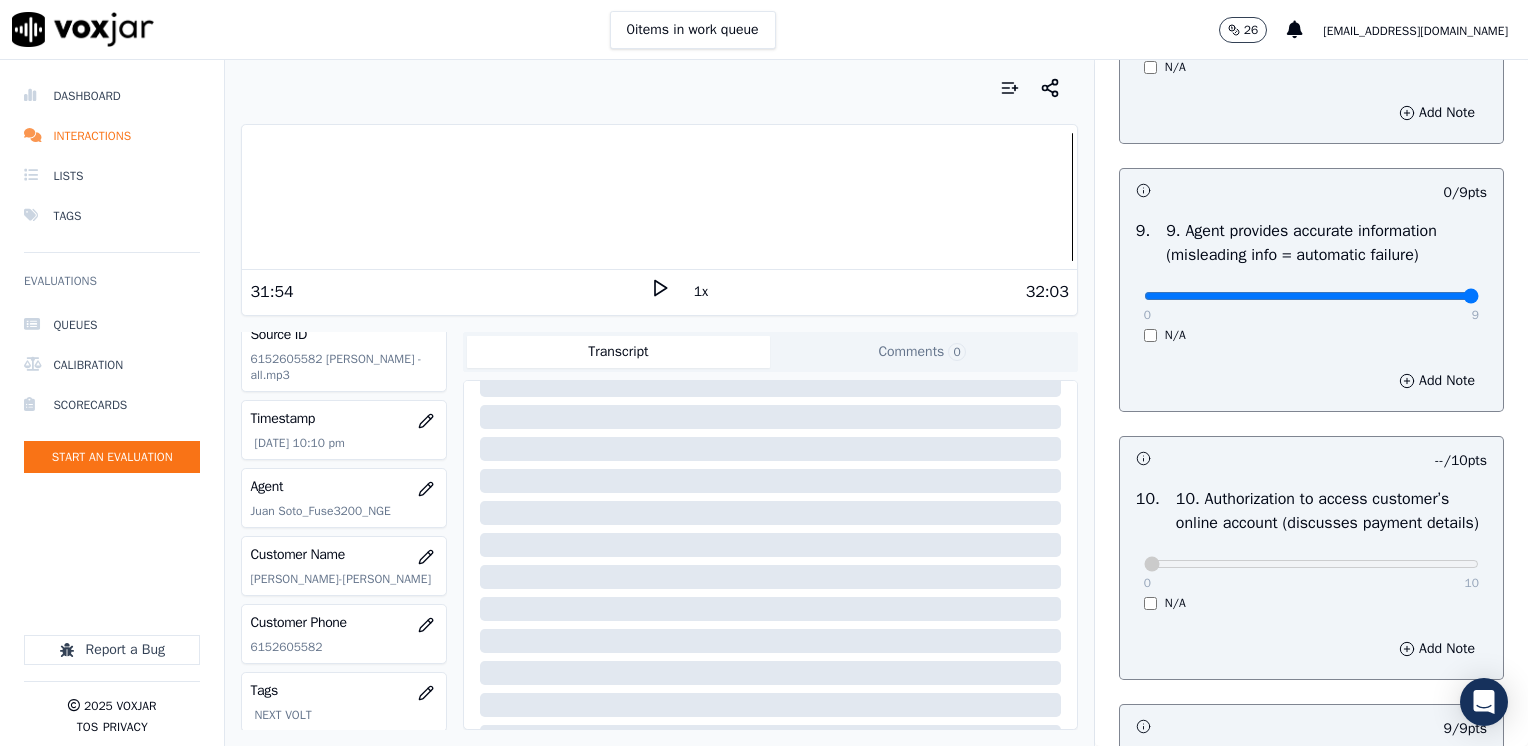 drag, startPoint x: 1131, startPoint y: 311, endPoint x: 1531, endPoint y: 314, distance: 400.01126 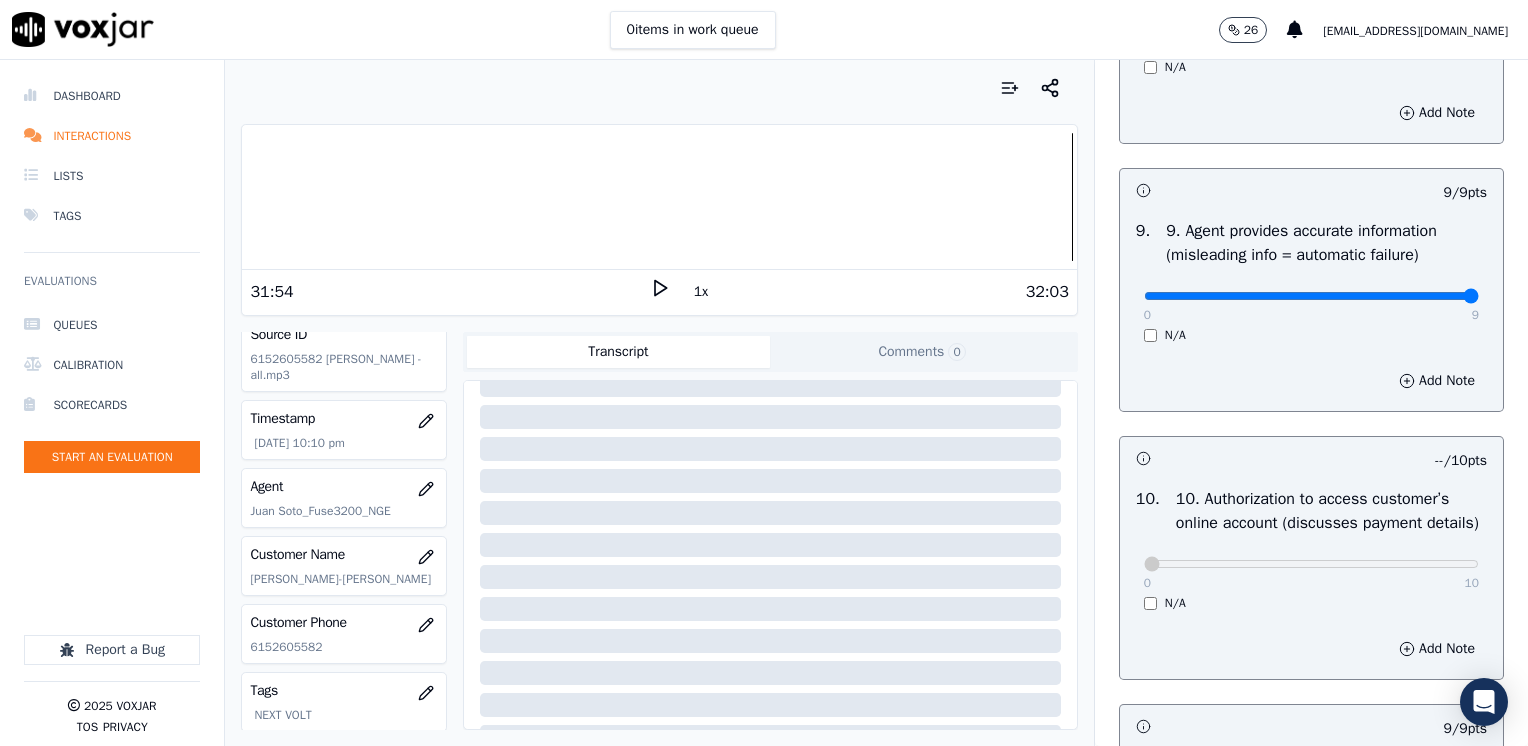 scroll, scrollTop: 296, scrollLeft: 0, axis: vertical 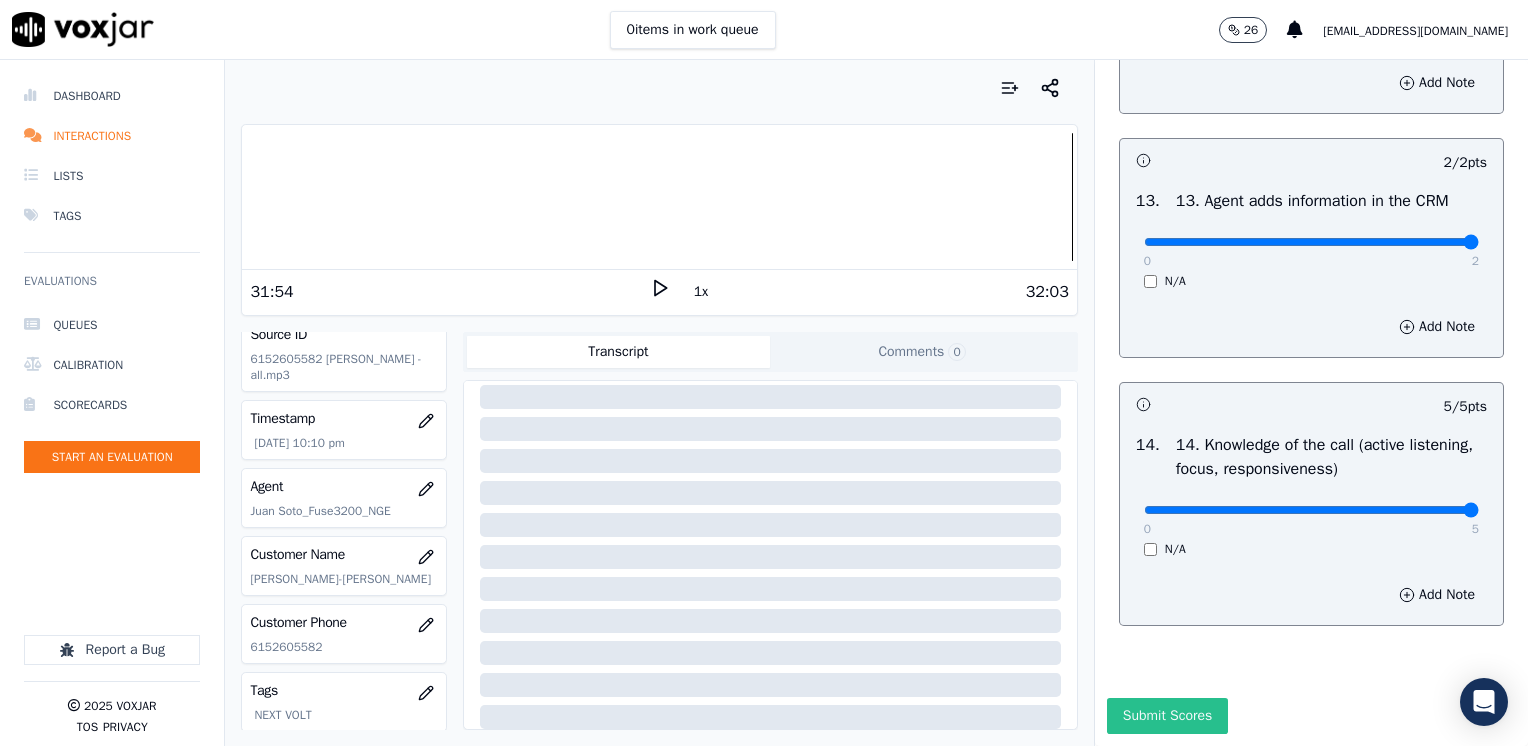 click on "Submit Scores" at bounding box center (1167, 716) 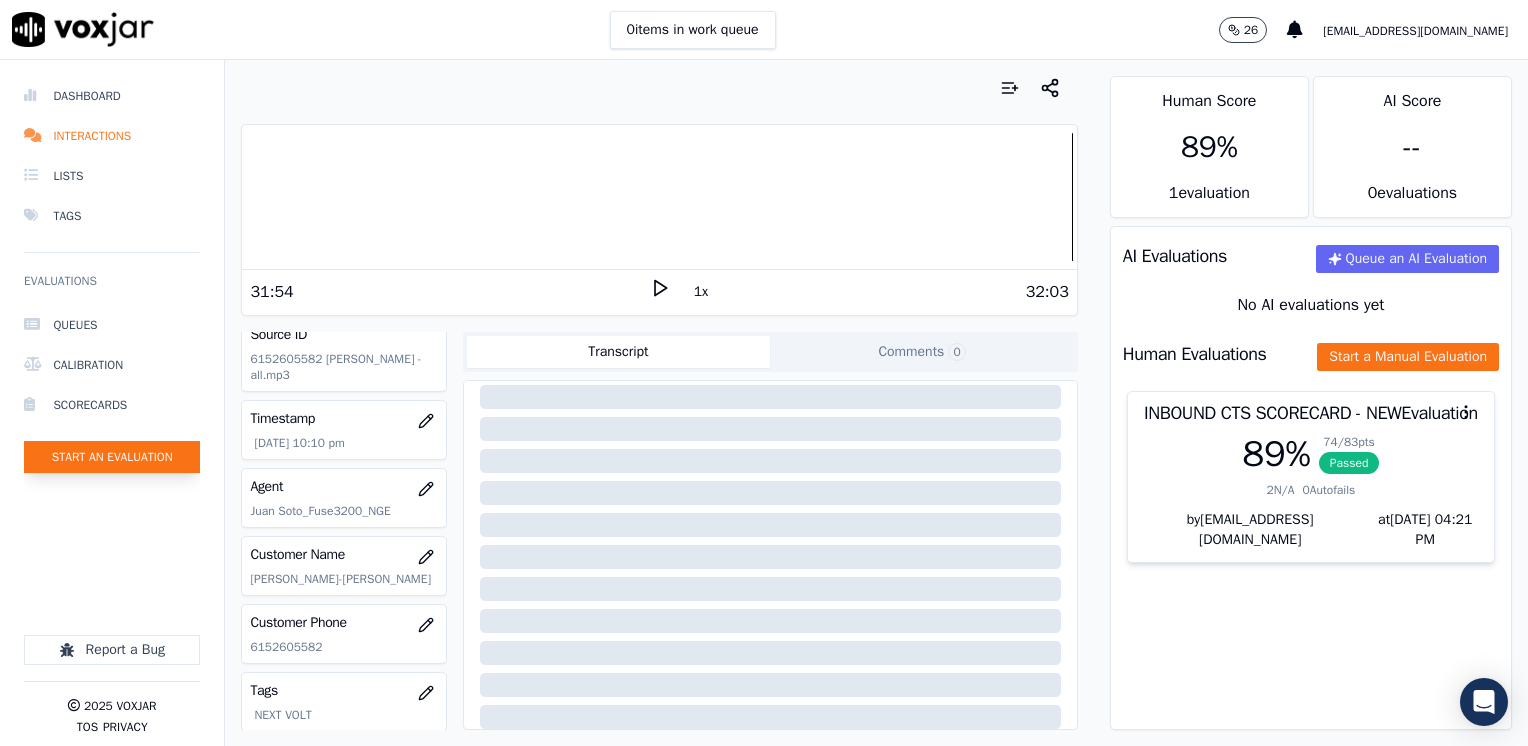 click on "Start an Evaluation" 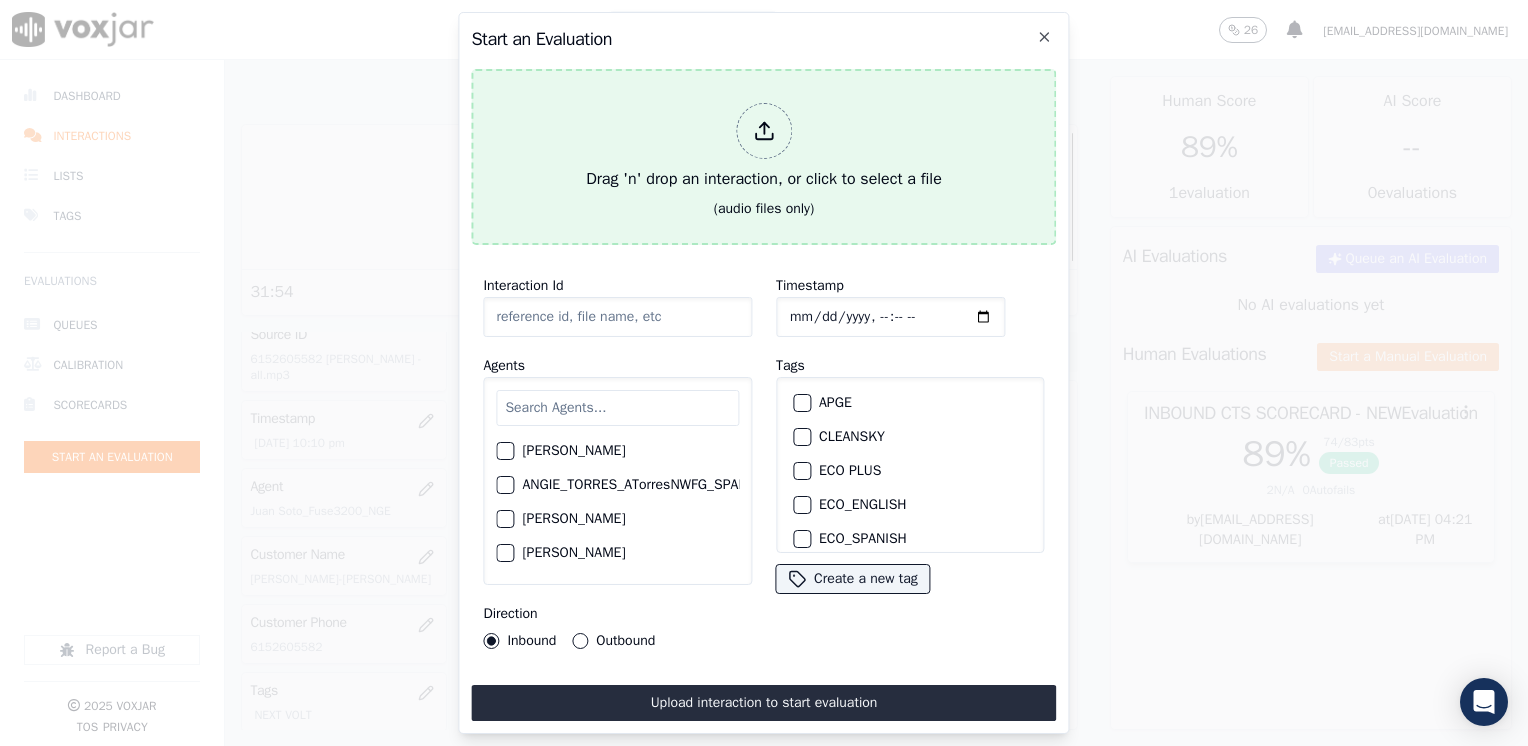 click at bounding box center [764, 131] 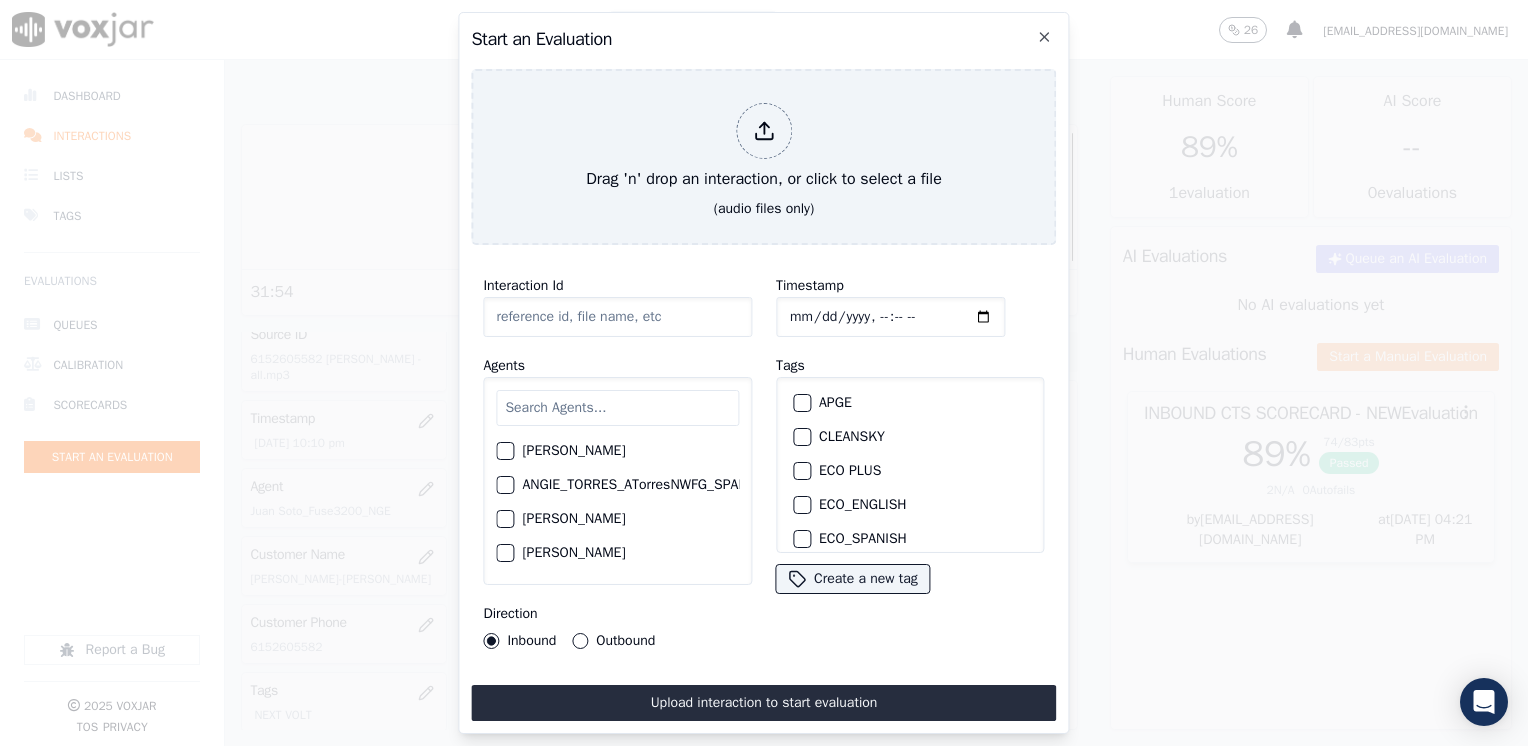 type on "20250729-092234_6173775908-all [PERSON_NAME] 1 .mp3" 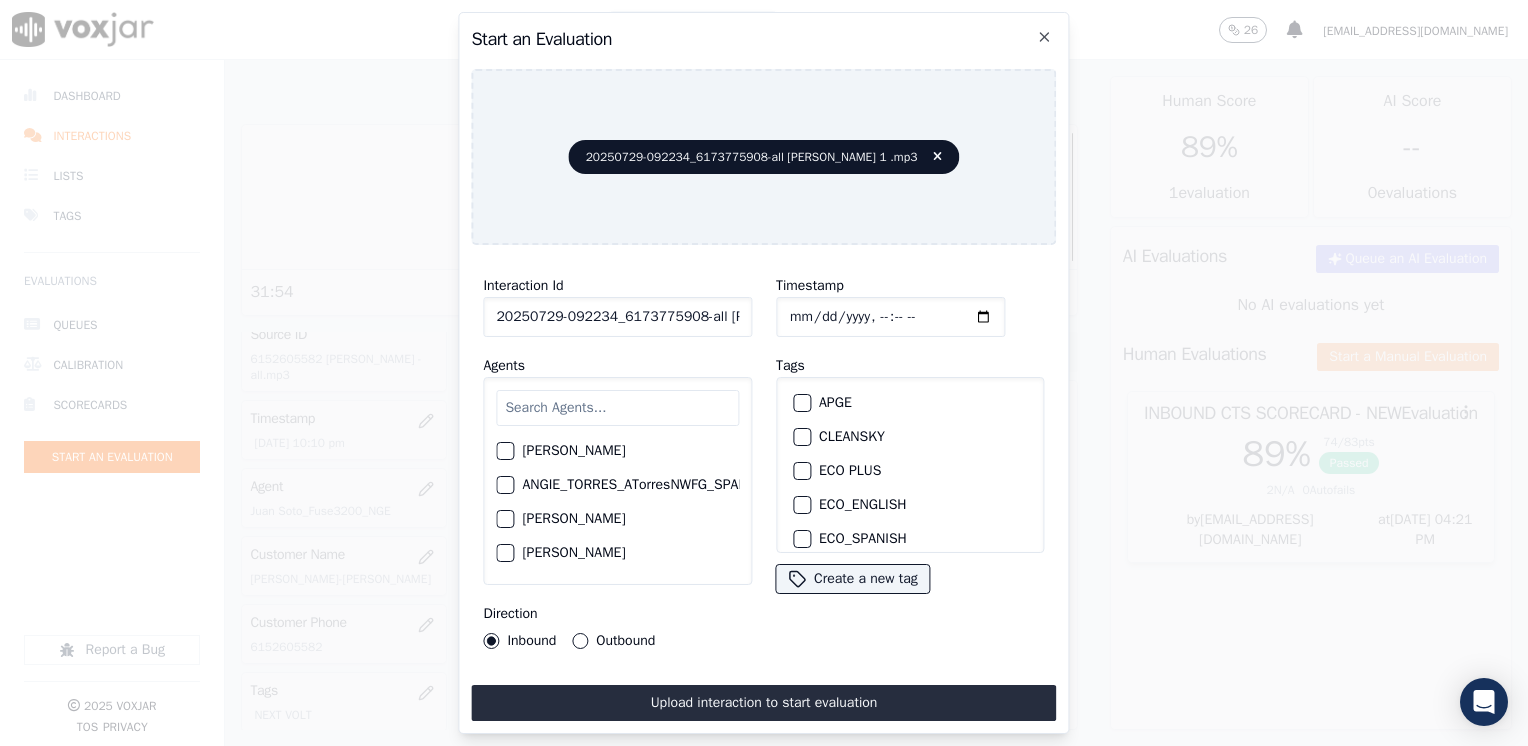 click at bounding box center (617, 408) 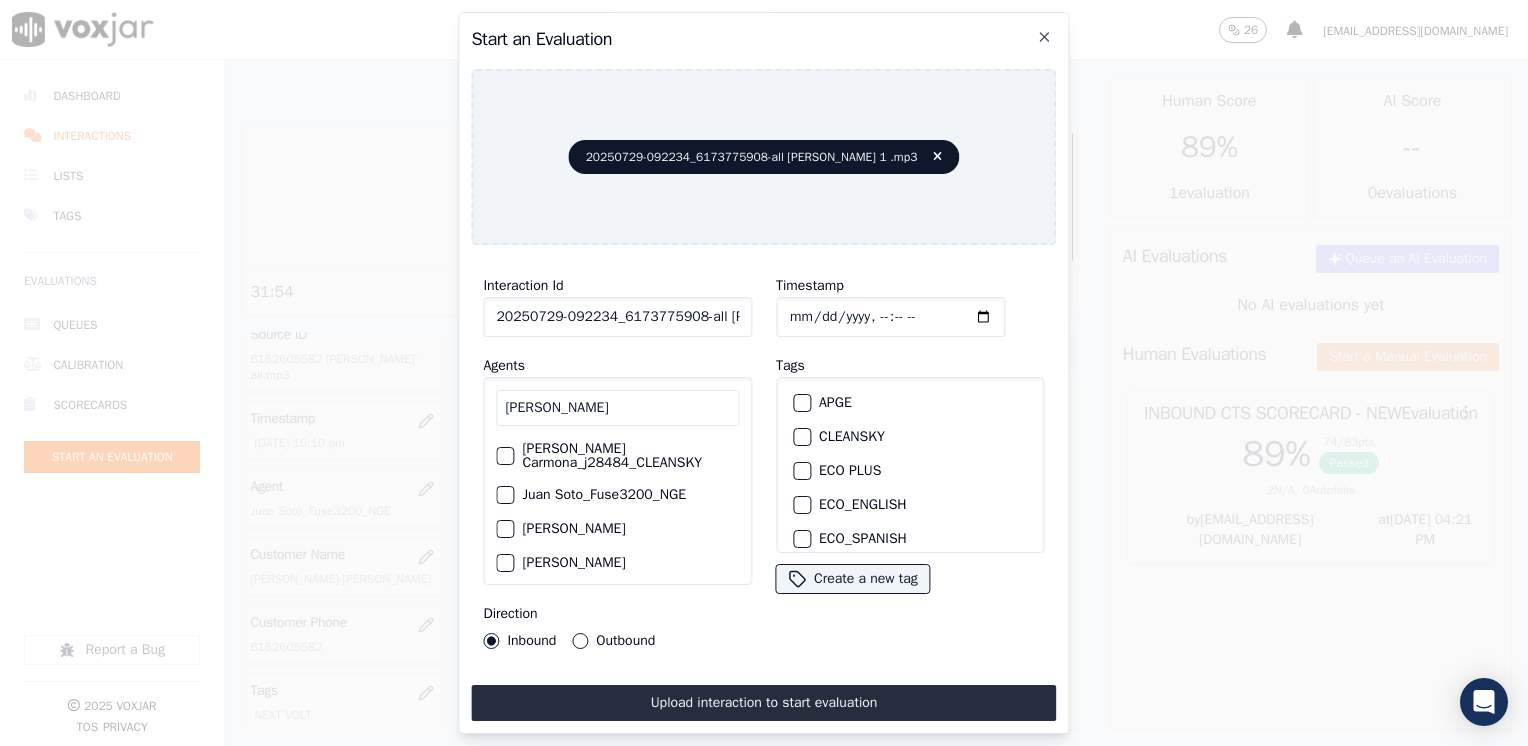 type on "[PERSON_NAME]" 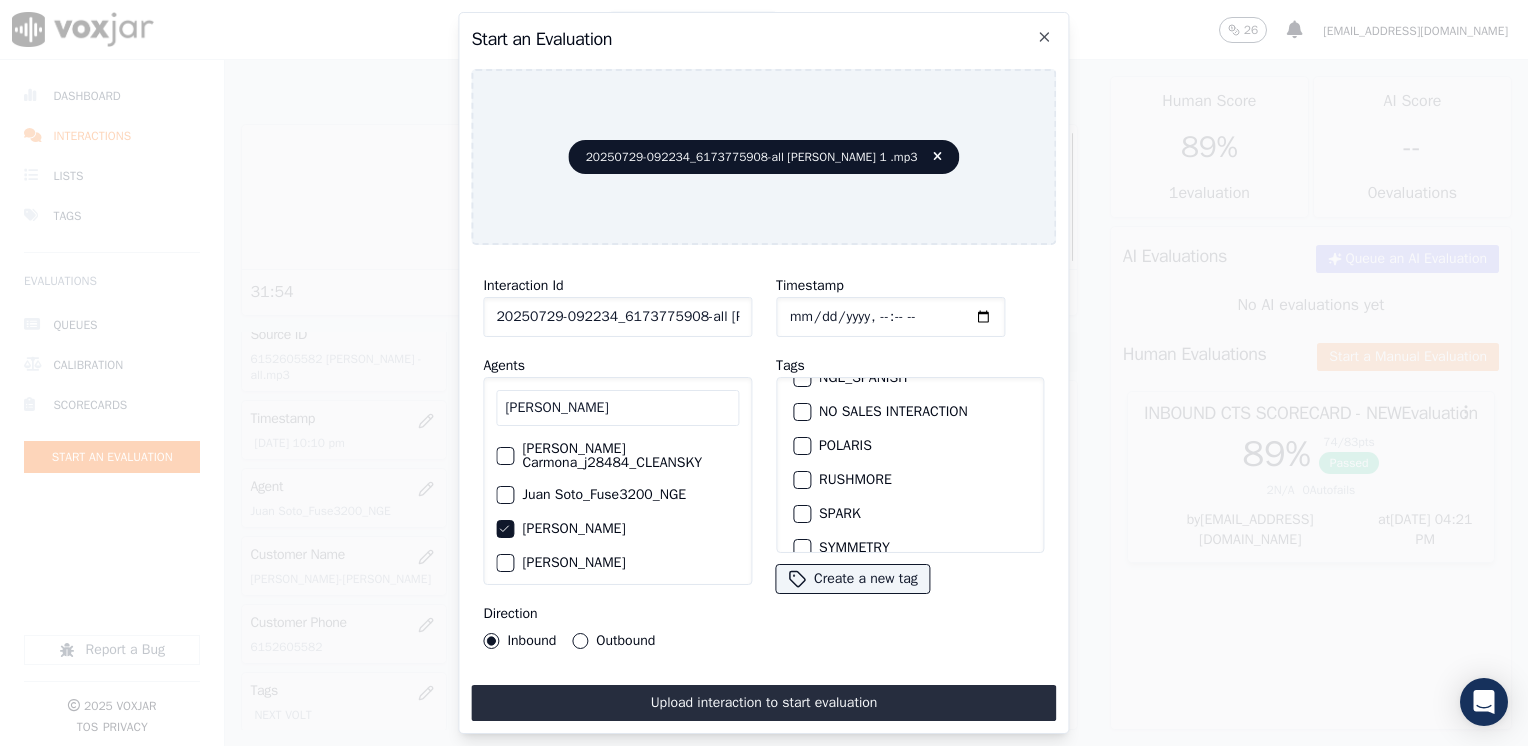 scroll, scrollTop: 400, scrollLeft: 0, axis: vertical 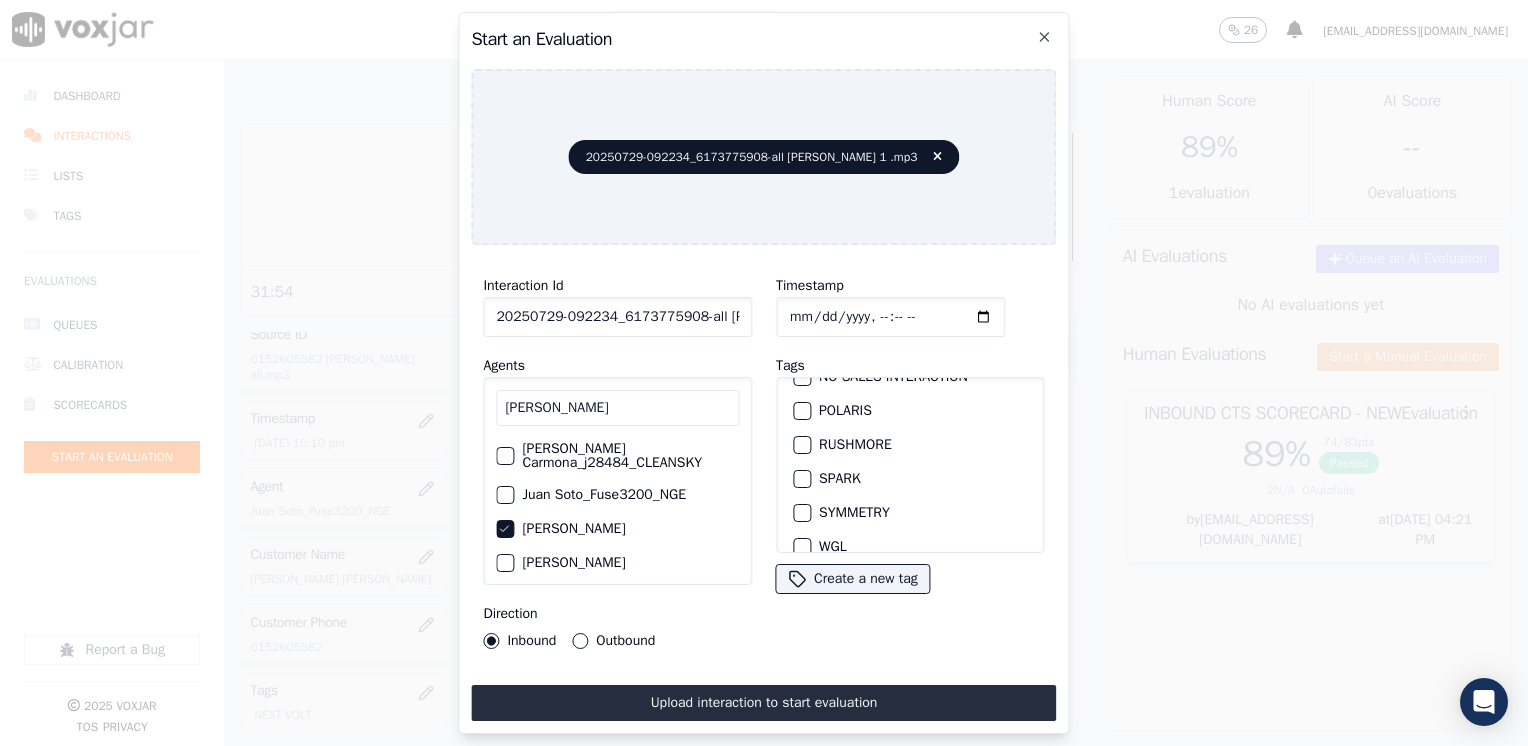 click at bounding box center [801, 479] 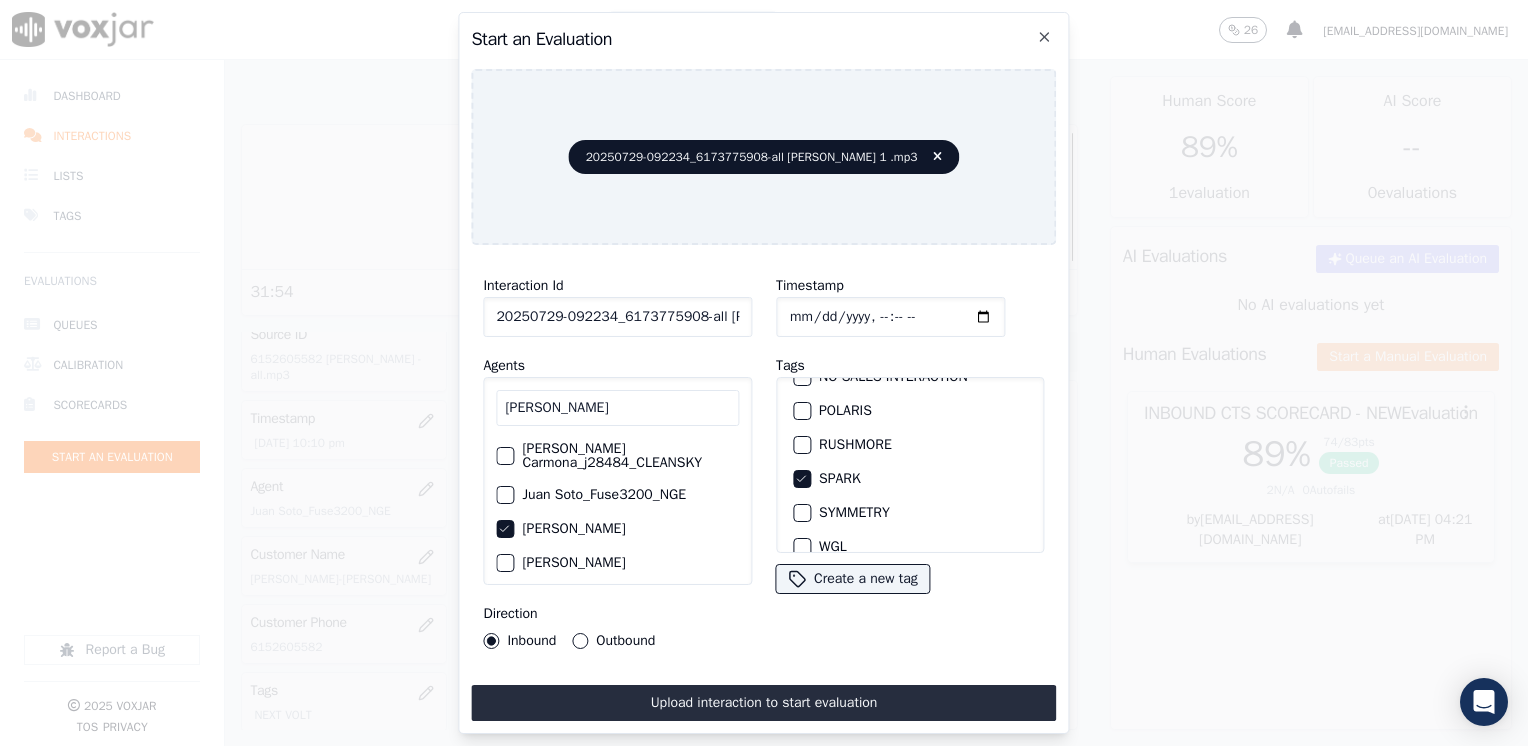 click on "Outbound" at bounding box center (613, 641) 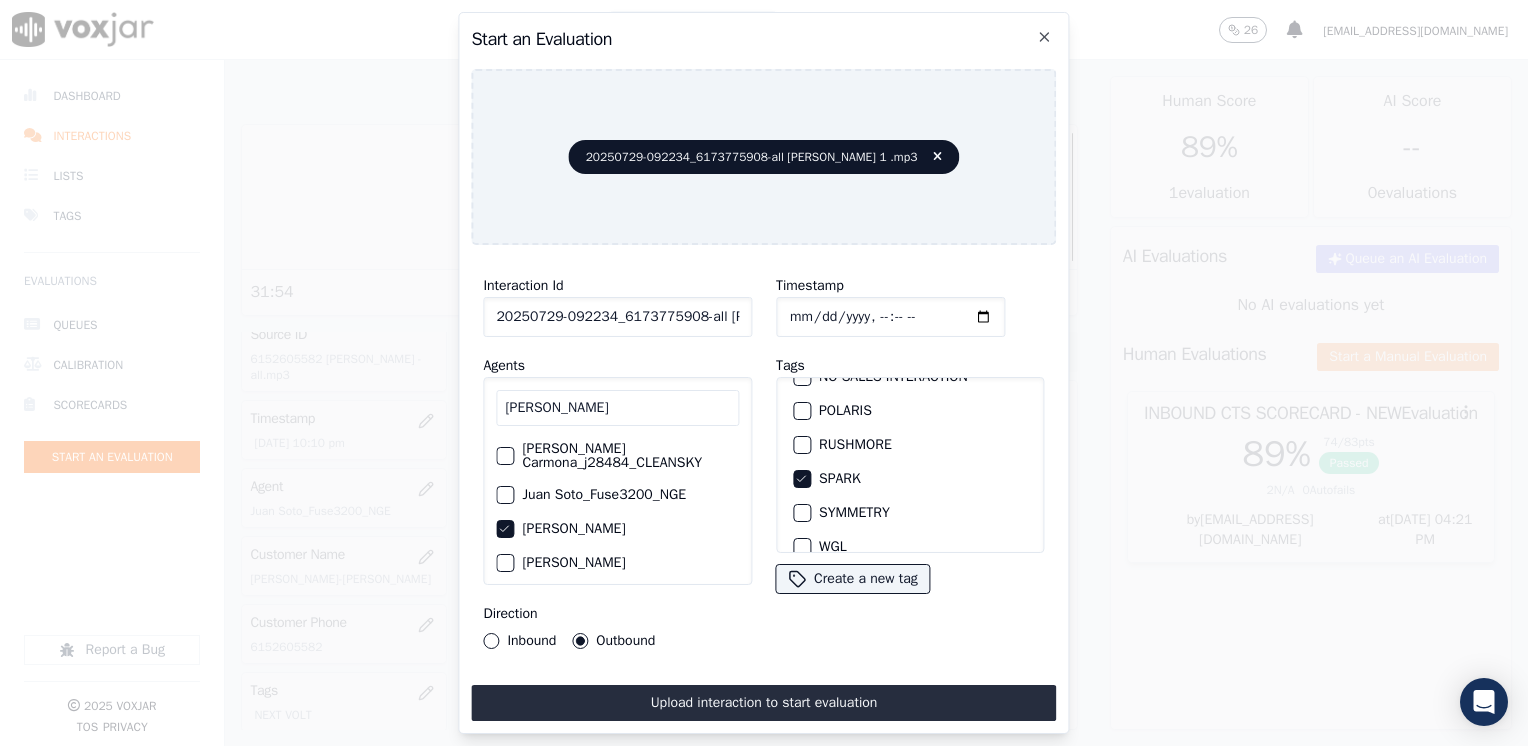 click on "Timestamp" 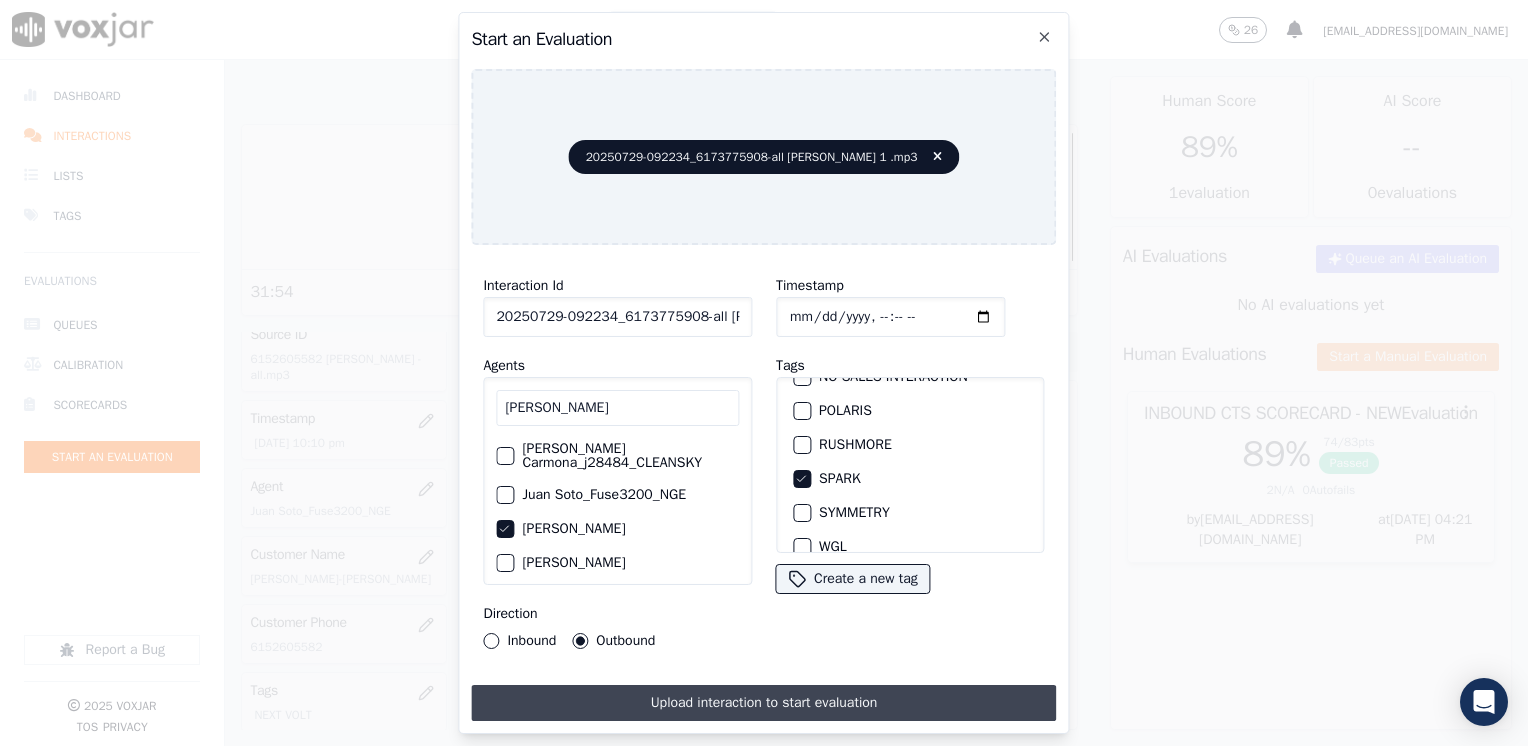 type on "[DATE]T22:21" 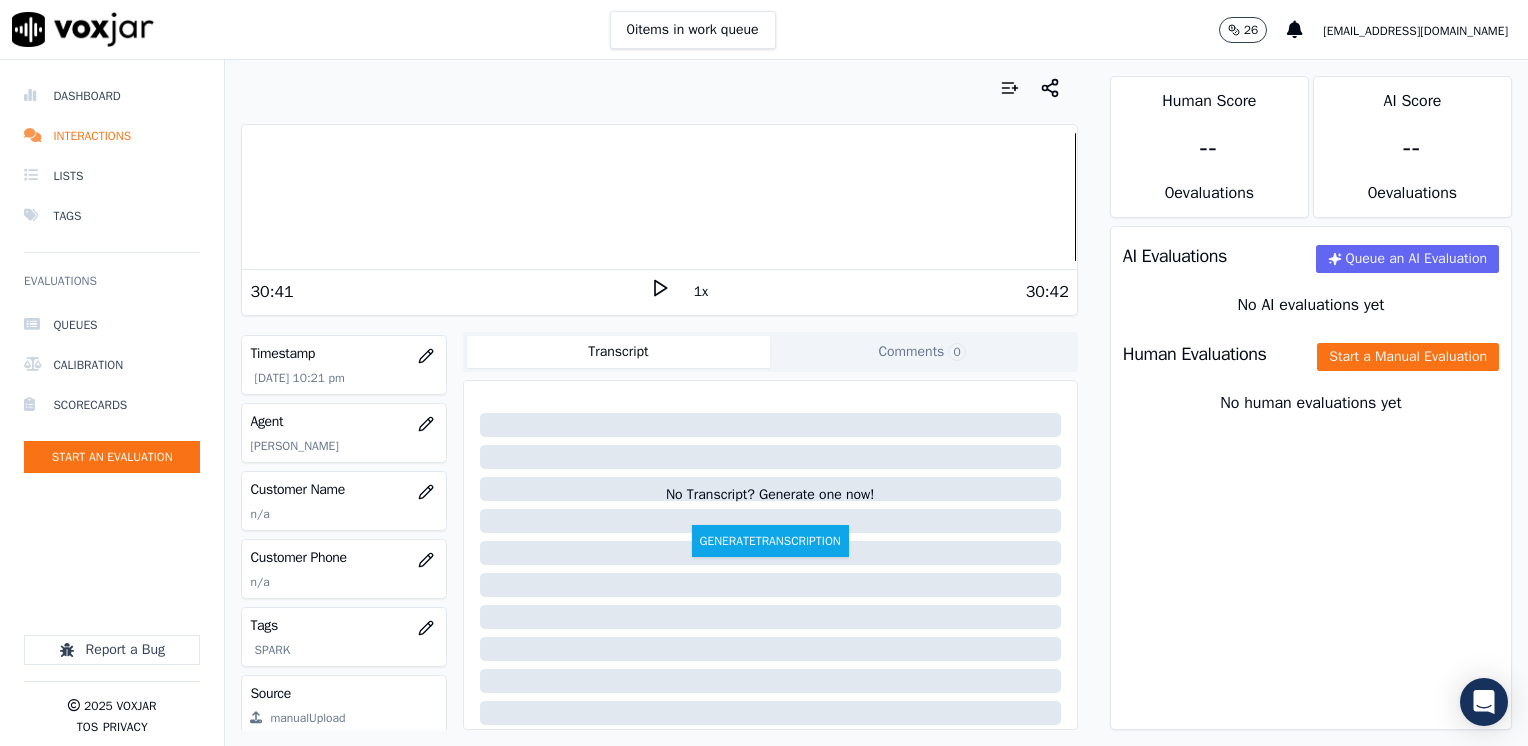 scroll, scrollTop: 200, scrollLeft: 0, axis: vertical 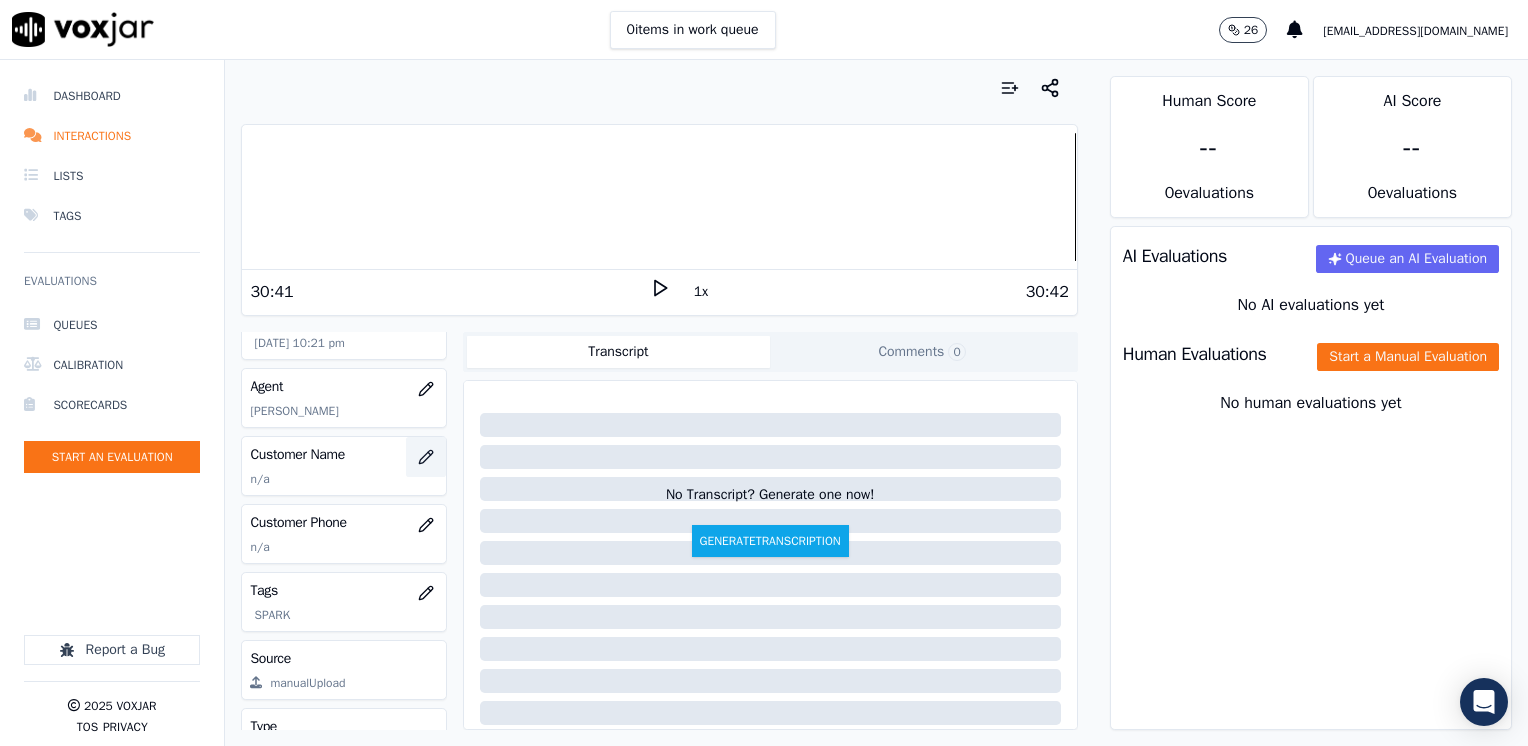 click 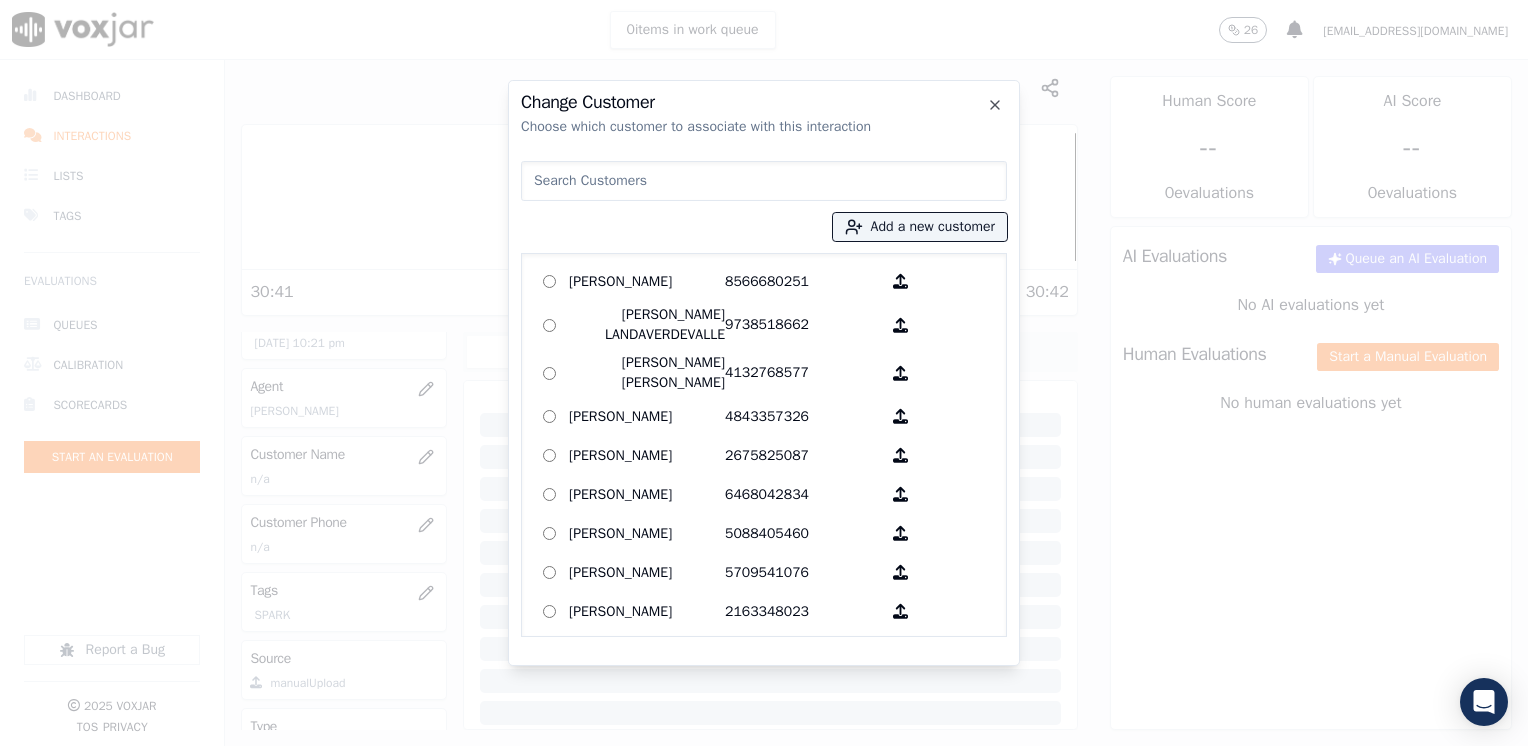 click at bounding box center (764, 181) 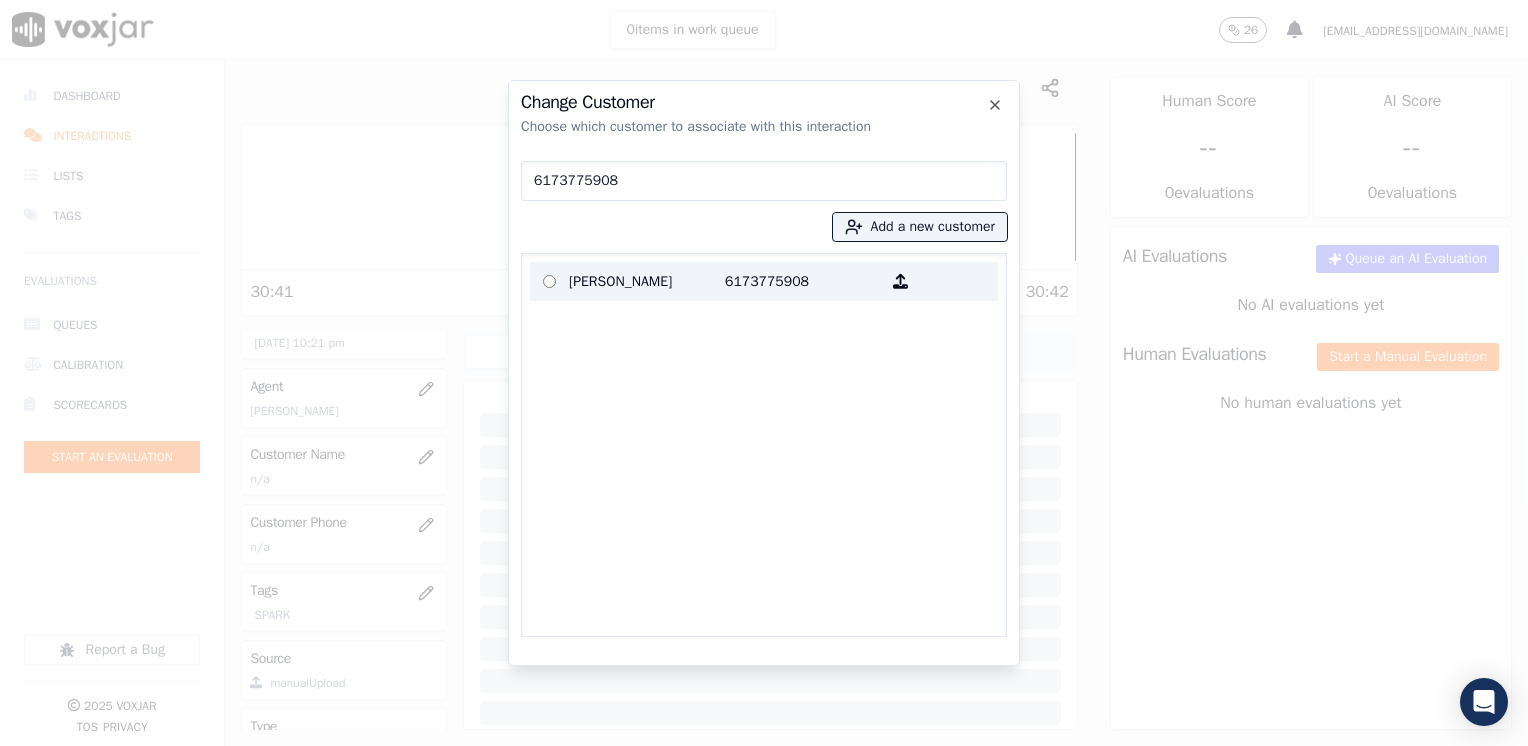 type on "6173775908" 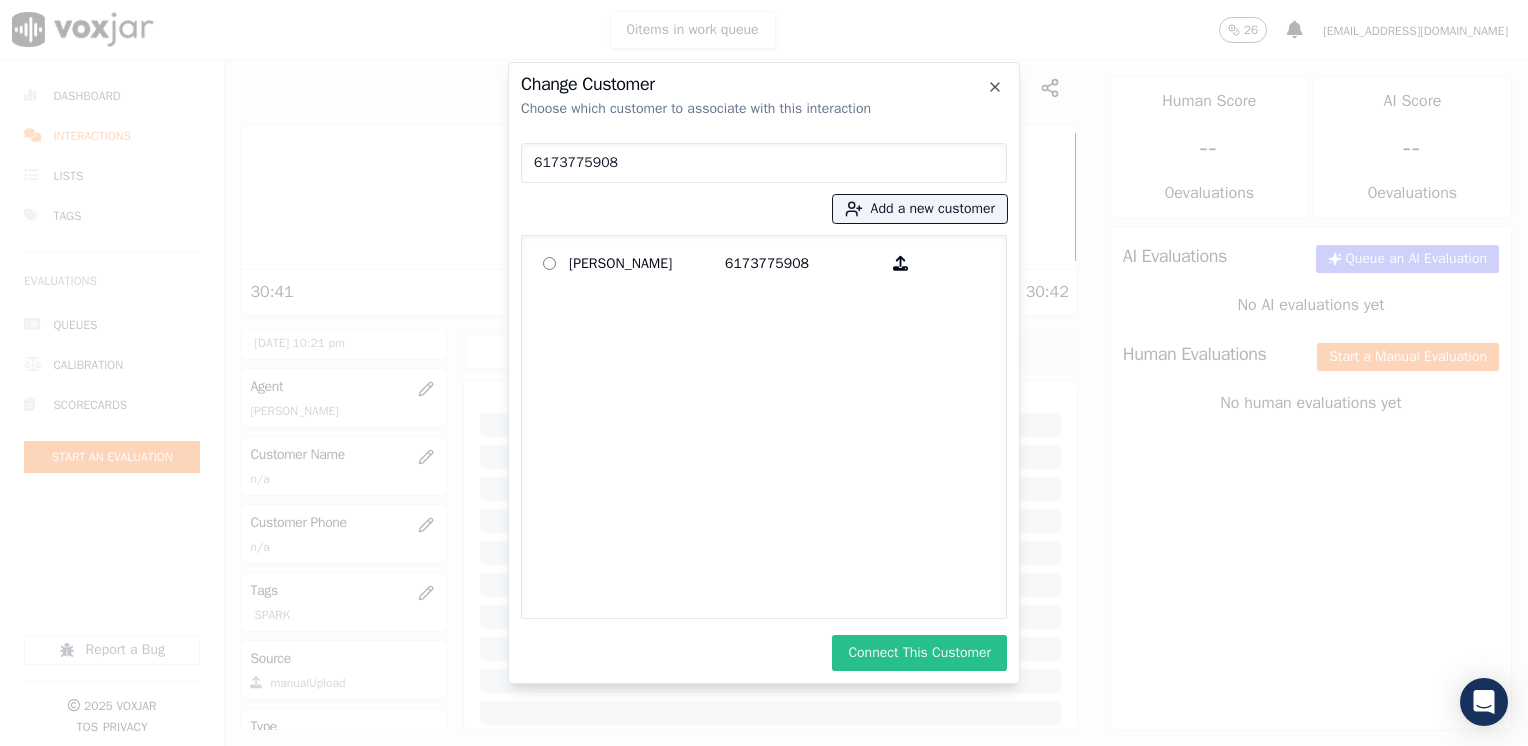 click on "Connect This Customer" at bounding box center [919, 653] 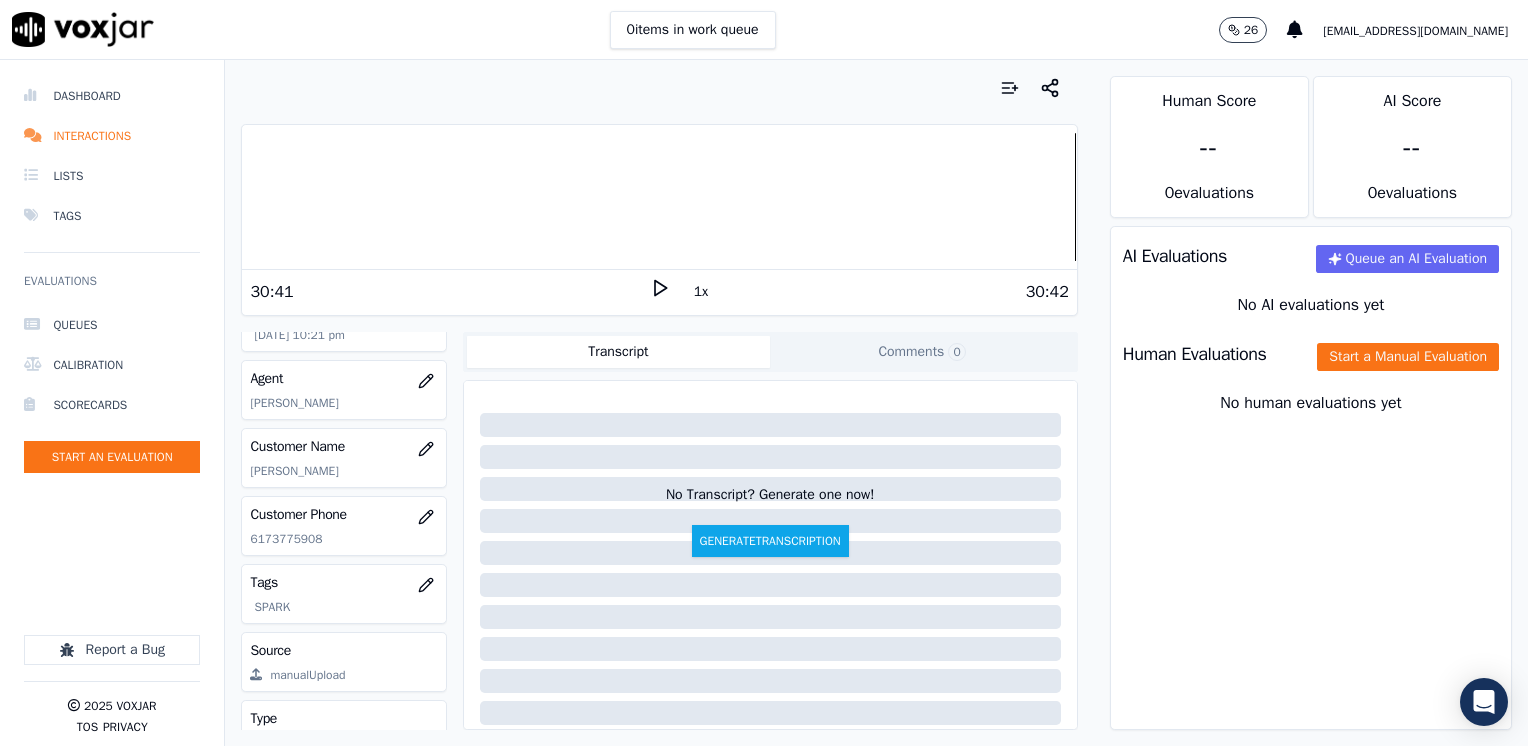 scroll, scrollTop: 79, scrollLeft: 0, axis: vertical 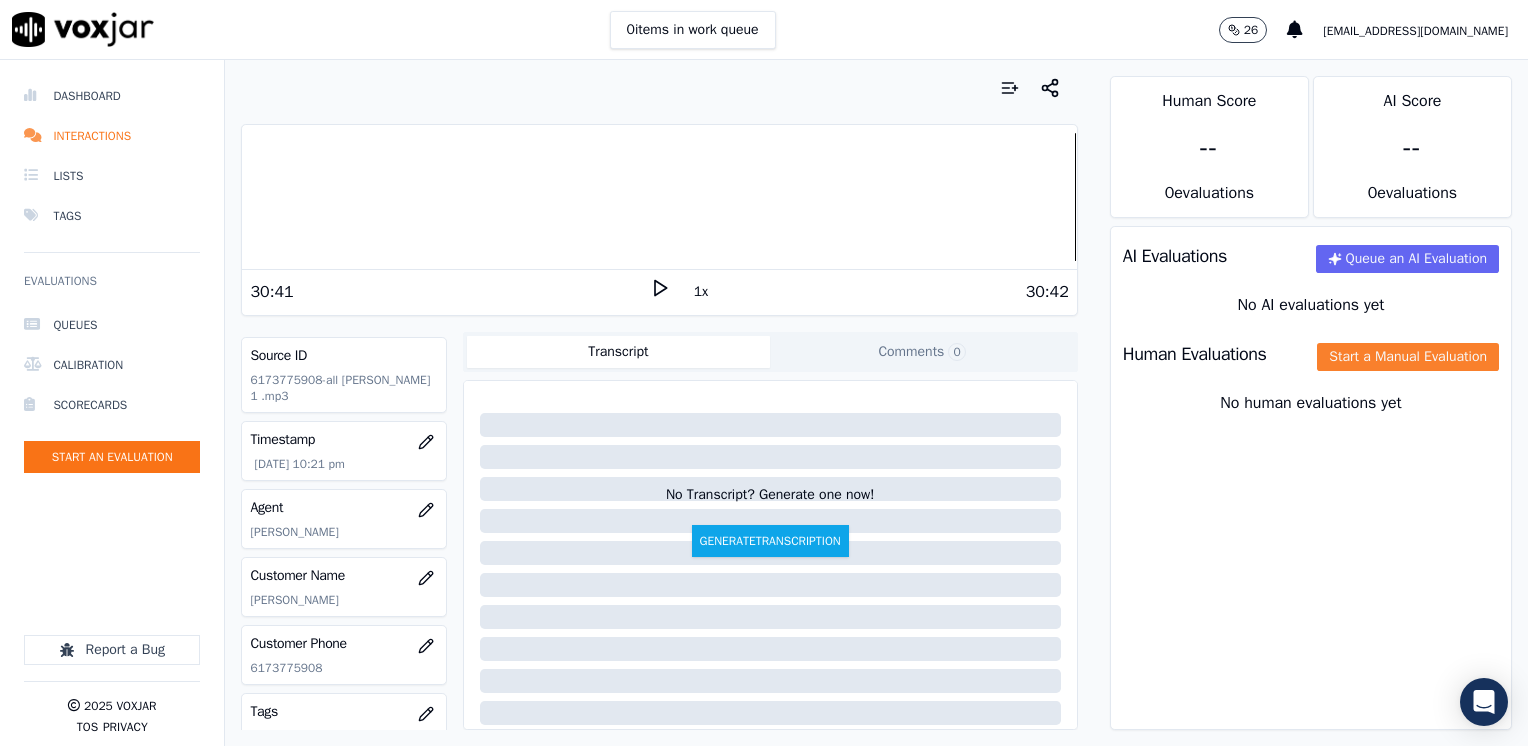 click on "Start a Manual Evaluation" 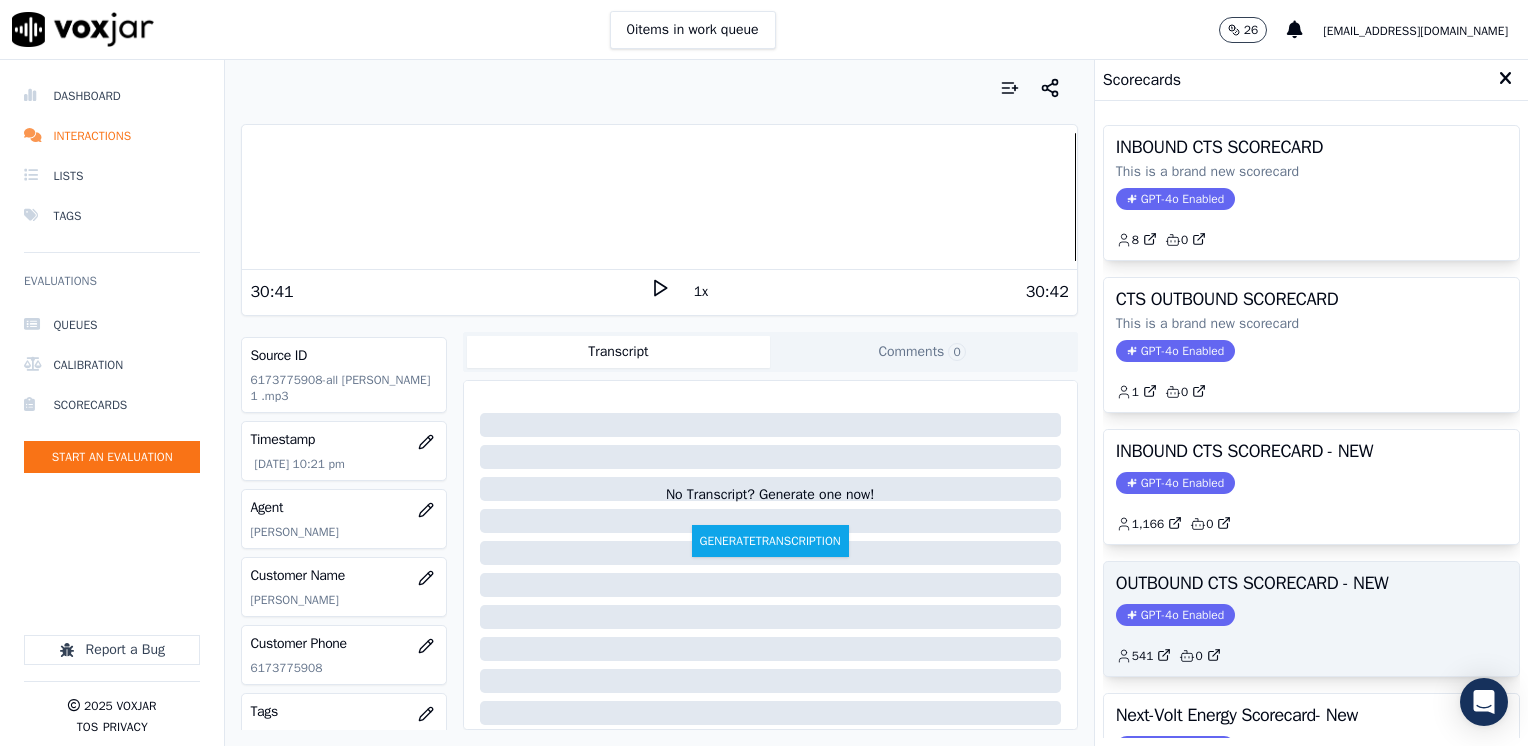 click on "GPT-4o Enabled" at bounding box center (1175, 615) 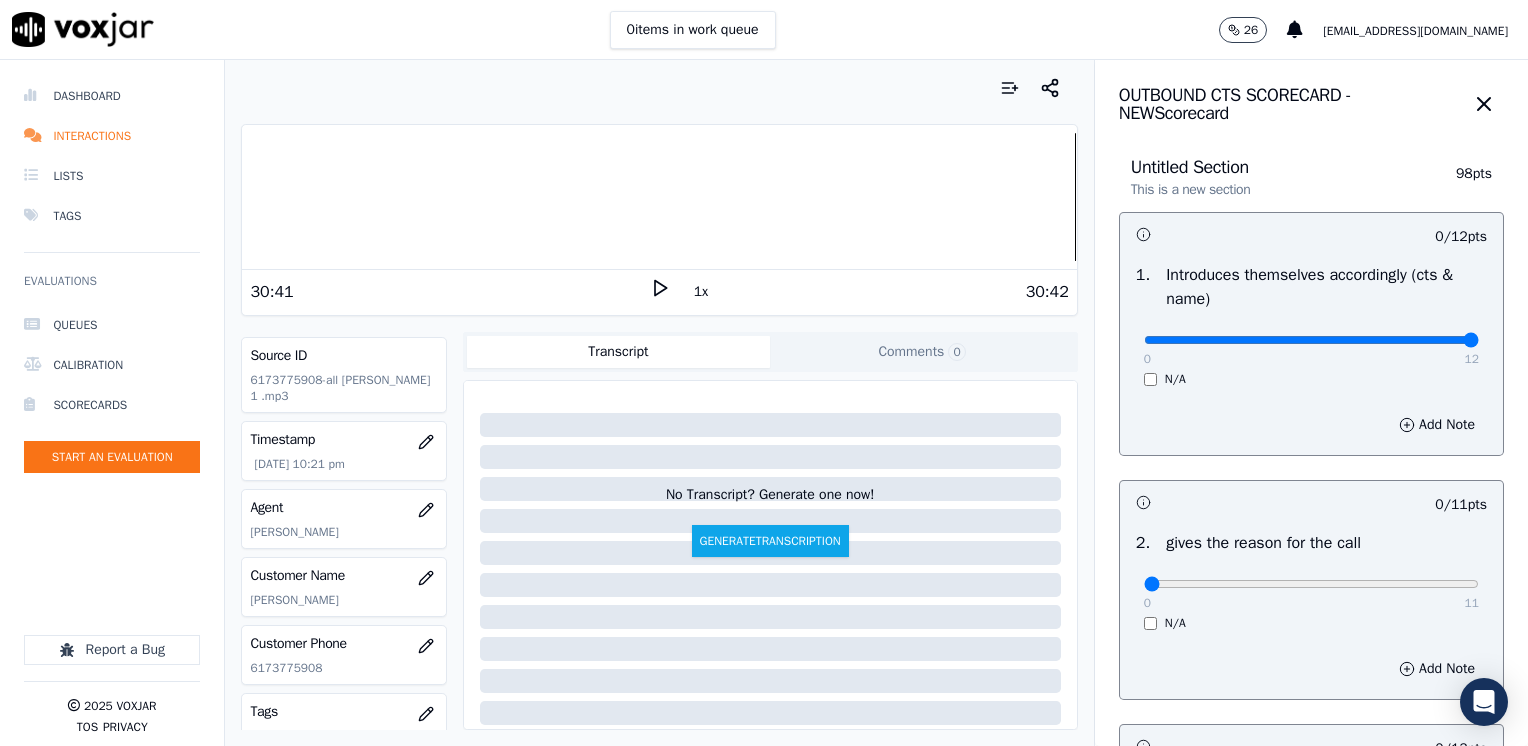 drag, startPoint x: 1130, startPoint y: 337, endPoint x: 1531, endPoint y: 338, distance: 401.00125 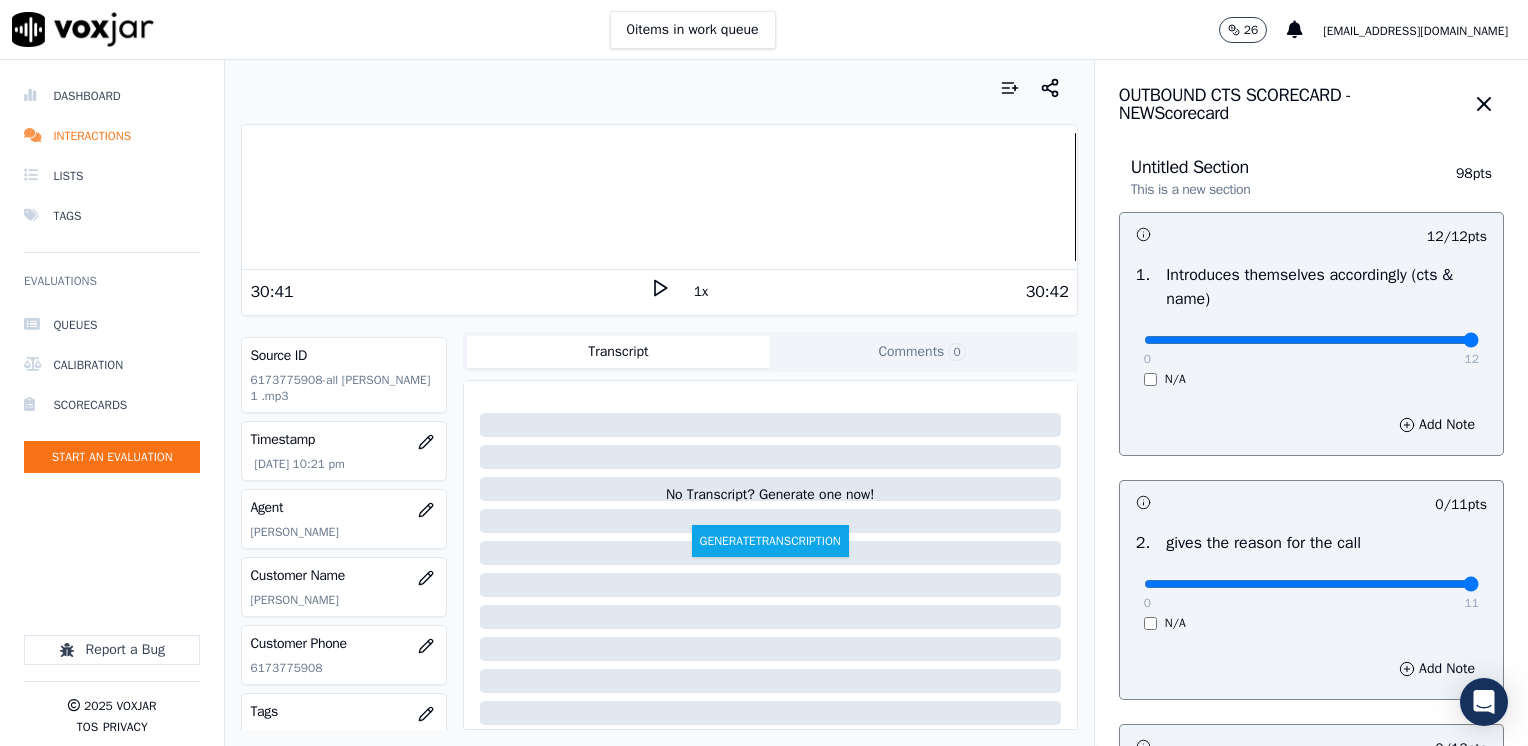 drag, startPoint x: 1131, startPoint y: 586, endPoint x: 1496, endPoint y: 510, distance: 372.82837 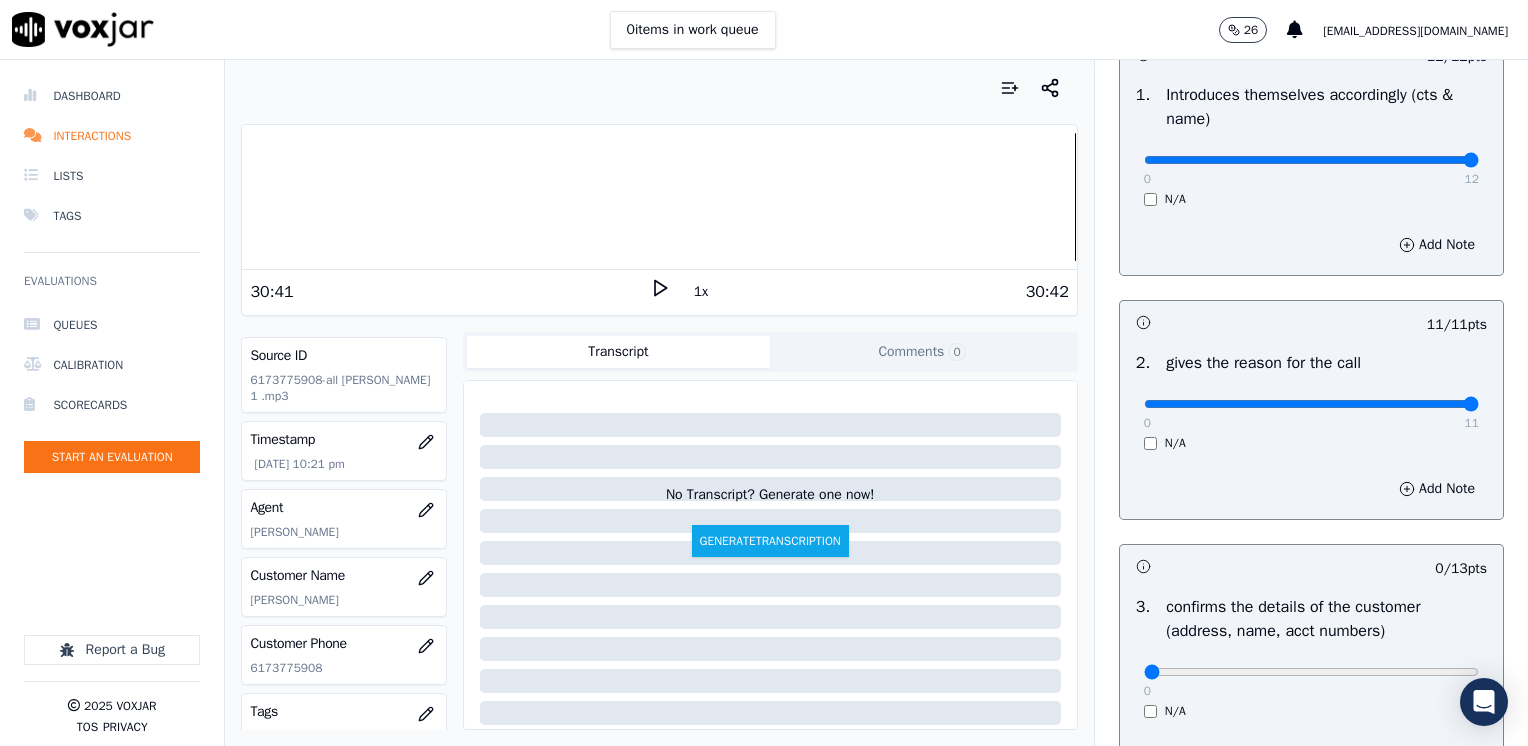 scroll, scrollTop: 400, scrollLeft: 0, axis: vertical 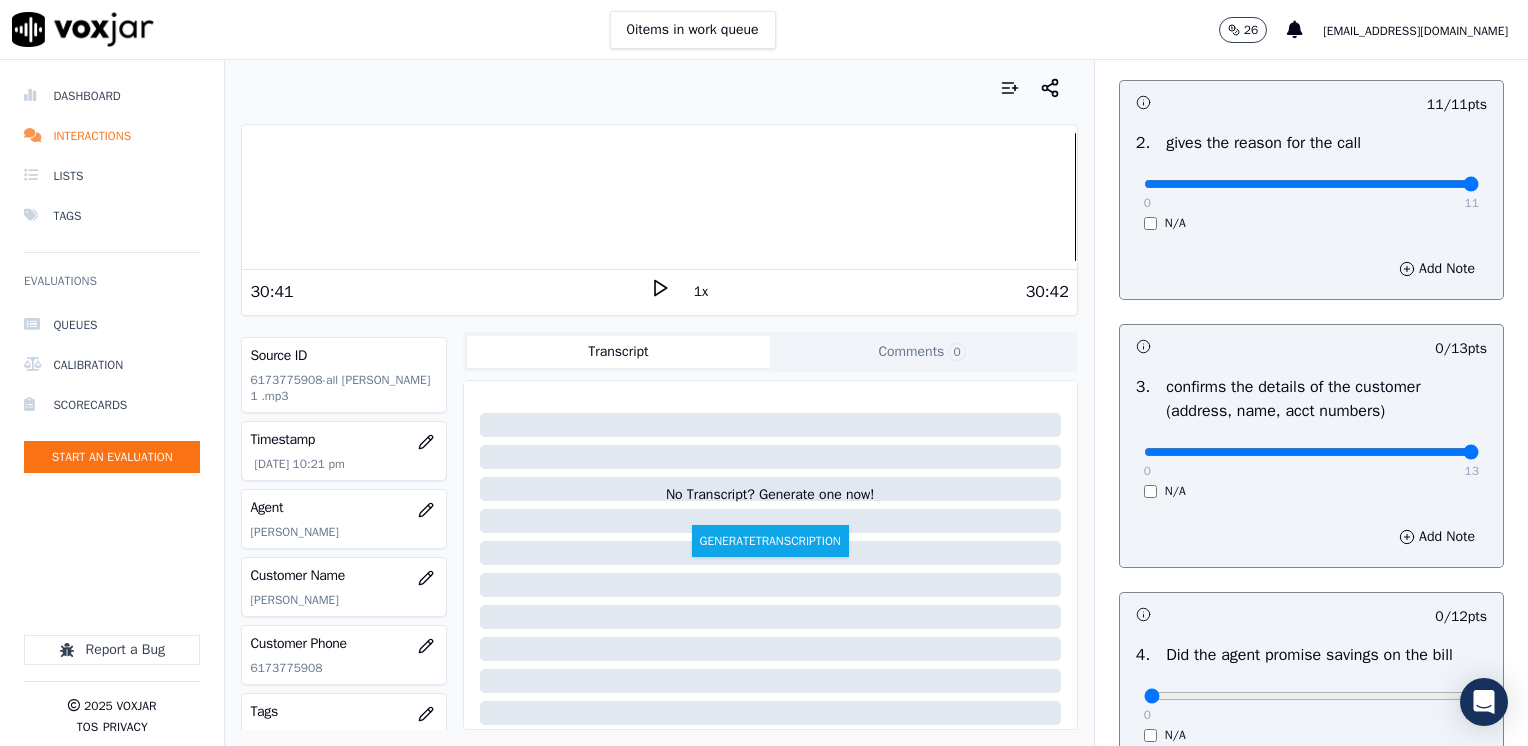 drag, startPoint x: 1129, startPoint y: 456, endPoint x: 1531, endPoint y: 463, distance: 402.06094 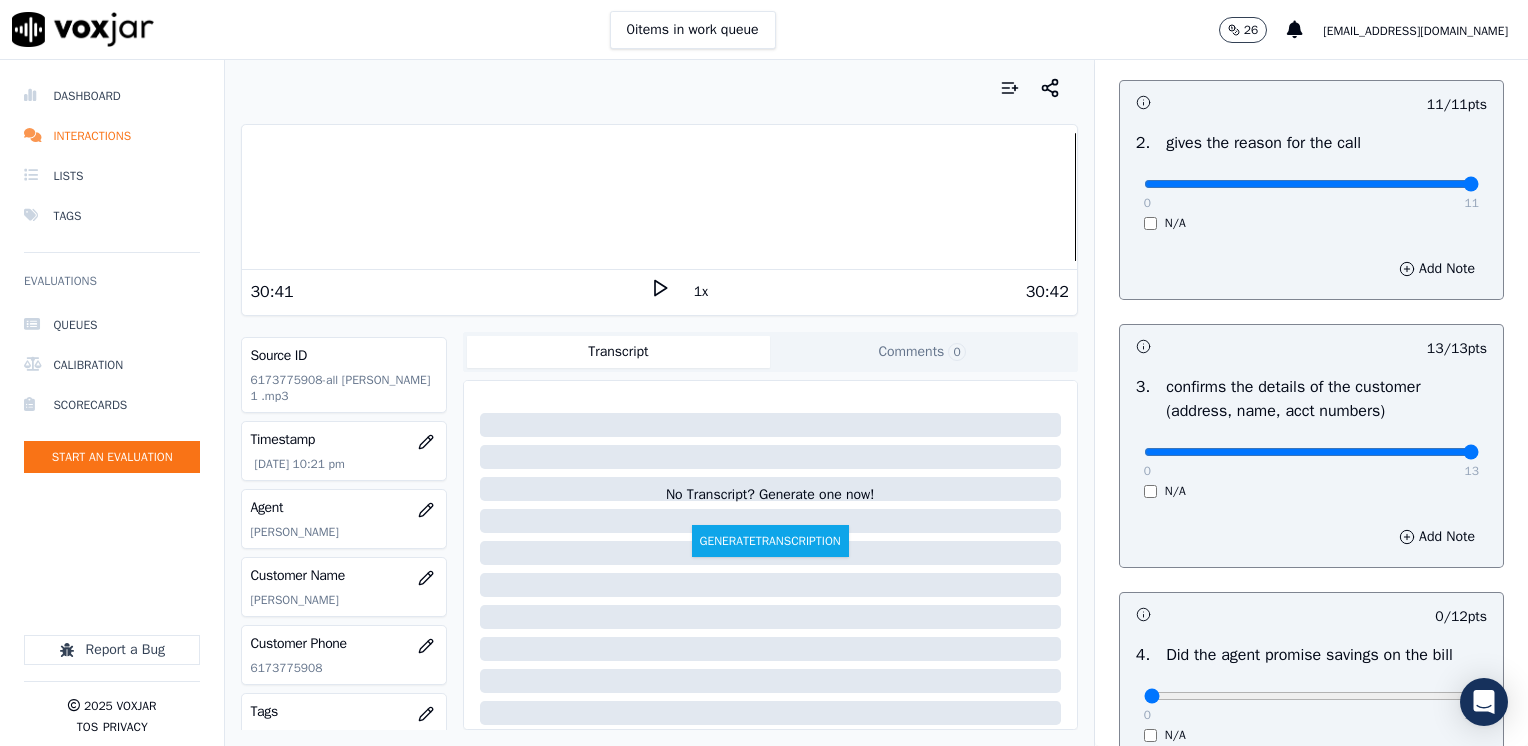 scroll, scrollTop: 800, scrollLeft: 0, axis: vertical 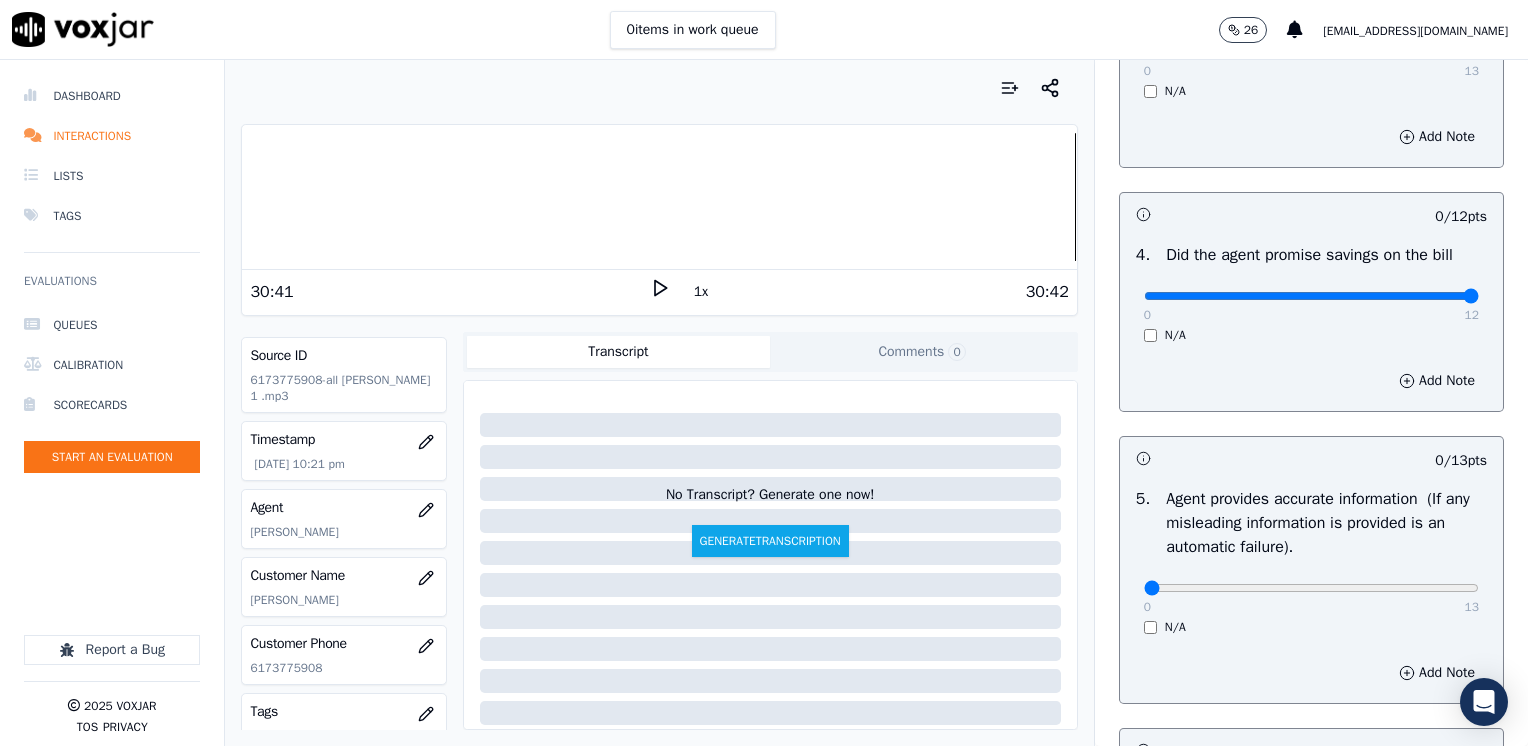 drag, startPoint x: 1134, startPoint y: 297, endPoint x: 1531, endPoint y: 300, distance: 397.01132 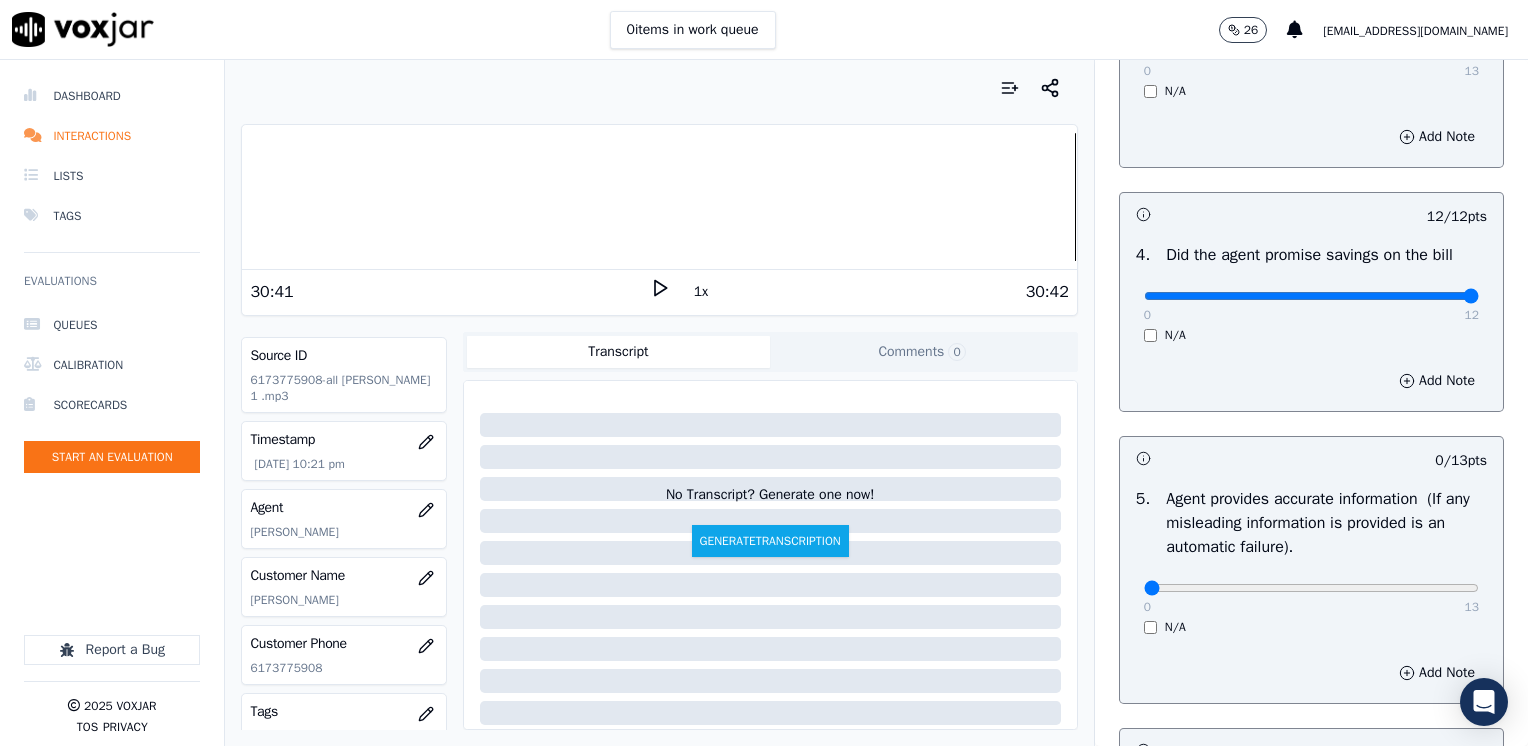 scroll, scrollTop: 1000, scrollLeft: 0, axis: vertical 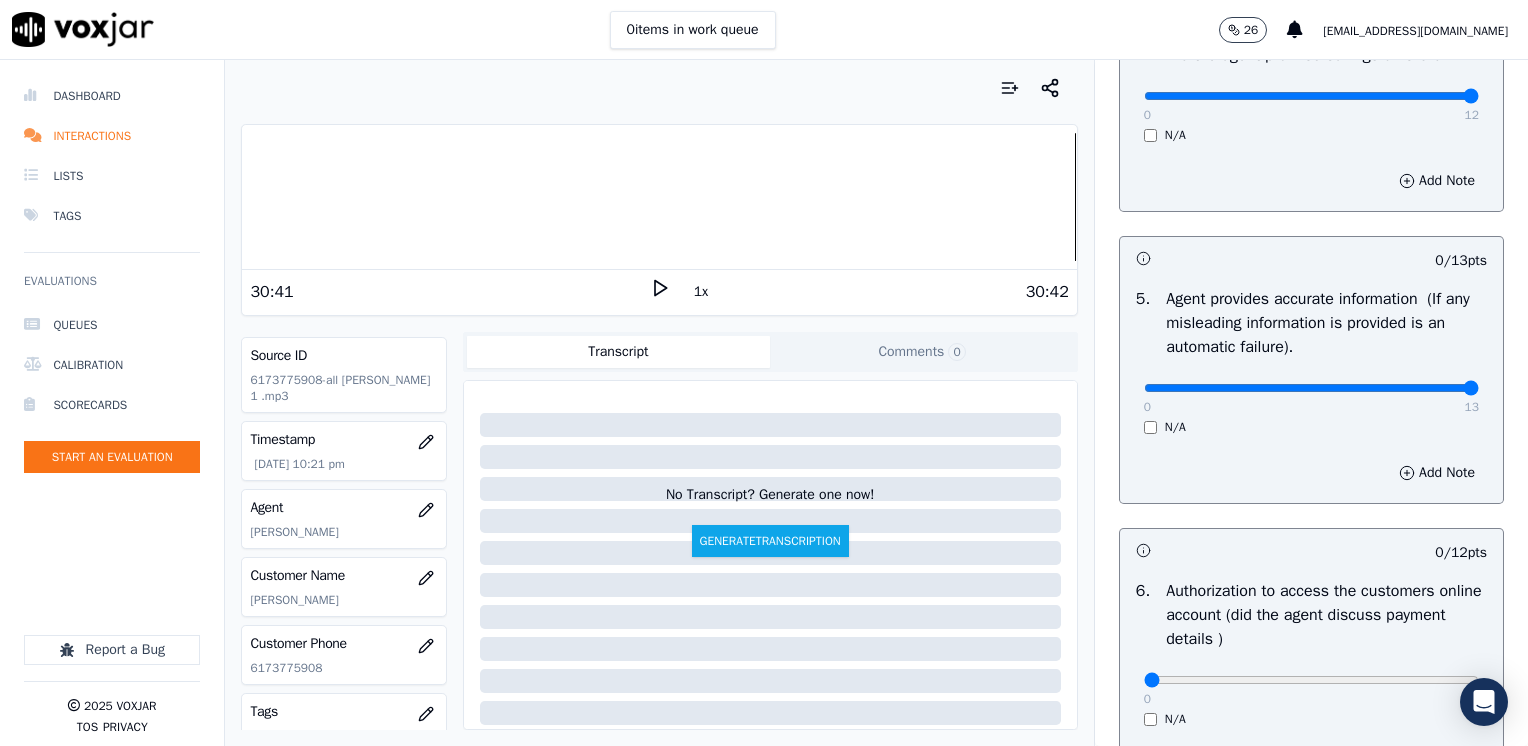 drag, startPoint x: 1132, startPoint y: 380, endPoint x: 1531, endPoint y: 380, distance: 399 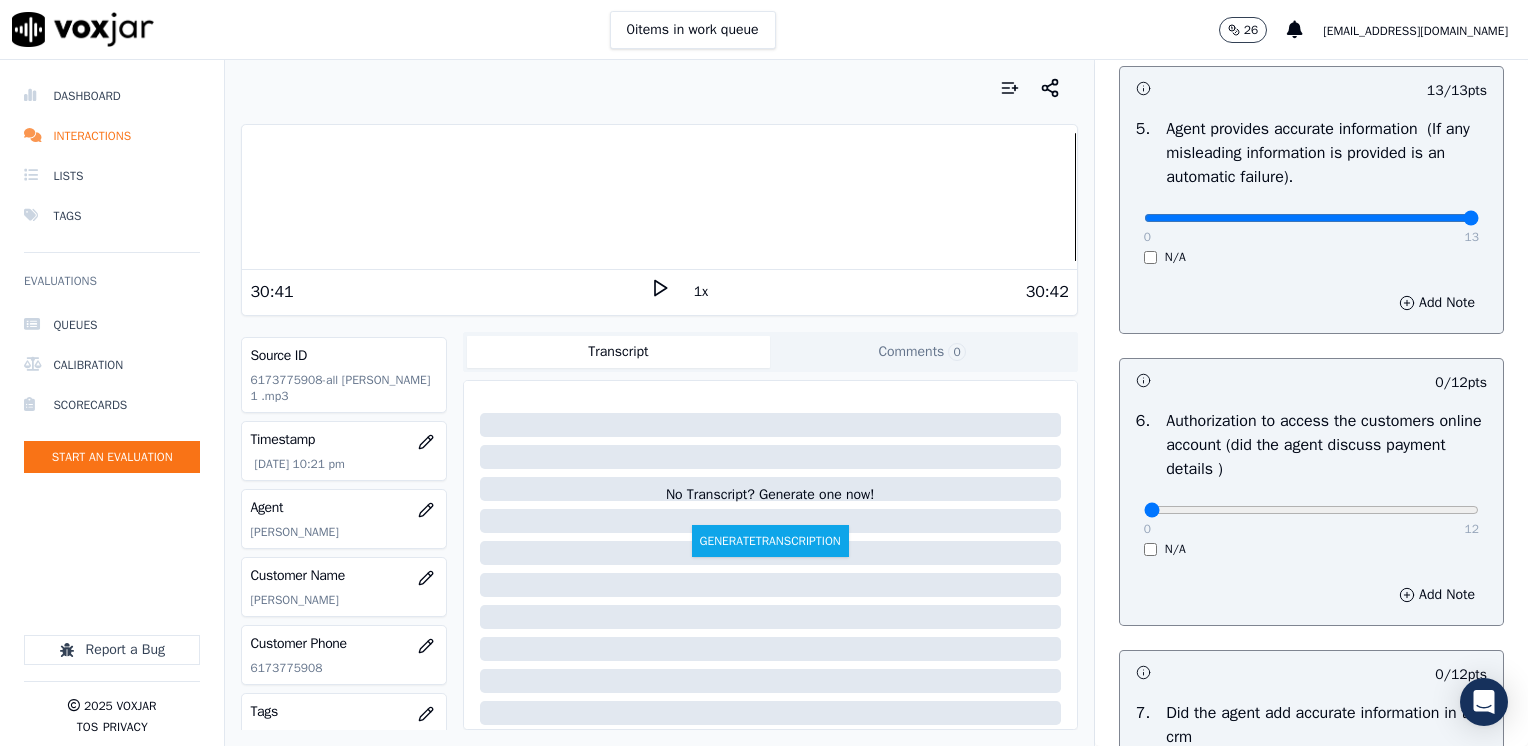 scroll, scrollTop: 1200, scrollLeft: 0, axis: vertical 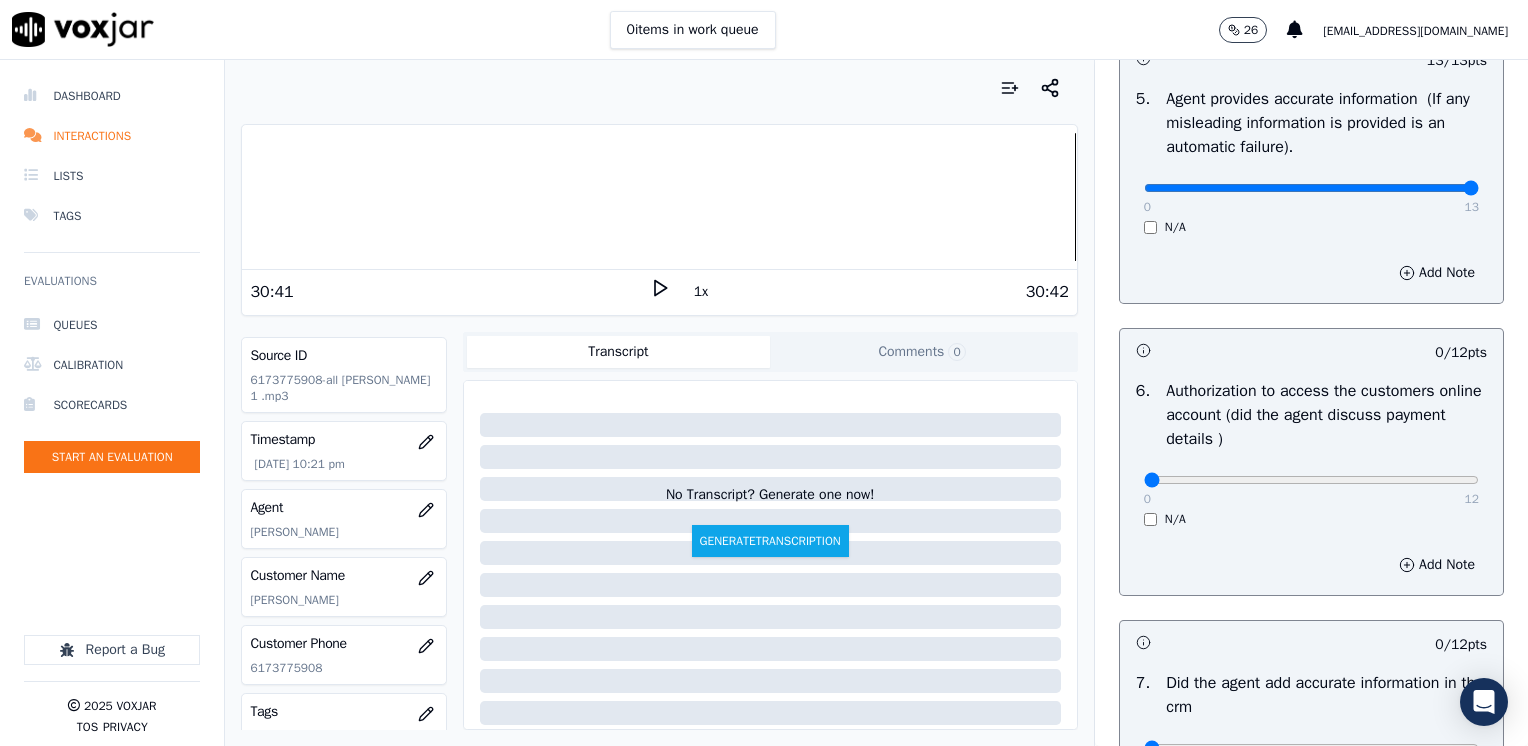click on "0   12     N/A" at bounding box center [1311, 489] 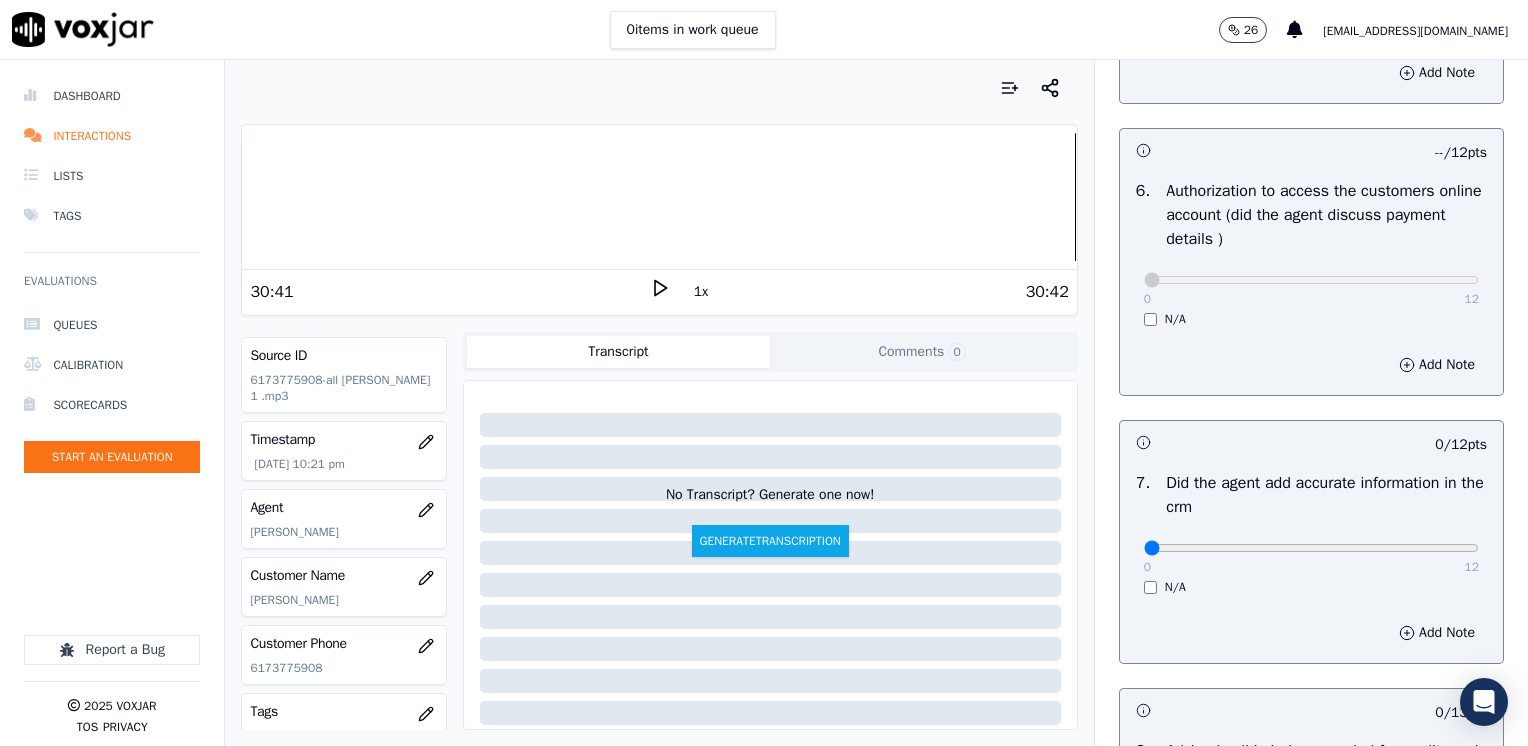 scroll, scrollTop: 1500, scrollLeft: 0, axis: vertical 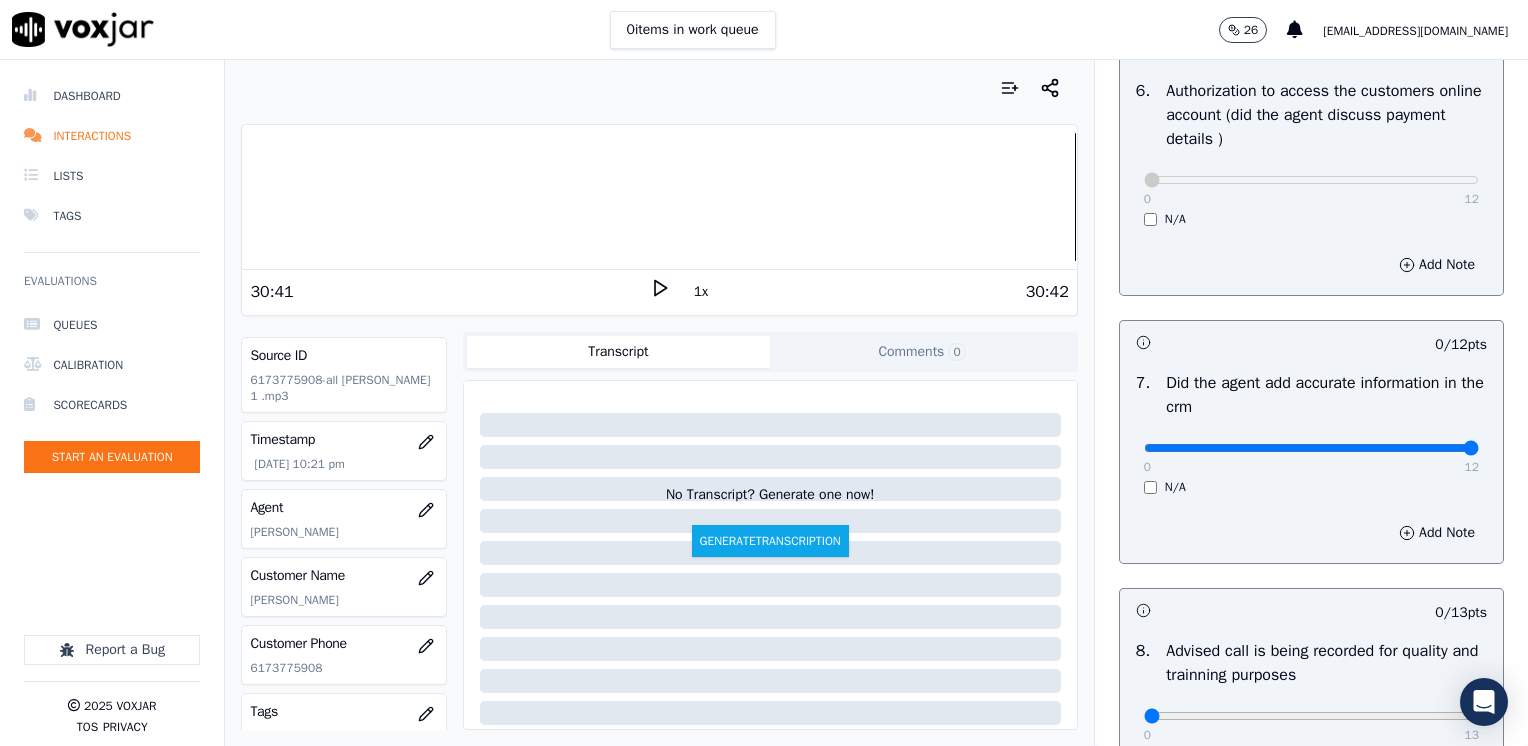 drag, startPoint x: 1133, startPoint y: 443, endPoint x: 1531, endPoint y: 443, distance: 398 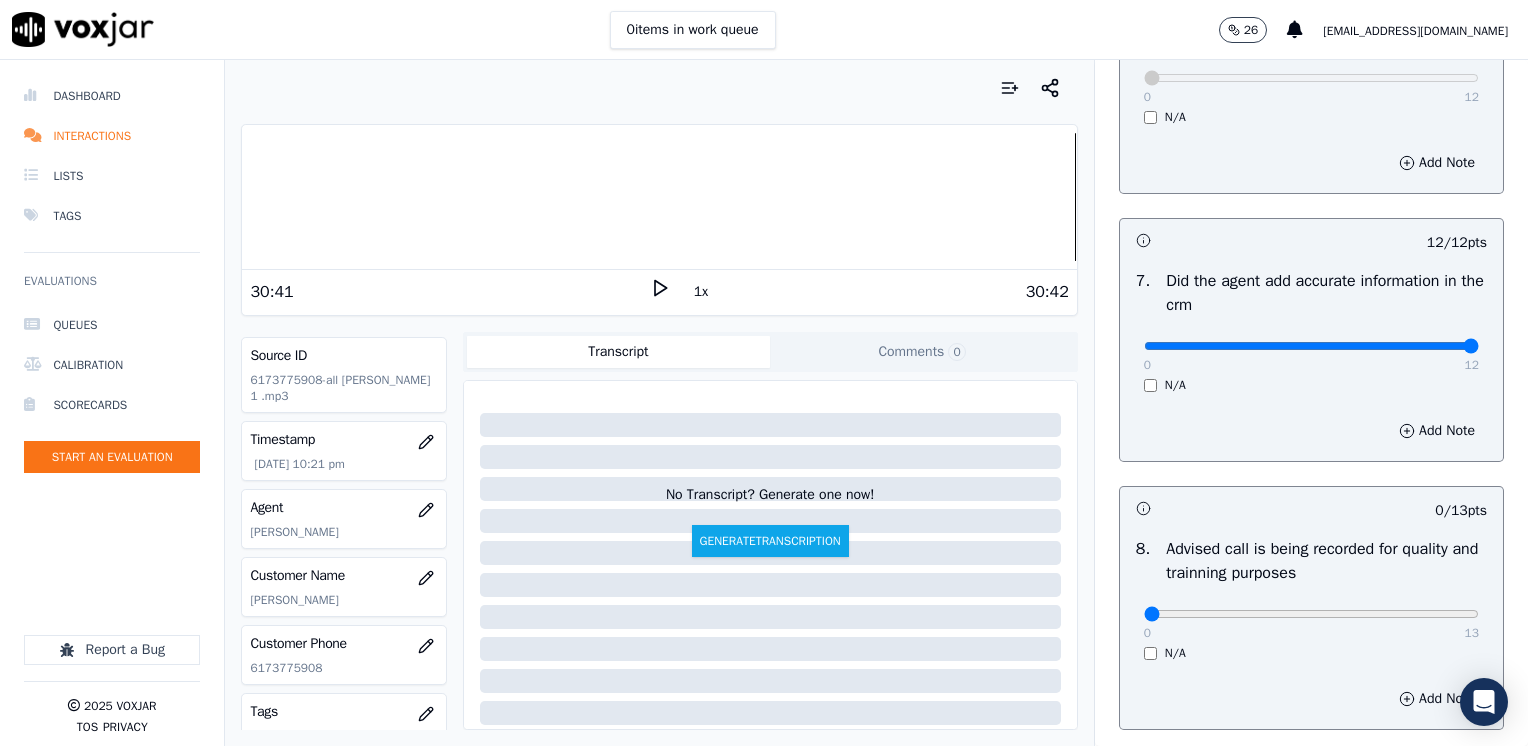 scroll, scrollTop: 1748, scrollLeft: 0, axis: vertical 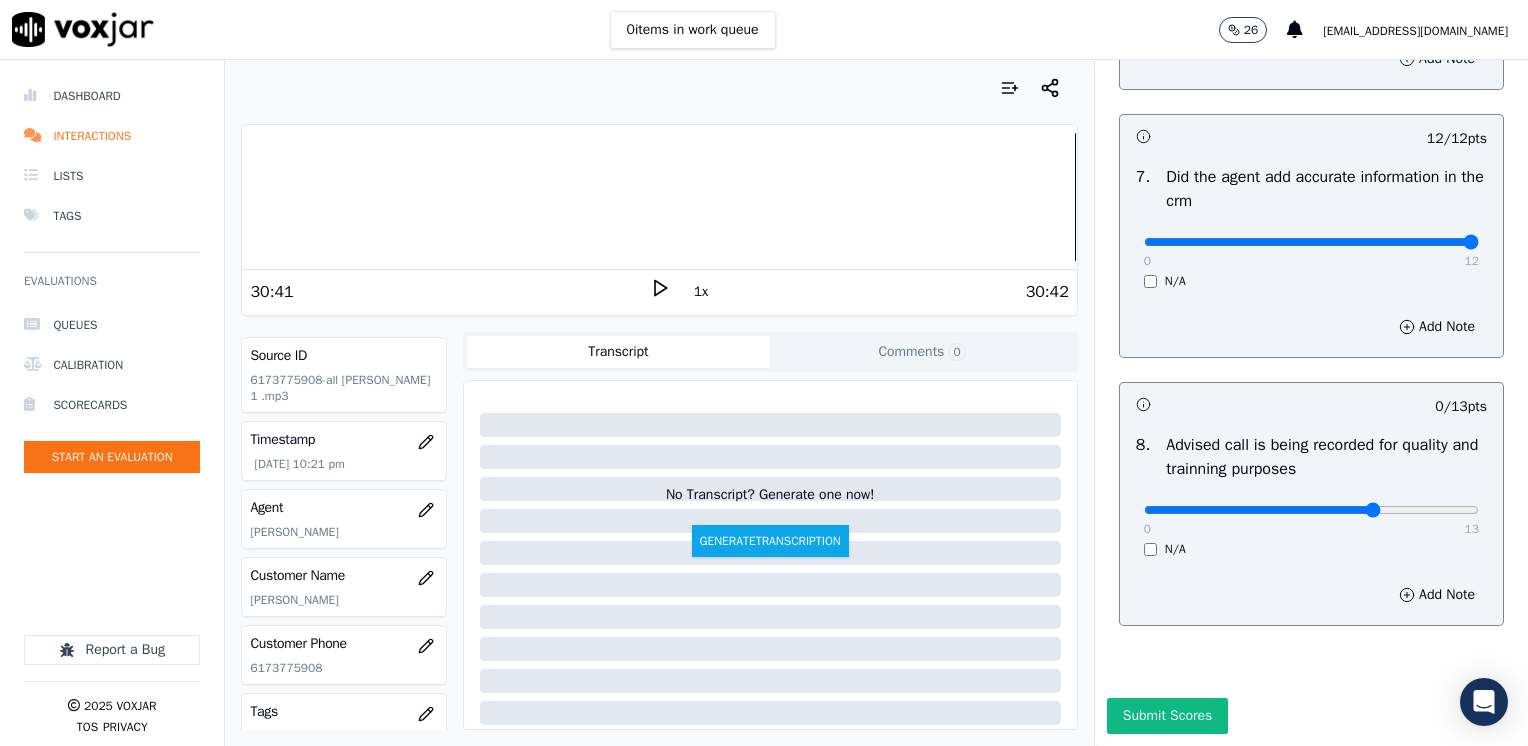 click at bounding box center (1311, -1366) 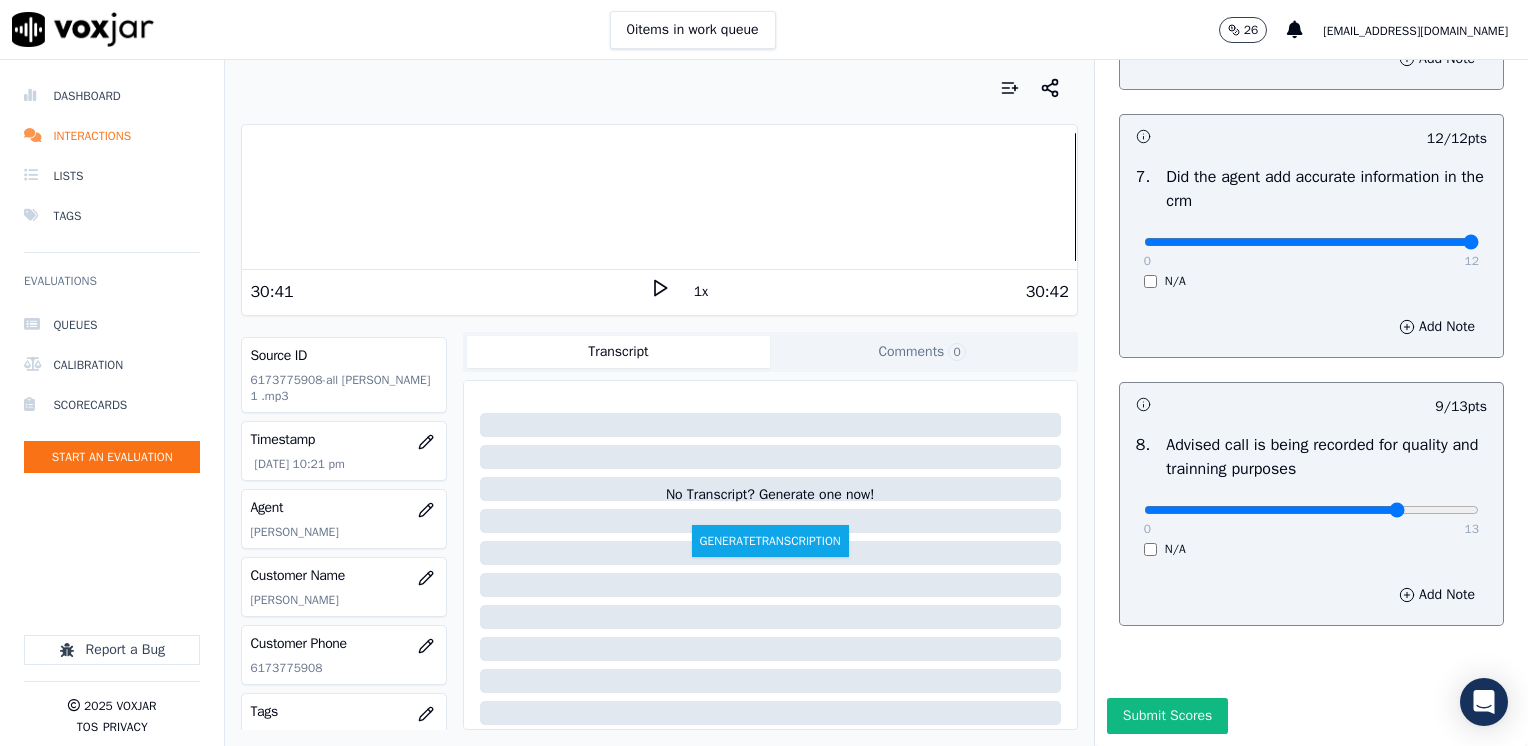 type on "10" 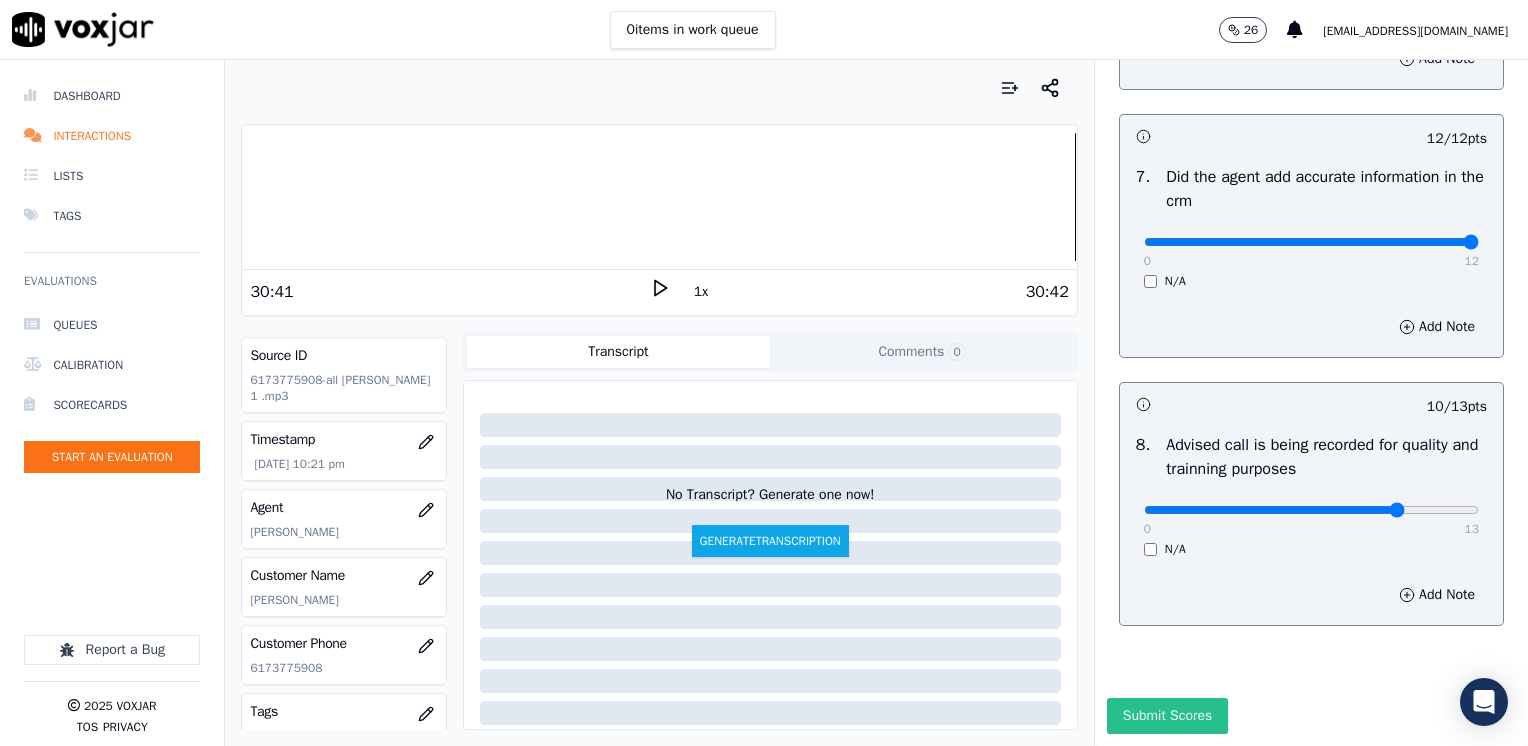 click on "Submit Scores" at bounding box center [1167, 716] 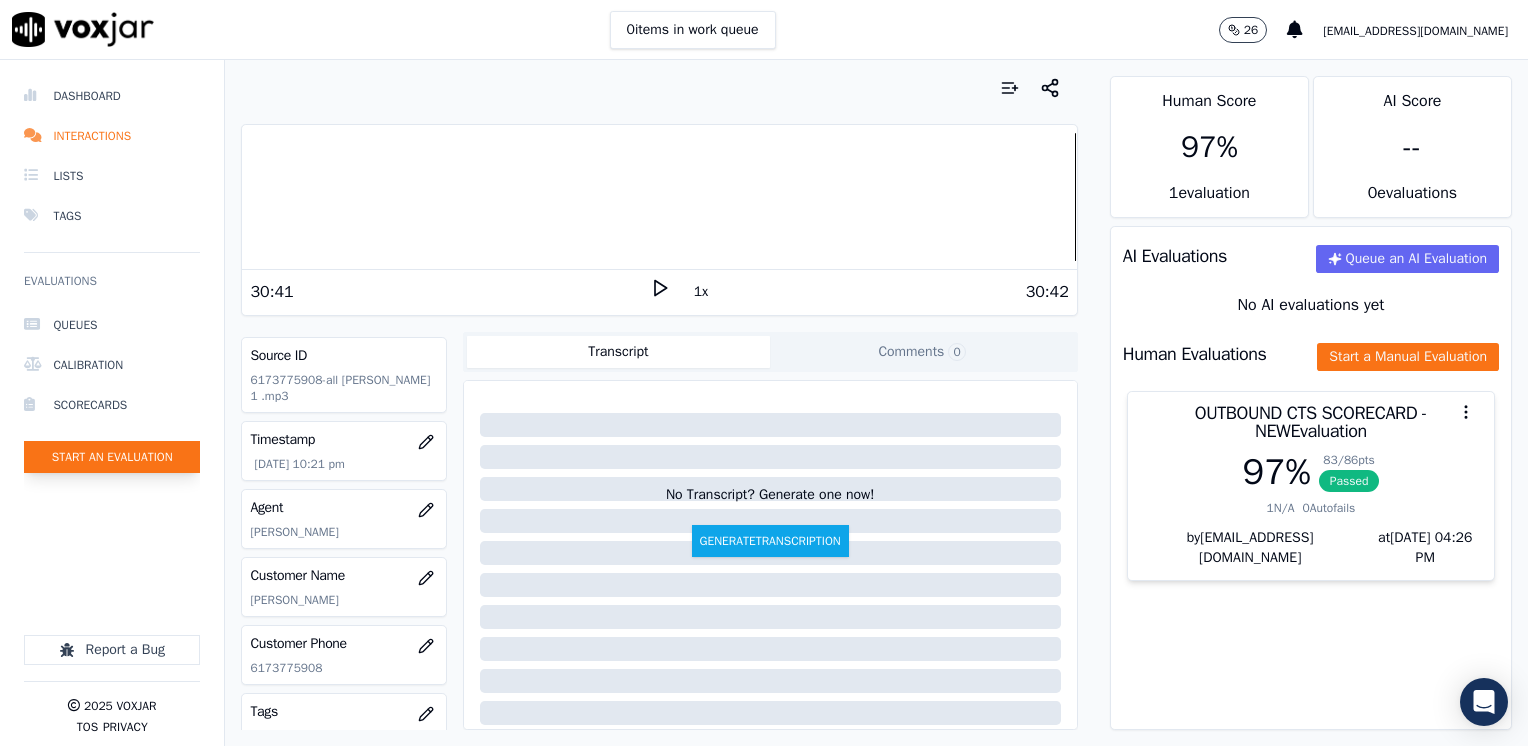 click on "Start an Evaluation" 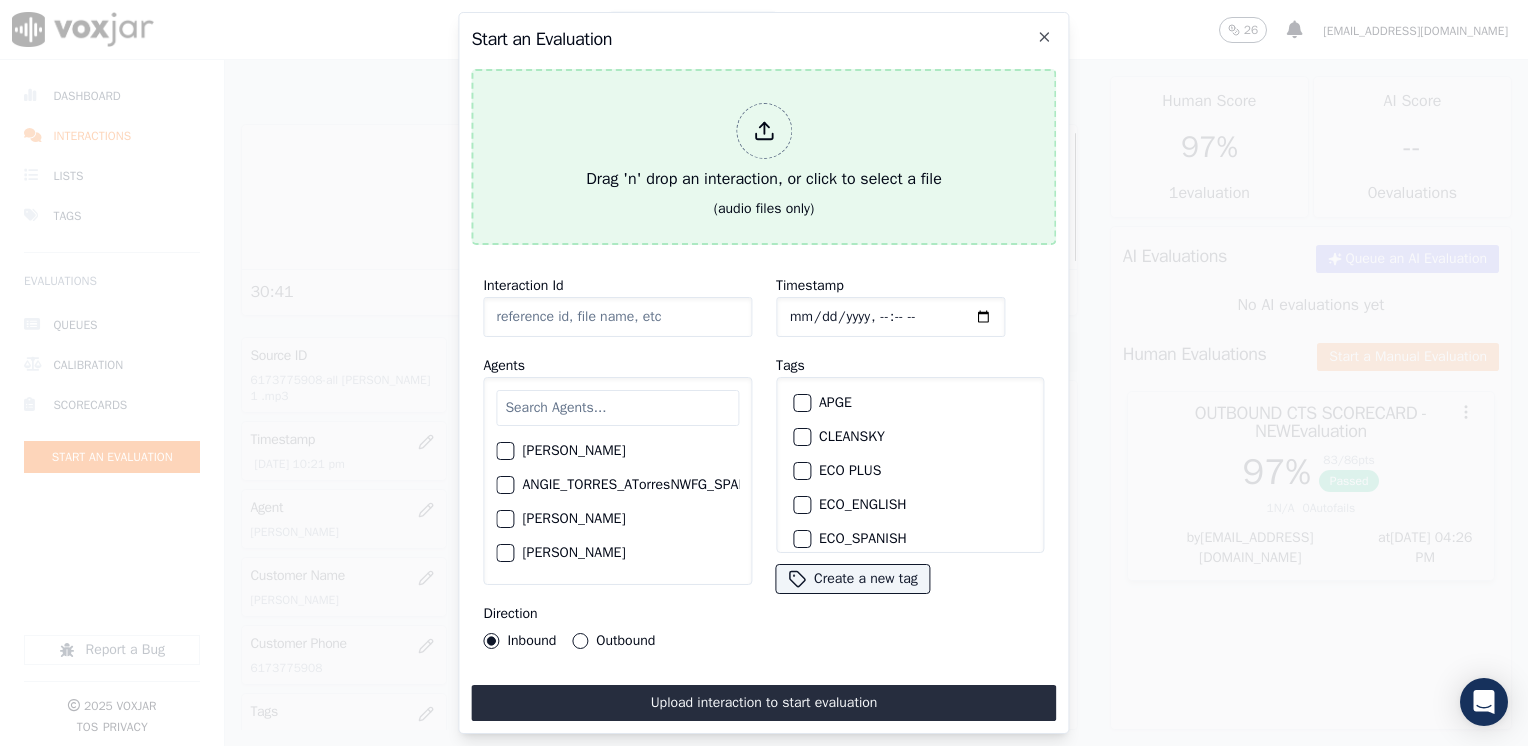click 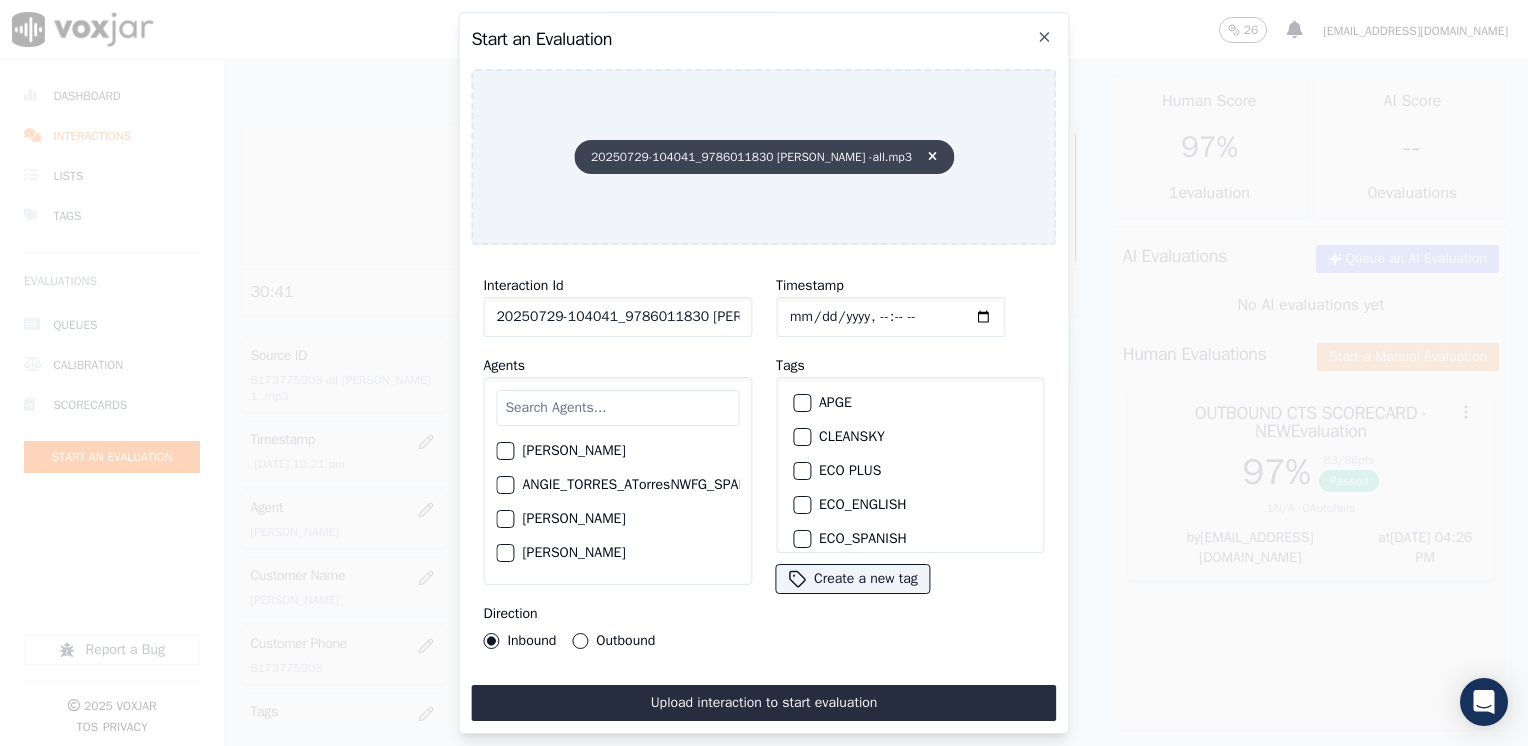 click at bounding box center [932, 157] 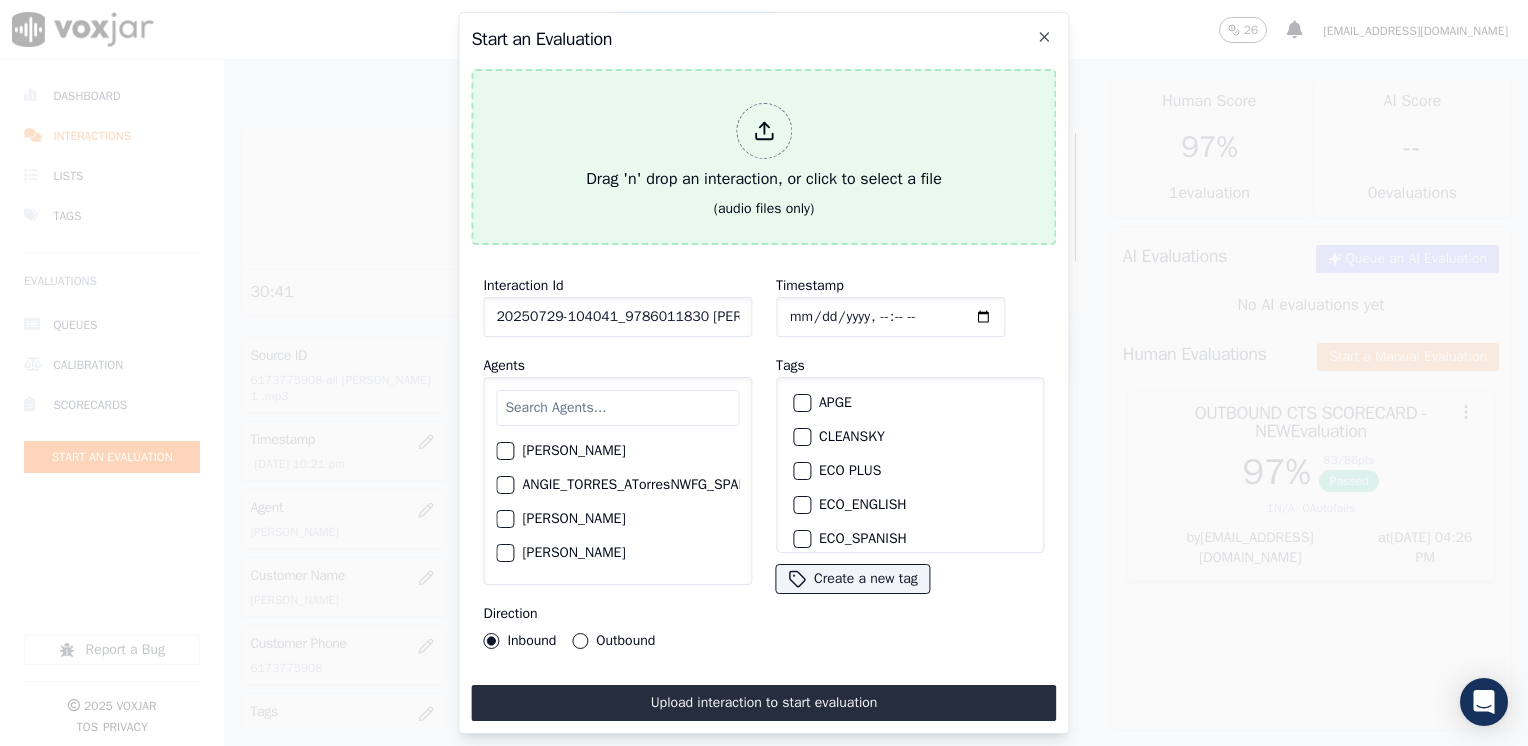 click at bounding box center (764, 131) 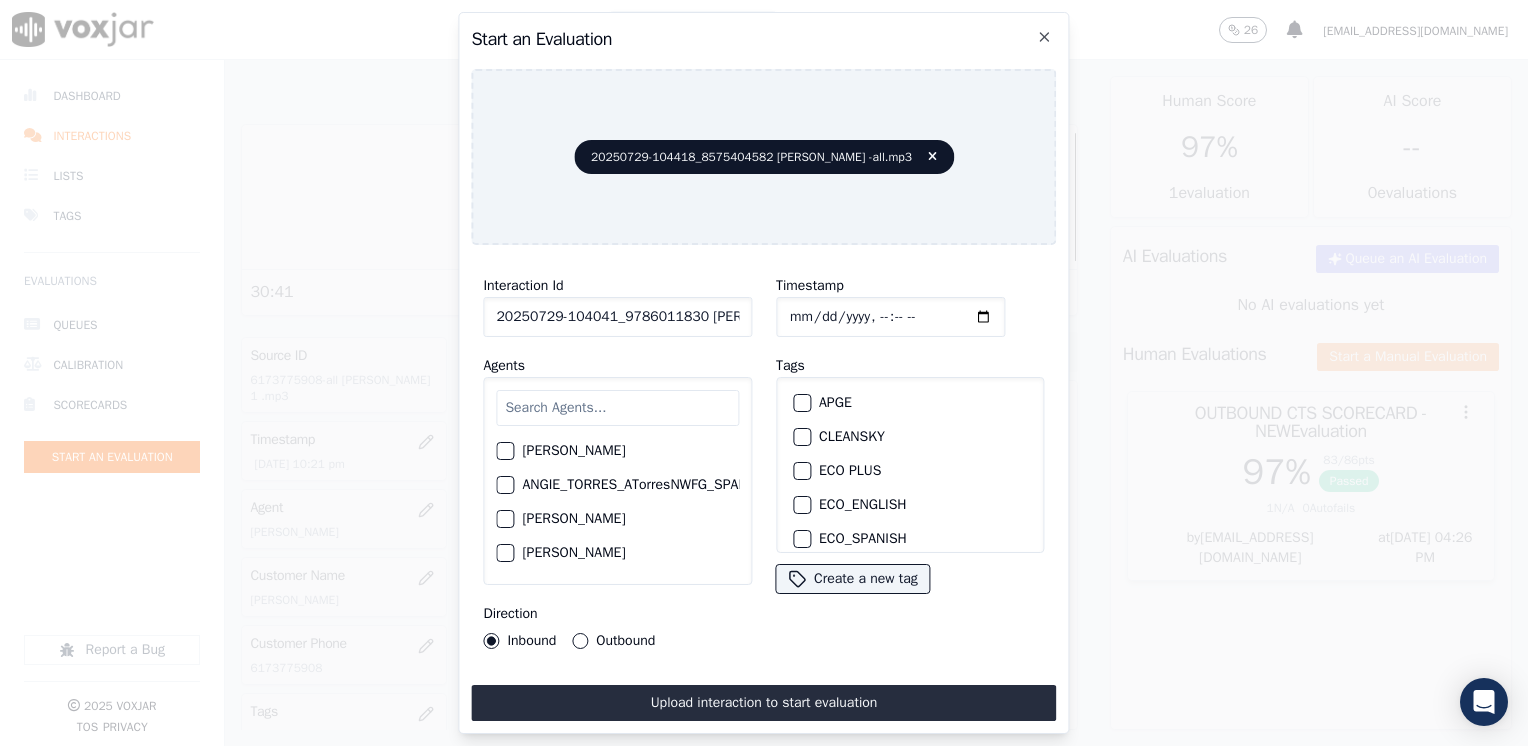click on "Timestamp       Tags     APGE     CLEANSKY     ECO PLUS     ECO_ENGLISH     ECO_SPANISH     ELECTRA SPARK     INDRA     NEXT VOLT     NGE     NGE_ENGLISH     NGE_SPANISH     NO SALES INTERACTION     POLARIS     RUSHMORE     SPARK     SYMMETRY     WGL
Create a new tag" at bounding box center (910, 461) 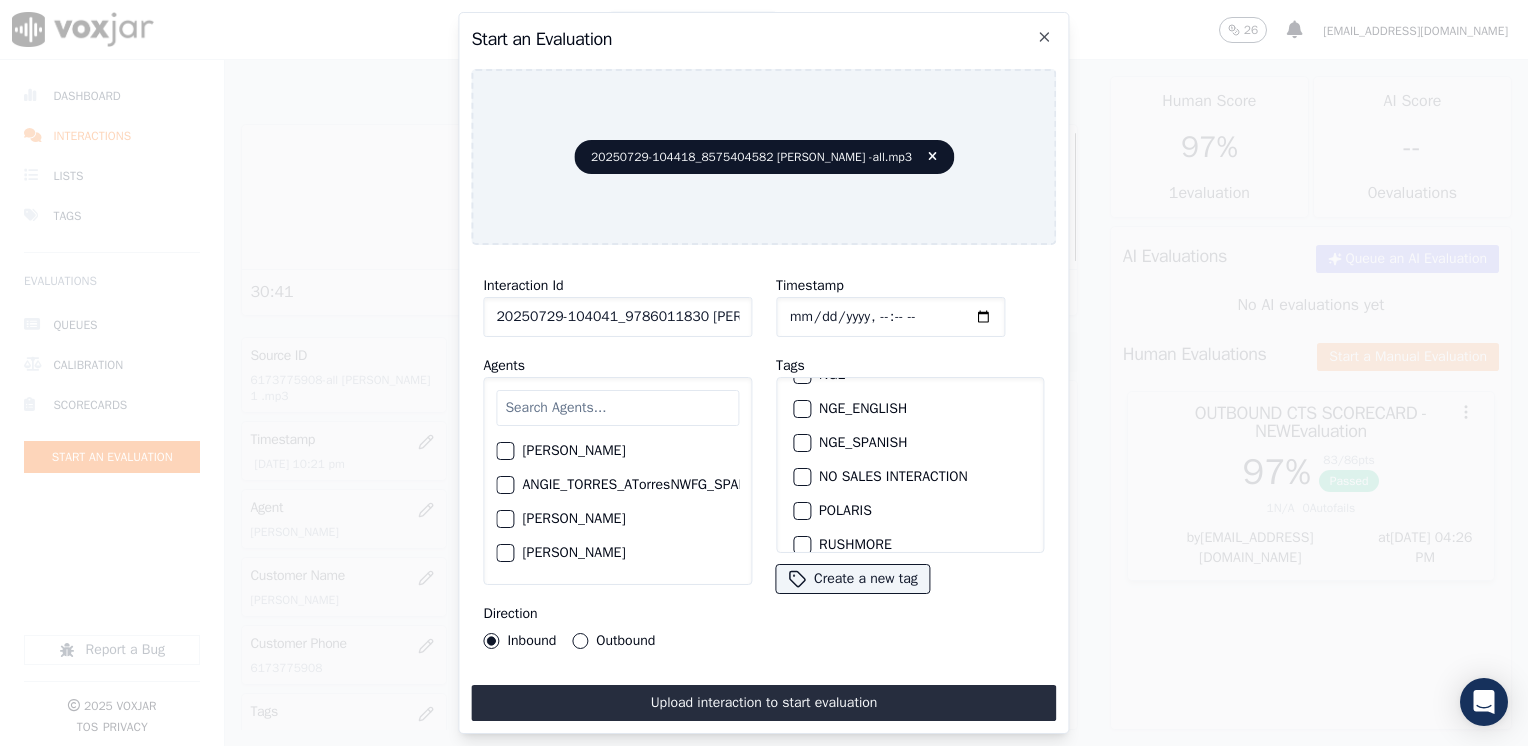 scroll, scrollTop: 400, scrollLeft: 0, axis: vertical 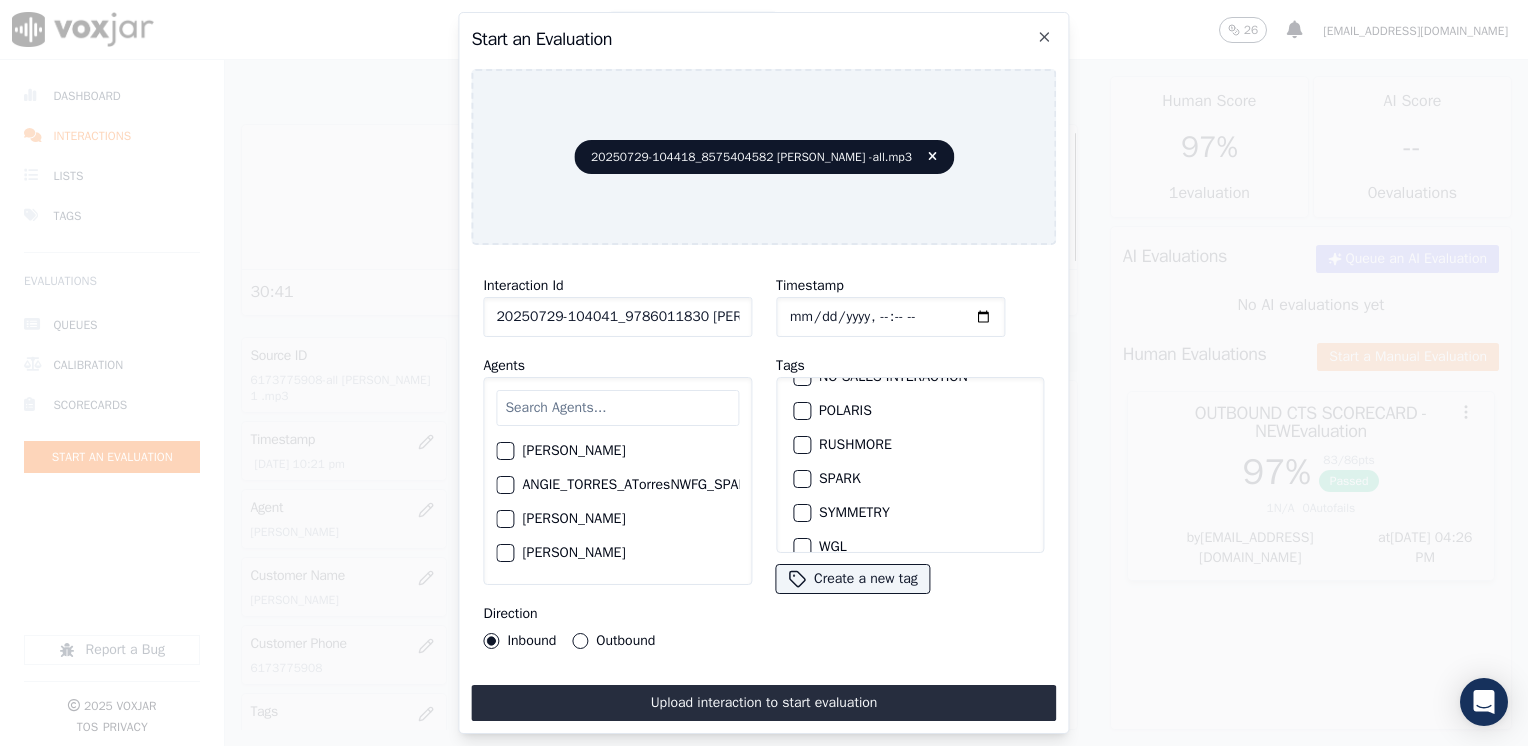click at bounding box center [801, 479] 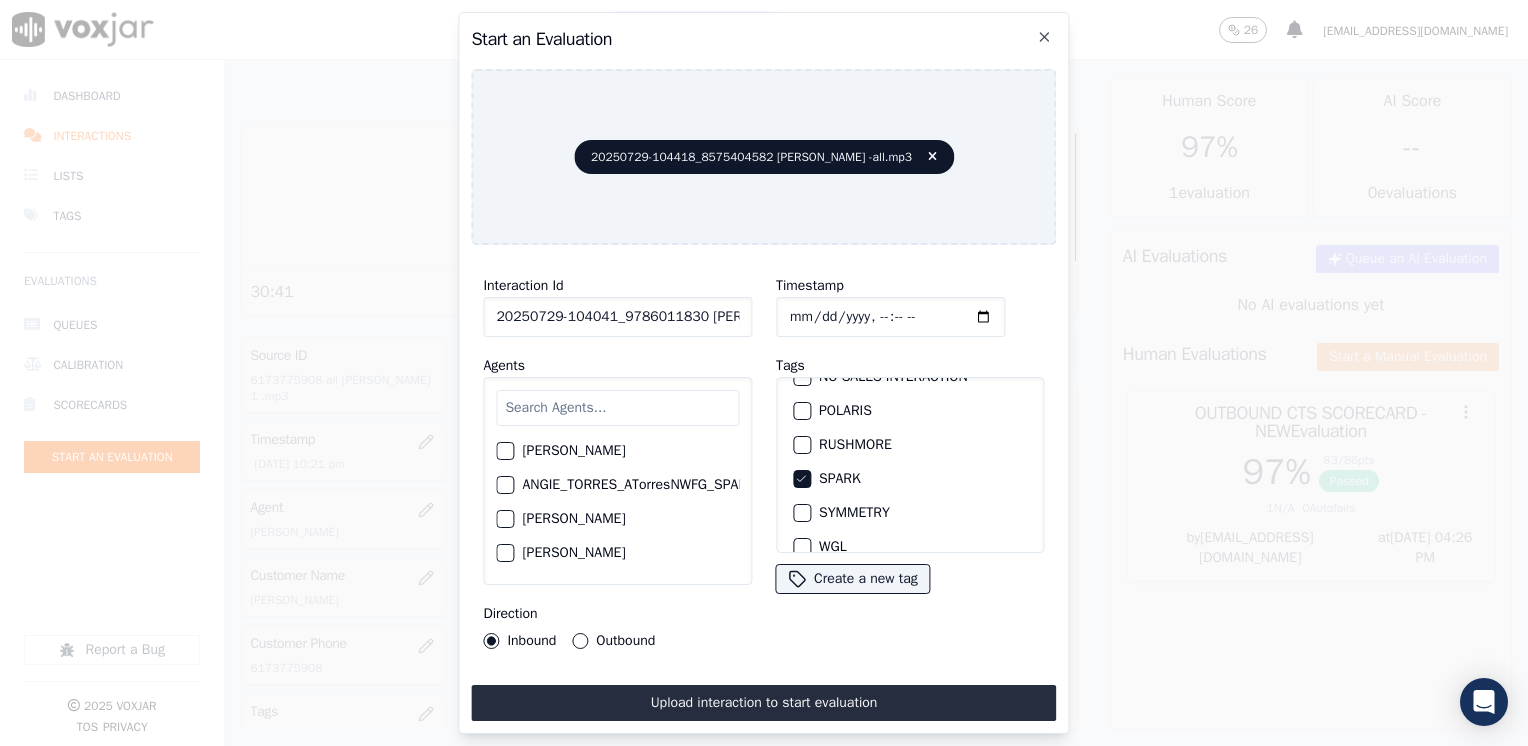 click at bounding box center (617, 408) 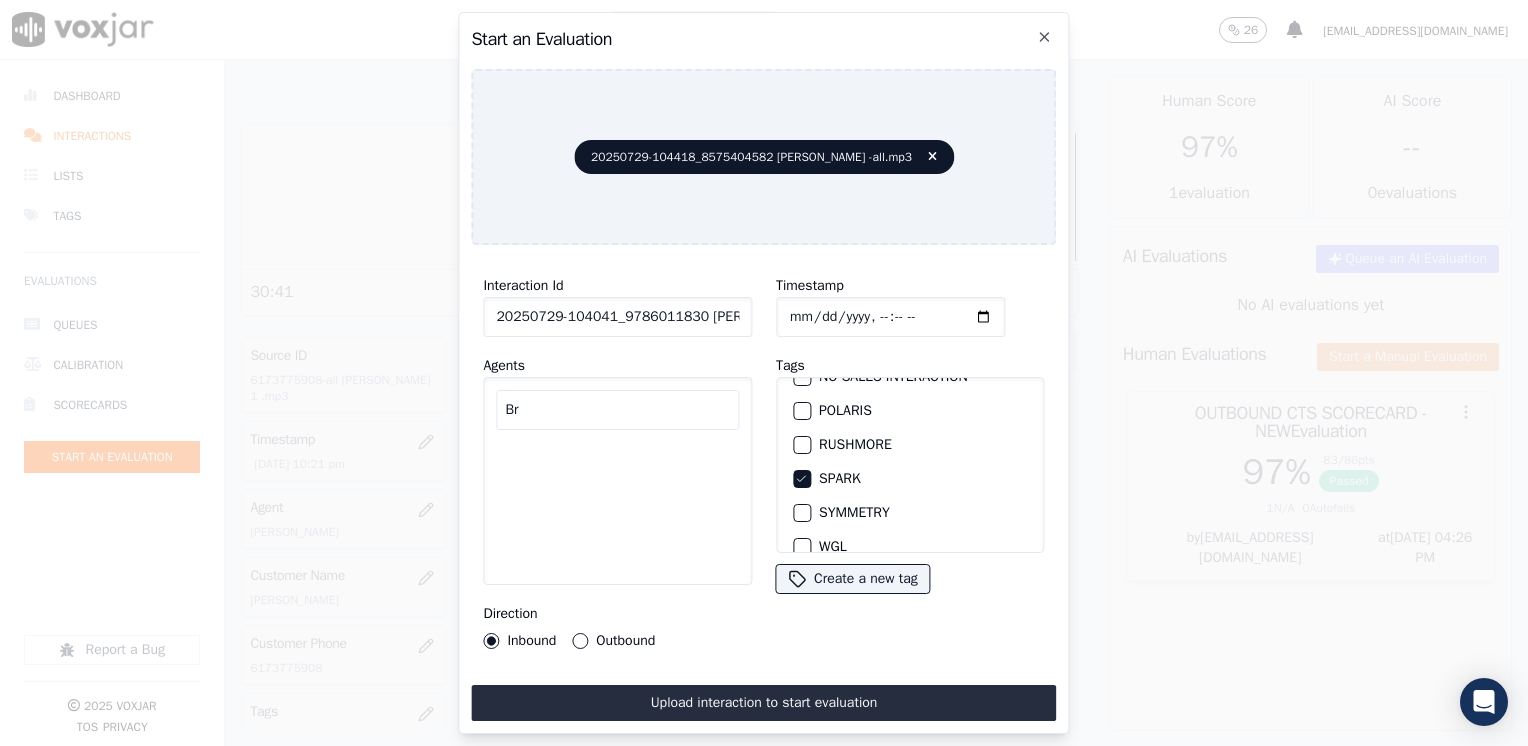 type on "B" 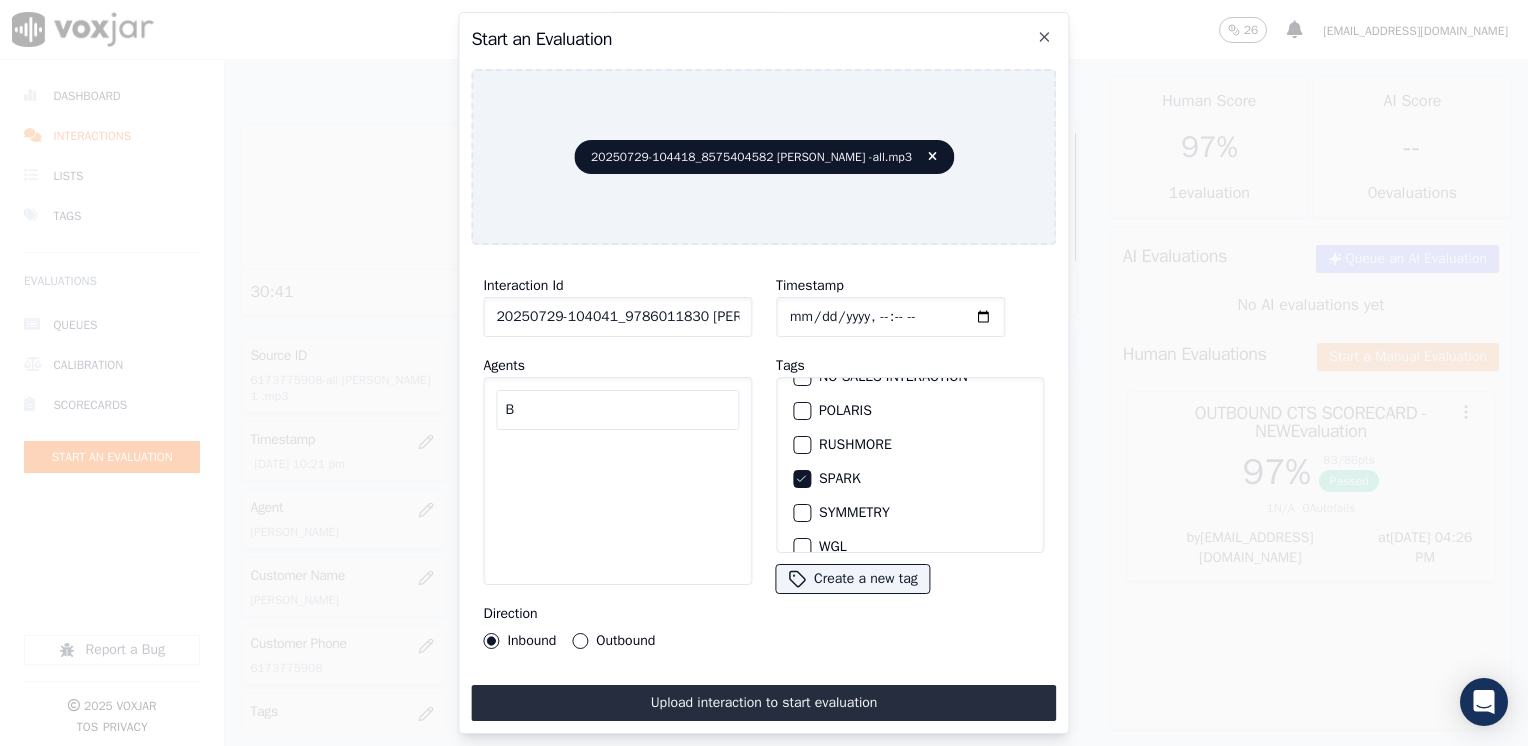 type 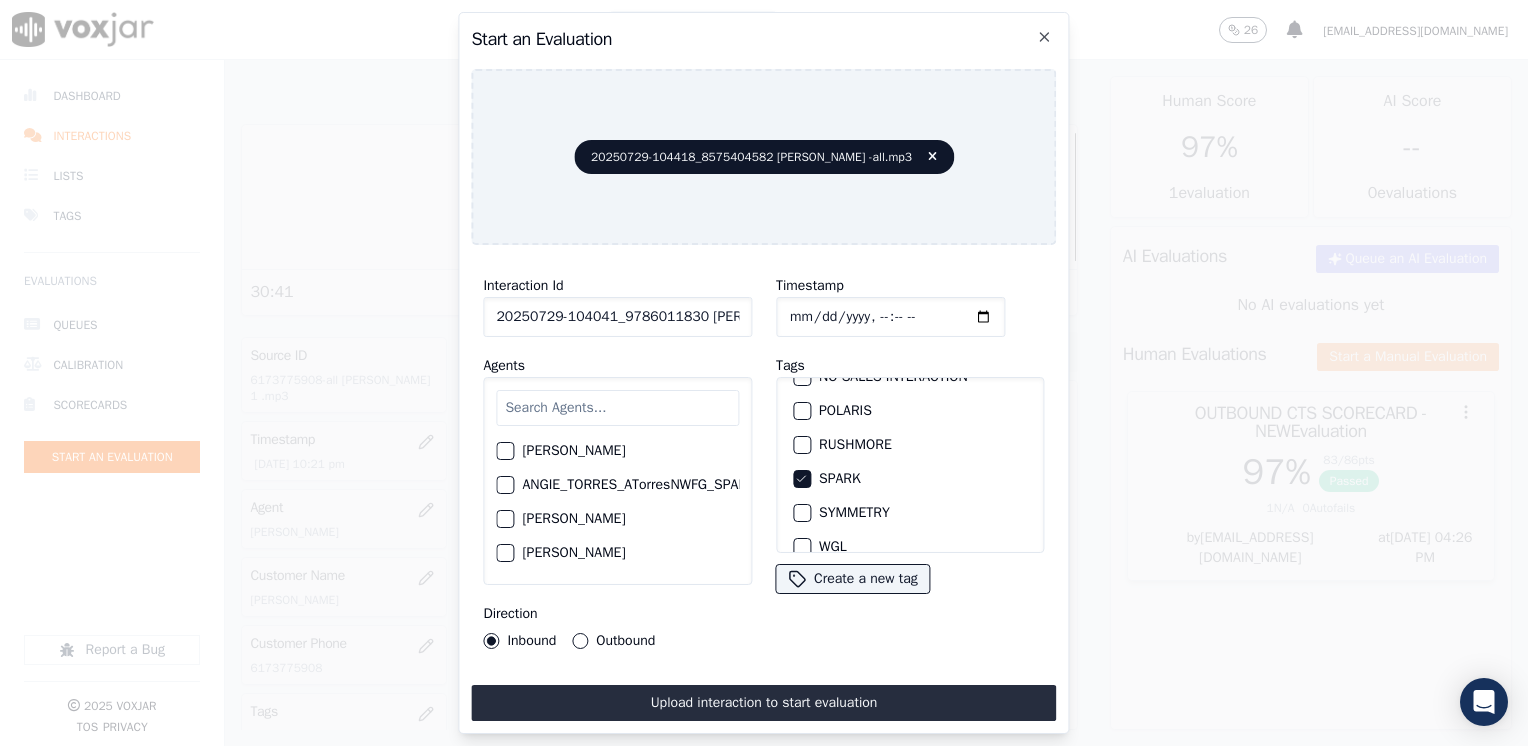 click on "Outbound" at bounding box center [580, 641] 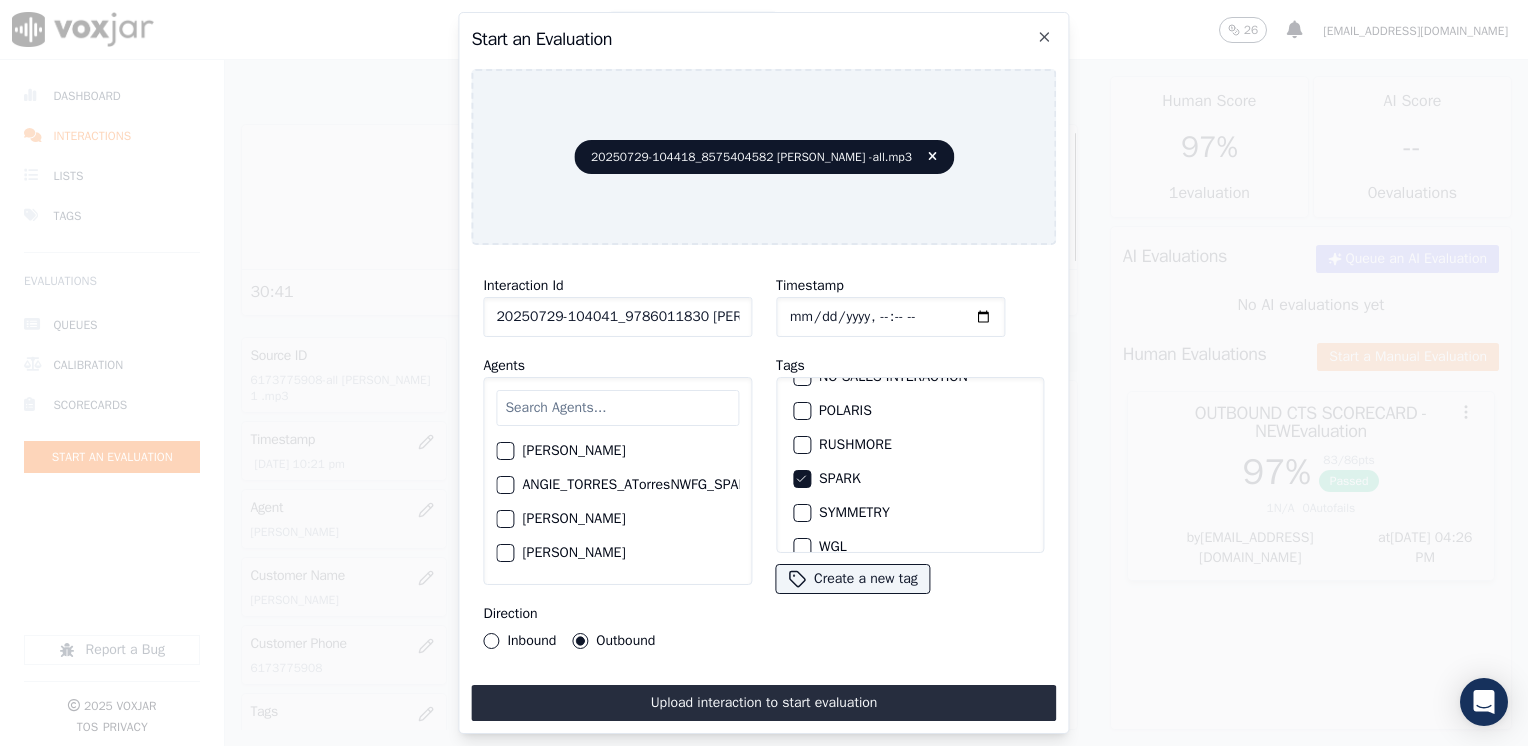 click on "Timestamp" 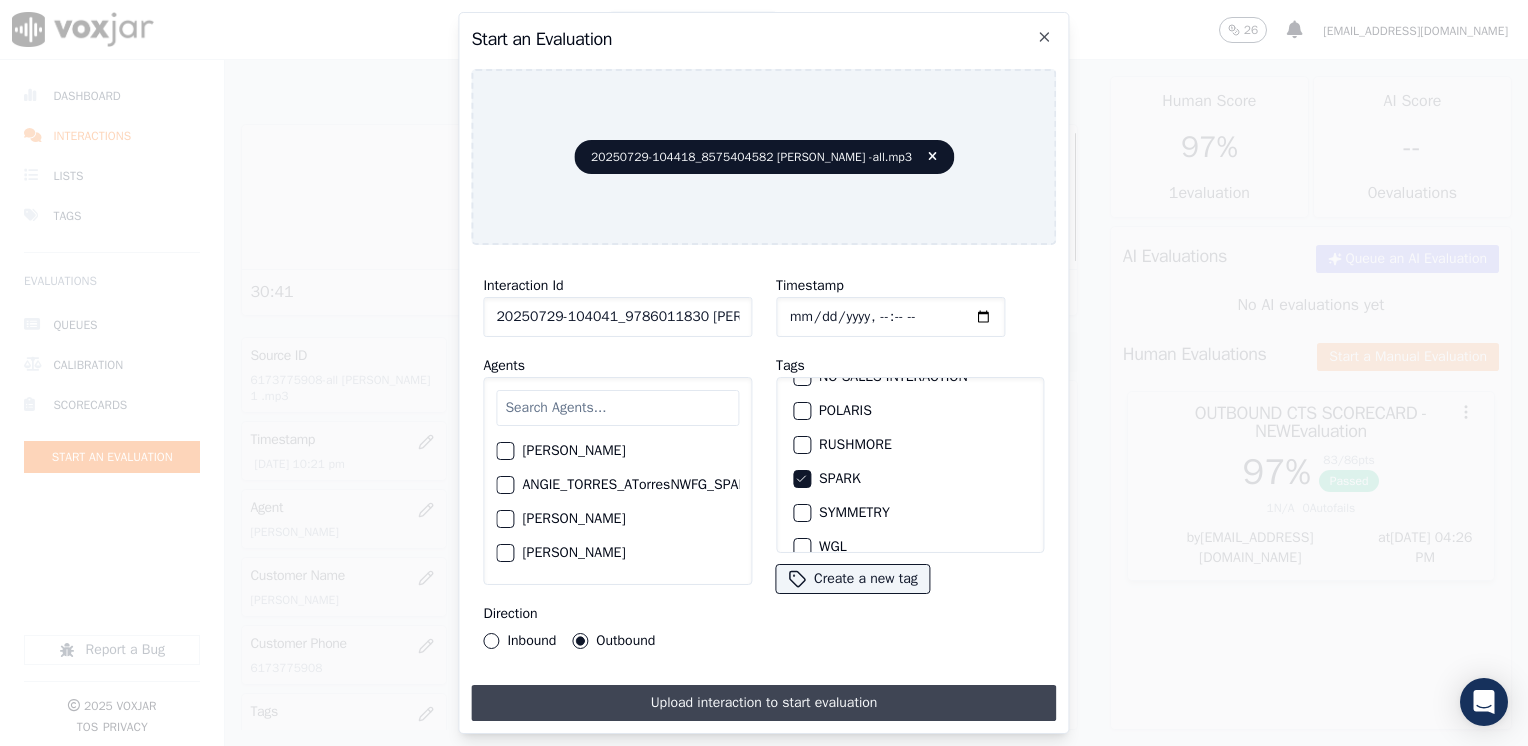 type on "[DATE]T22:27" 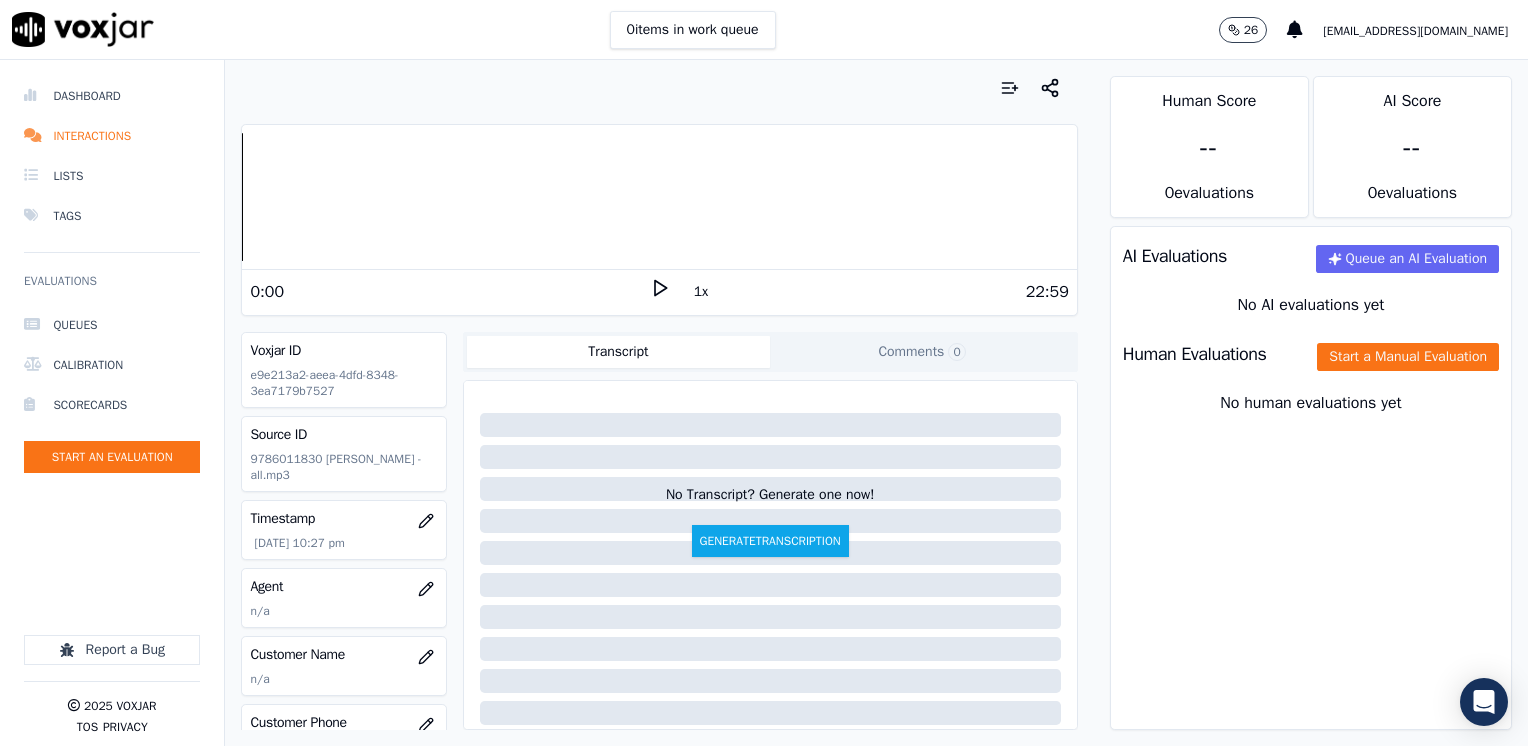 click on "1x" at bounding box center [660, 291] 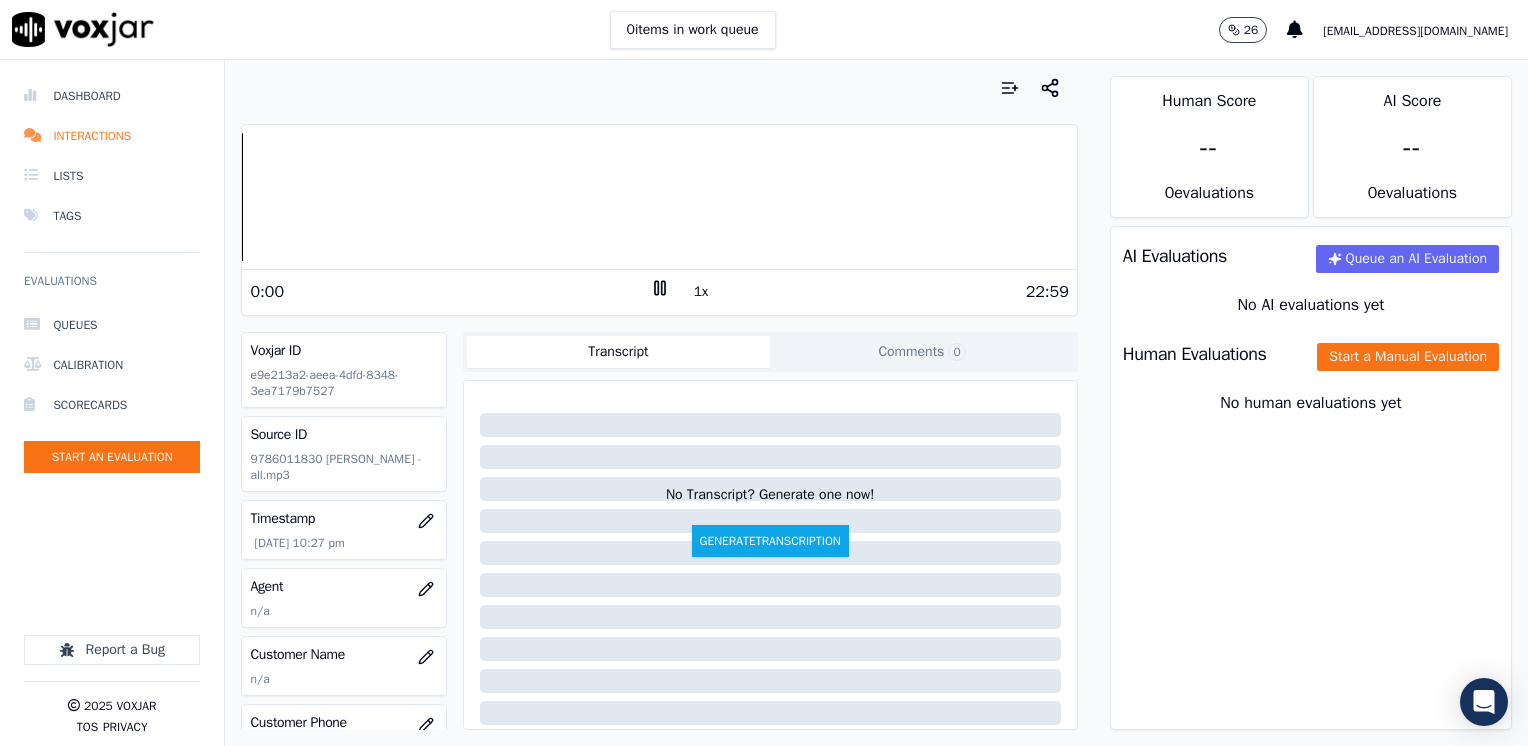 click 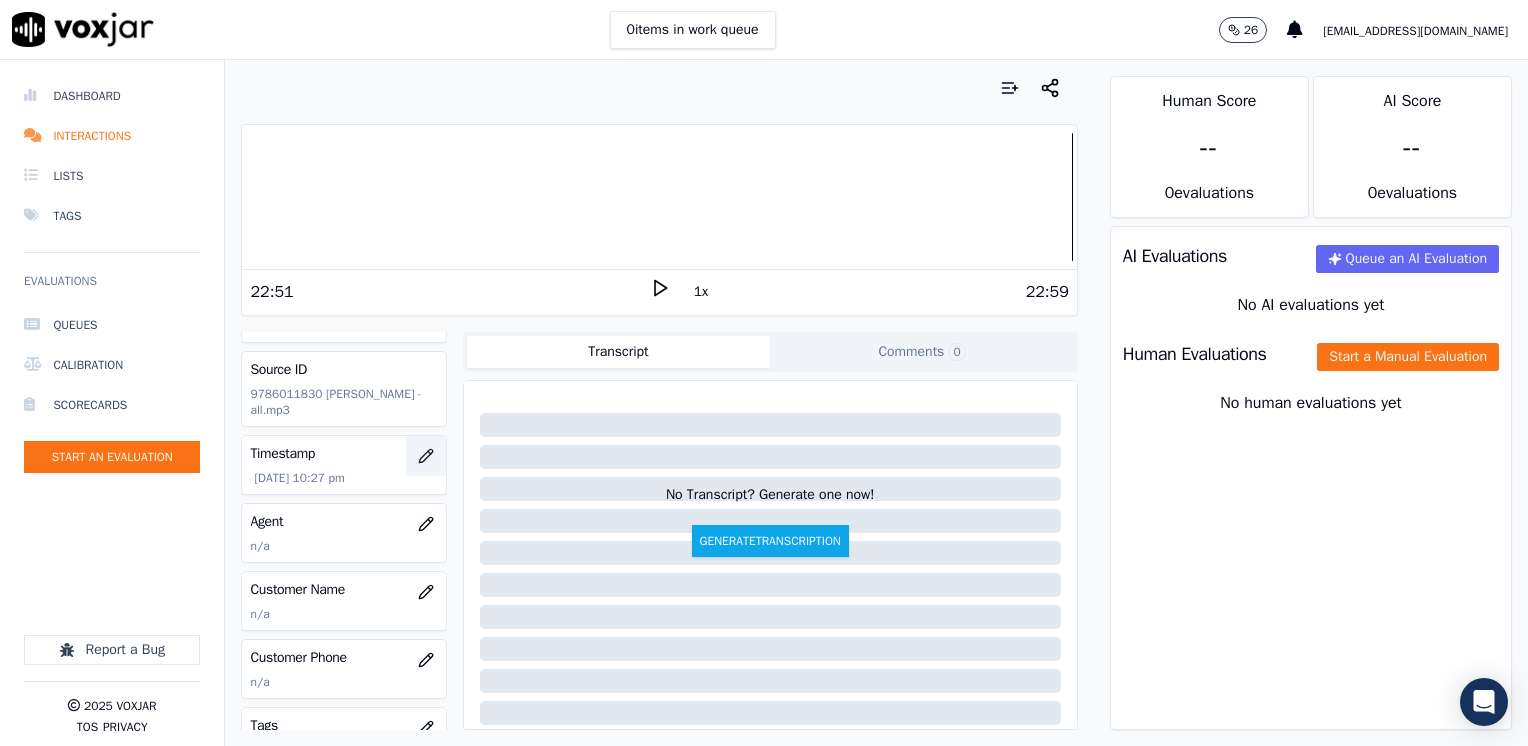 scroll, scrollTop: 100, scrollLeft: 0, axis: vertical 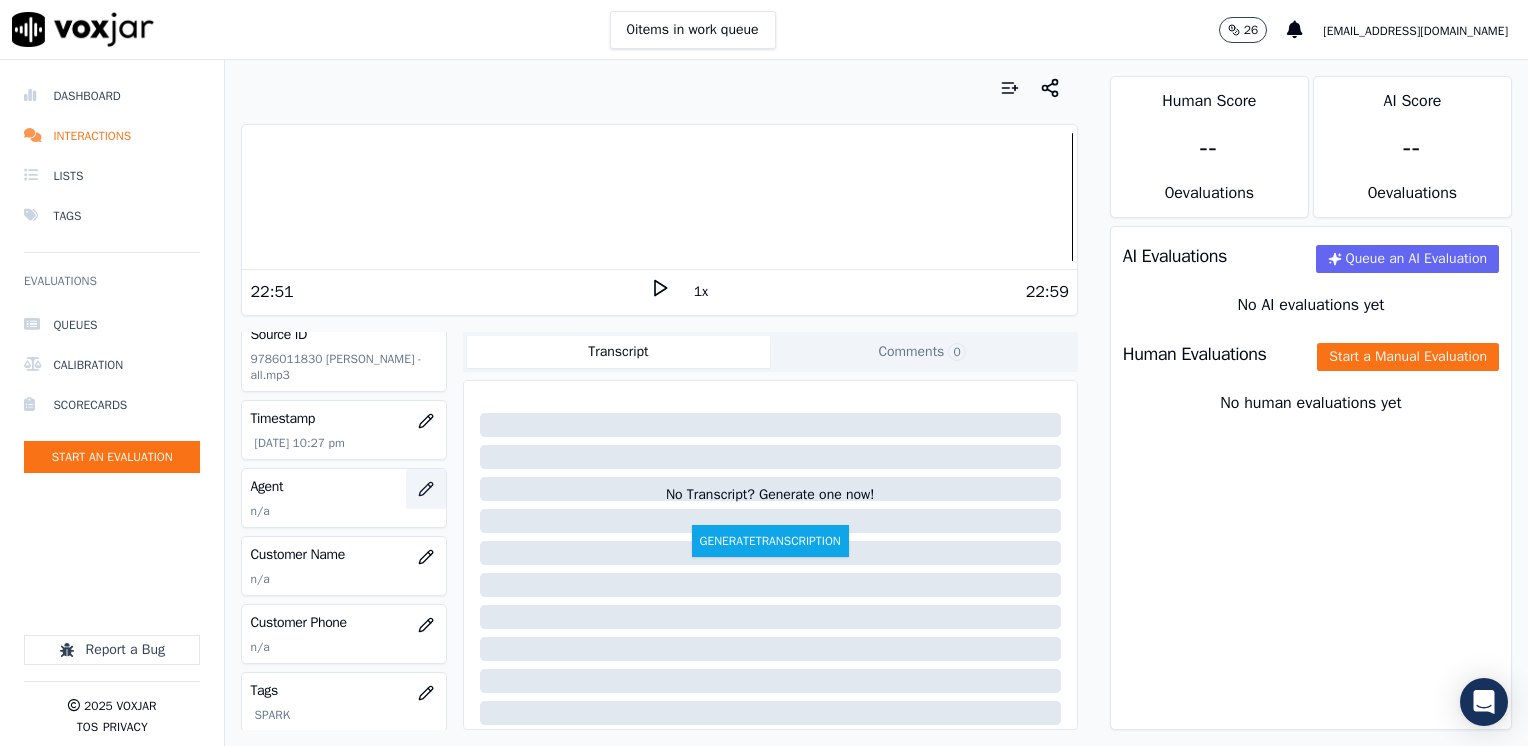 click 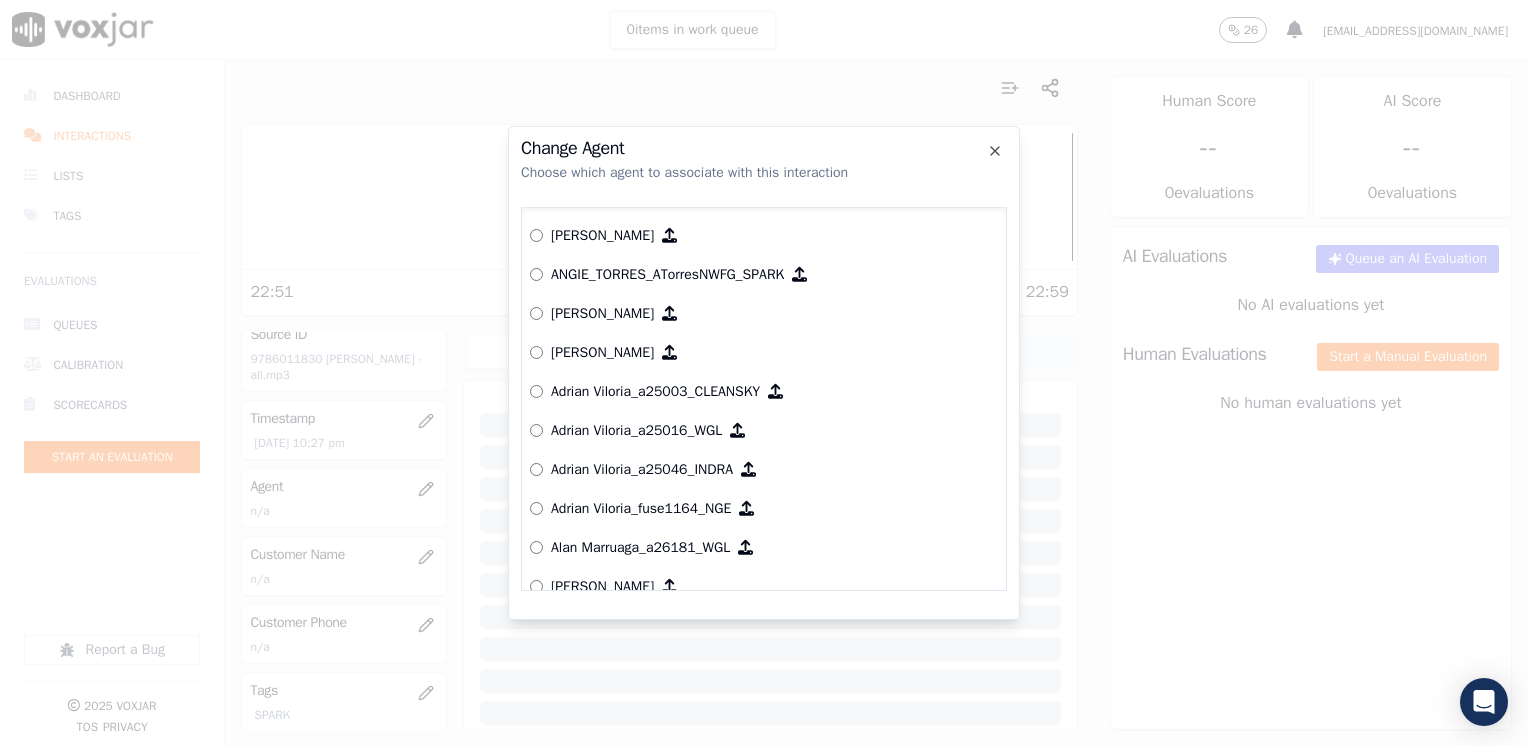 click at bounding box center (764, 373) 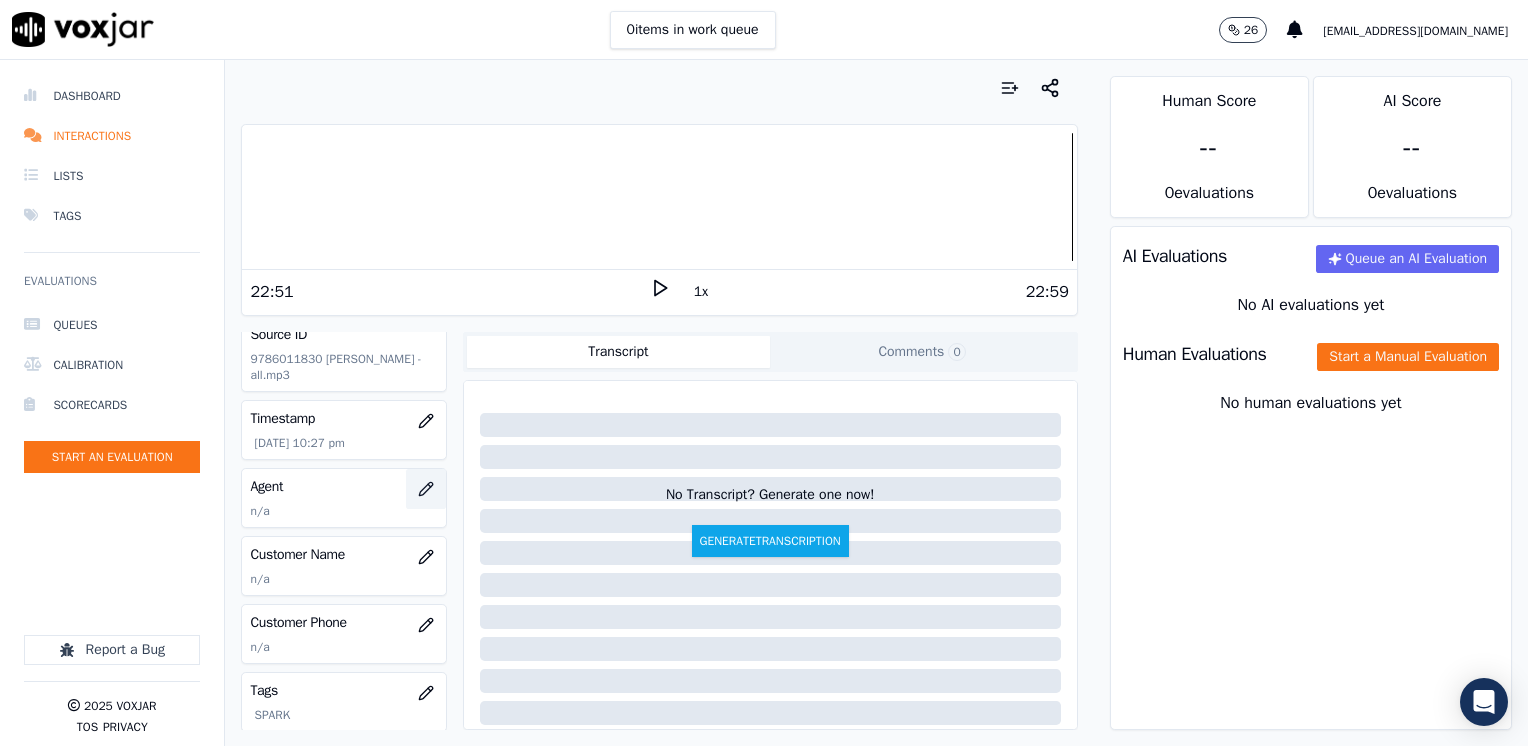click 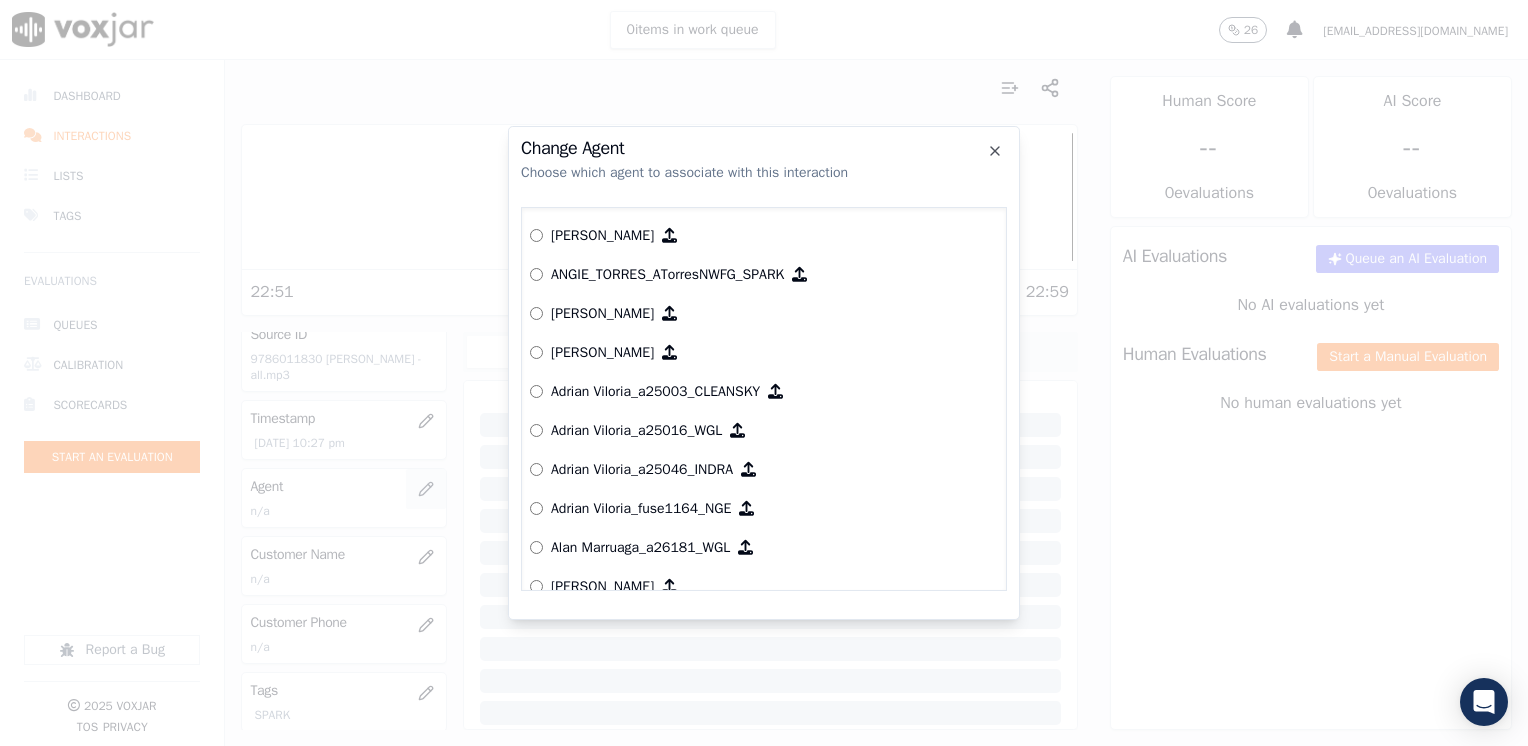 click at bounding box center [764, 373] 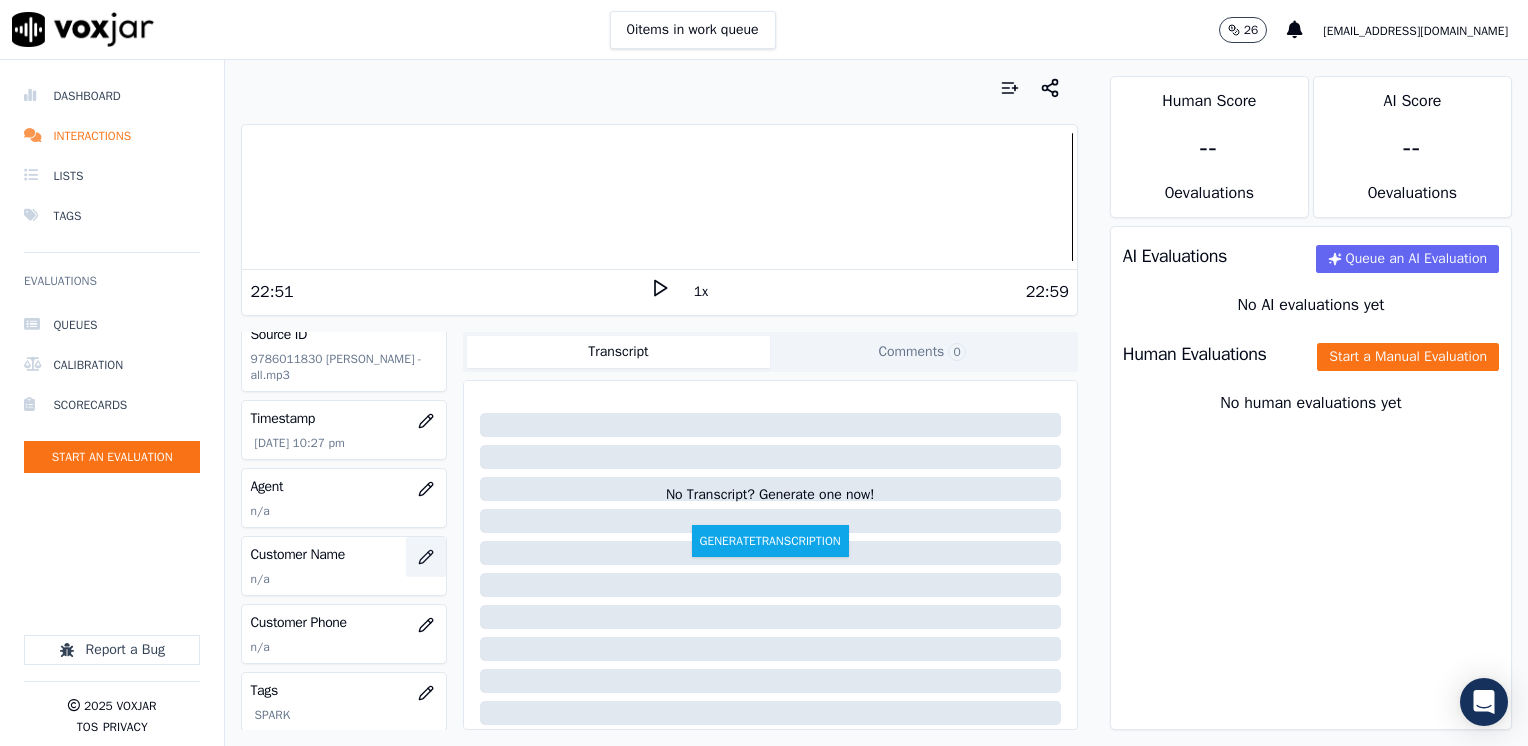 click 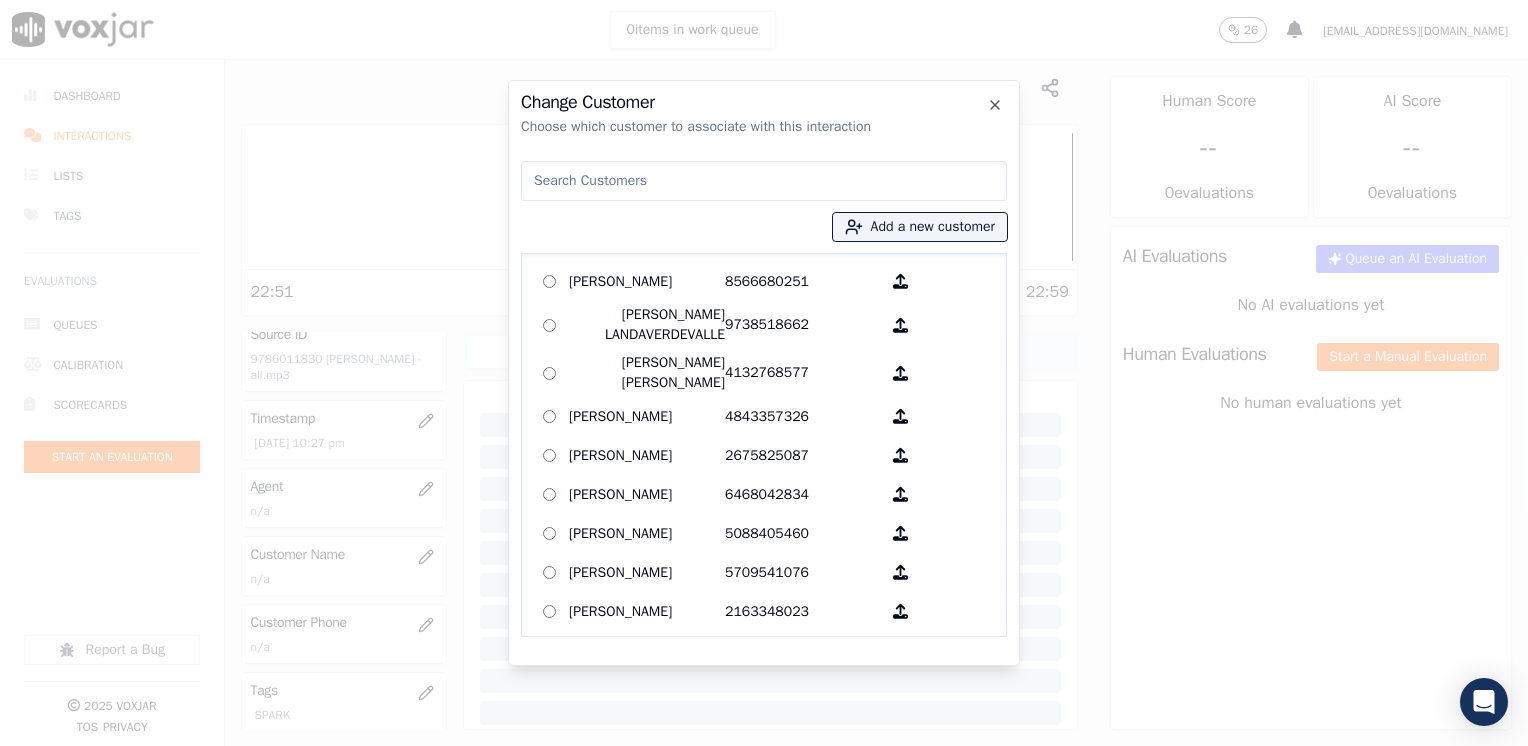 click at bounding box center (764, 181) 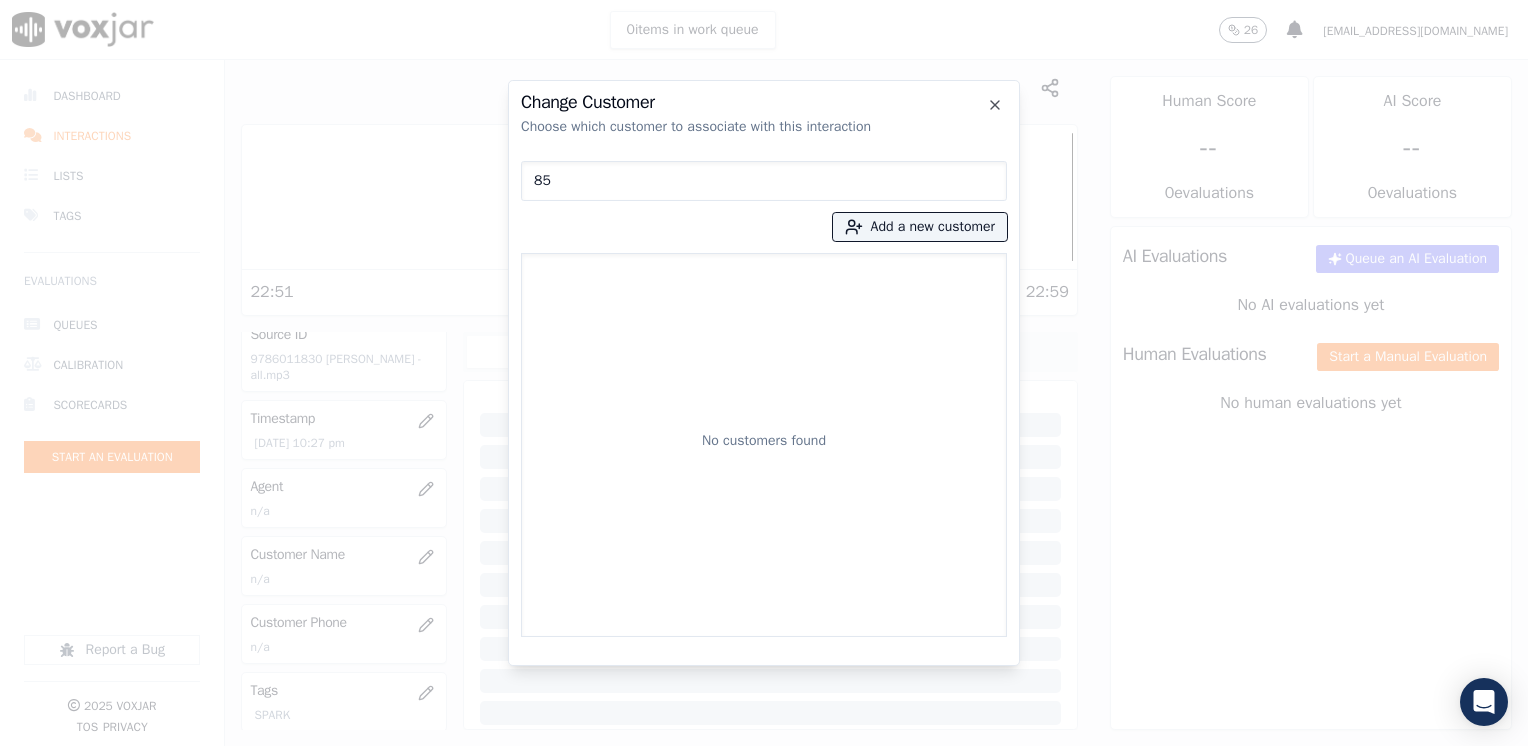 type on "8" 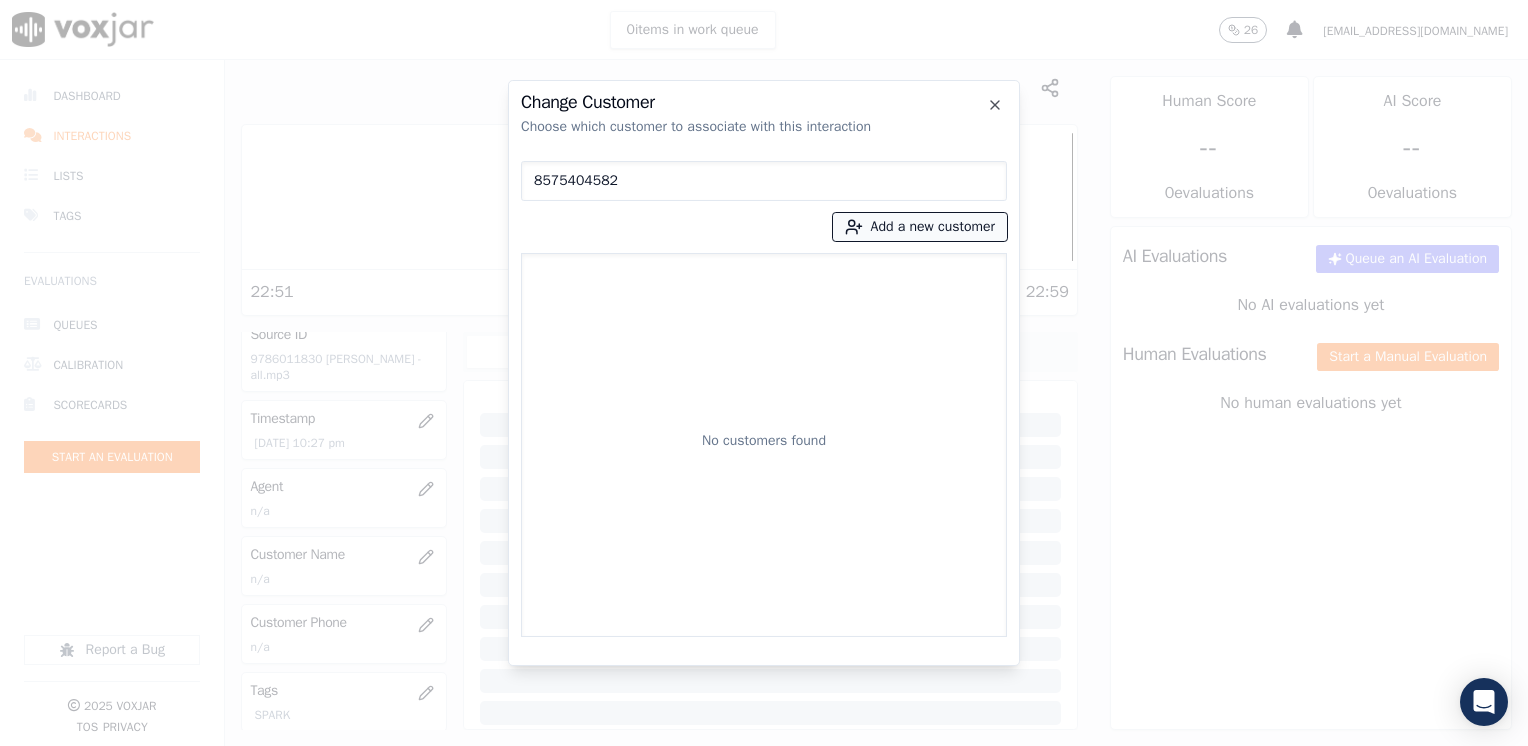 type on "8575404582" 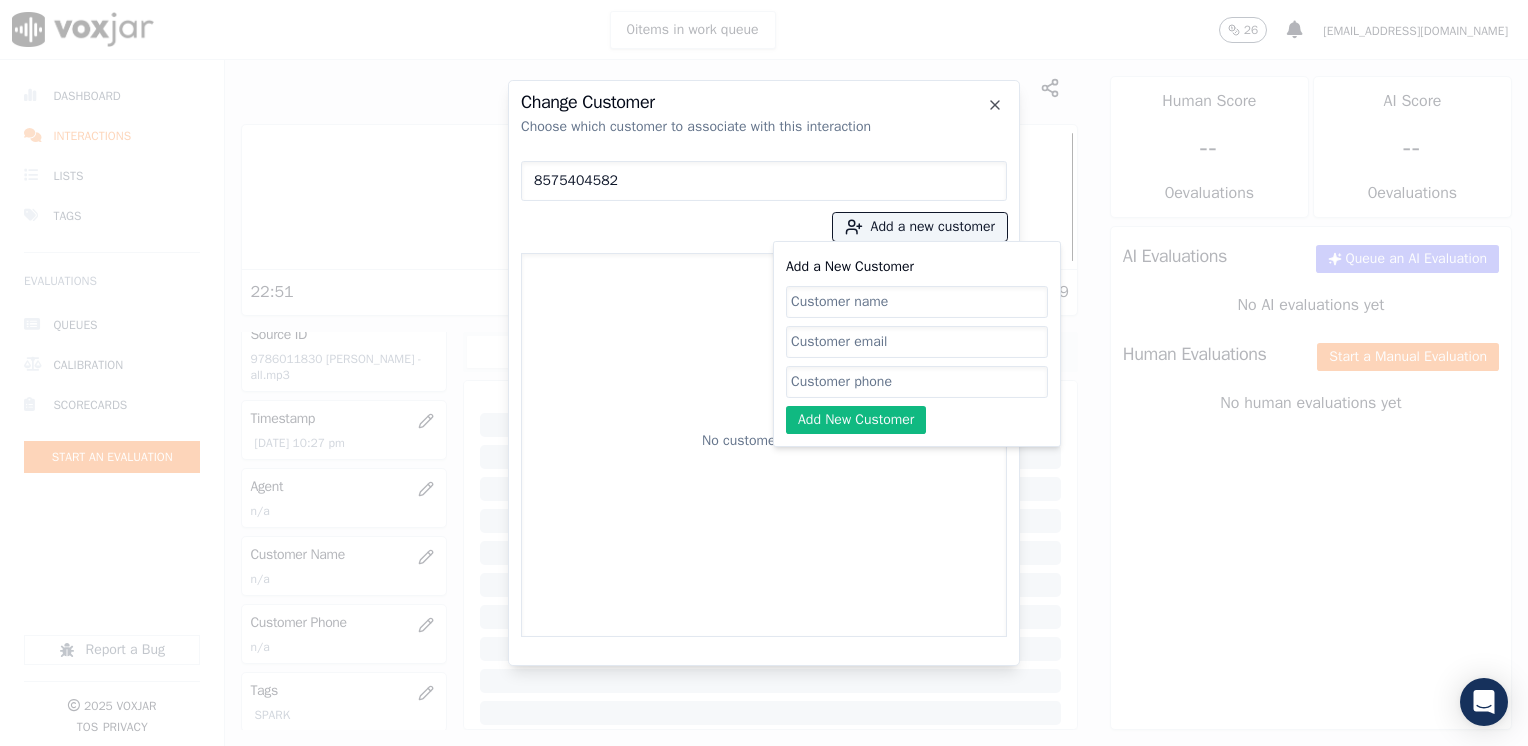 click on "Add a New Customer" 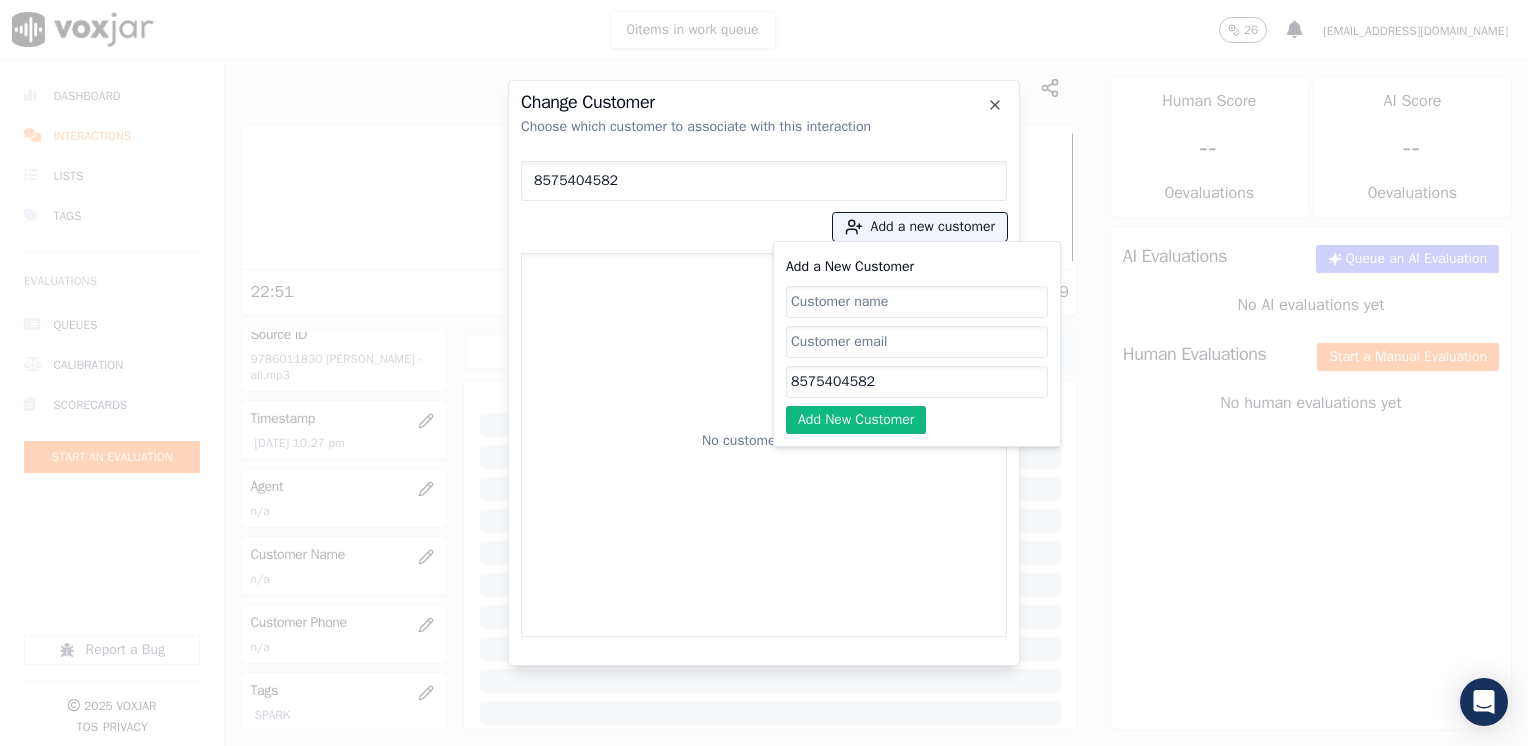 type on "8575404582" 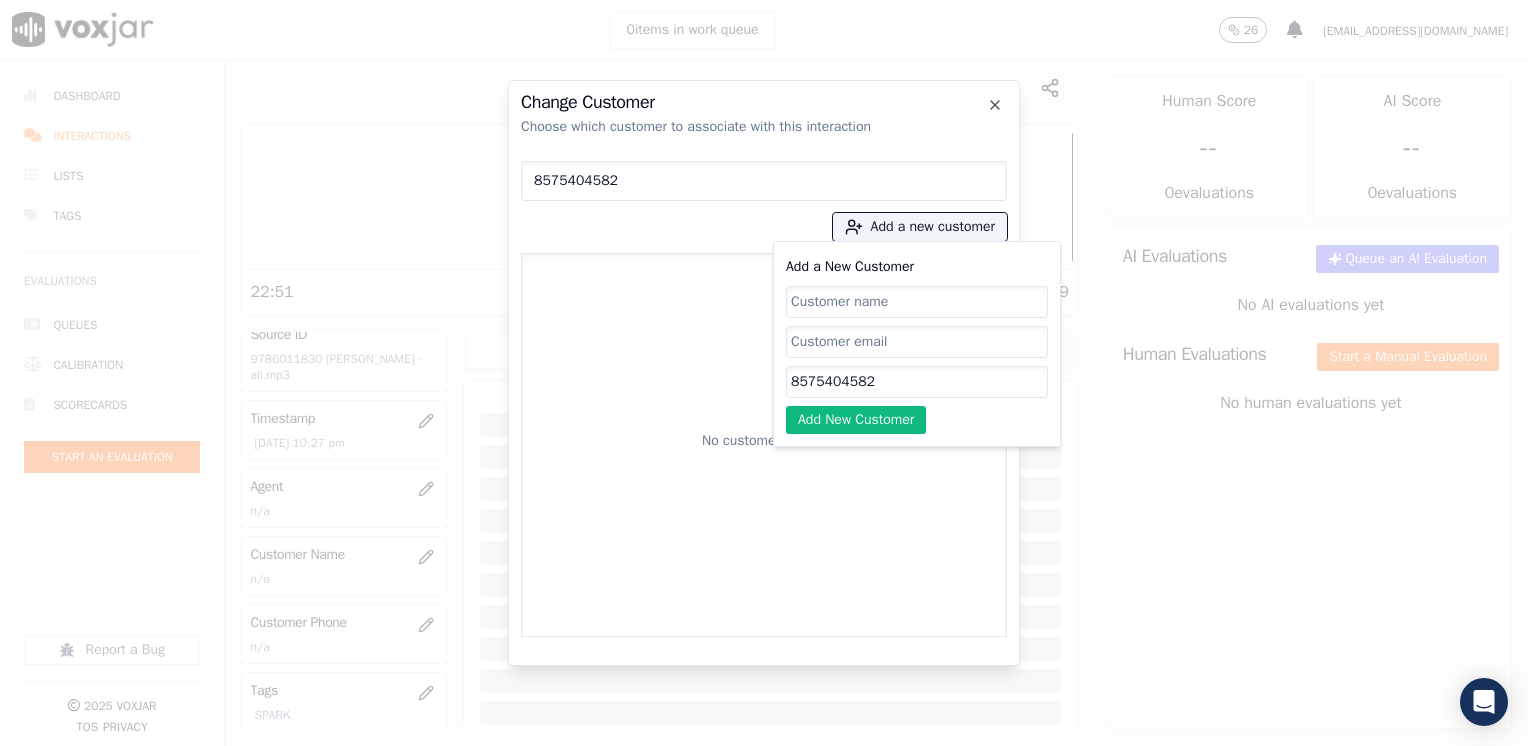 click on "Add a New Customer" 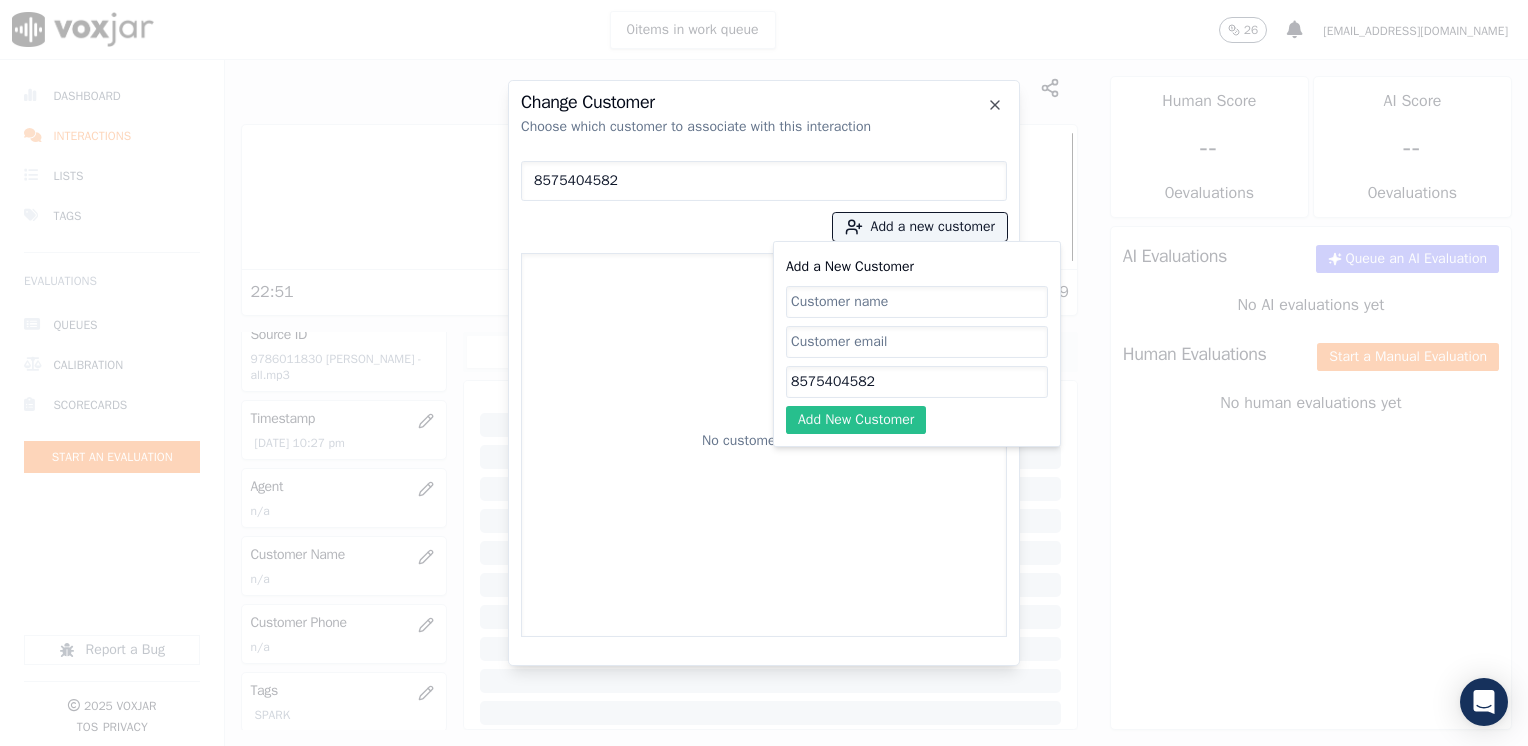 paste on "[PERSON_NAME]" 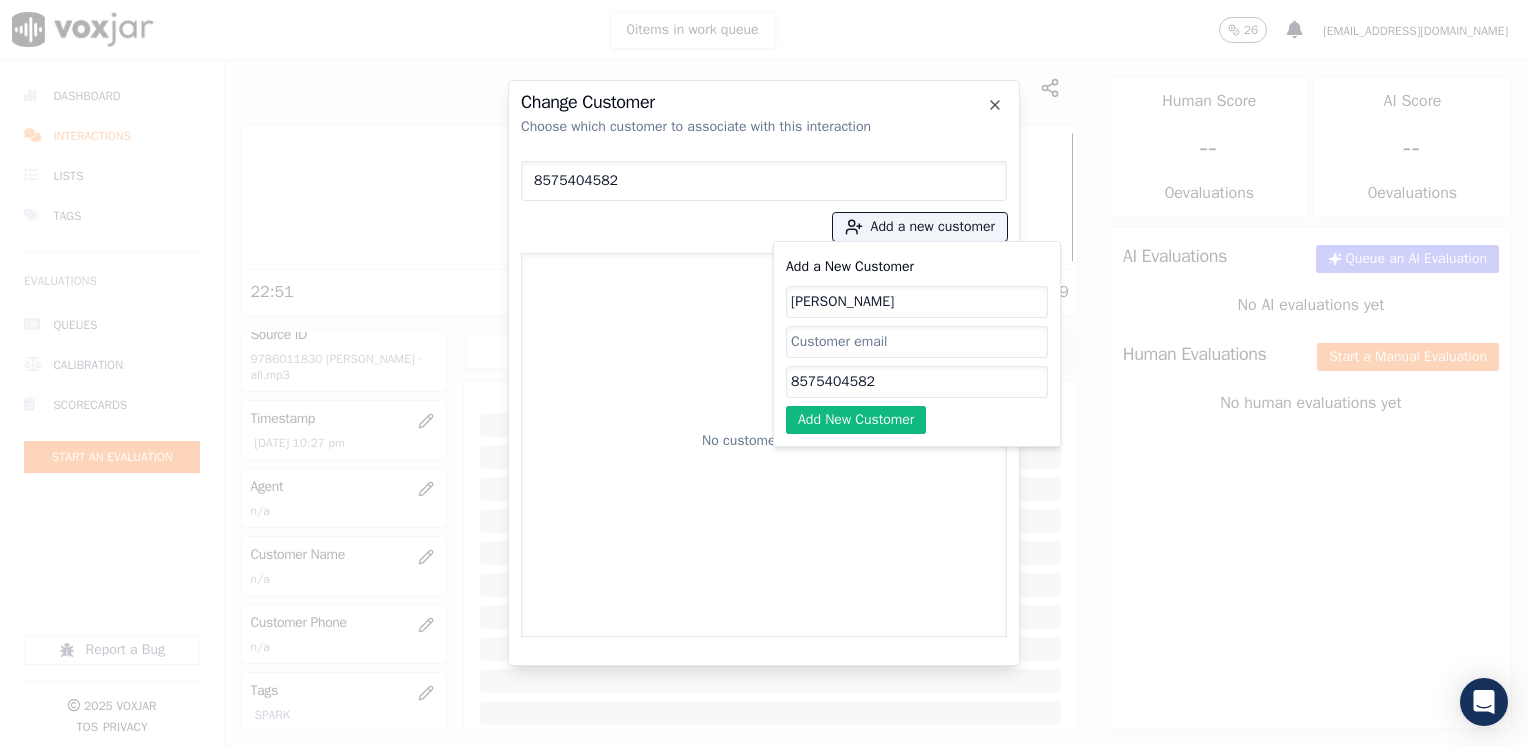 type on "[PERSON_NAME]" 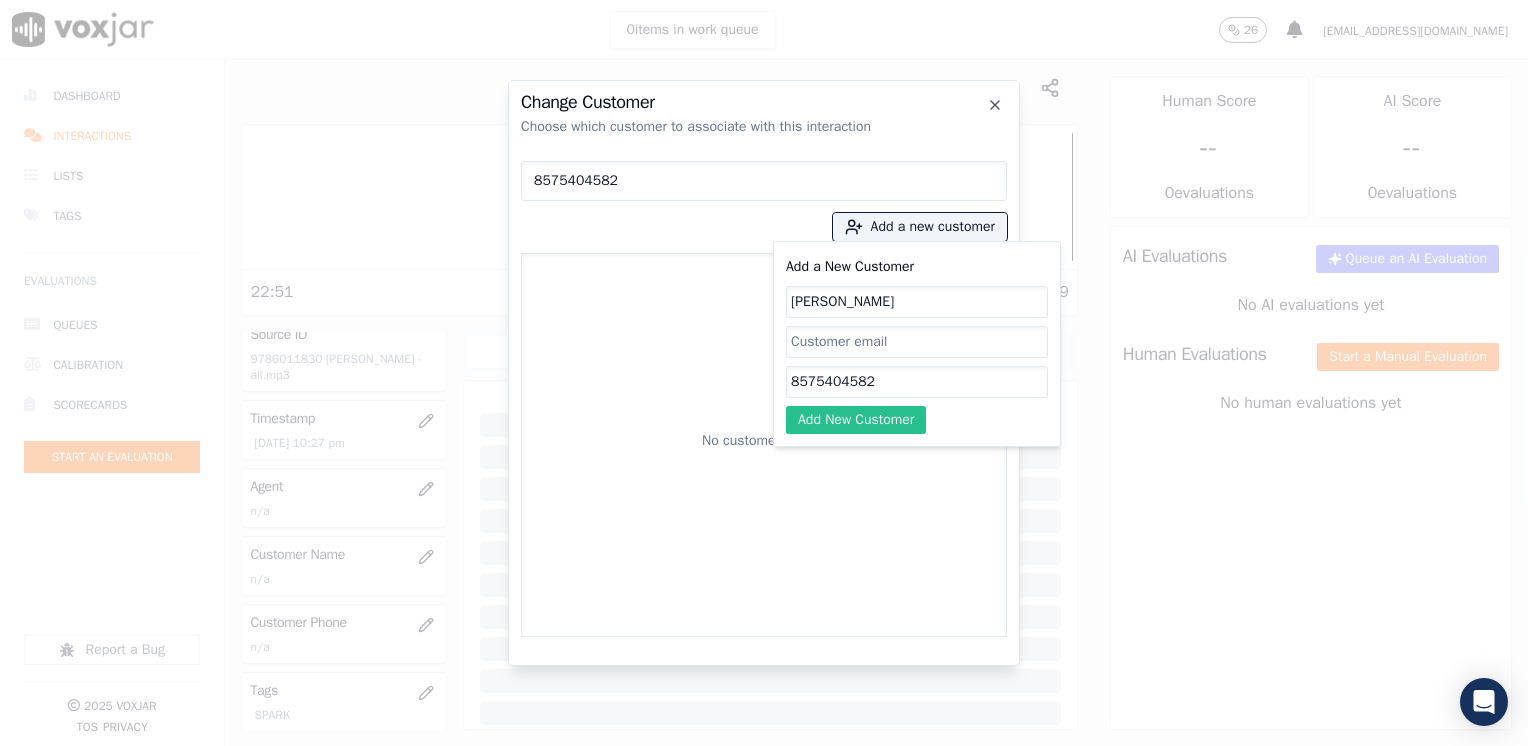 click on "Add New Customer" 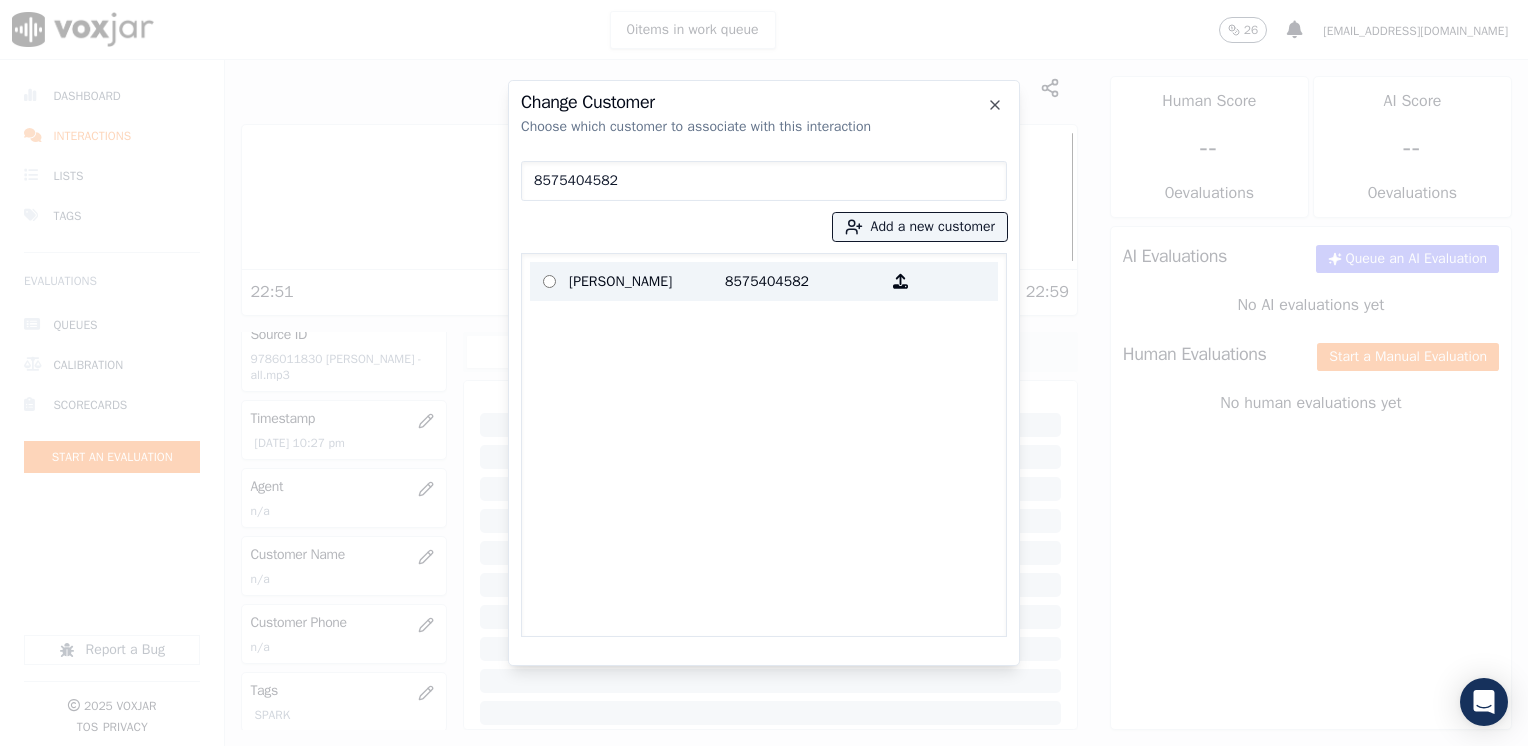 click on "8575404582" at bounding box center [803, 281] 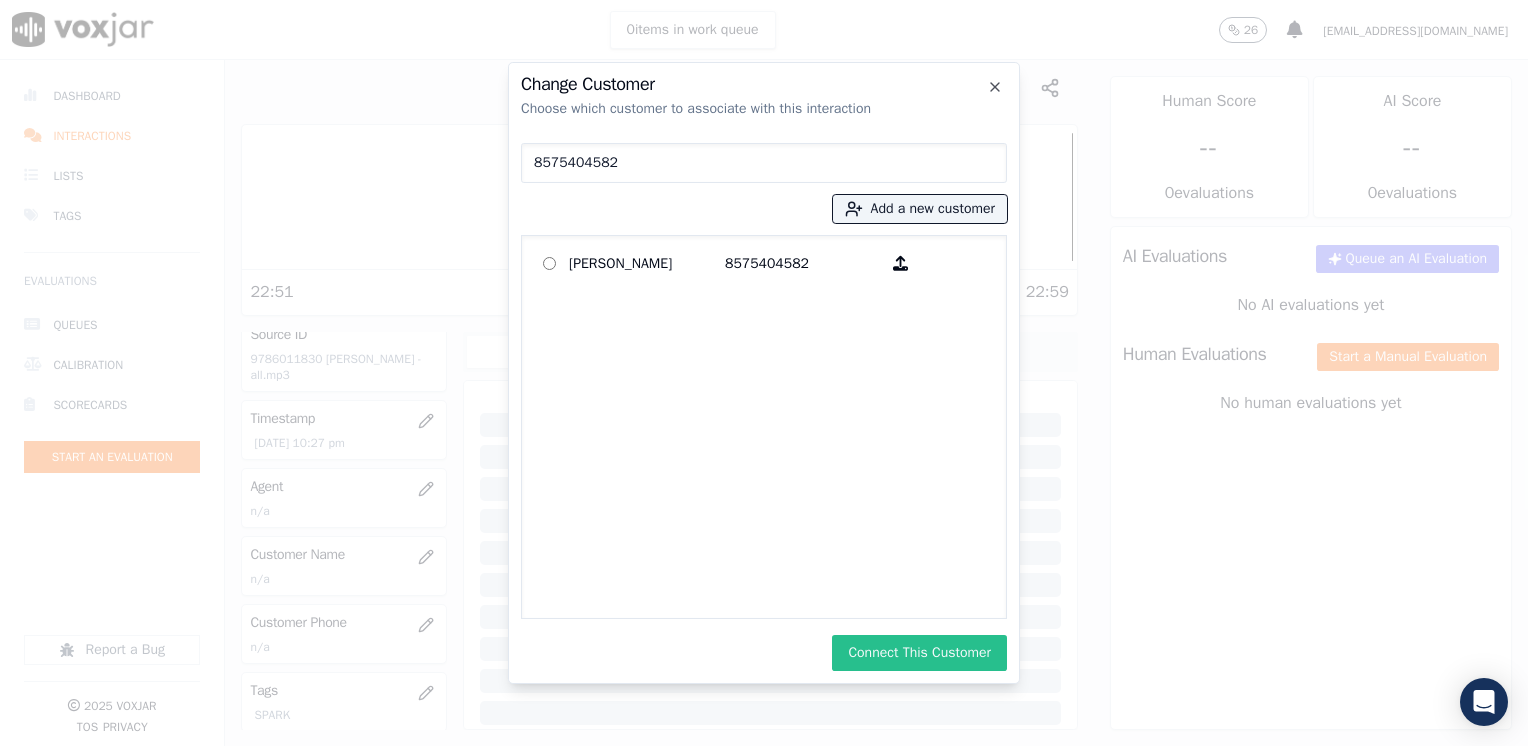 click on "Connect This Customer" at bounding box center (919, 653) 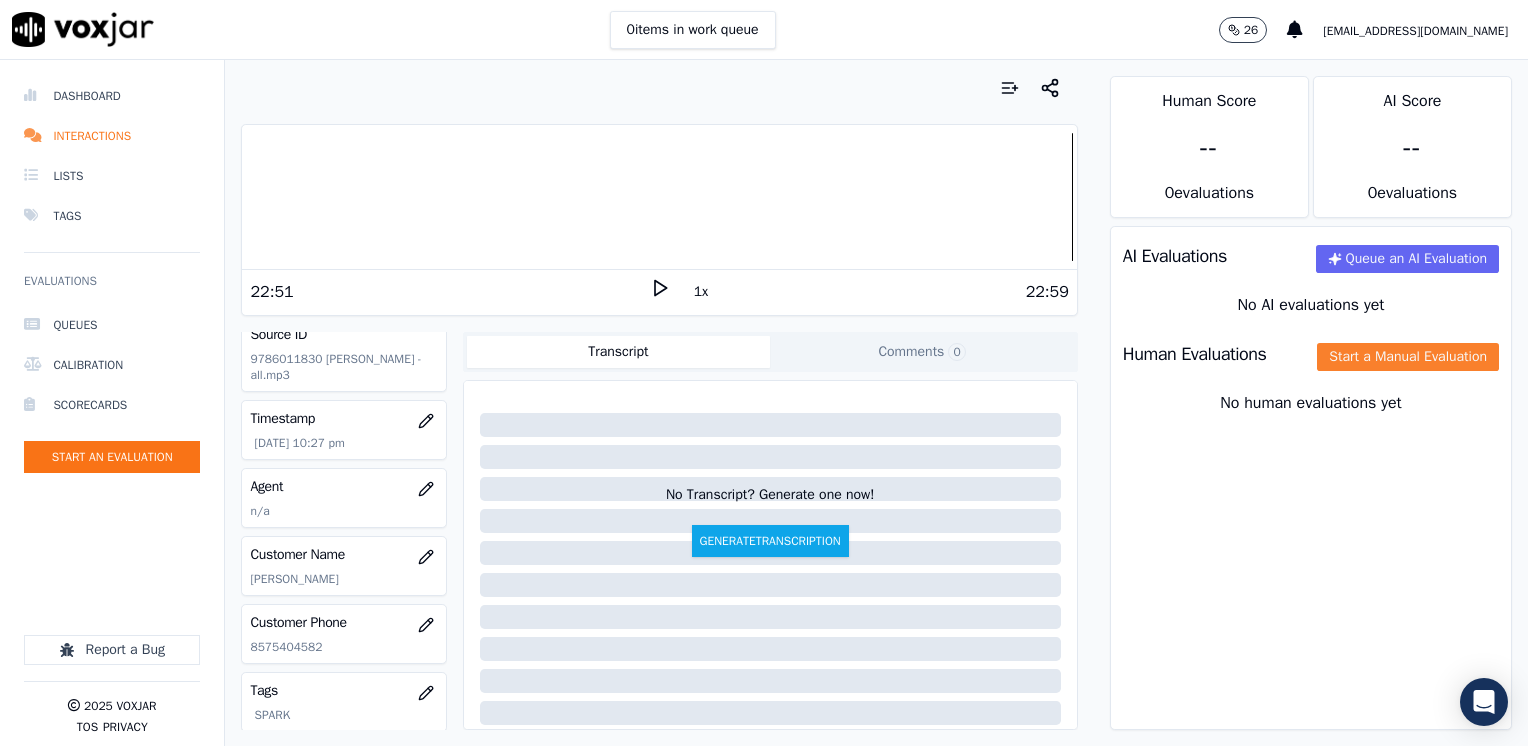 click on "Start a Manual Evaluation" 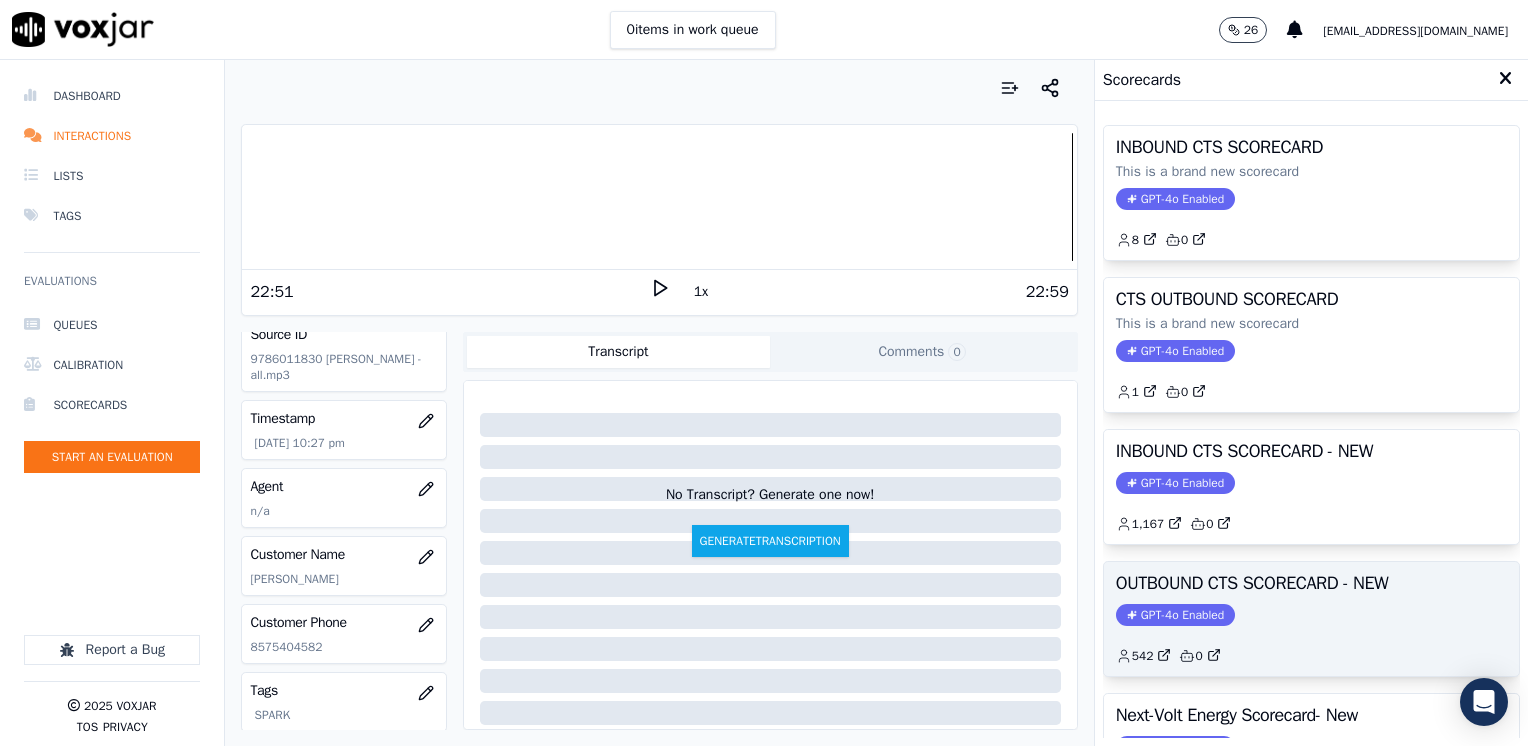 click on "GPT-4o Enabled" at bounding box center (1175, 615) 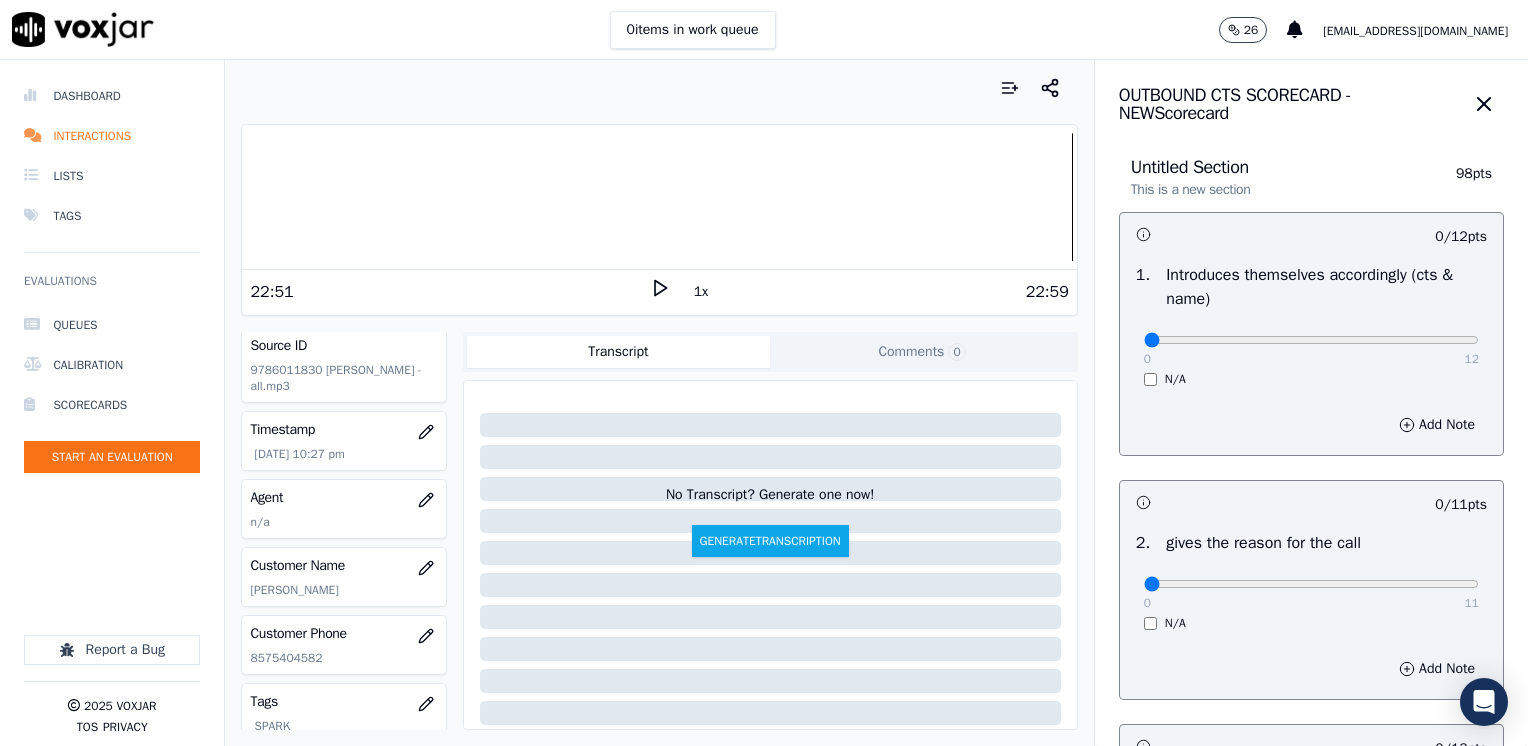 scroll, scrollTop: 79, scrollLeft: 0, axis: vertical 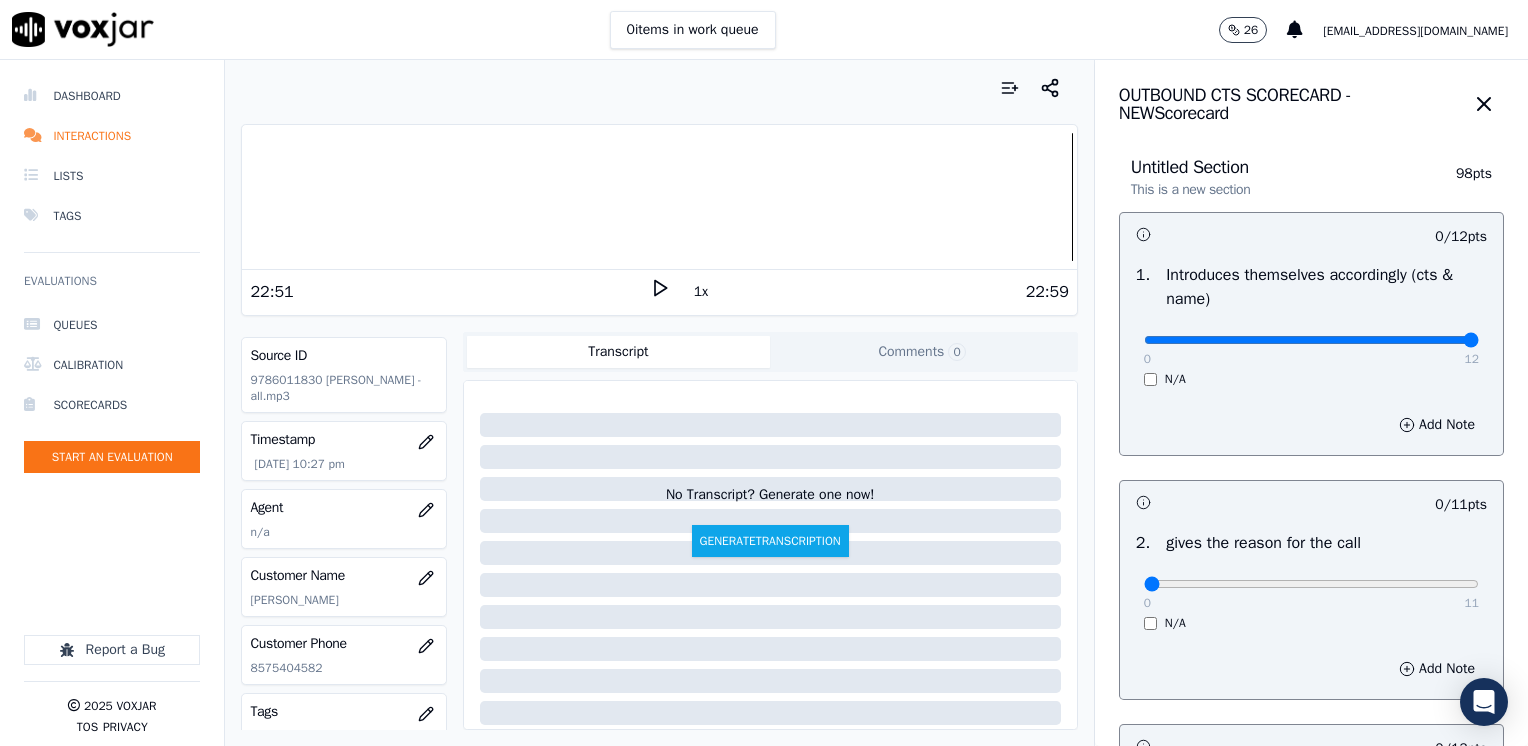 drag, startPoint x: 1140, startPoint y: 338, endPoint x: 1531, endPoint y: 332, distance: 391.04602 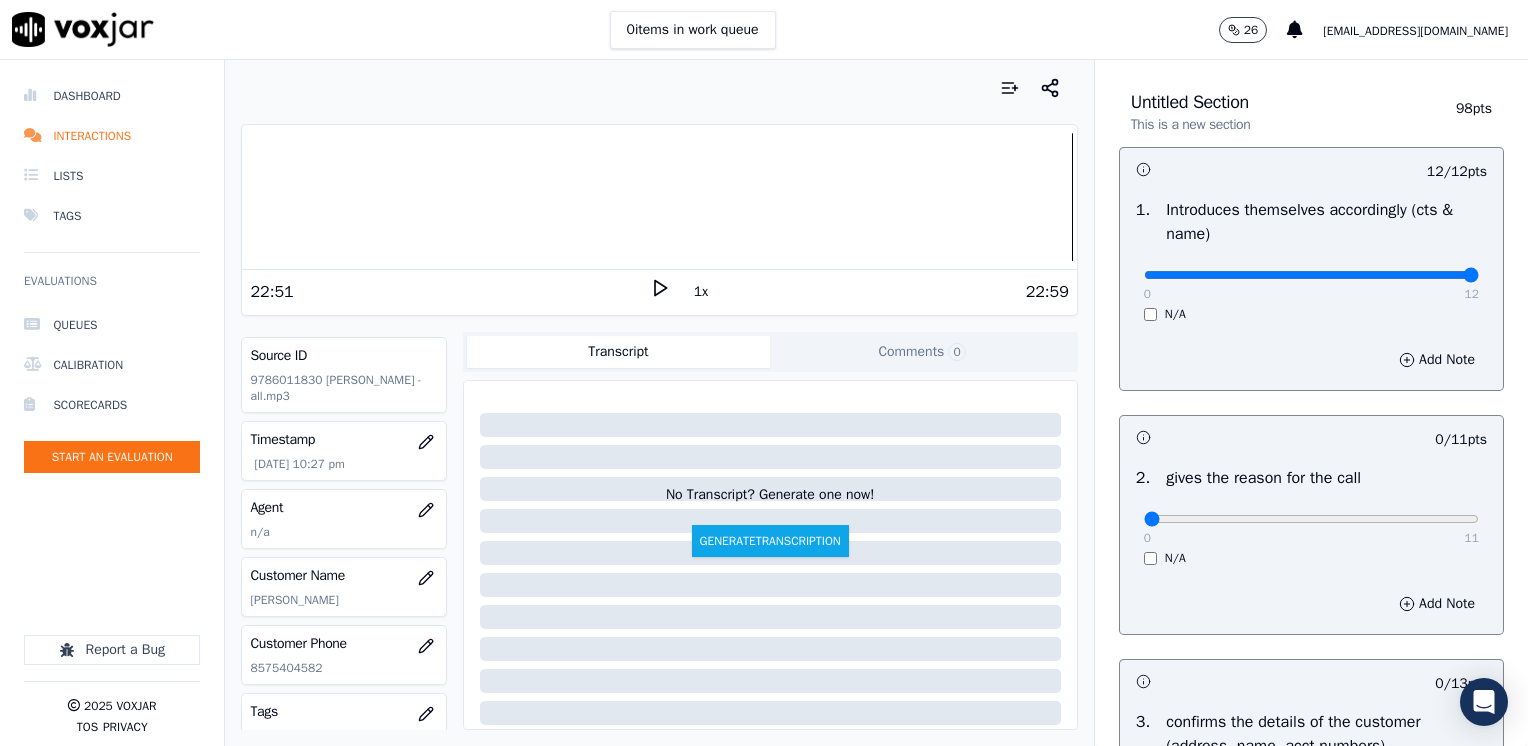 scroll, scrollTop: 100, scrollLeft: 0, axis: vertical 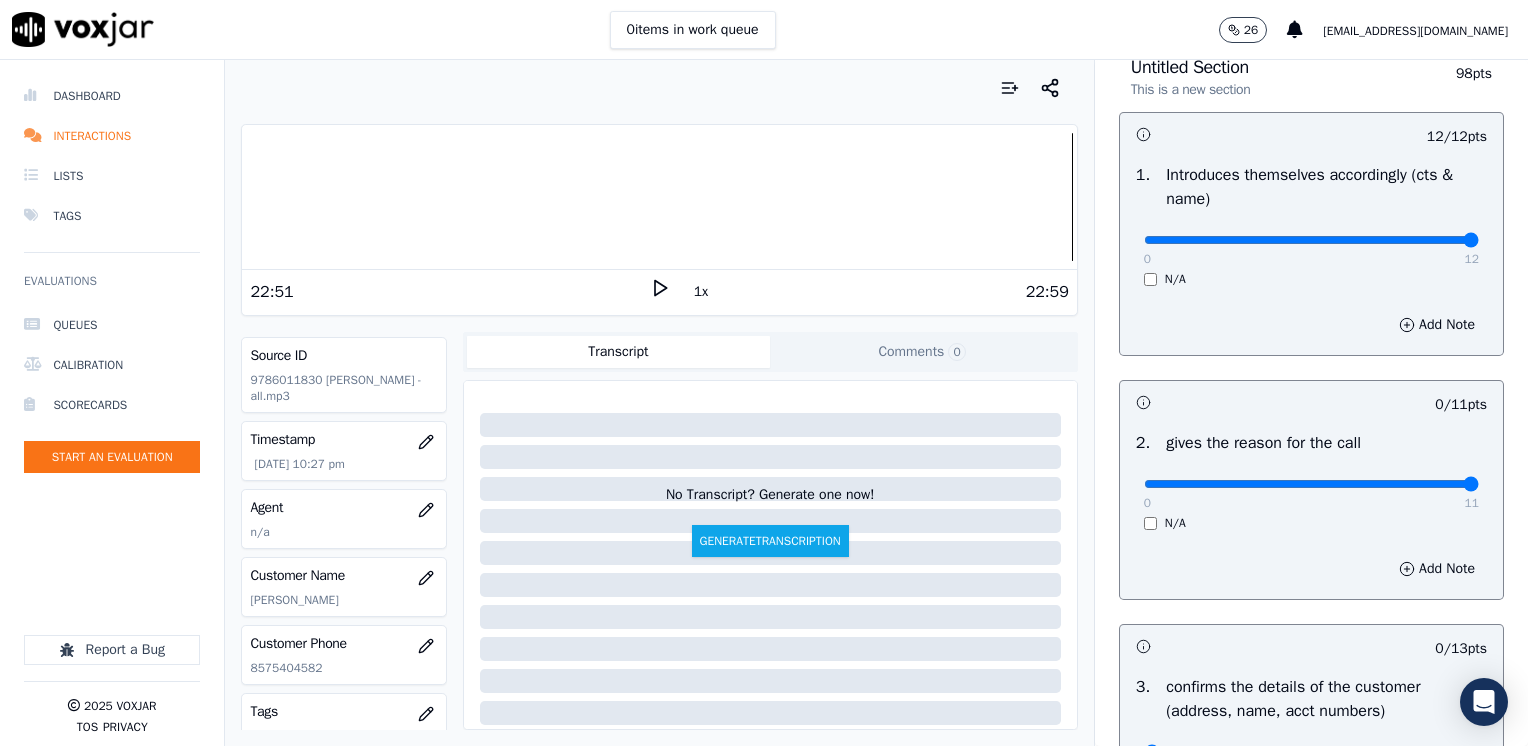 drag, startPoint x: 1129, startPoint y: 483, endPoint x: 1531, endPoint y: 477, distance: 402.04477 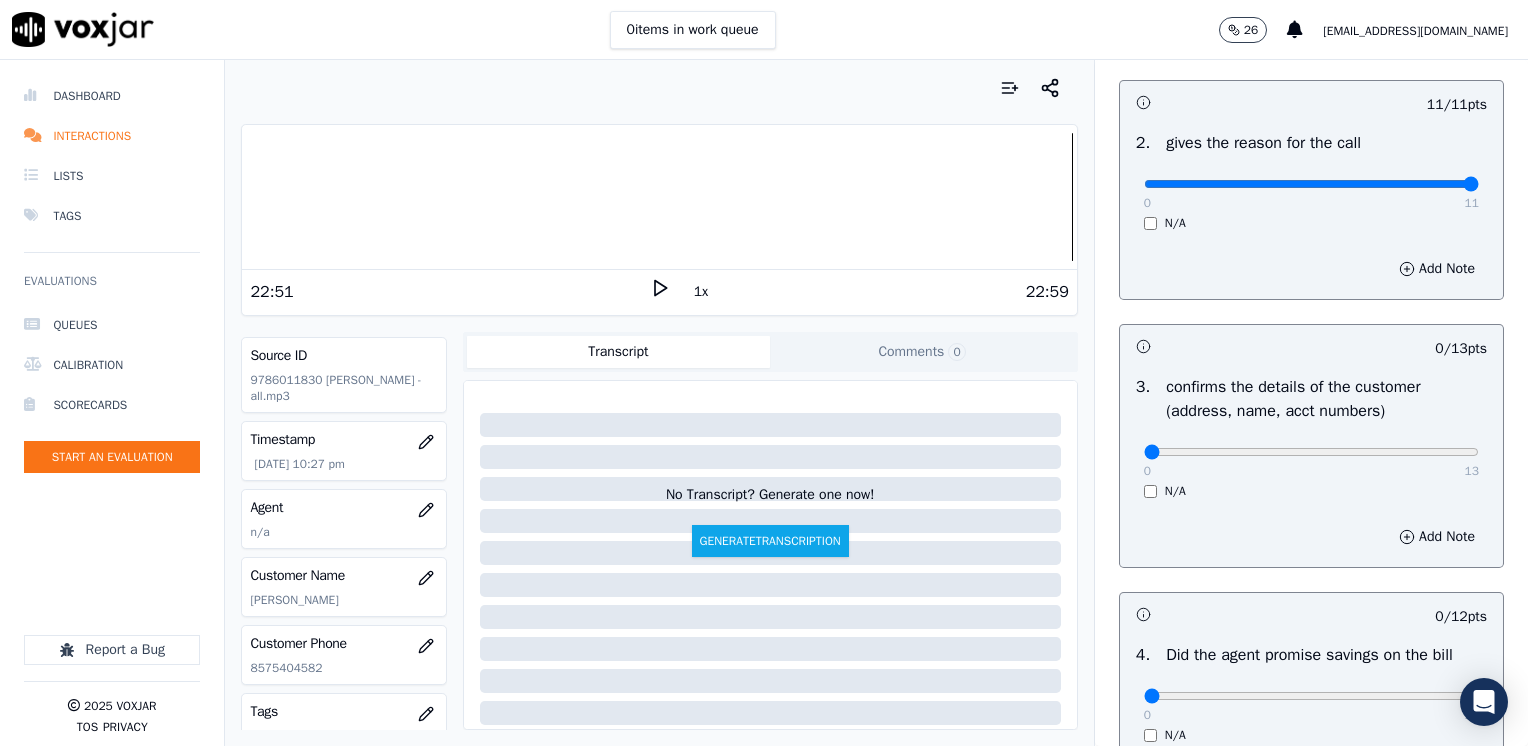 scroll, scrollTop: 700, scrollLeft: 0, axis: vertical 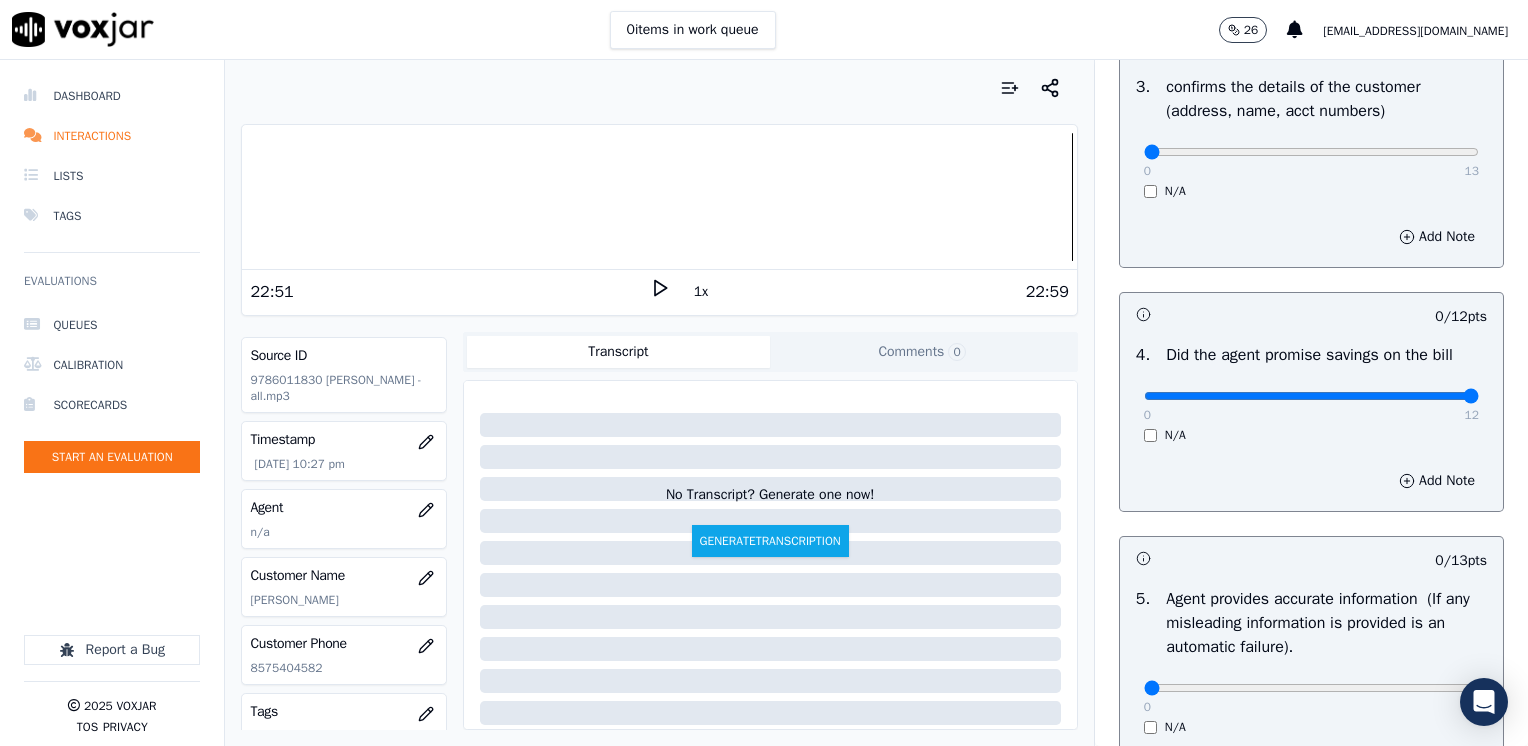 drag, startPoint x: 1128, startPoint y: 399, endPoint x: 1531, endPoint y: 387, distance: 403.17862 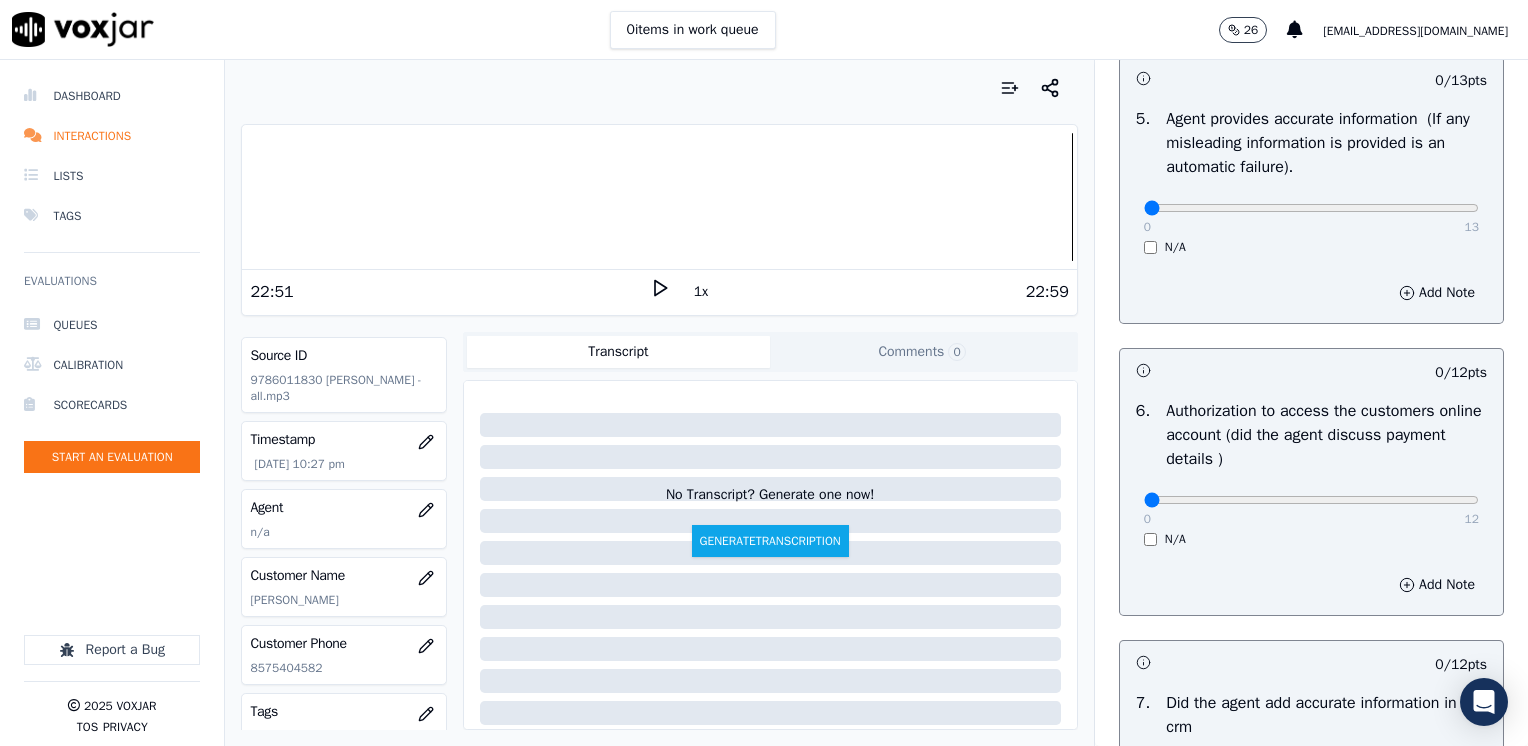 scroll, scrollTop: 1300, scrollLeft: 0, axis: vertical 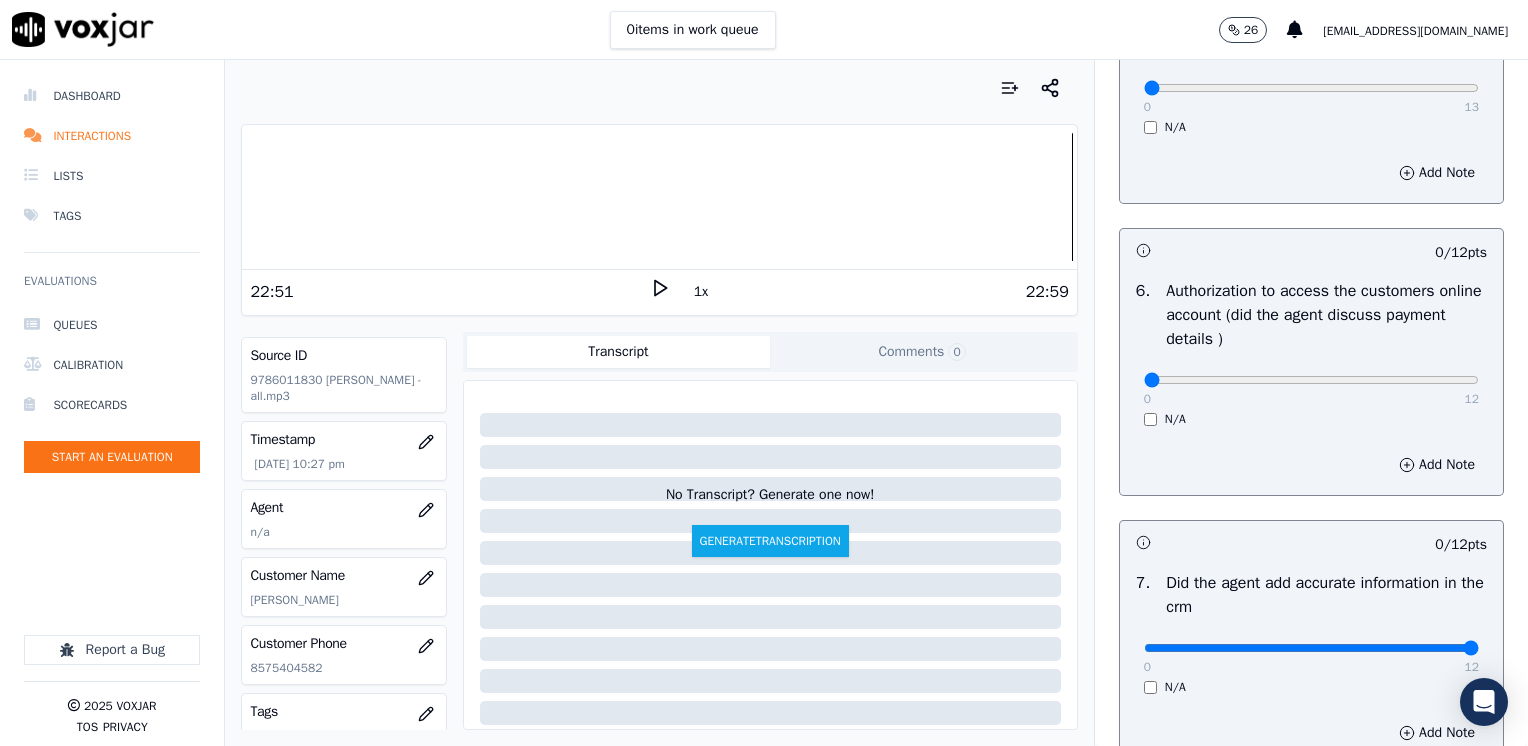 drag, startPoint x: 1131, startPoint y: 642, endPoint x: 1531, endPoint y: 585, distance: 404.04083 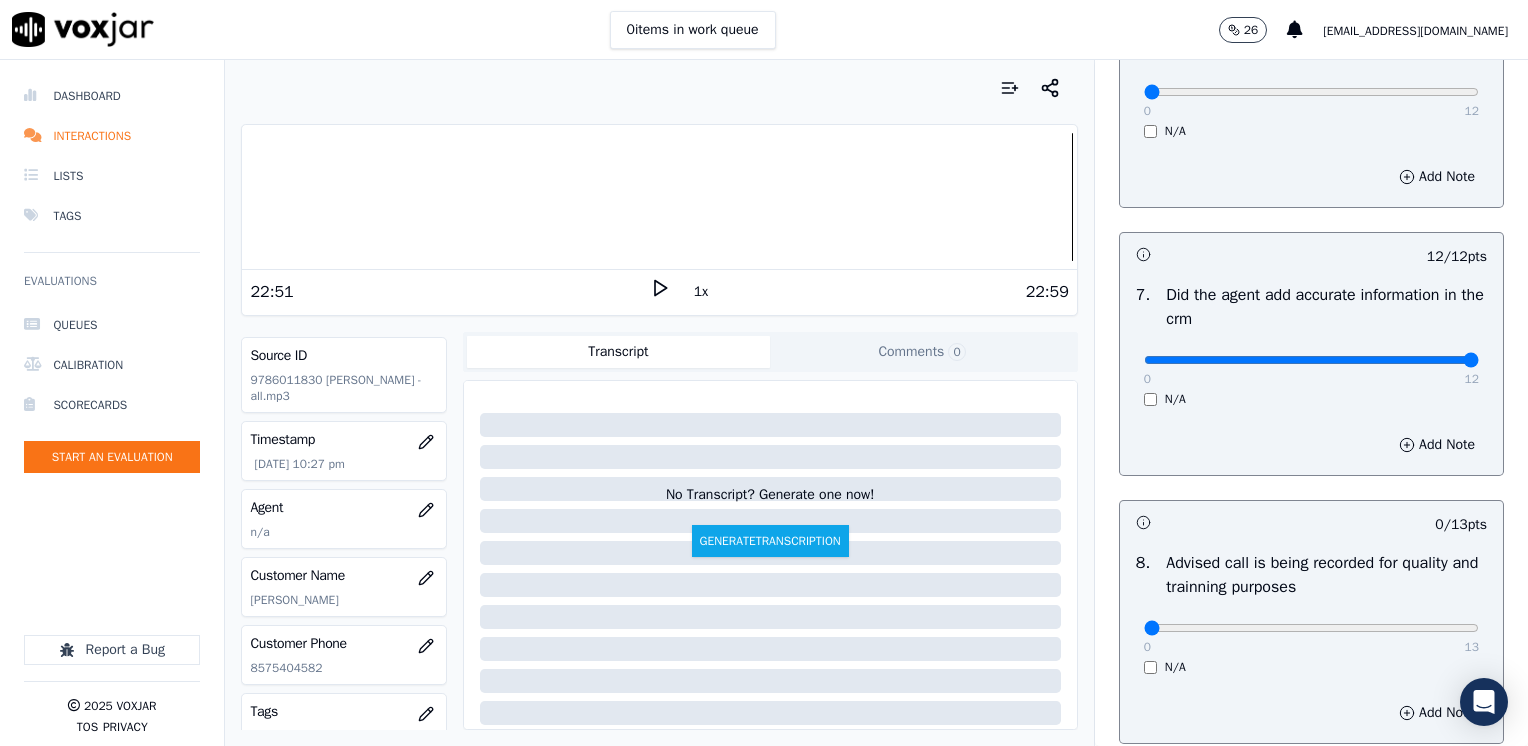 scroll, scrollTop: 1600, scrollLeft: 0, axis: vertical 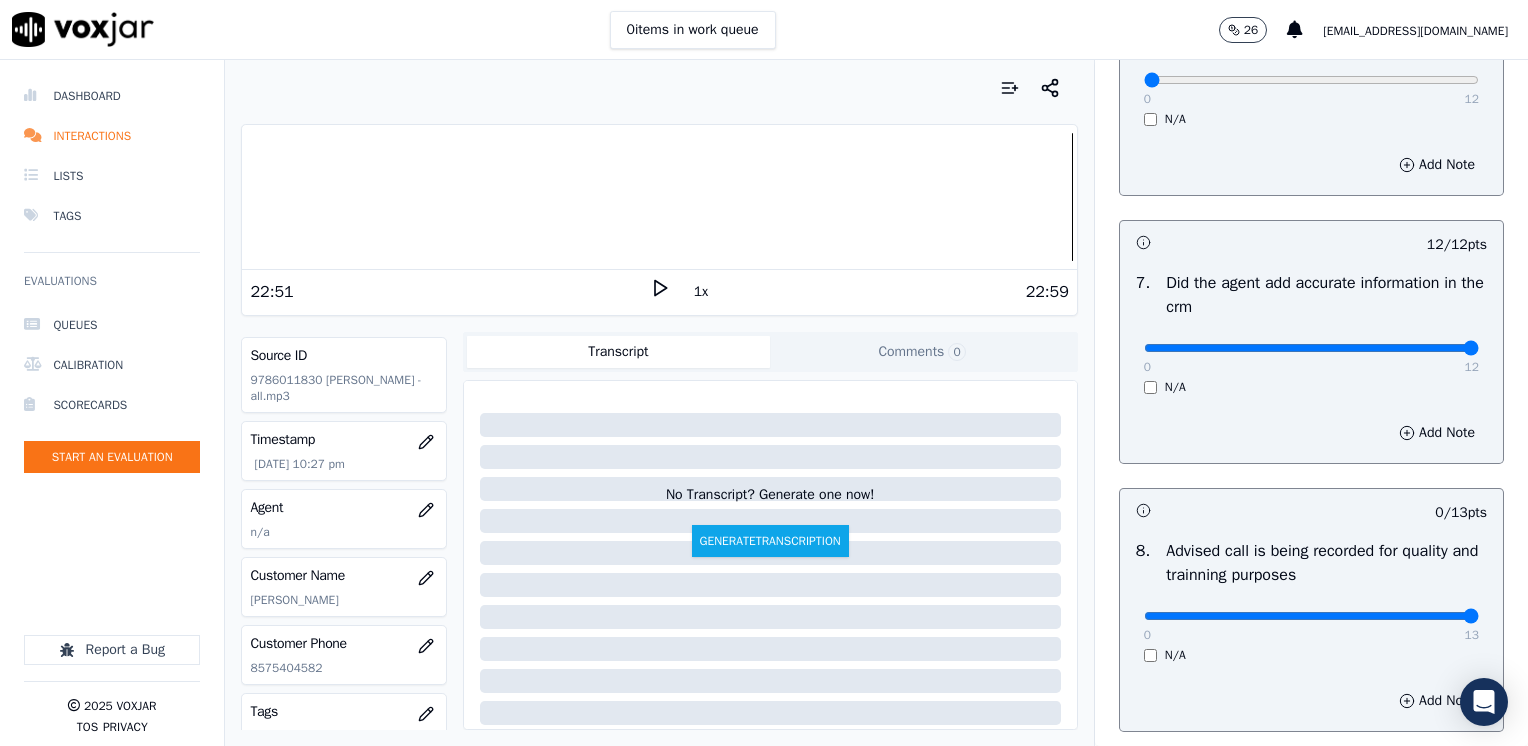 drag, startPoint x: 1134, startPoint y: 614, endPoint x: 1531, endPoint y: 609, distance: 397.0315 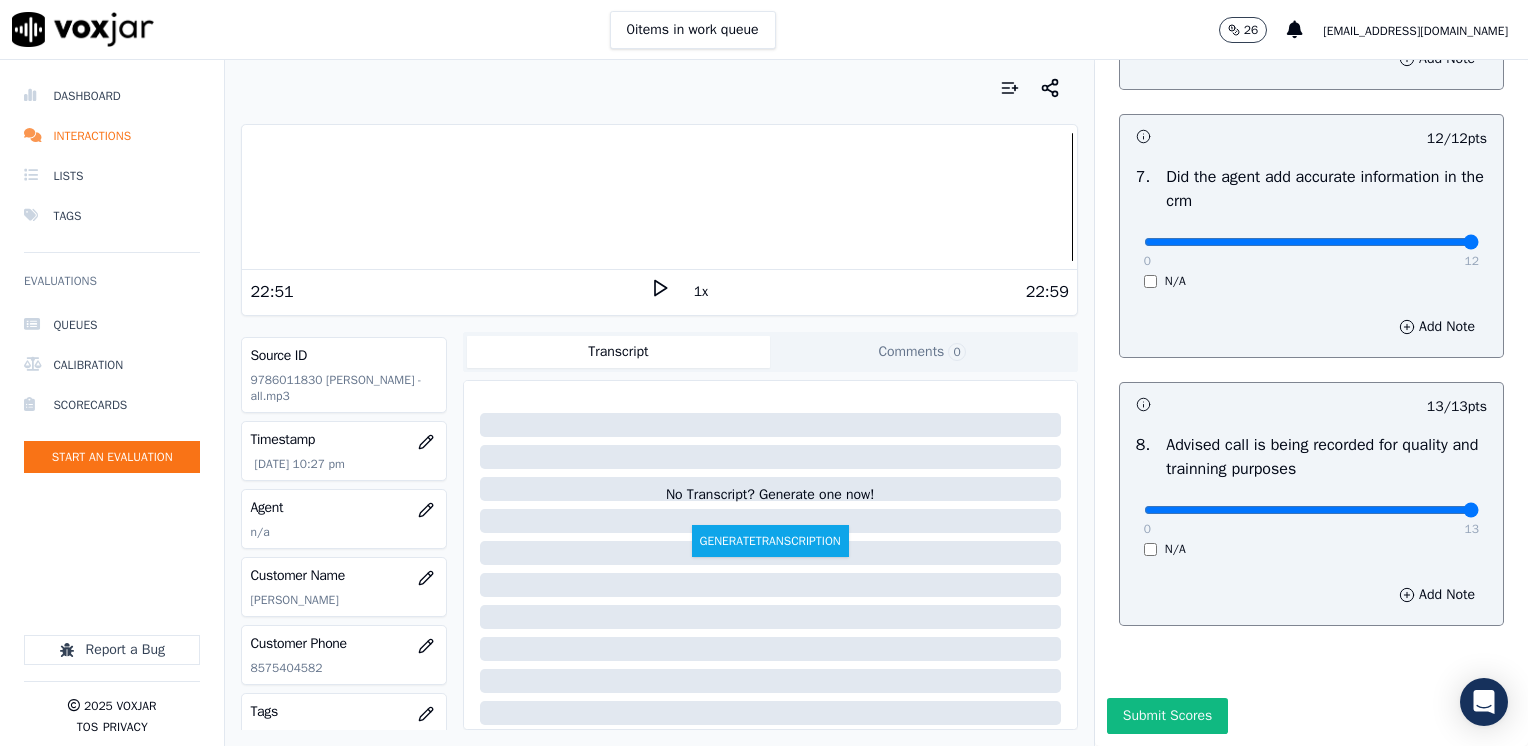 scroll, scrollTop: 1748, scrollLeft: 0, axis: vertical 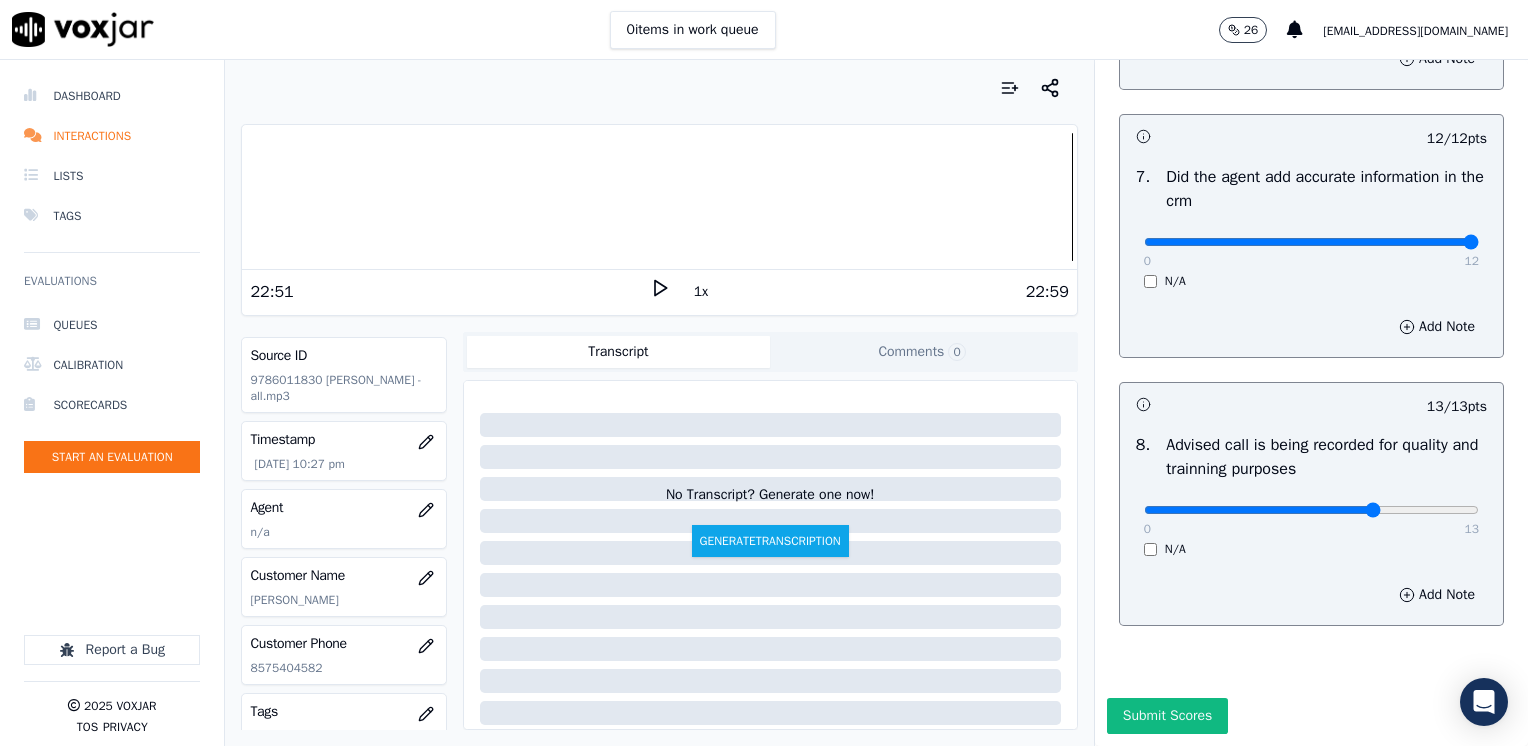 click at bounding box center [1311, -1366] 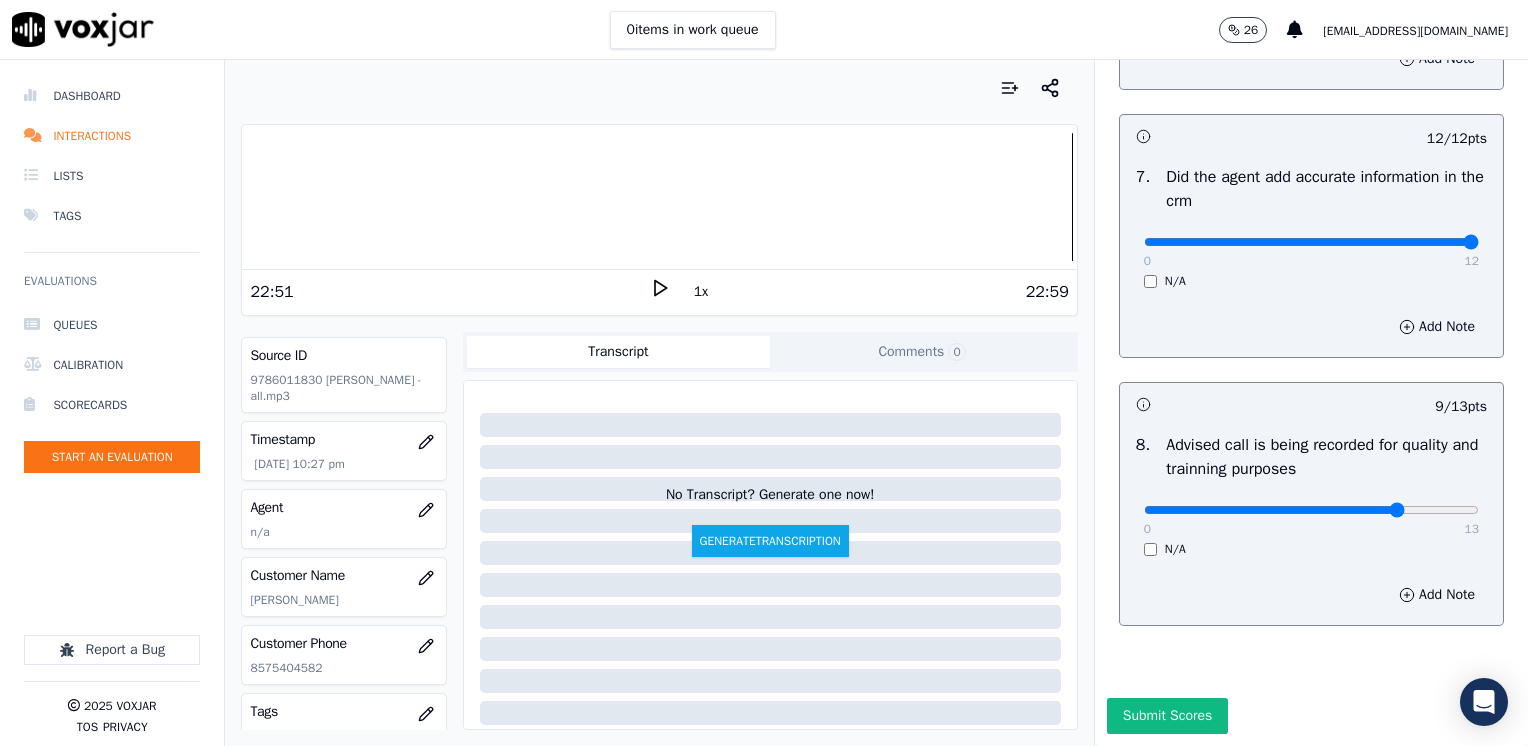 type on "10" 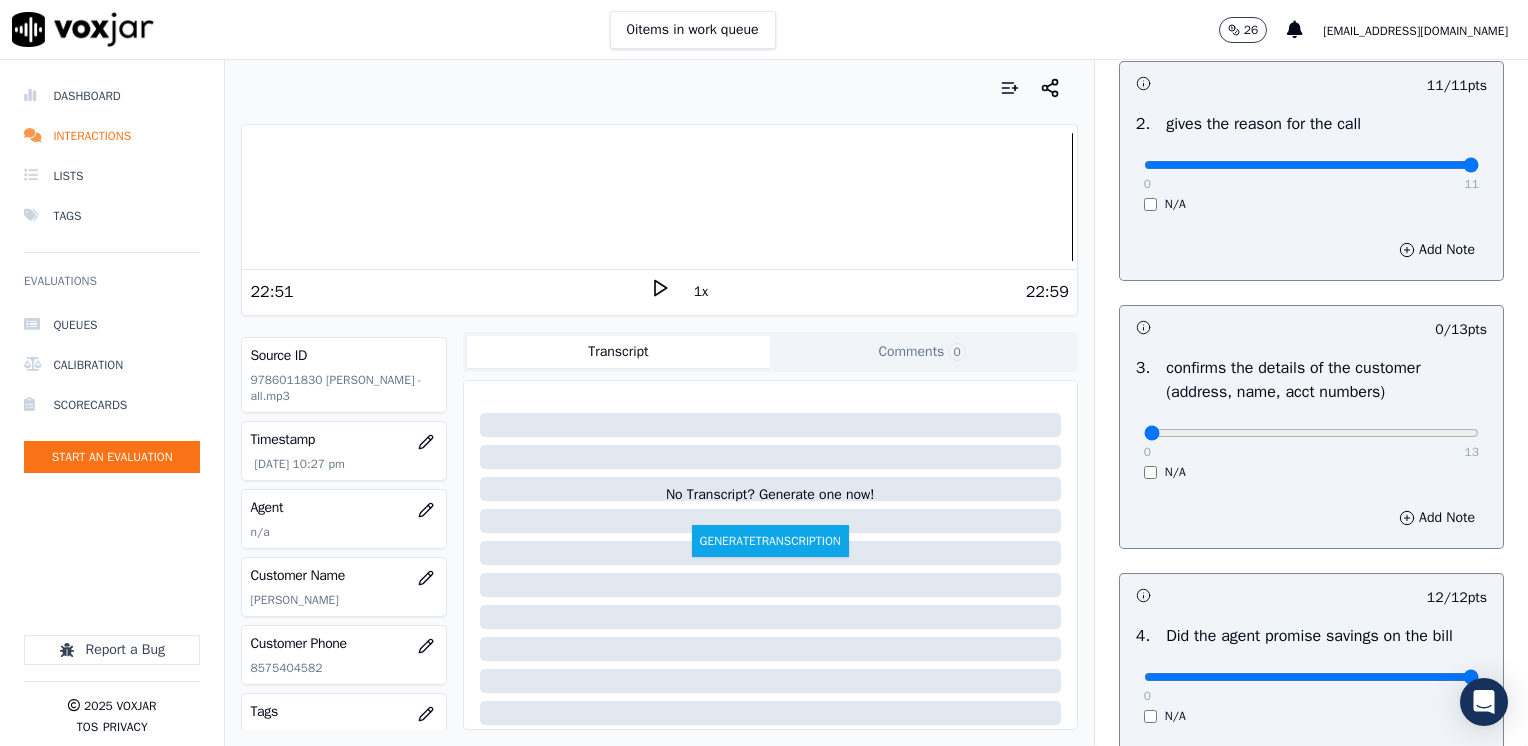 scroll, scrollTop: 0, scrollLeft: 0, axis: both 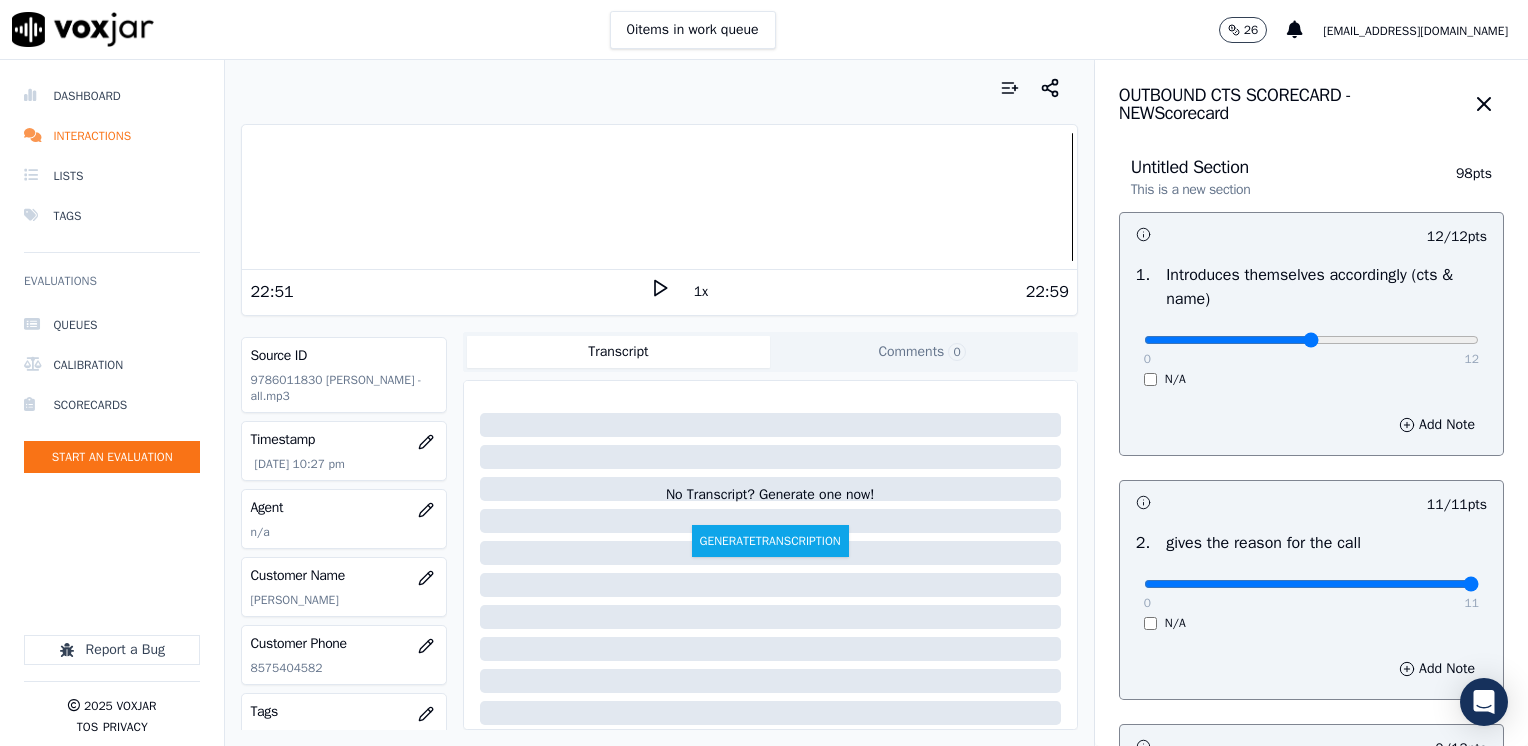 type on "6" 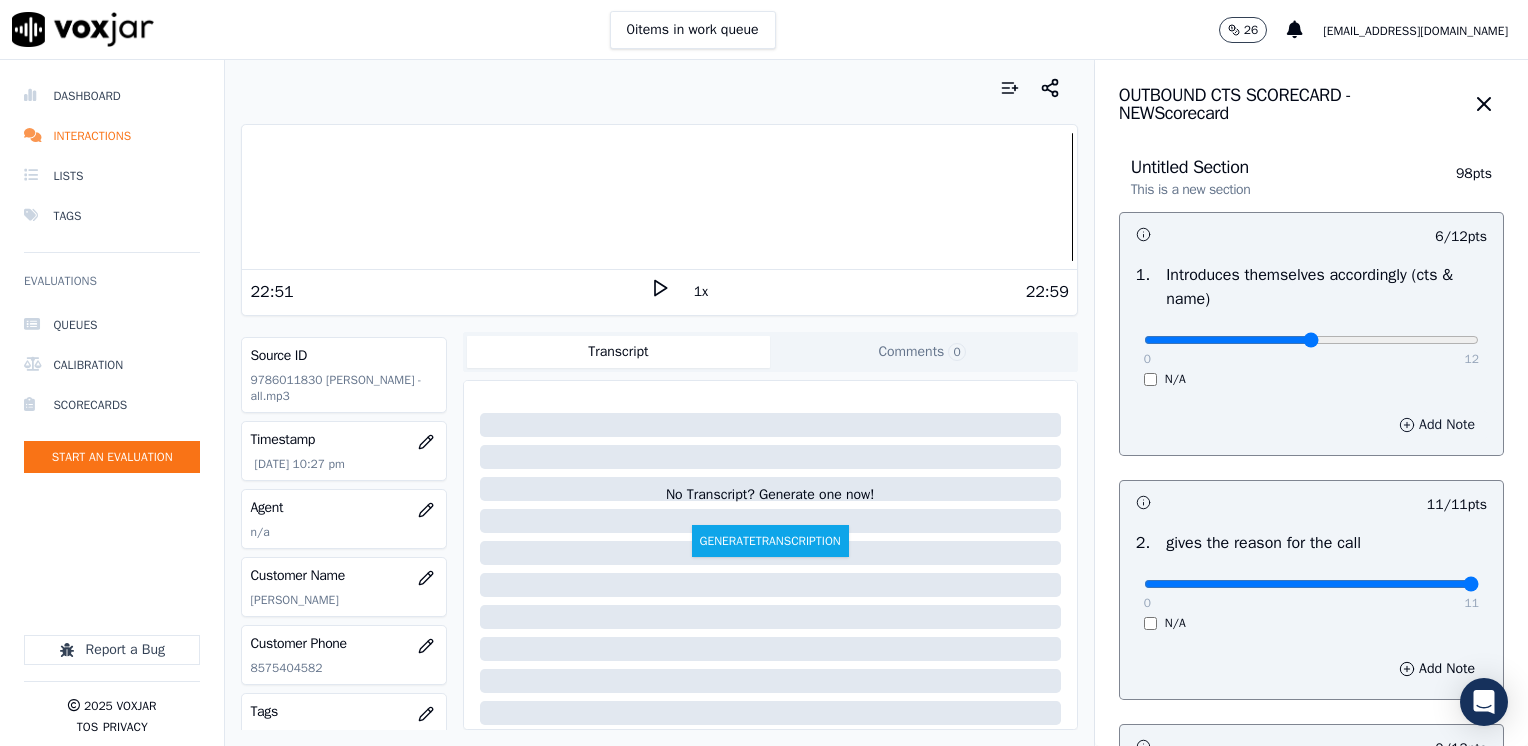 click on "Add Note" at bounding box center [1437, 425] 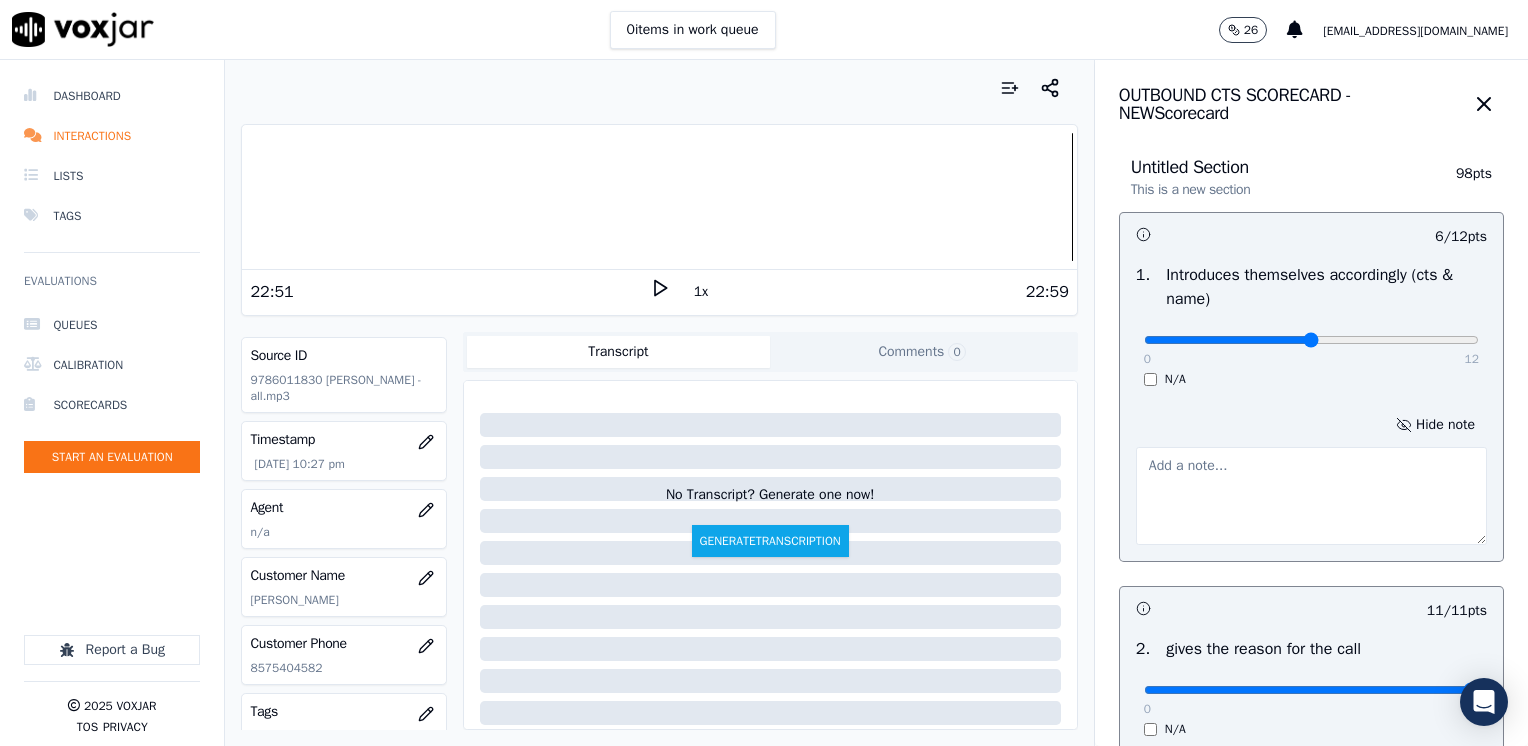 click at bounding box center (1311, 496) 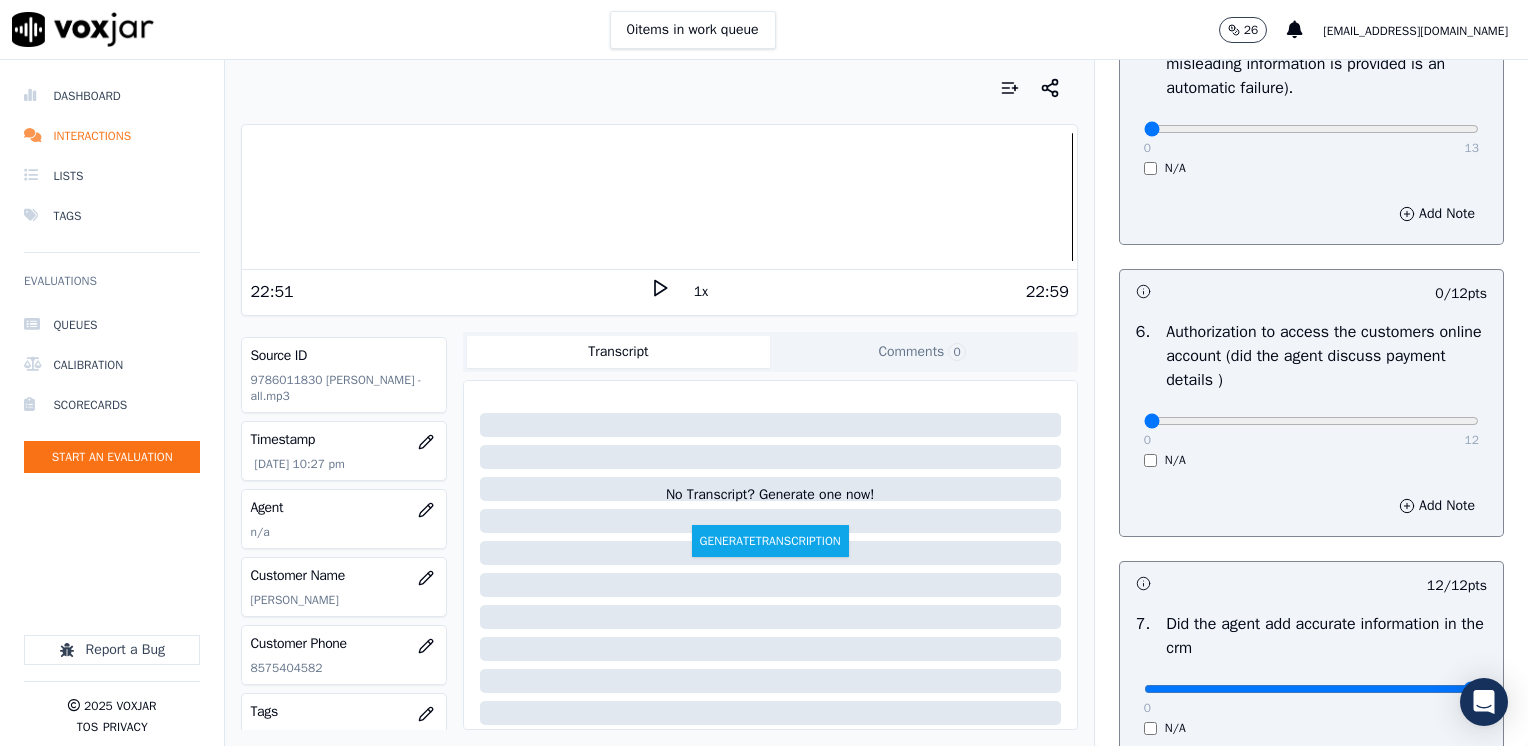 scroll, scrollTop: 1353, scrollLeft: 0, axis: vertical 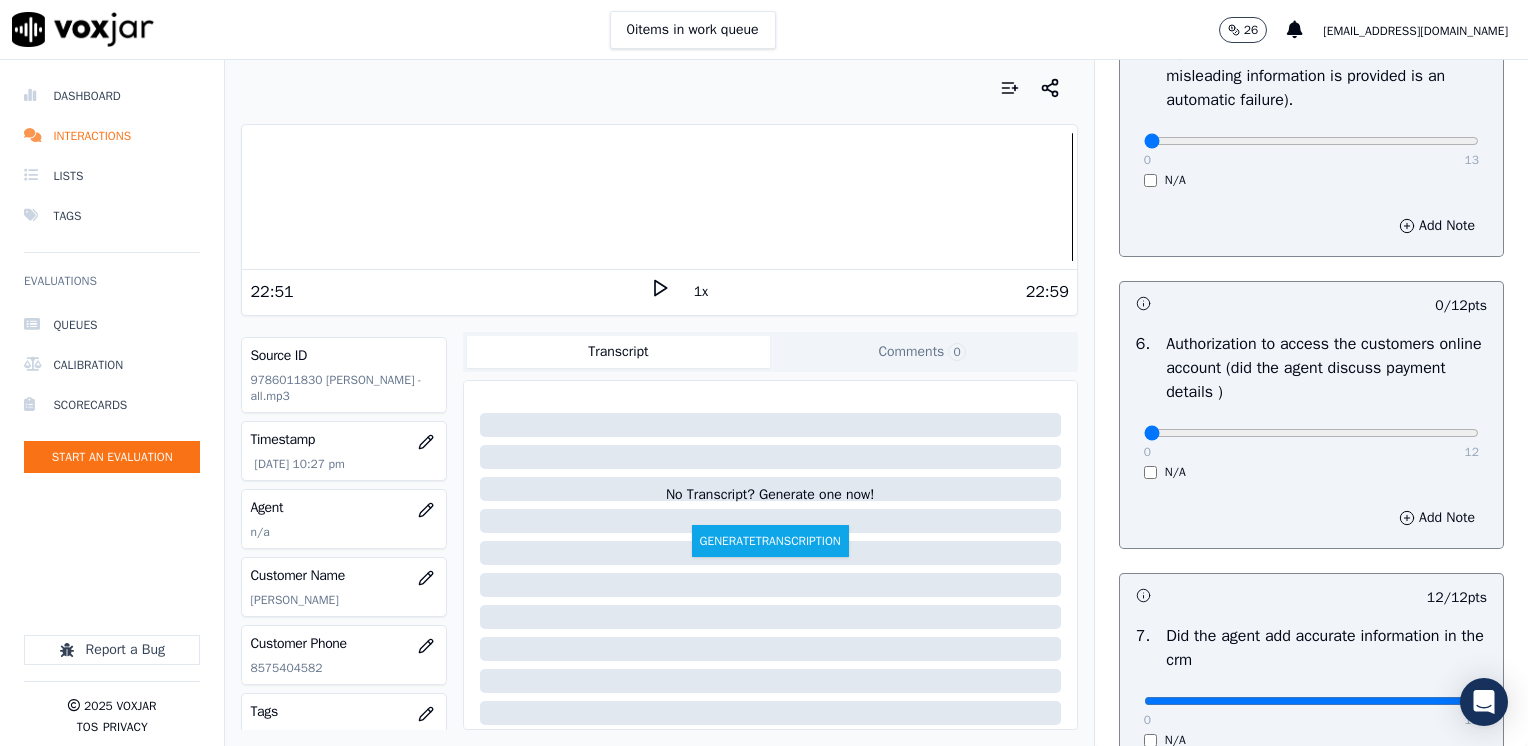 type on "Does not introduce himself, [PERSON_NAME]" 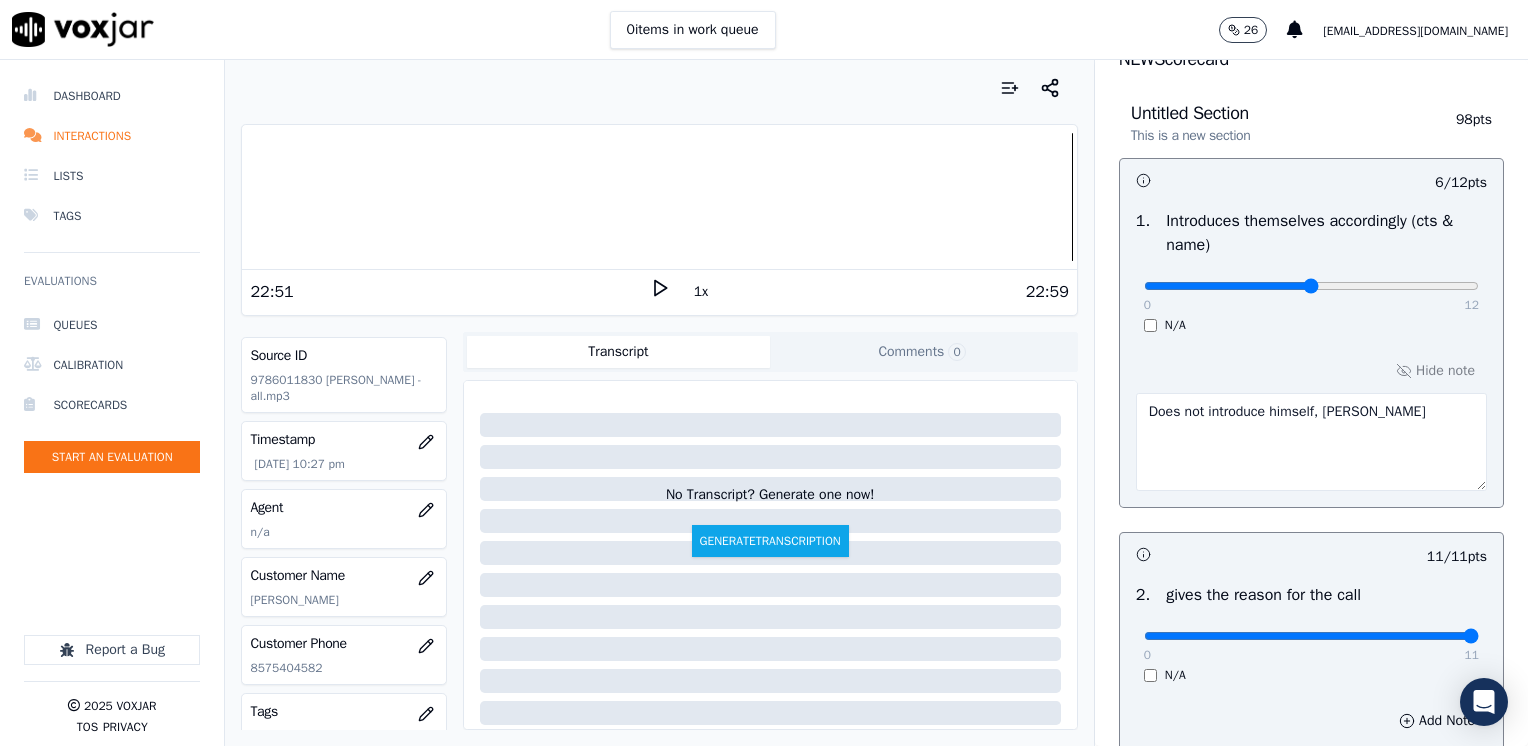 scroll, scrollTop: 53, scrollLeft: 0, axis: vertical 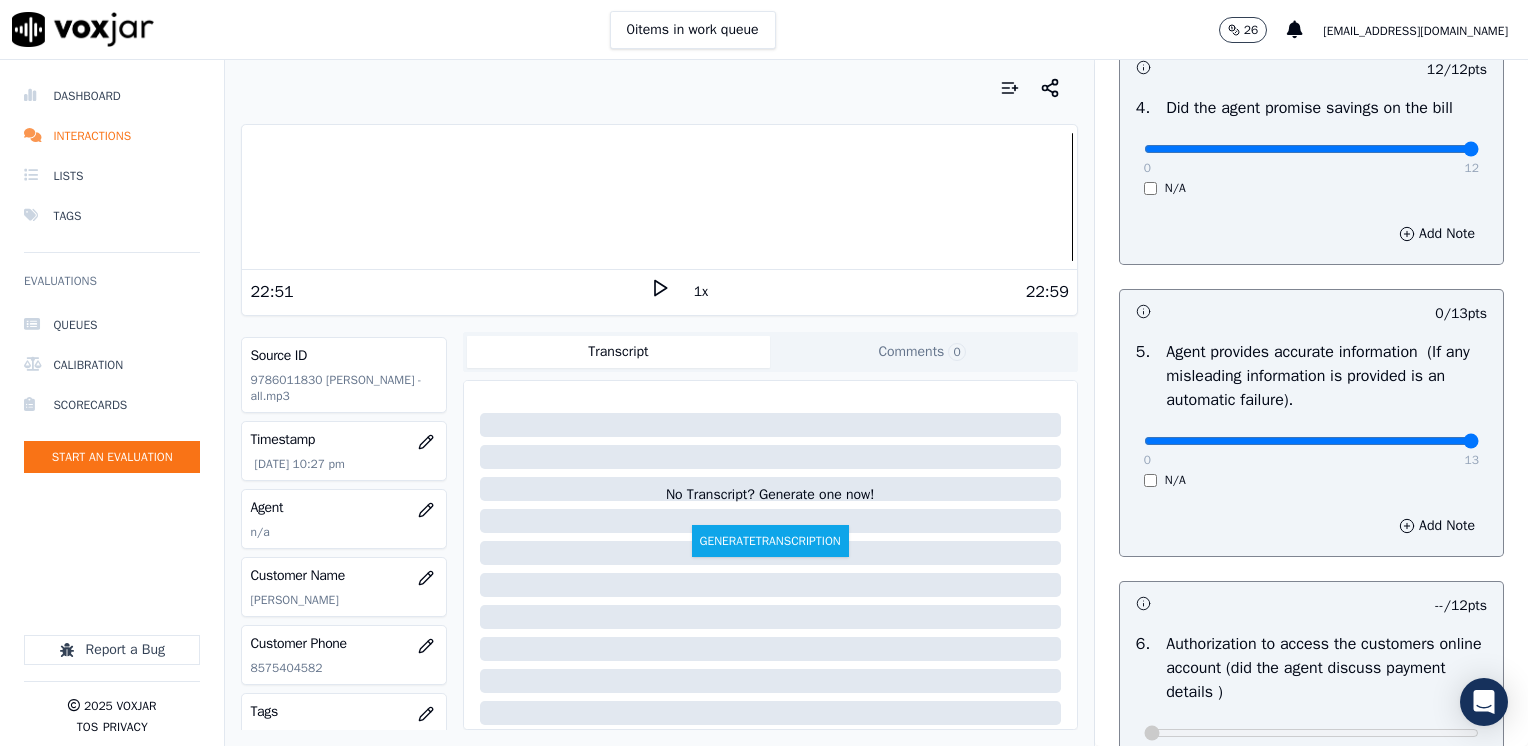 drag, startPoint x: 1132, startPoint y: 441, endPoint x: 1531, endPoint y: 429, distance: 399.18042 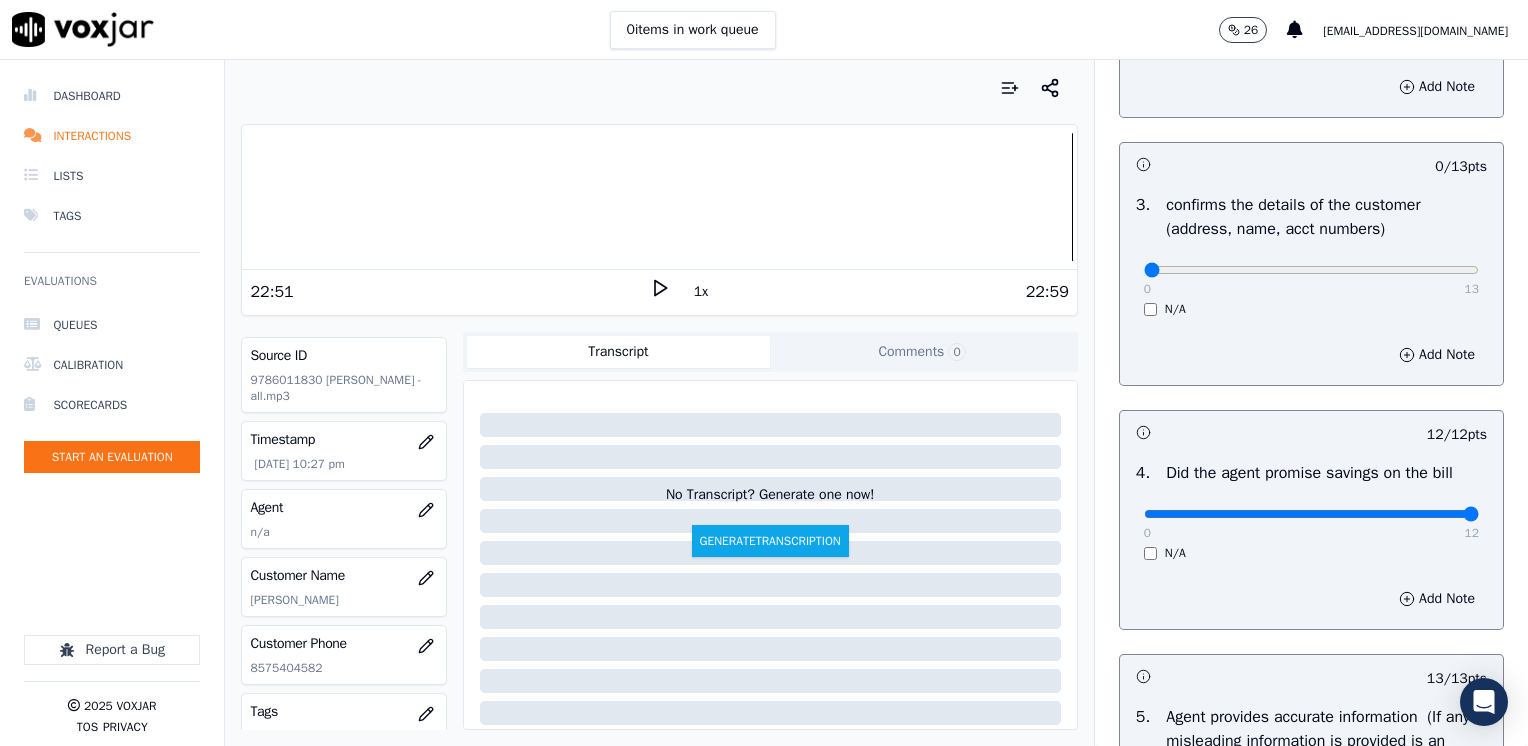 scroll, scrollTop: 553, scrollLeft: 0, axis: vertical 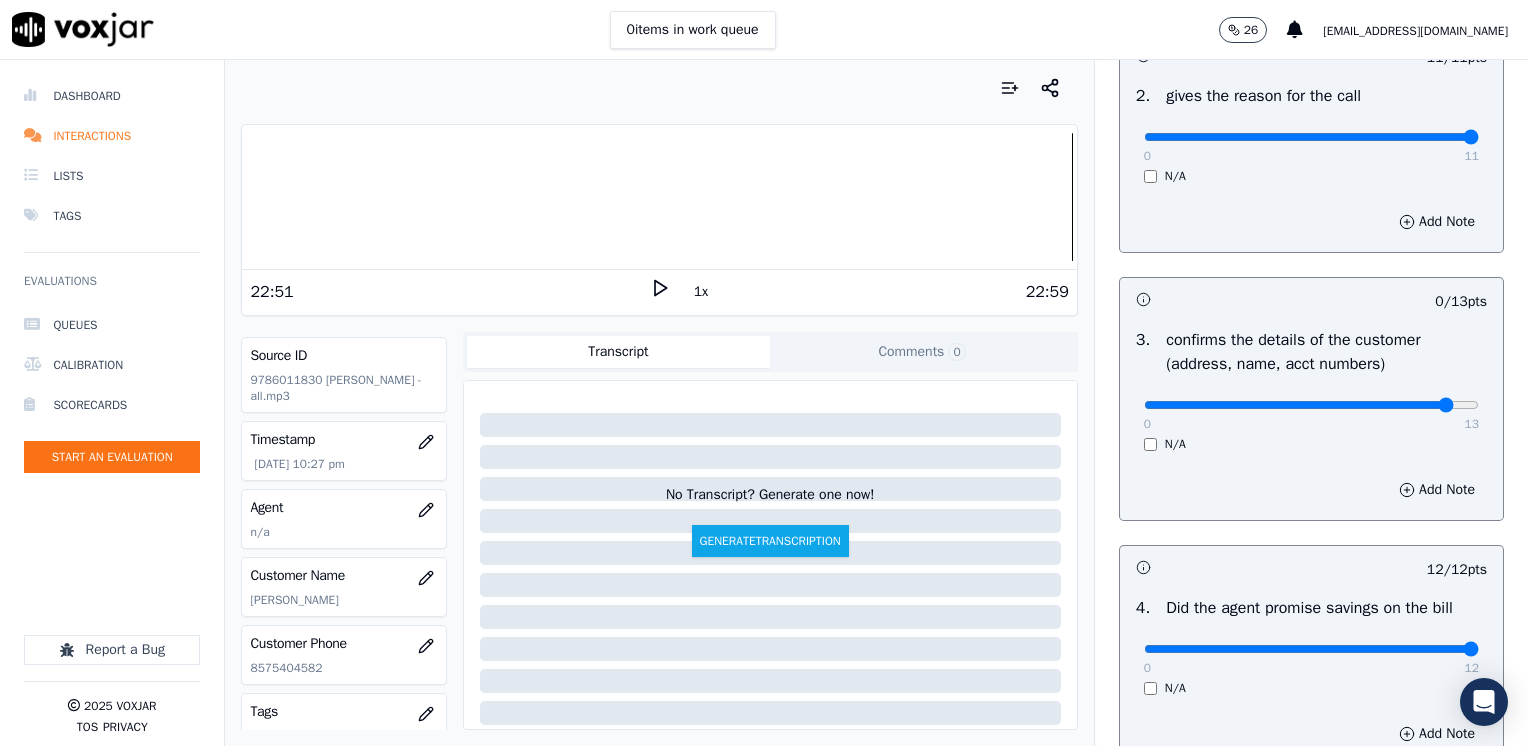 type on "12" 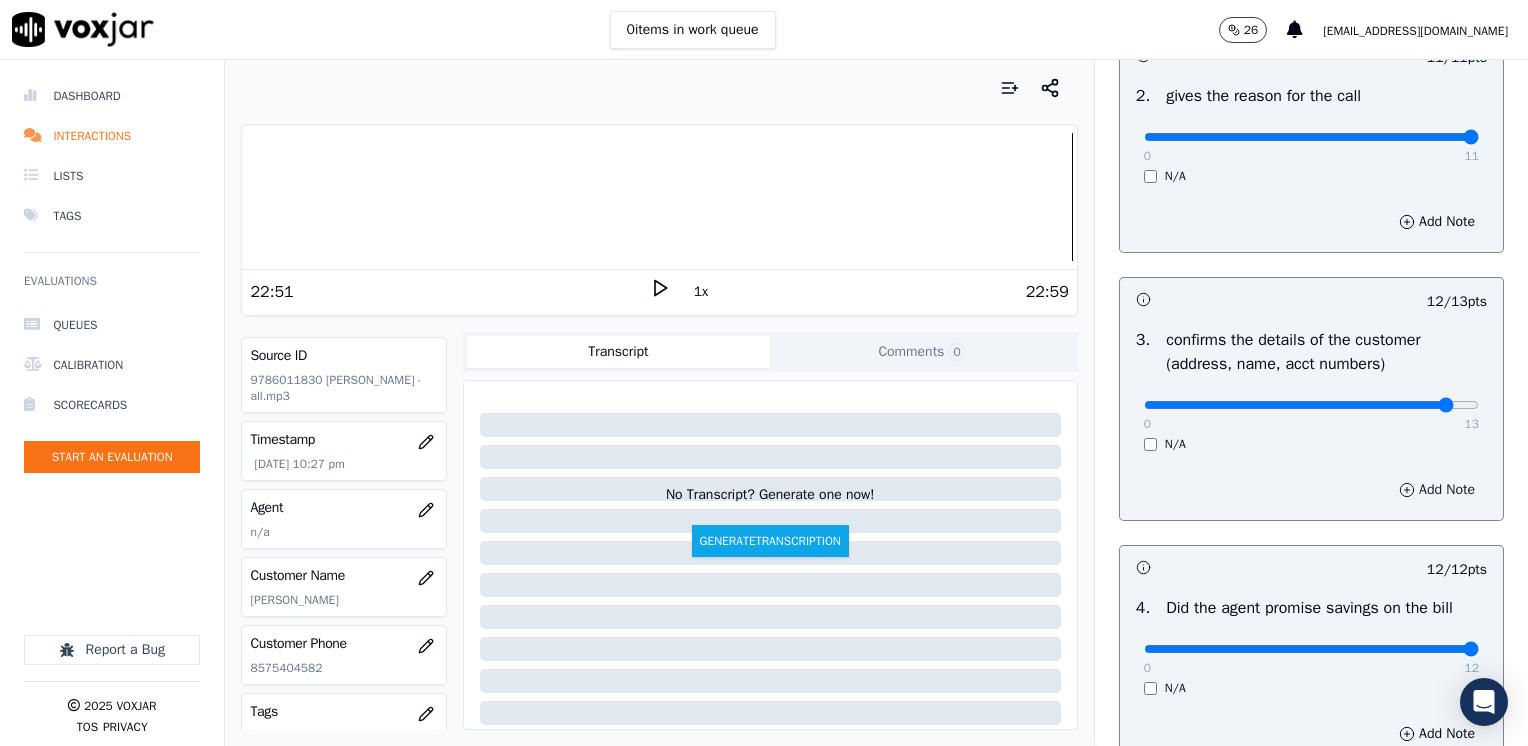 click on "Add Note" at bounding box center [1437, 490] 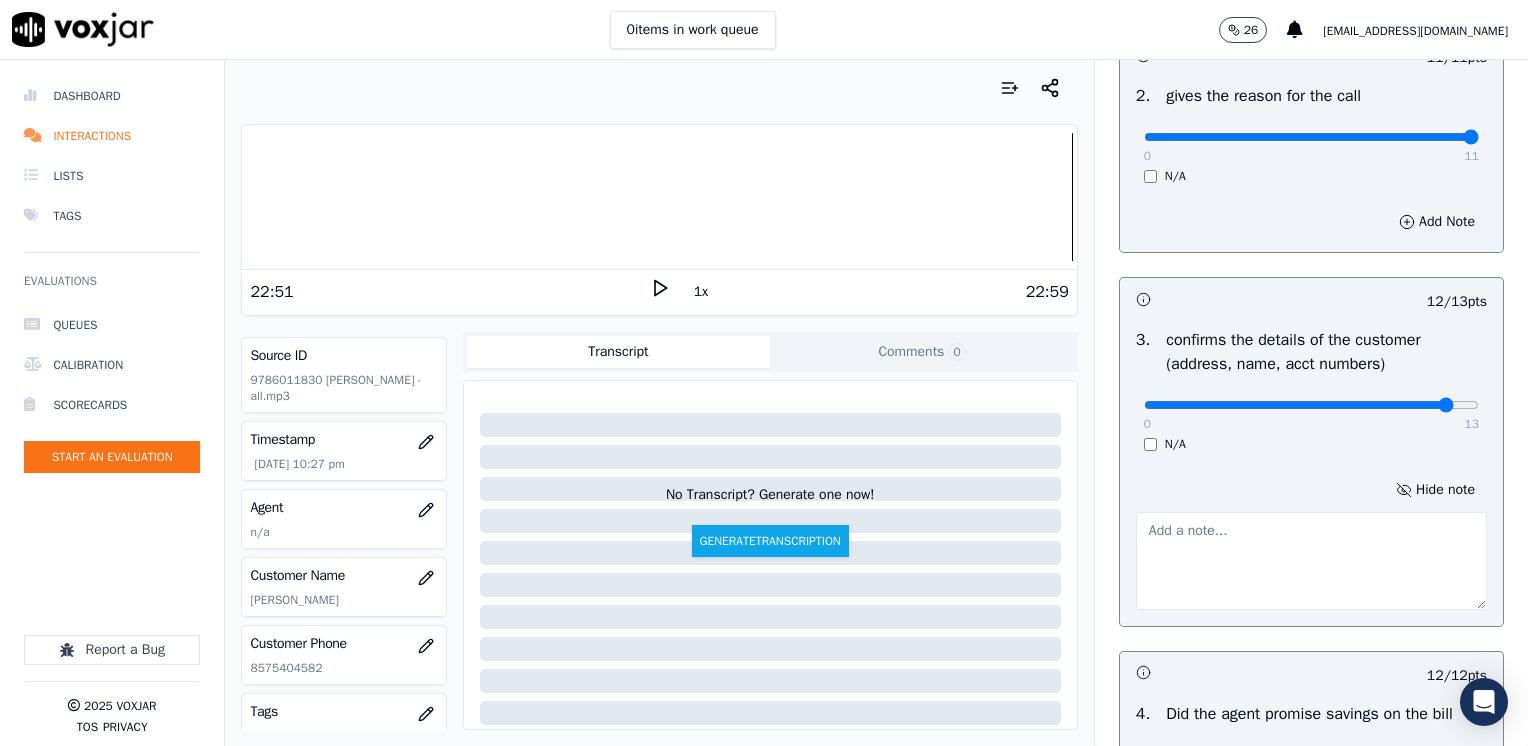 click at bounding box center (1311, 561) 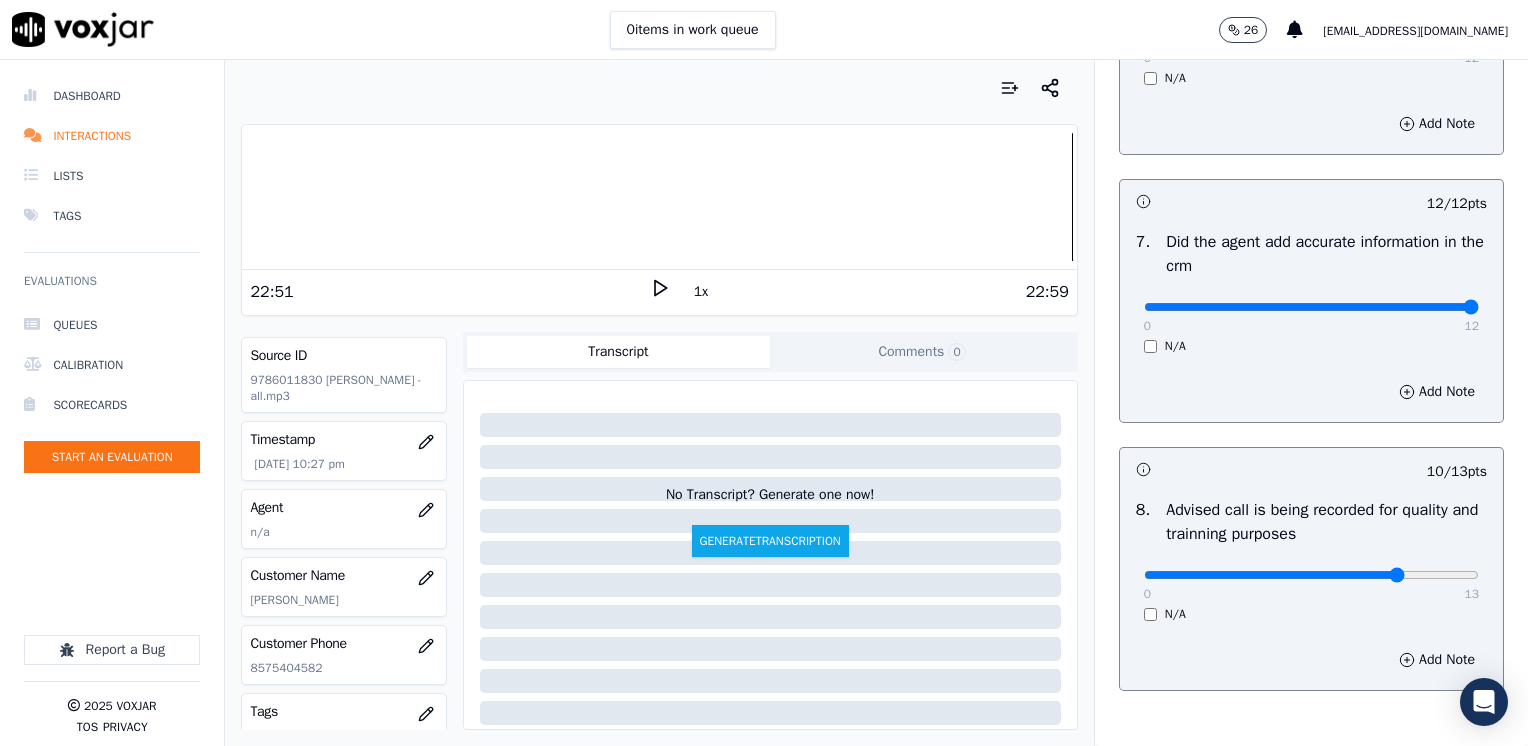 scroll, scrollTop: 1959, scrollLeft: 0, axis: vertical 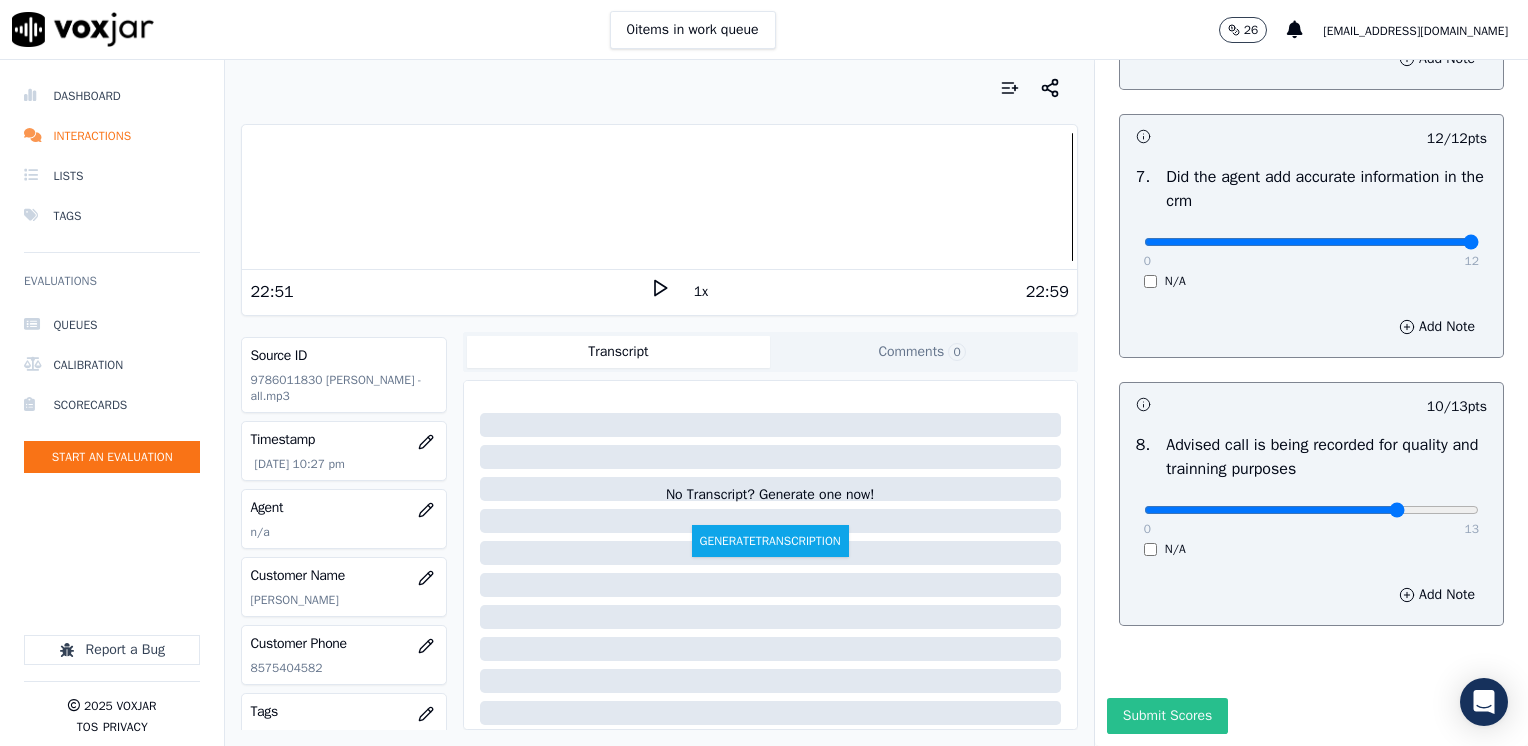 type on "Make sure to confirm full service address before reading the script" 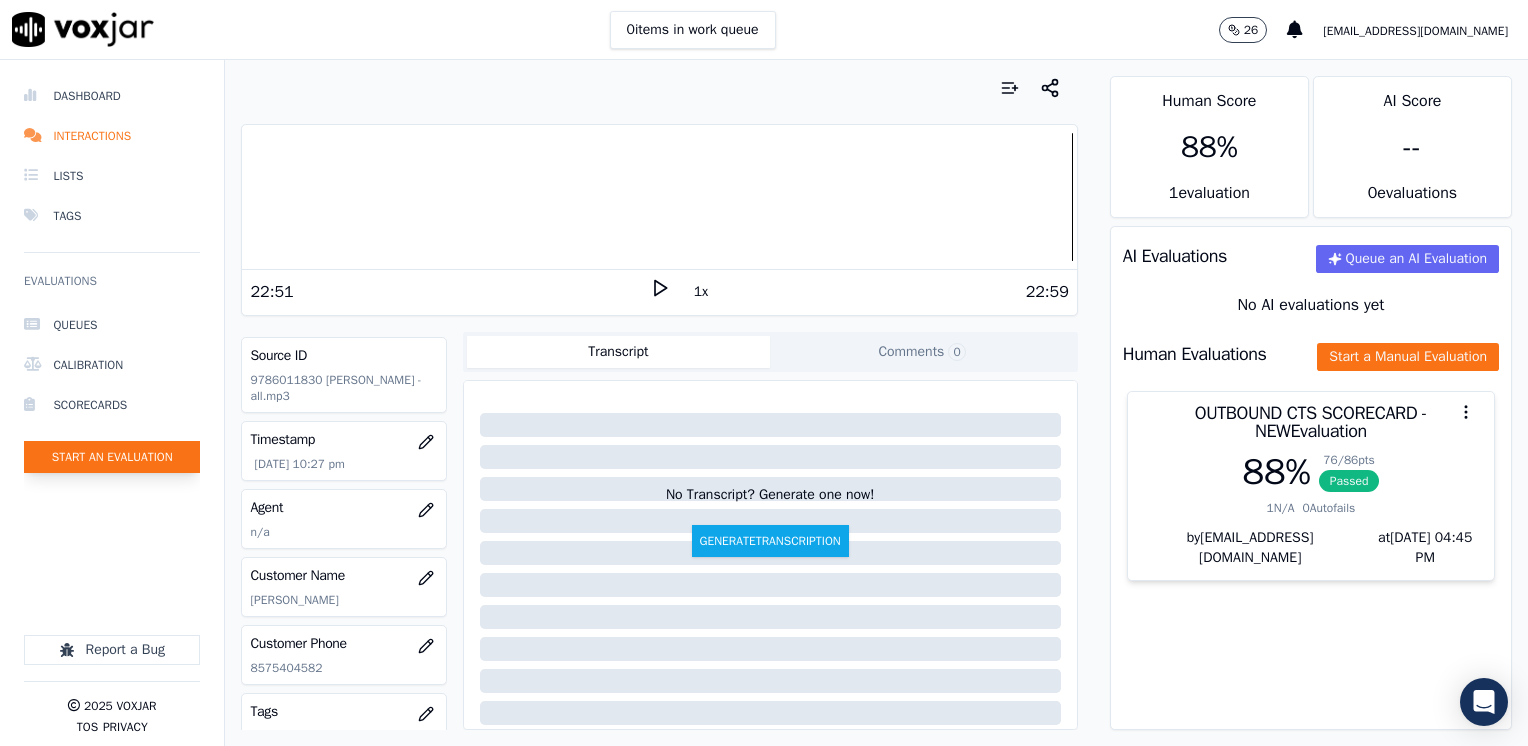 click on "Start an Evaluation" 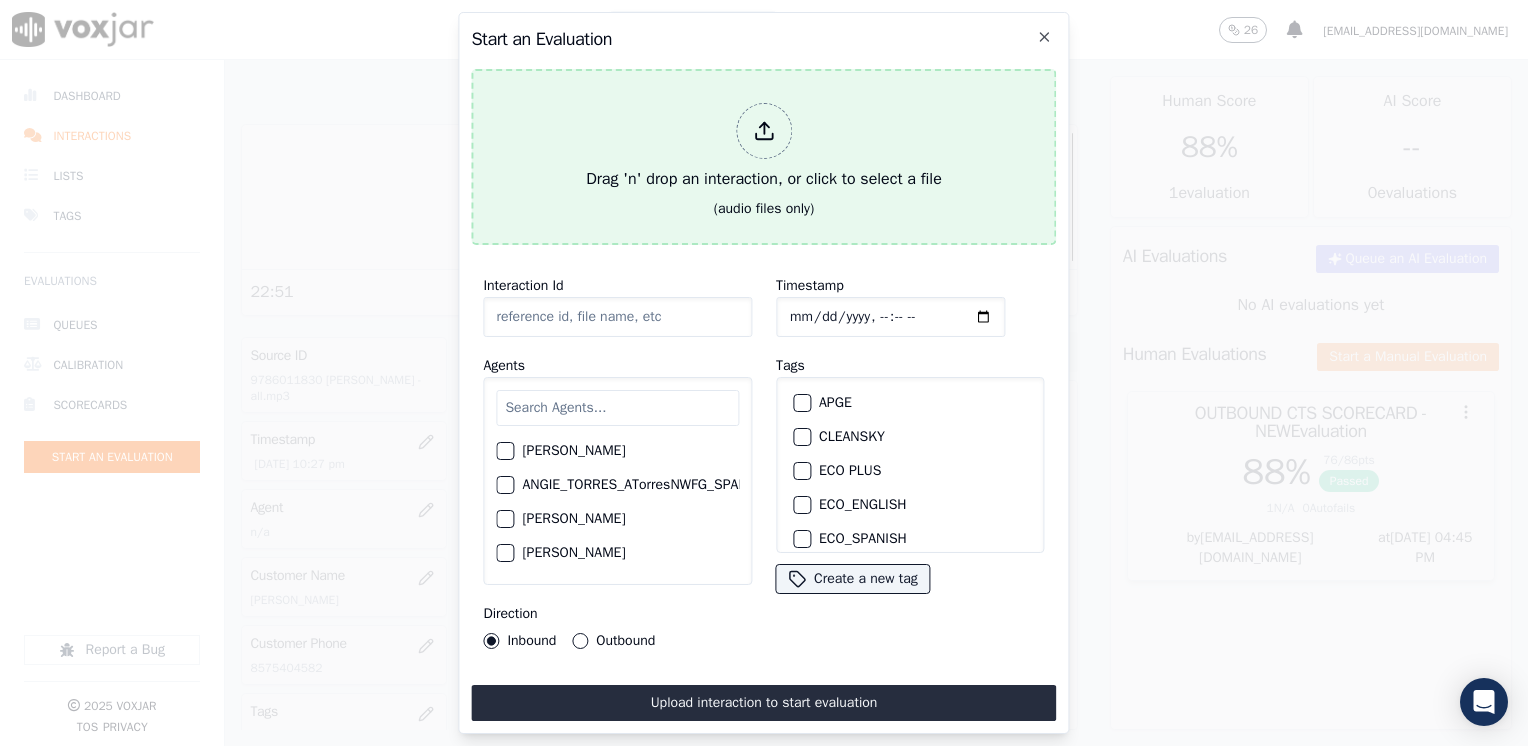 click on "Drag 'n' drop an interaction, or click to select a file" at bounding box center [764, 147] 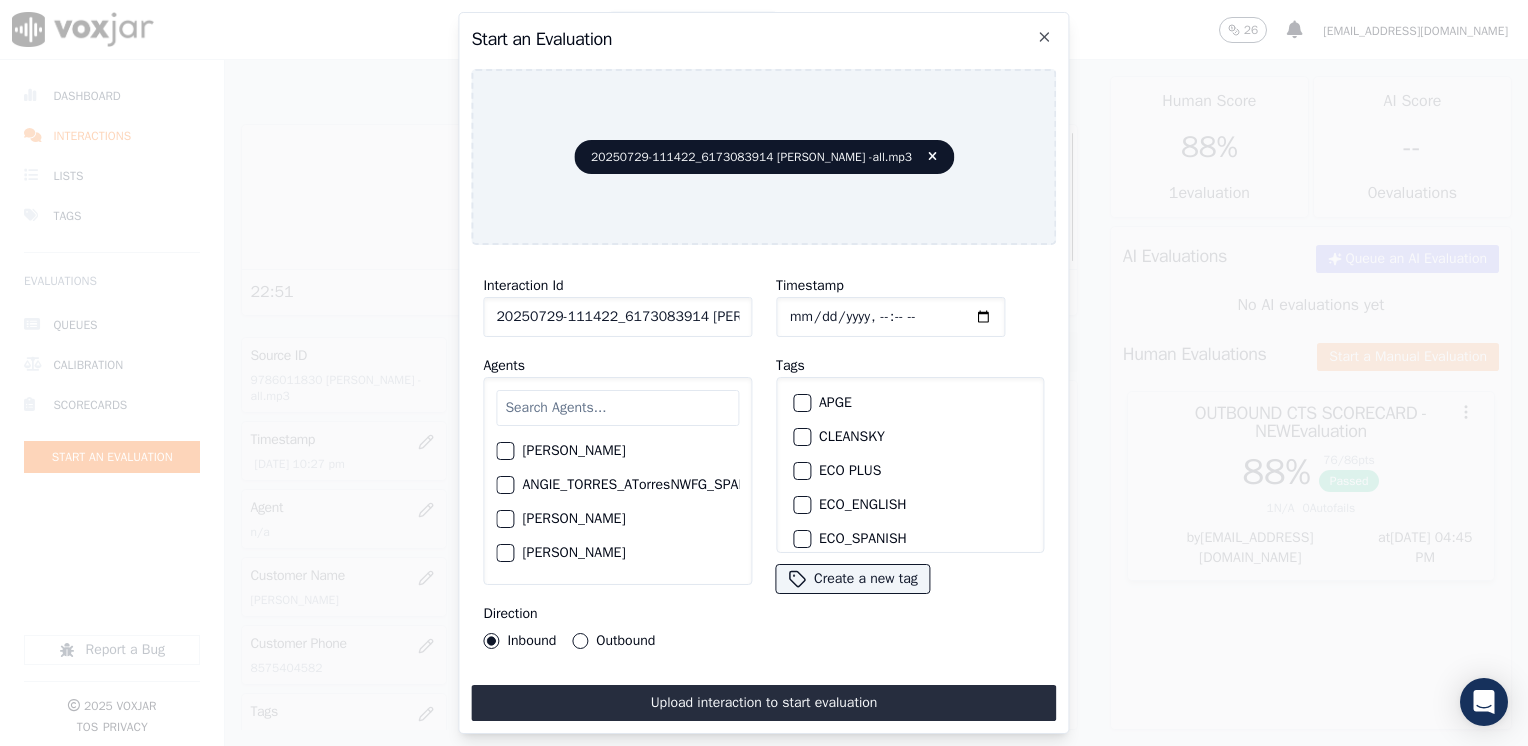 click at bounding box center (617, 408) 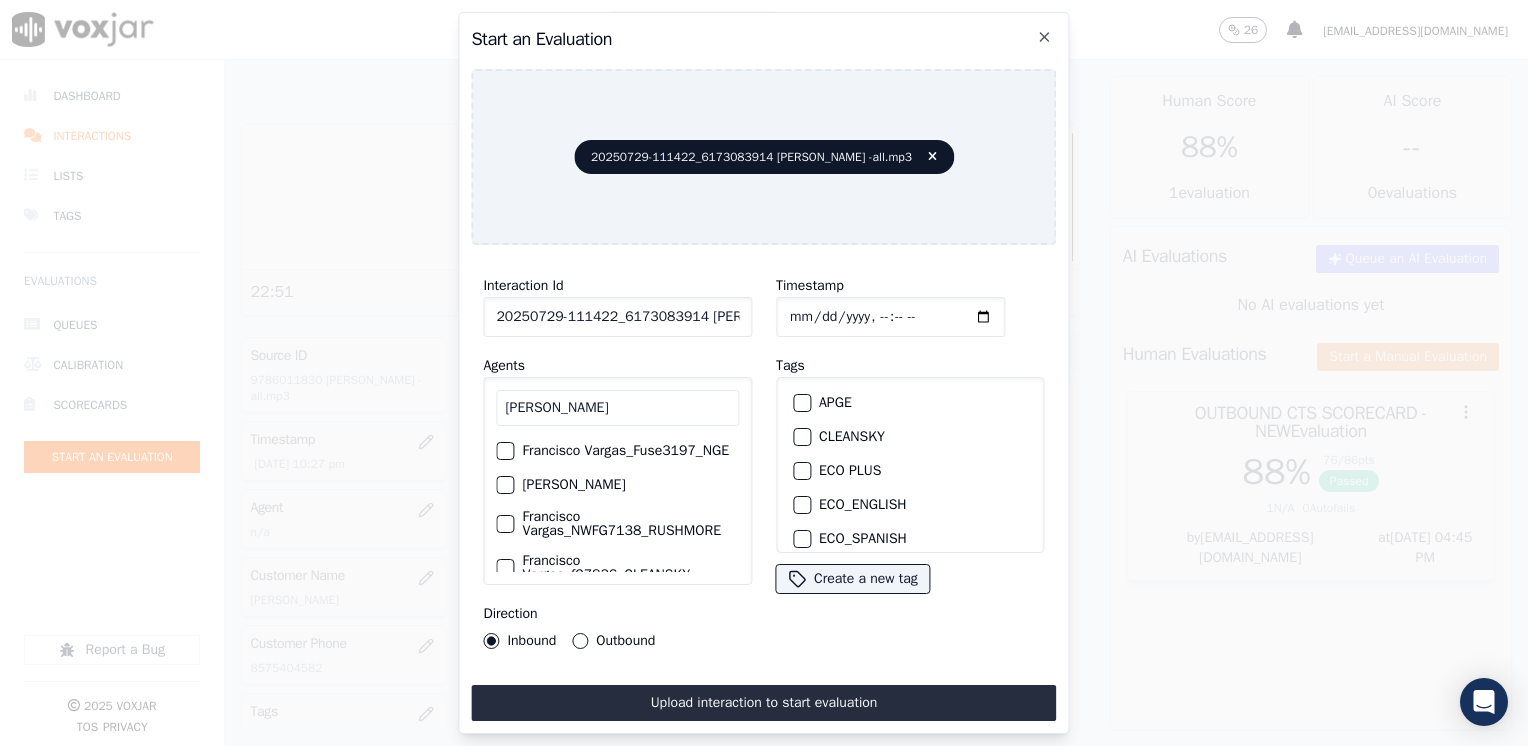 type on "[PERSON_NAME]" 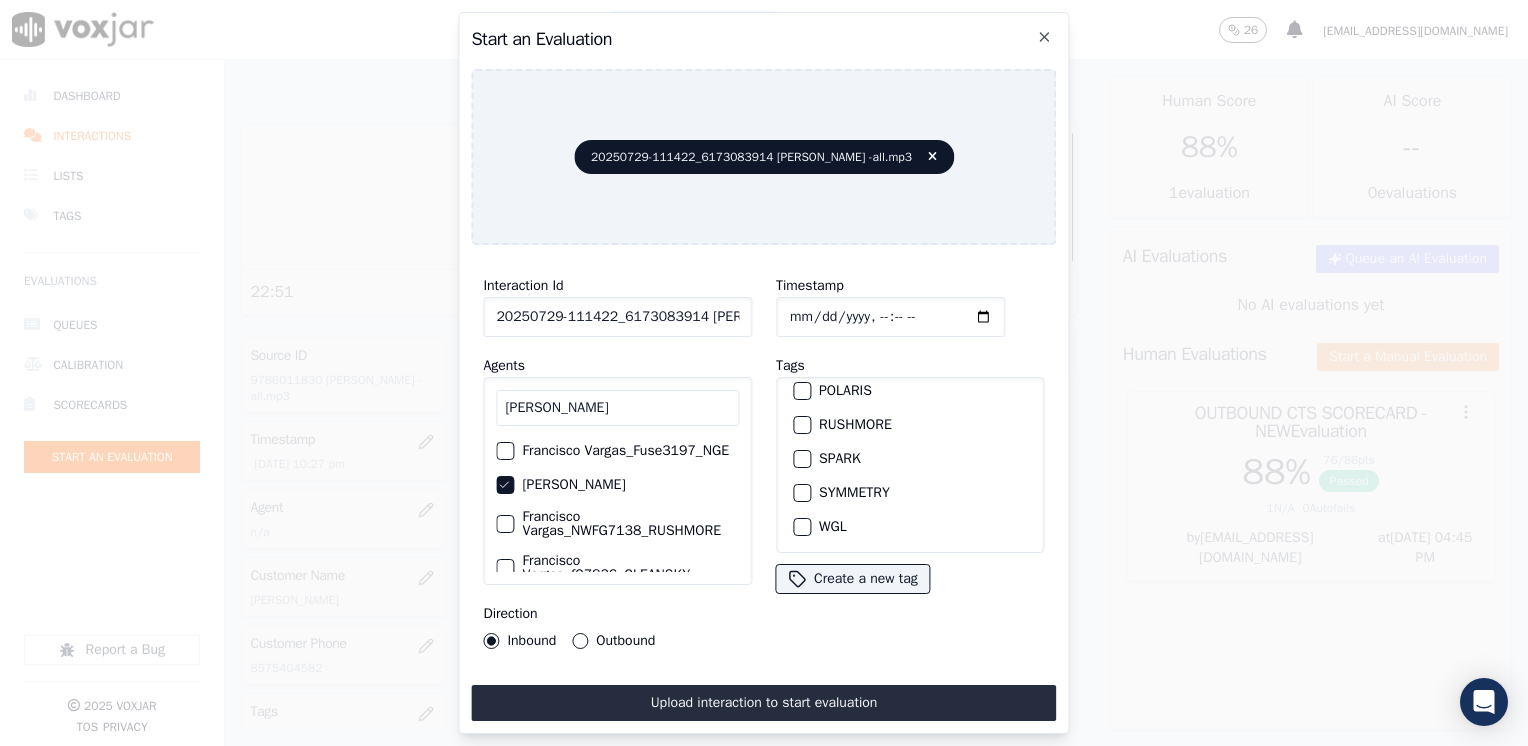 scroll, scrollTop: 428, scrollLeft: 0, axis: vertical 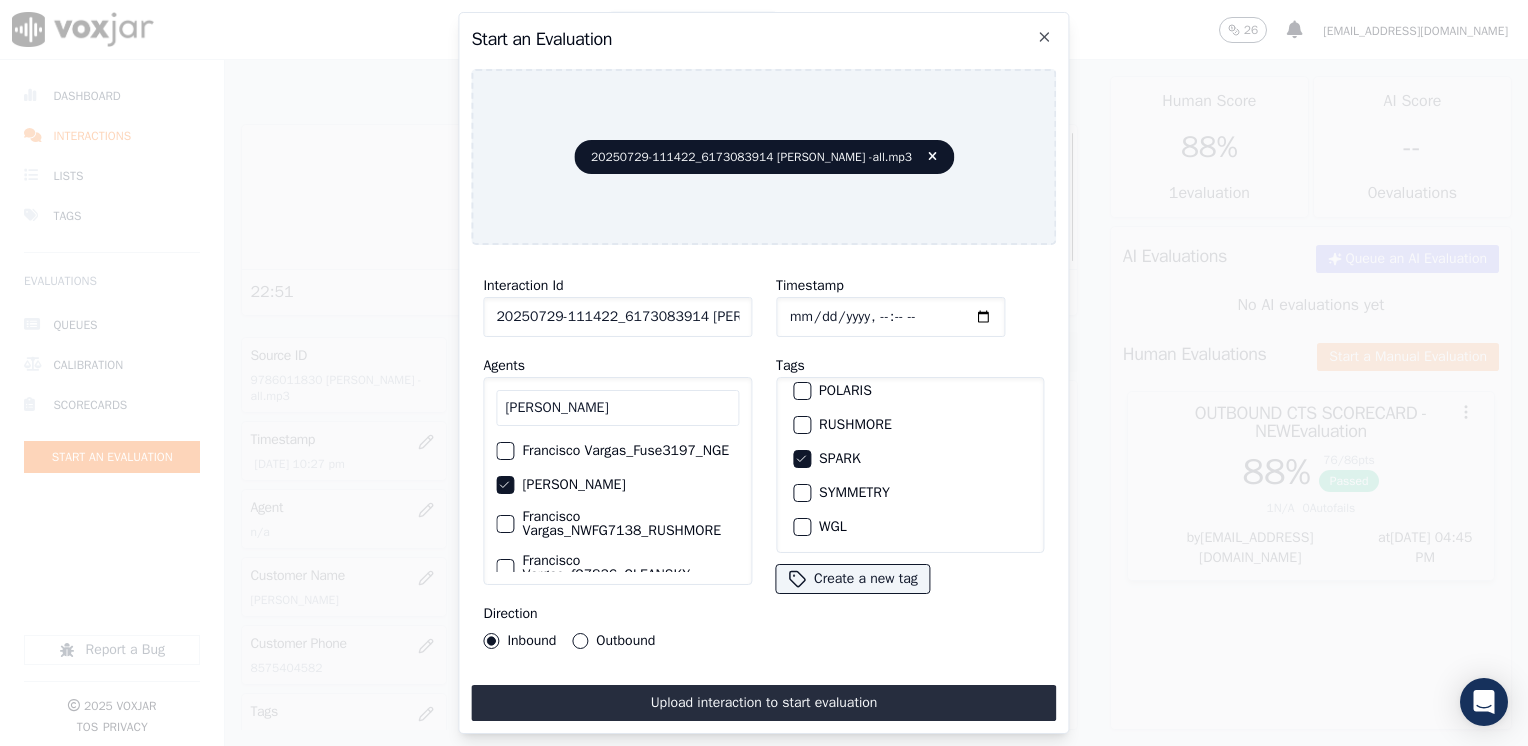 click on "Timestamp" 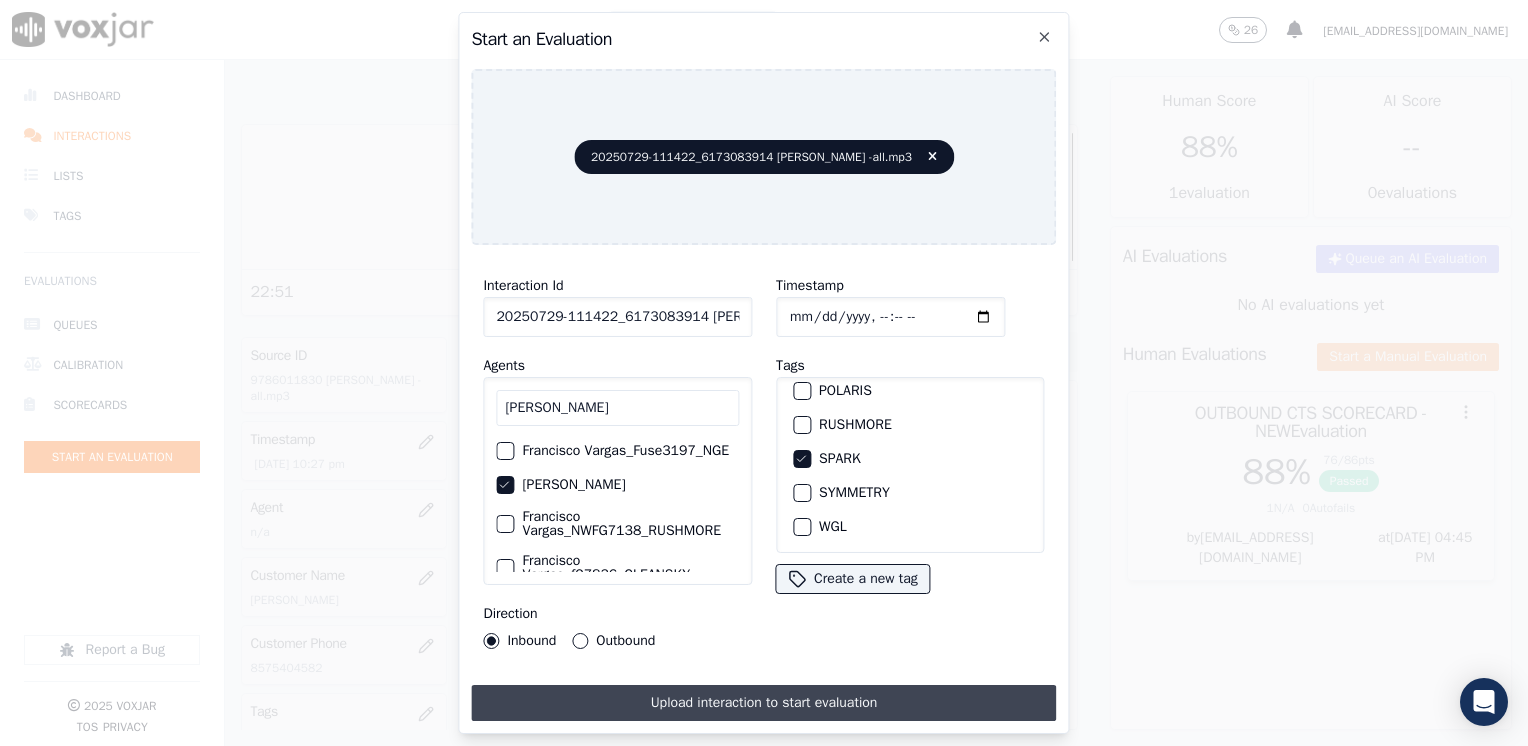 type on "[DATE]T22:45" 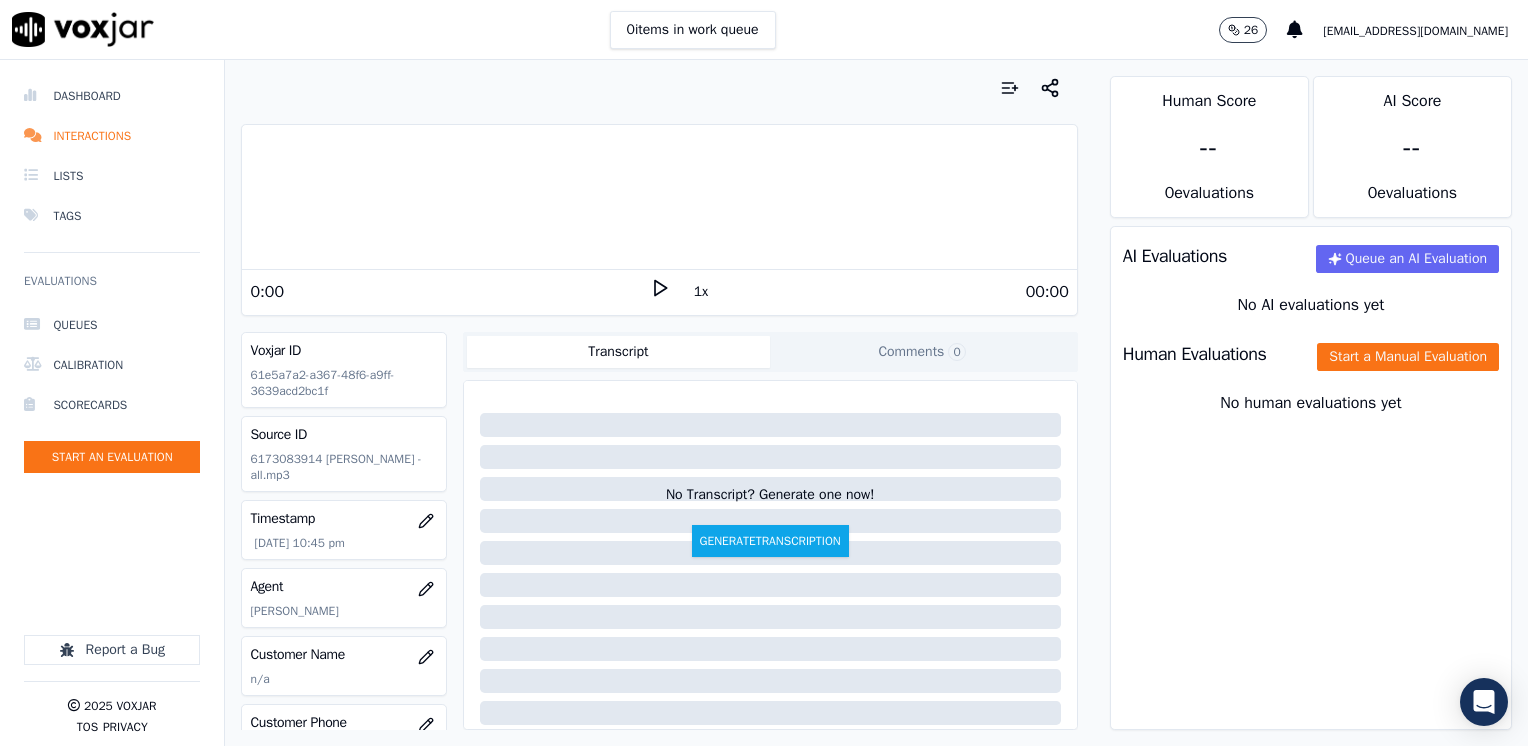 click 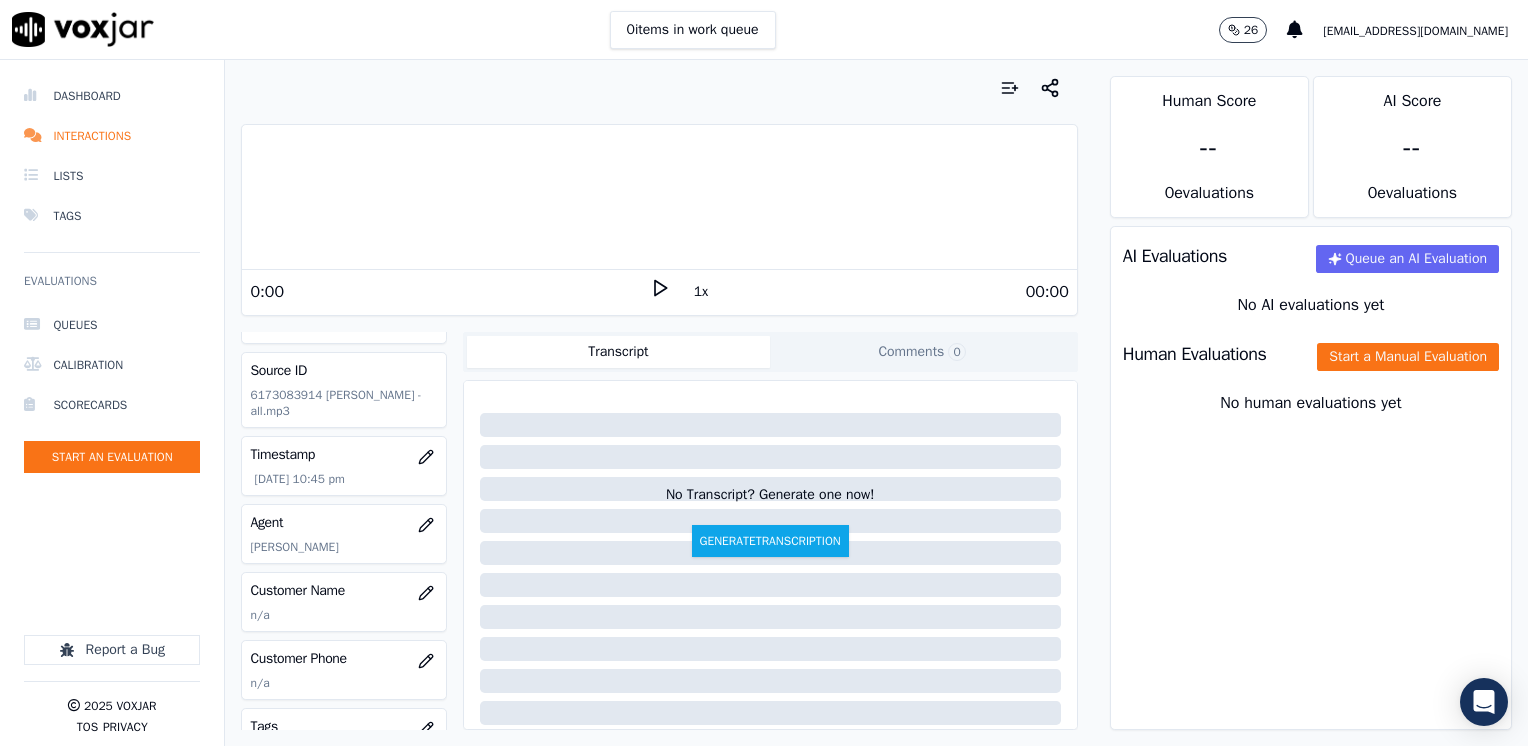 scroll, scrollTop: 100, scrollLeft: 0, axis: vertical 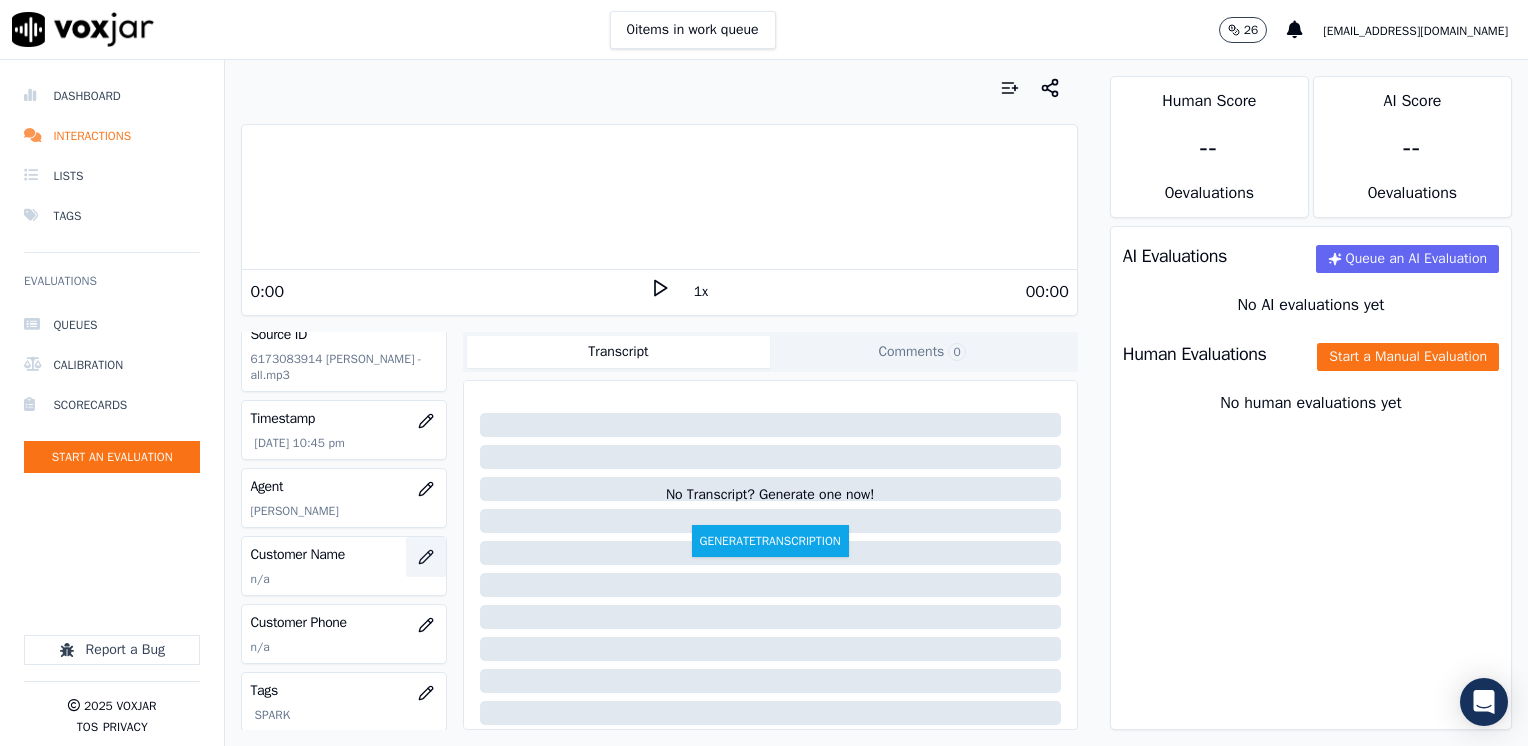 click 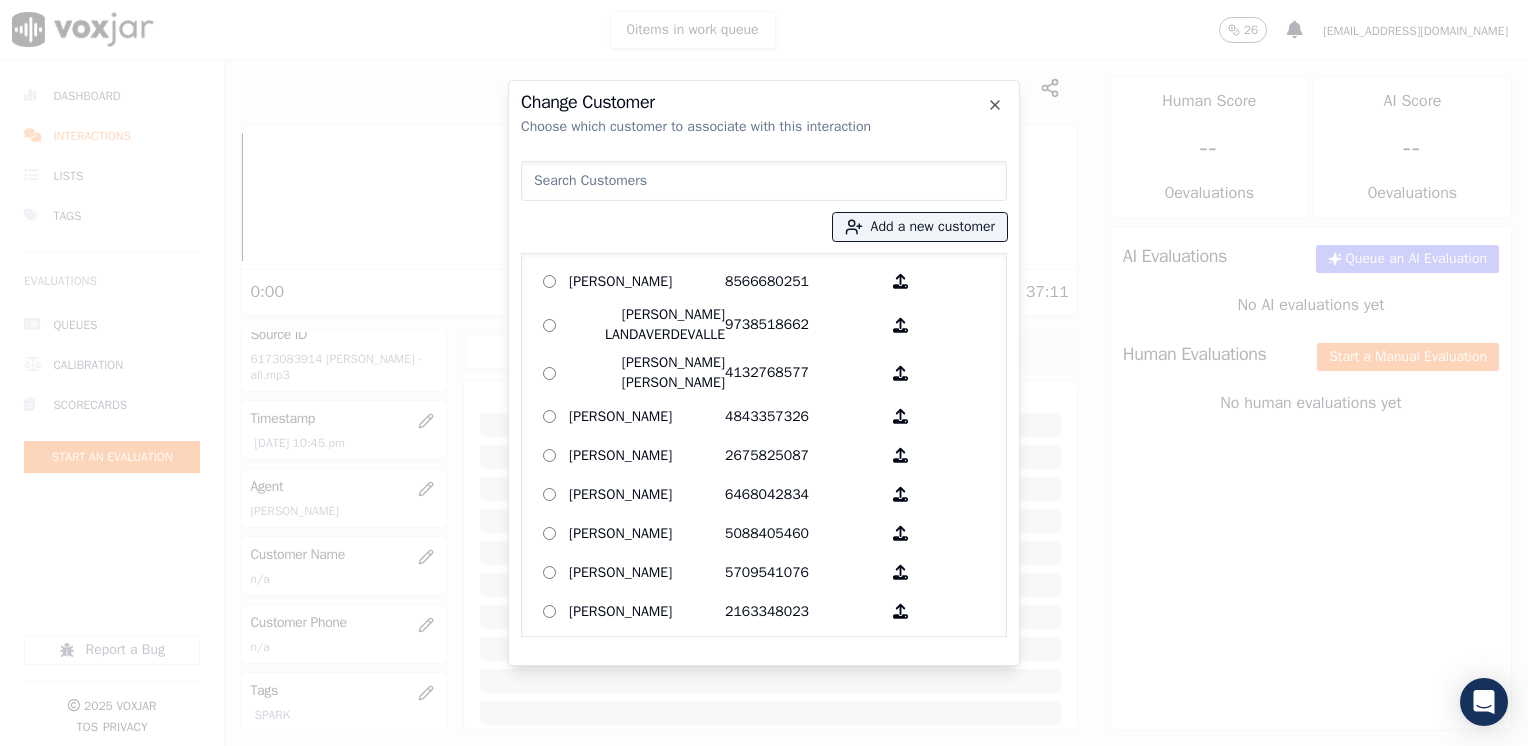 click at bounding box center (764, 181) 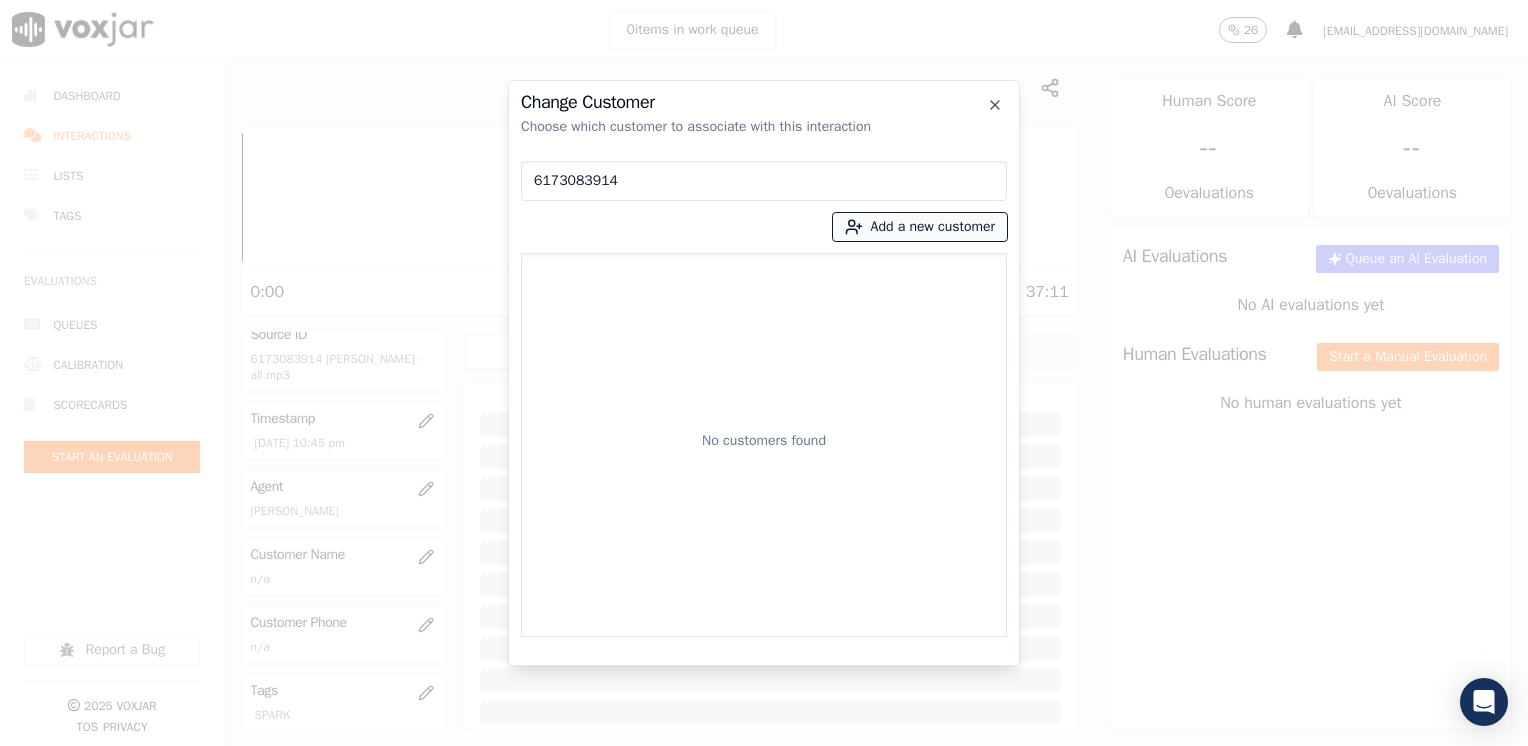 type on "6173083914" 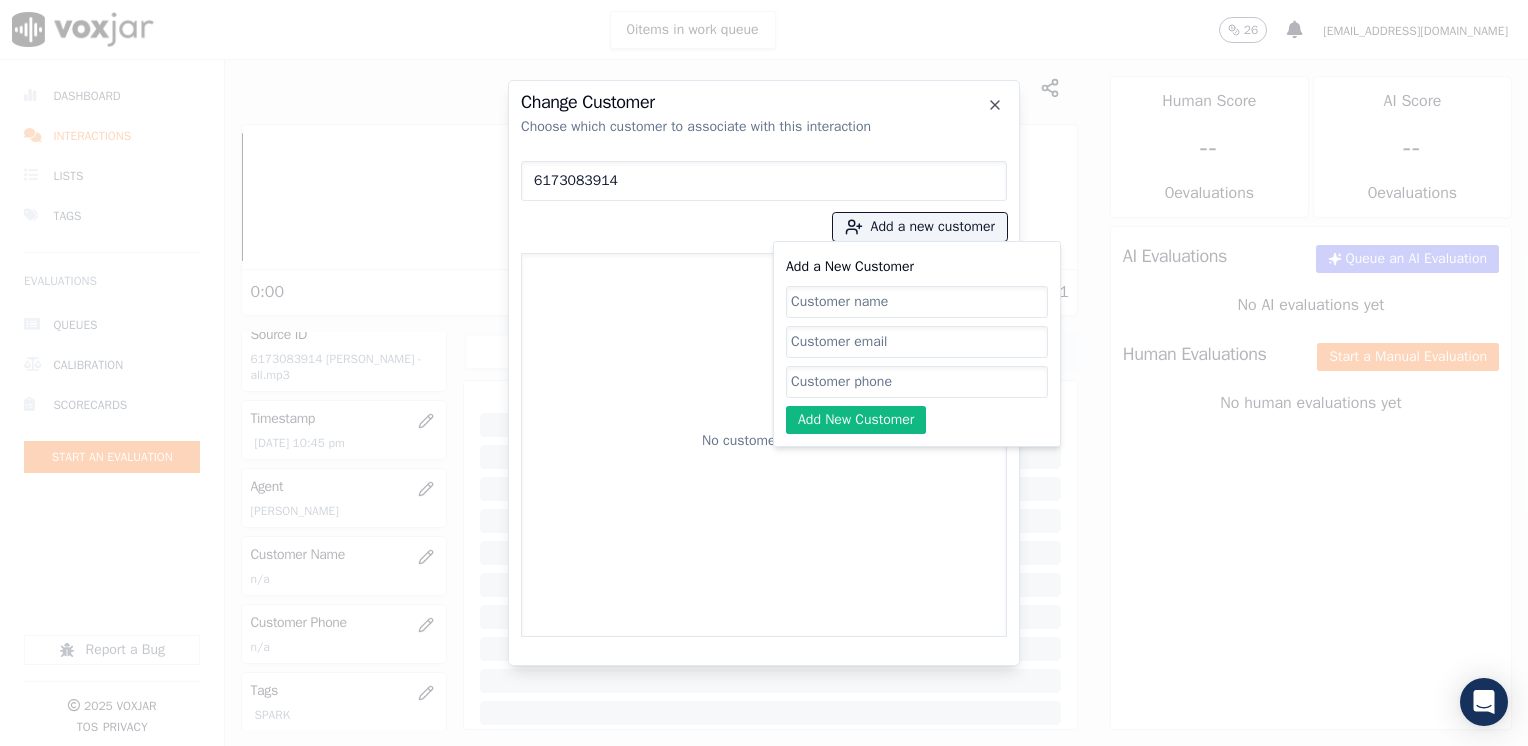 click on "Add a New Customer" 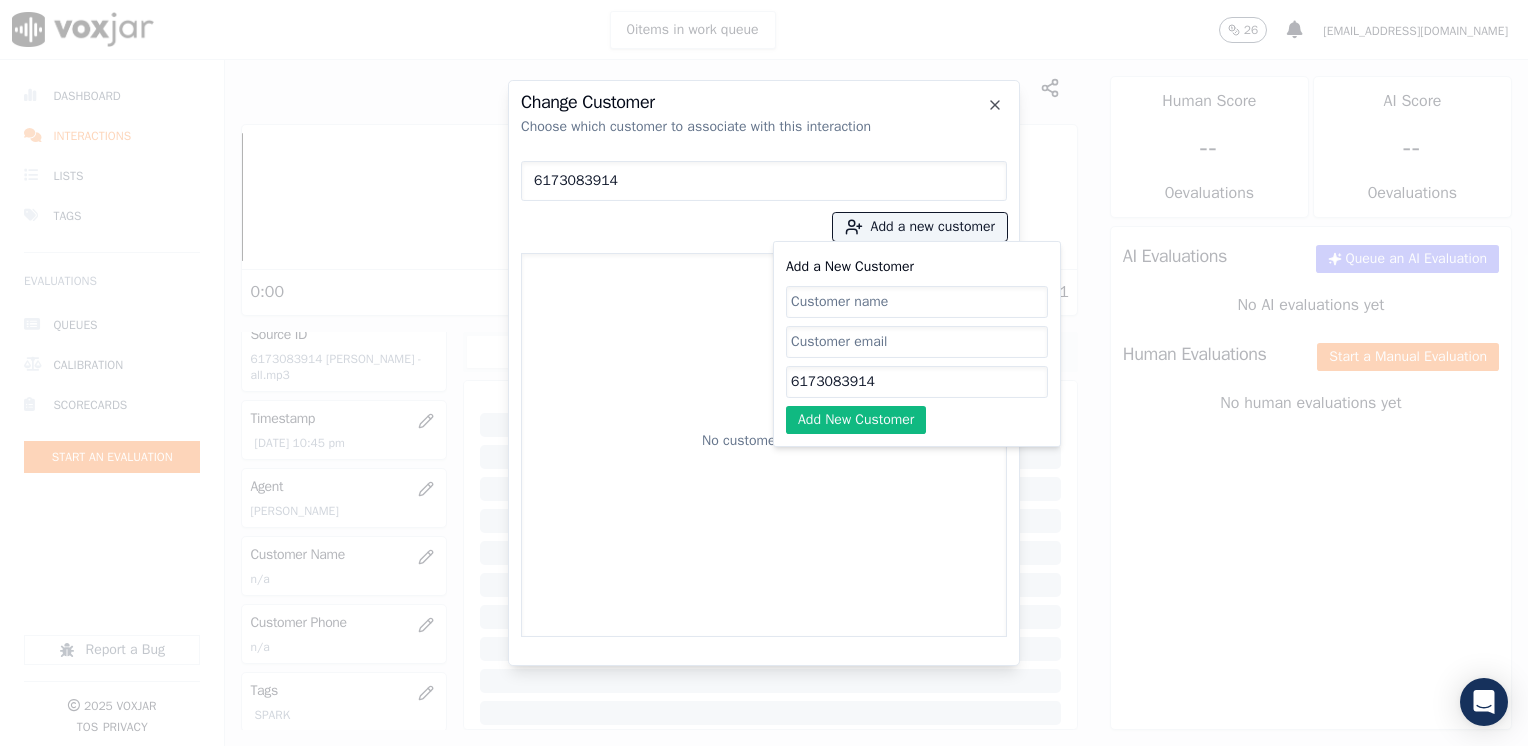 type on "6173083914" 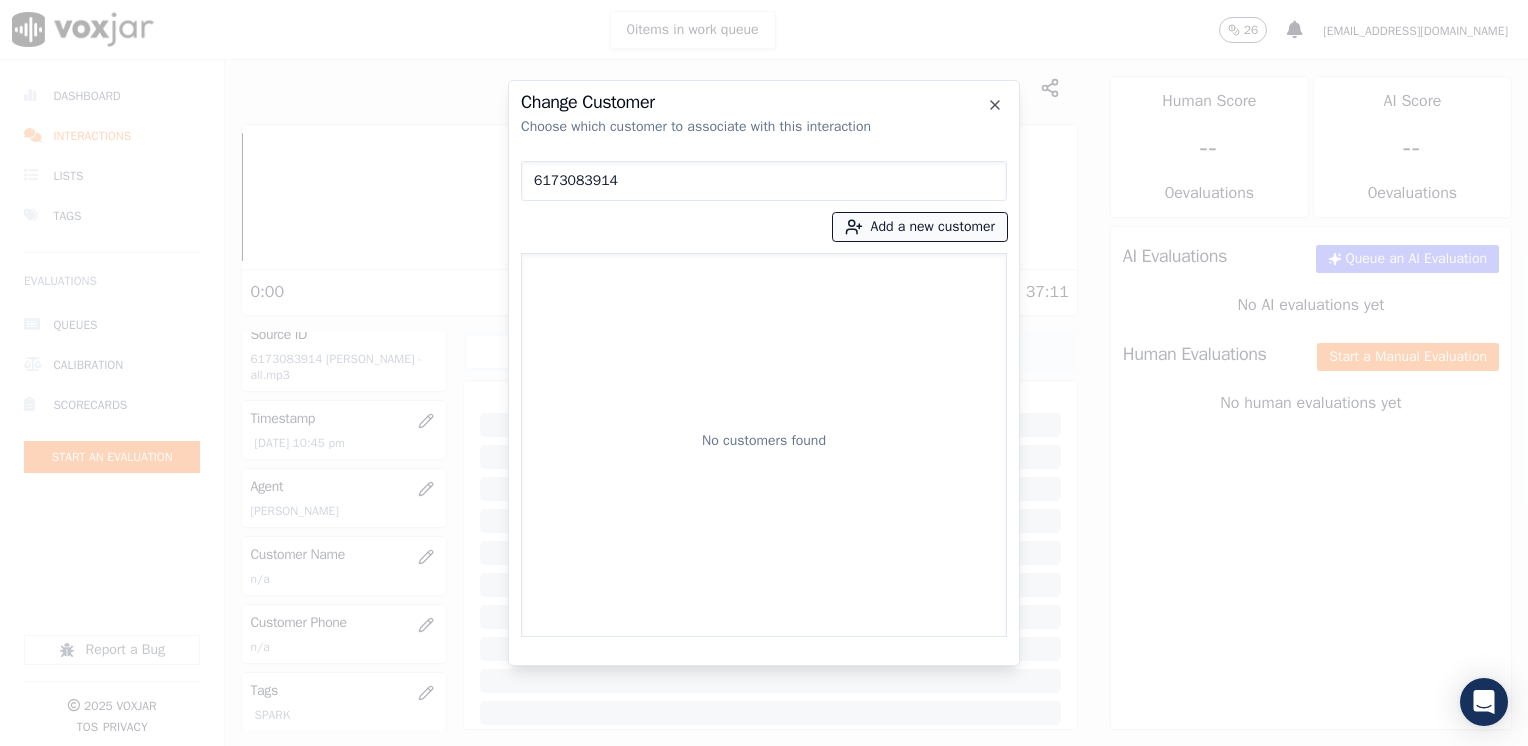 click on "Add a new customer" at bounding box center (920, 227) 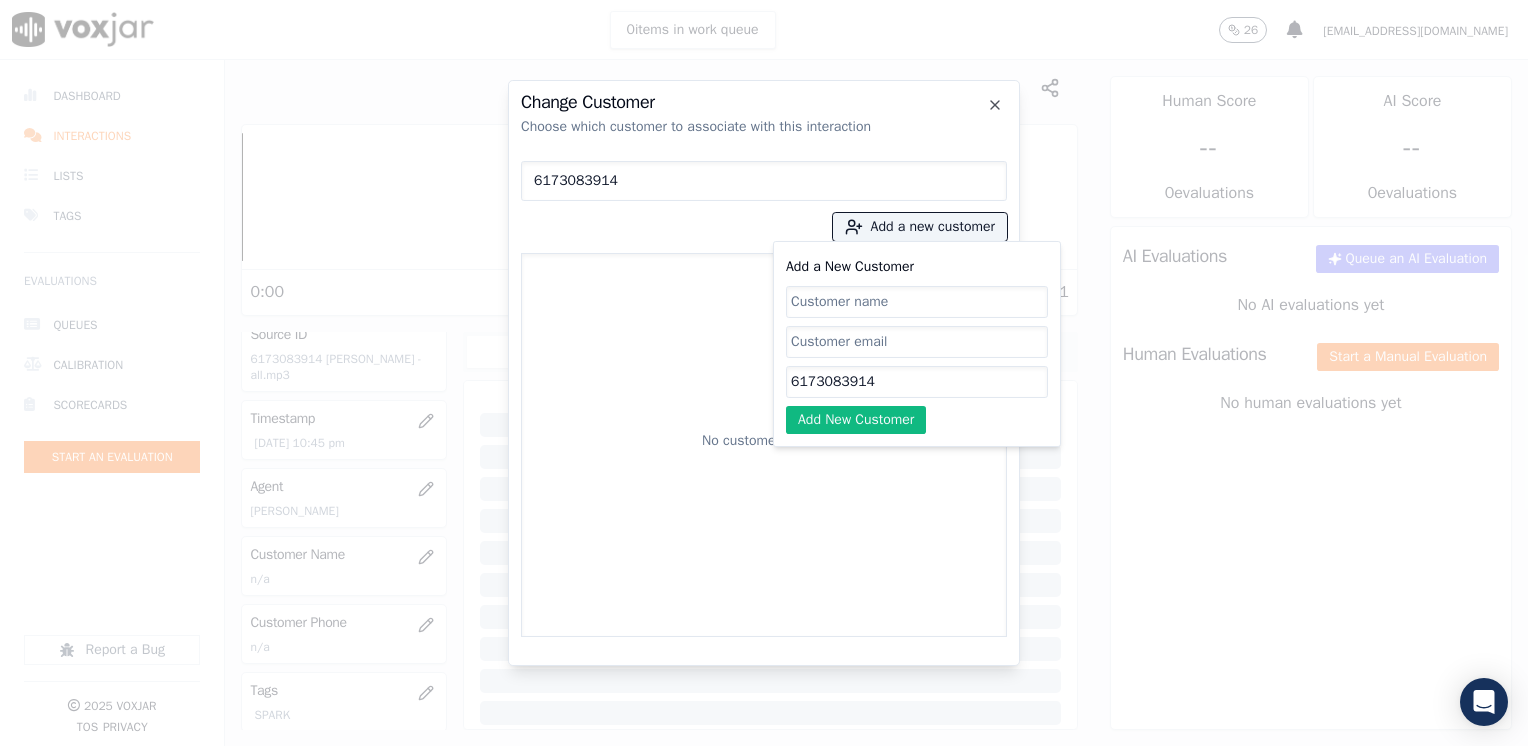 click on "Add a New Customer" 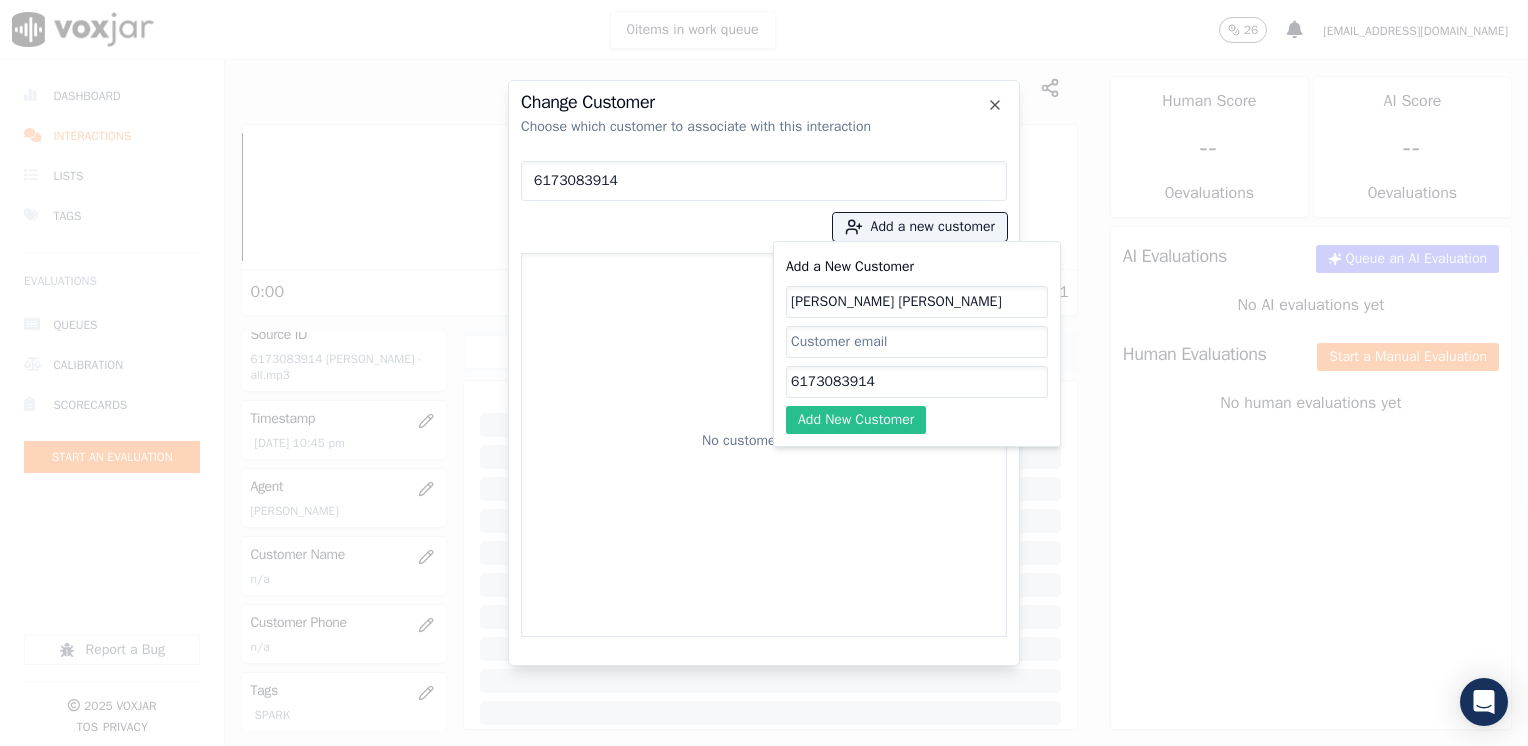 type on "[PERSON_NAME] [PERSON_NAME]" 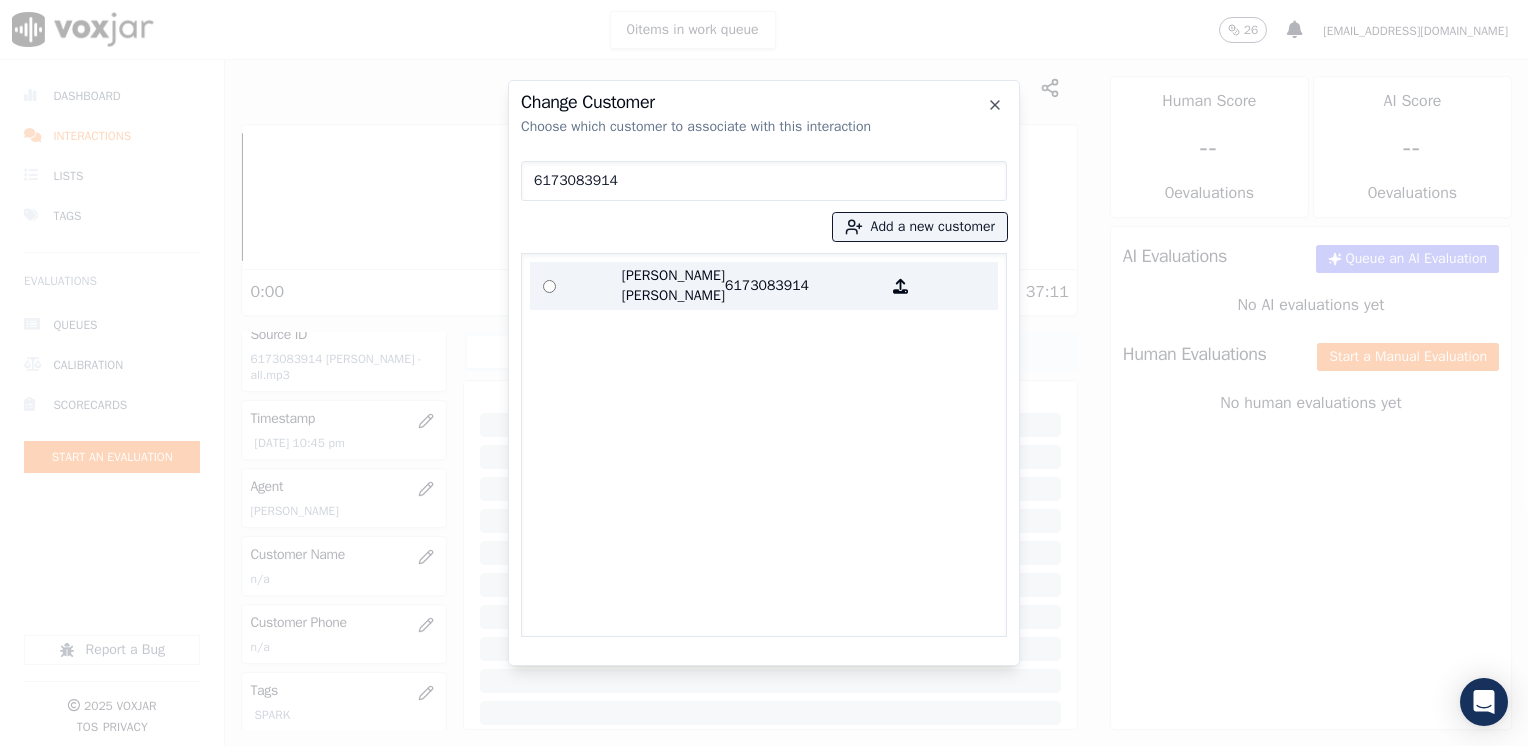 click on "[PERSON_NAME] [PERSON_NAME]" at bounding box center (647, 286) 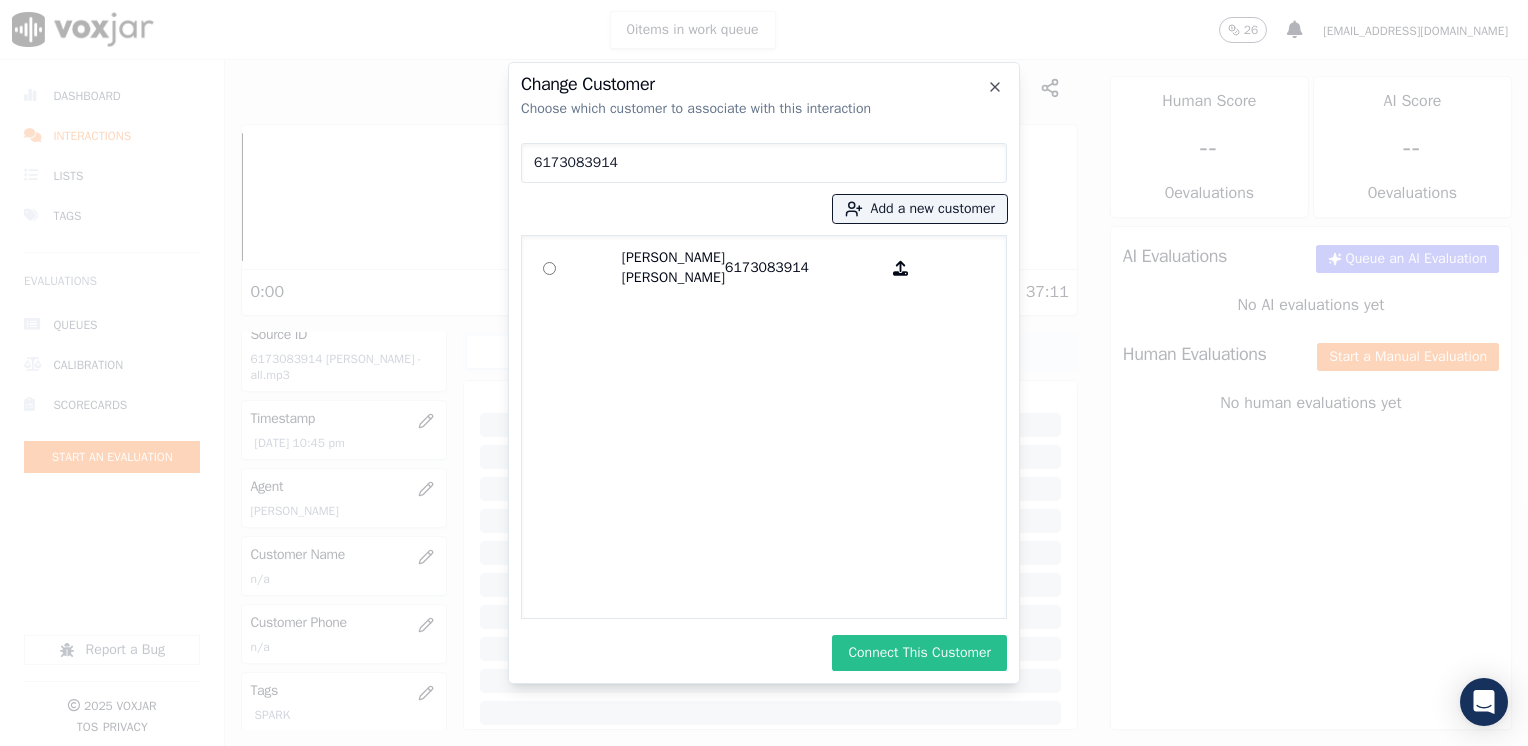 click on "Connect This Customer" at bounding box center [919, 653] 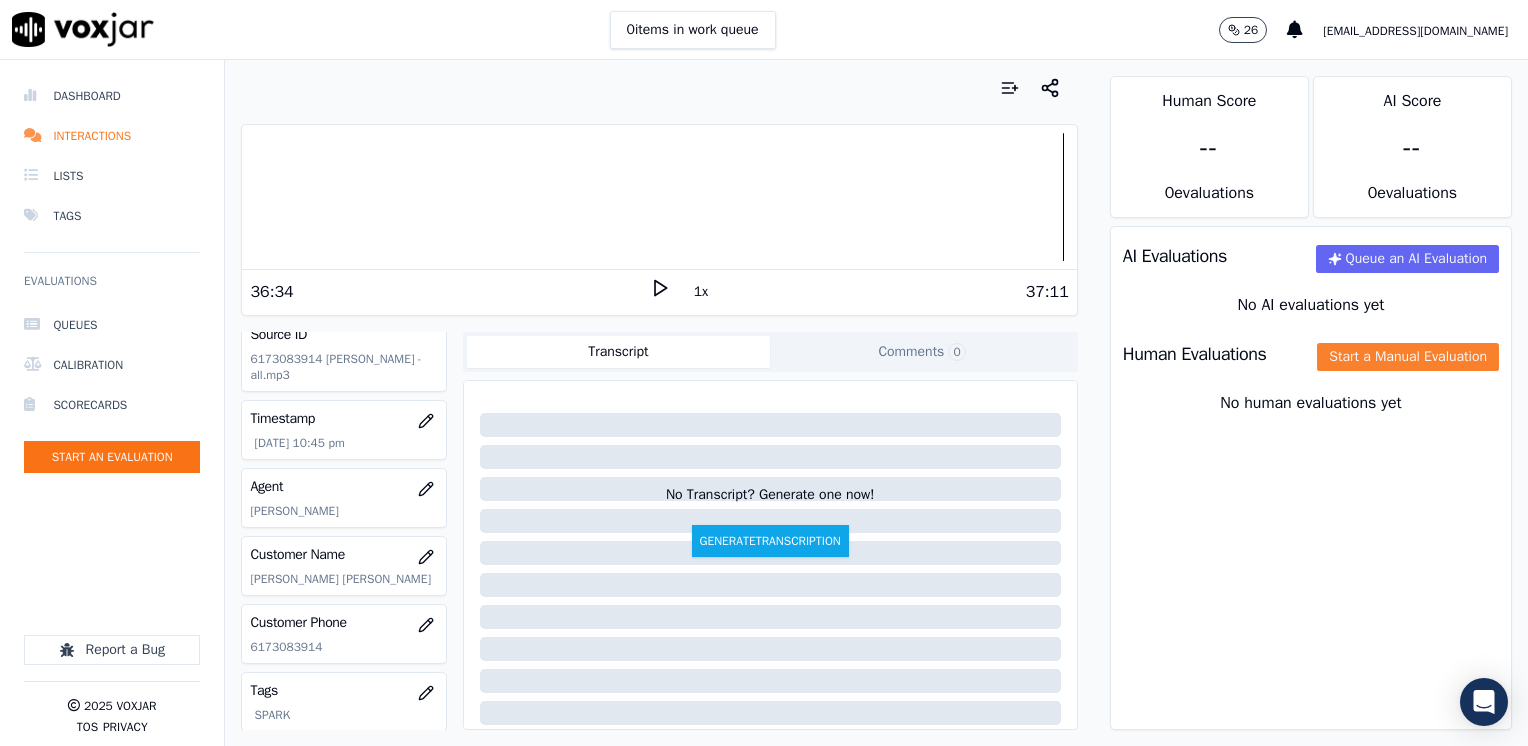 click on "Start a Manual Evaluation" 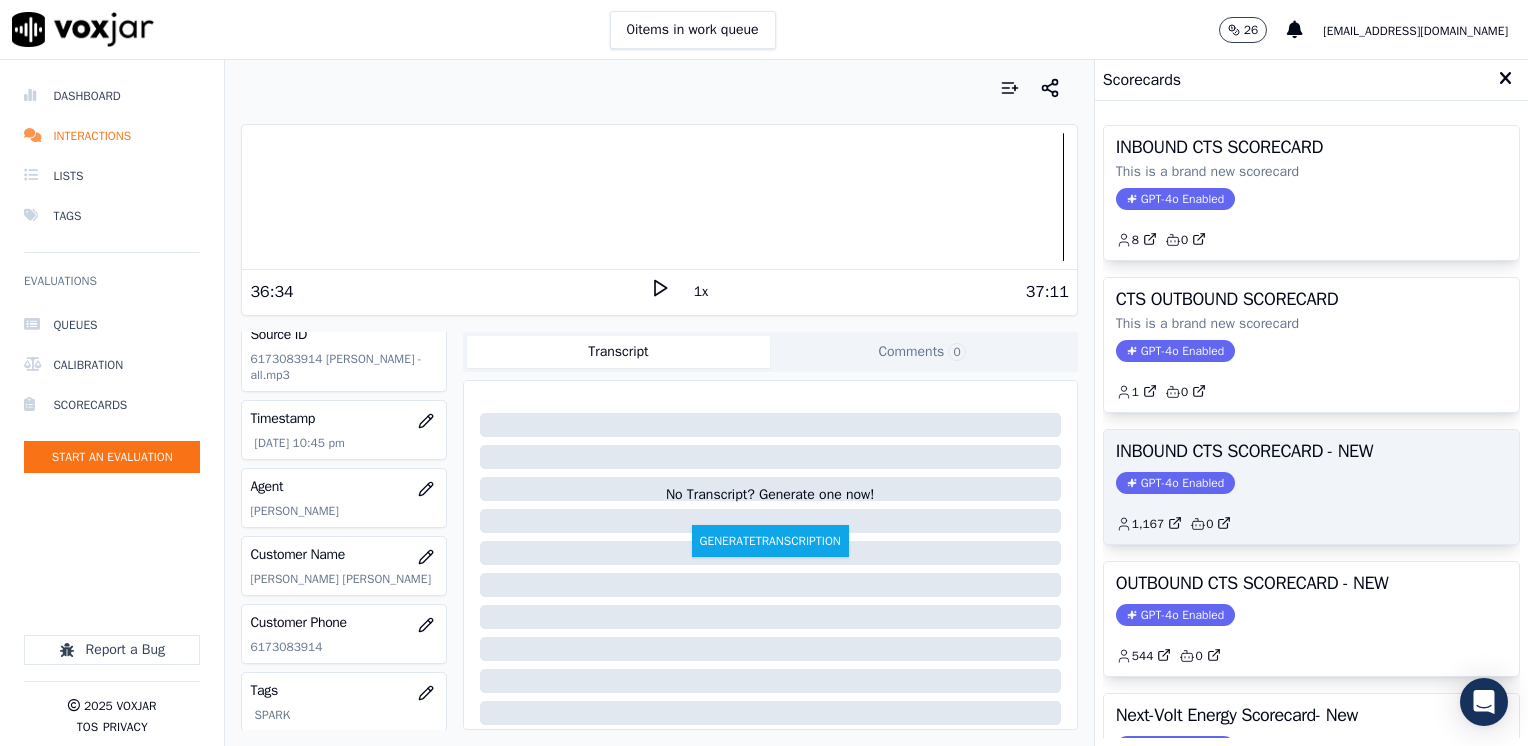 click on "INBOUND CTS SCORECARD - NEW" at bounding box center [1311, 451] 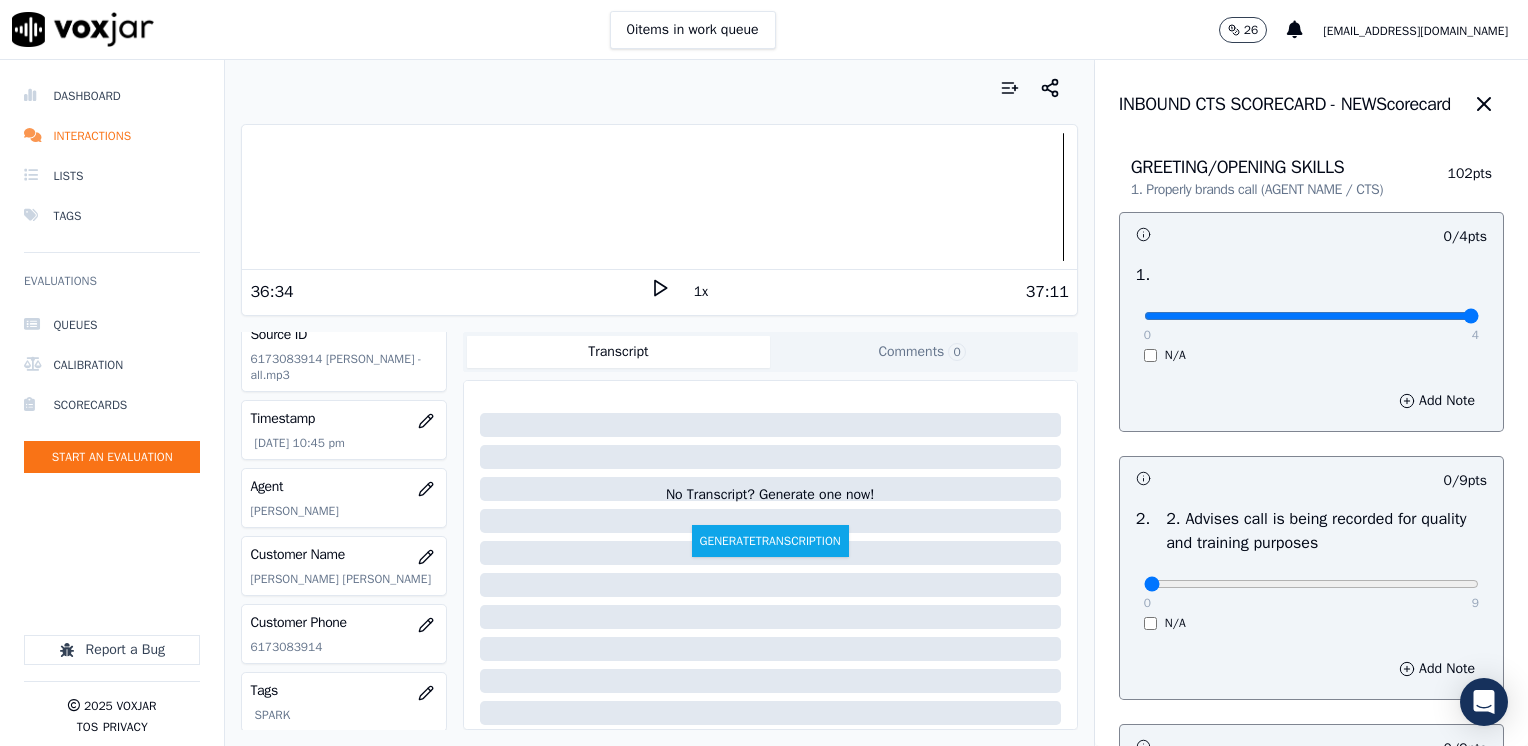 drag, startPoint x: 1133, startPoint y: 314, endPoint x: 1531, endPoint y: 317, distance: 398.0113 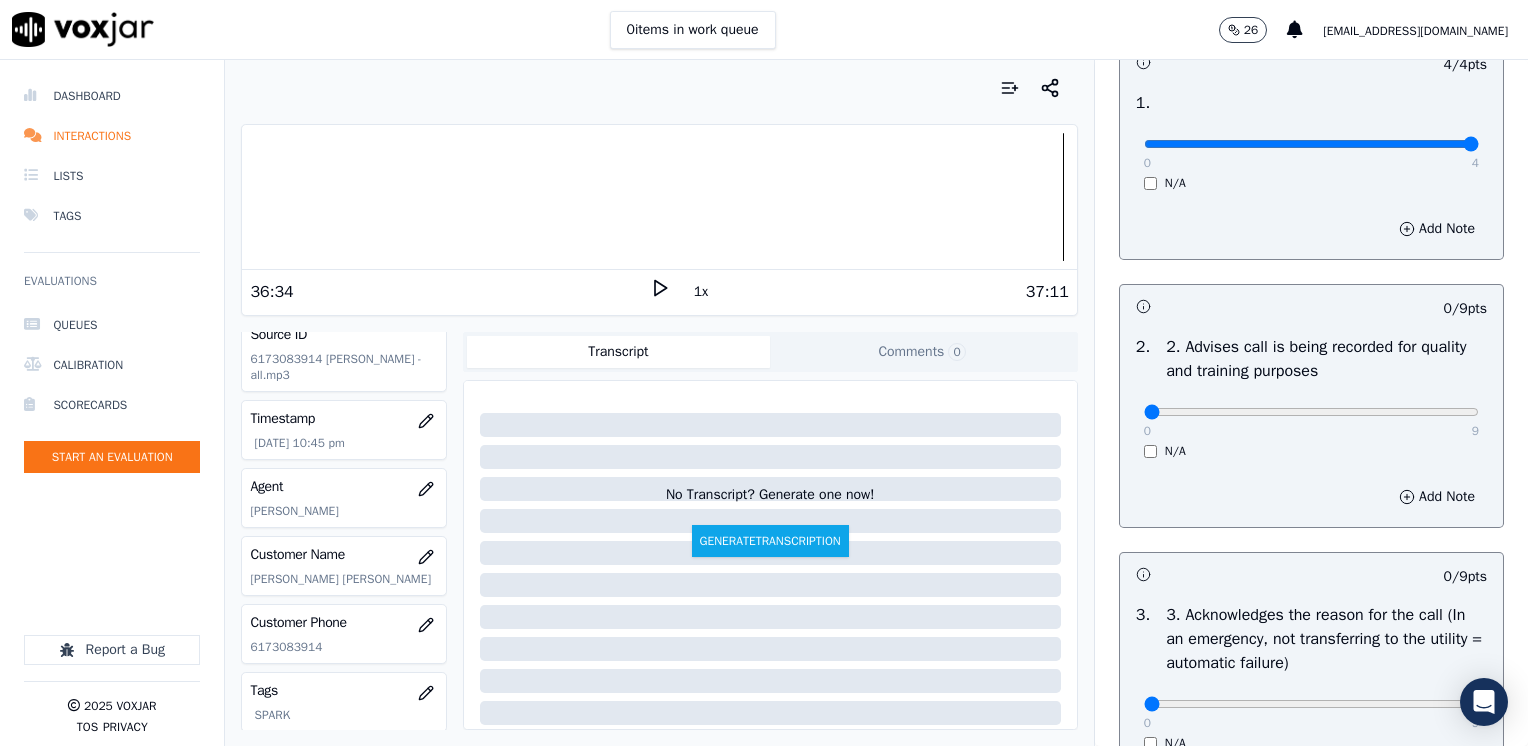 scroll, scrollTop: 400, scrollLeft: 0, axis: vertical 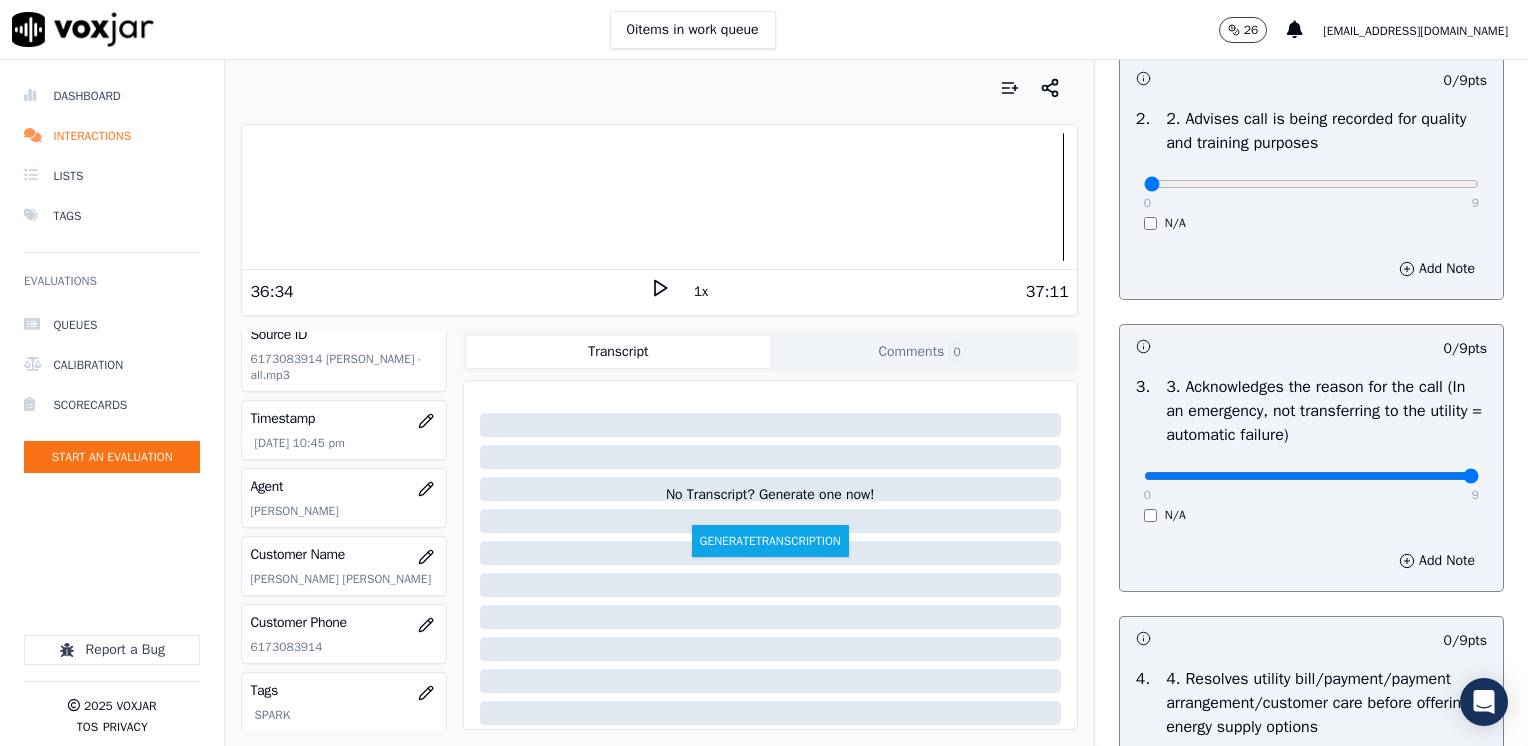 drag, startPoint x: 1133, startPoint y: 474, endPoint x: 1531, endPoint y: 474, distance: 398 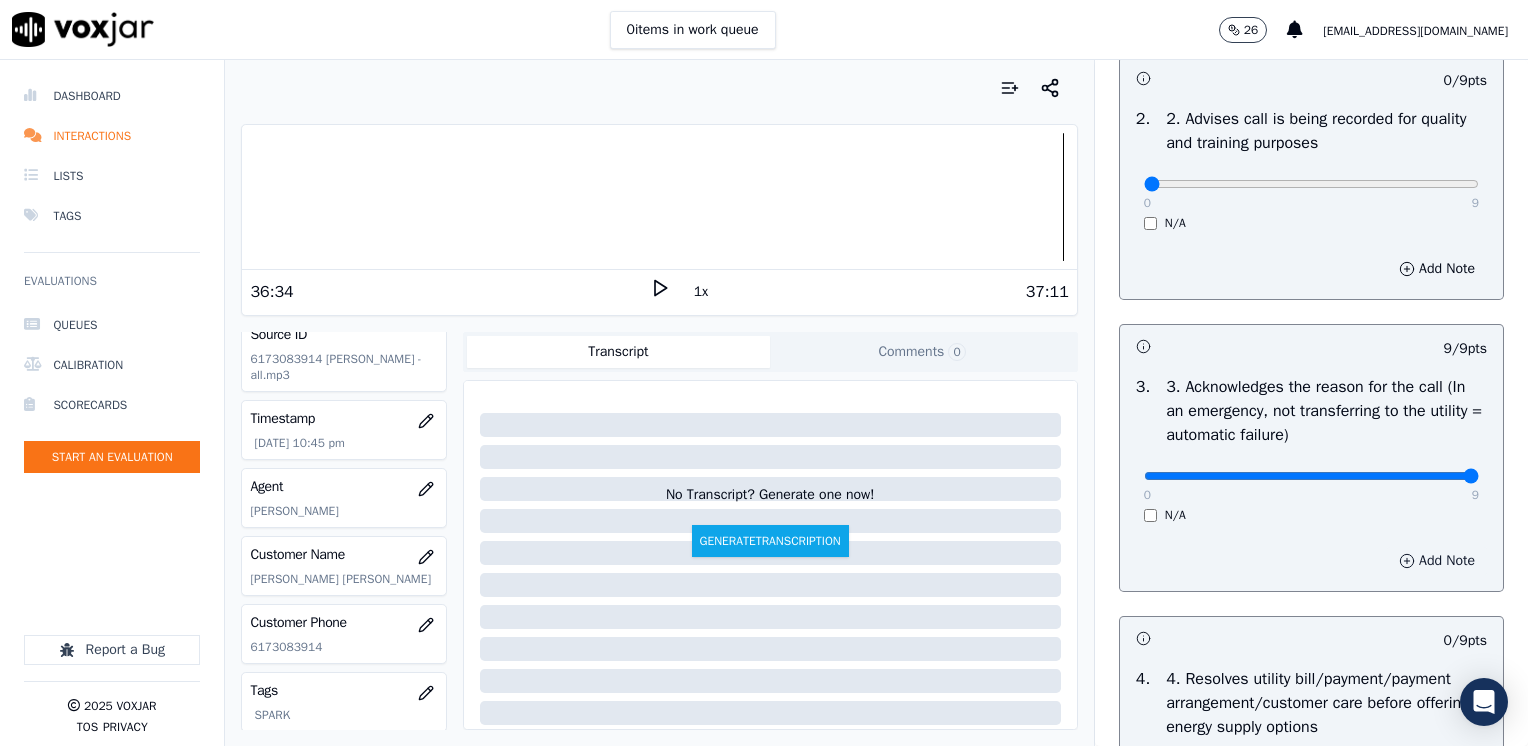 click on "Add Note" at bounding box center [1437, 561] 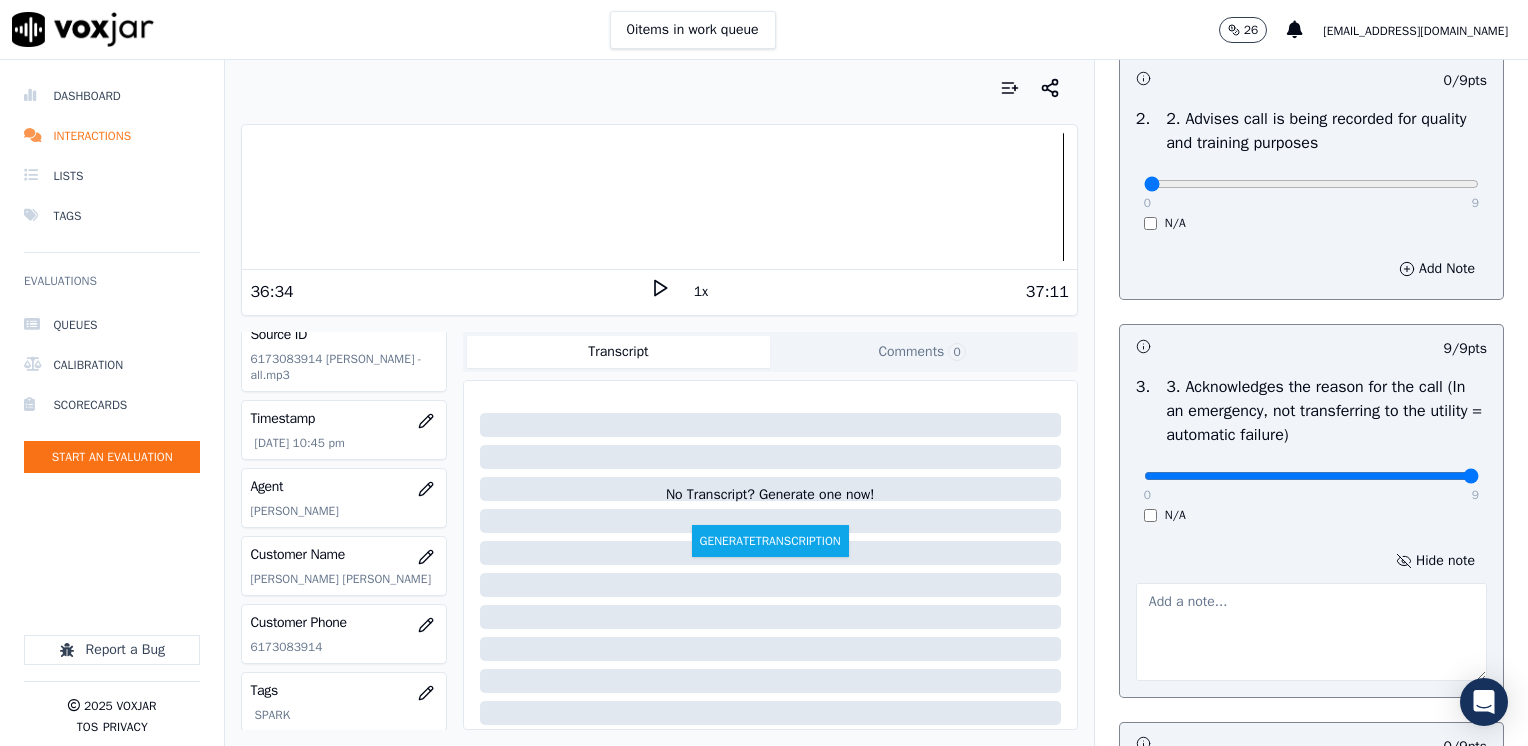 click at bounding box center (1311, 632) 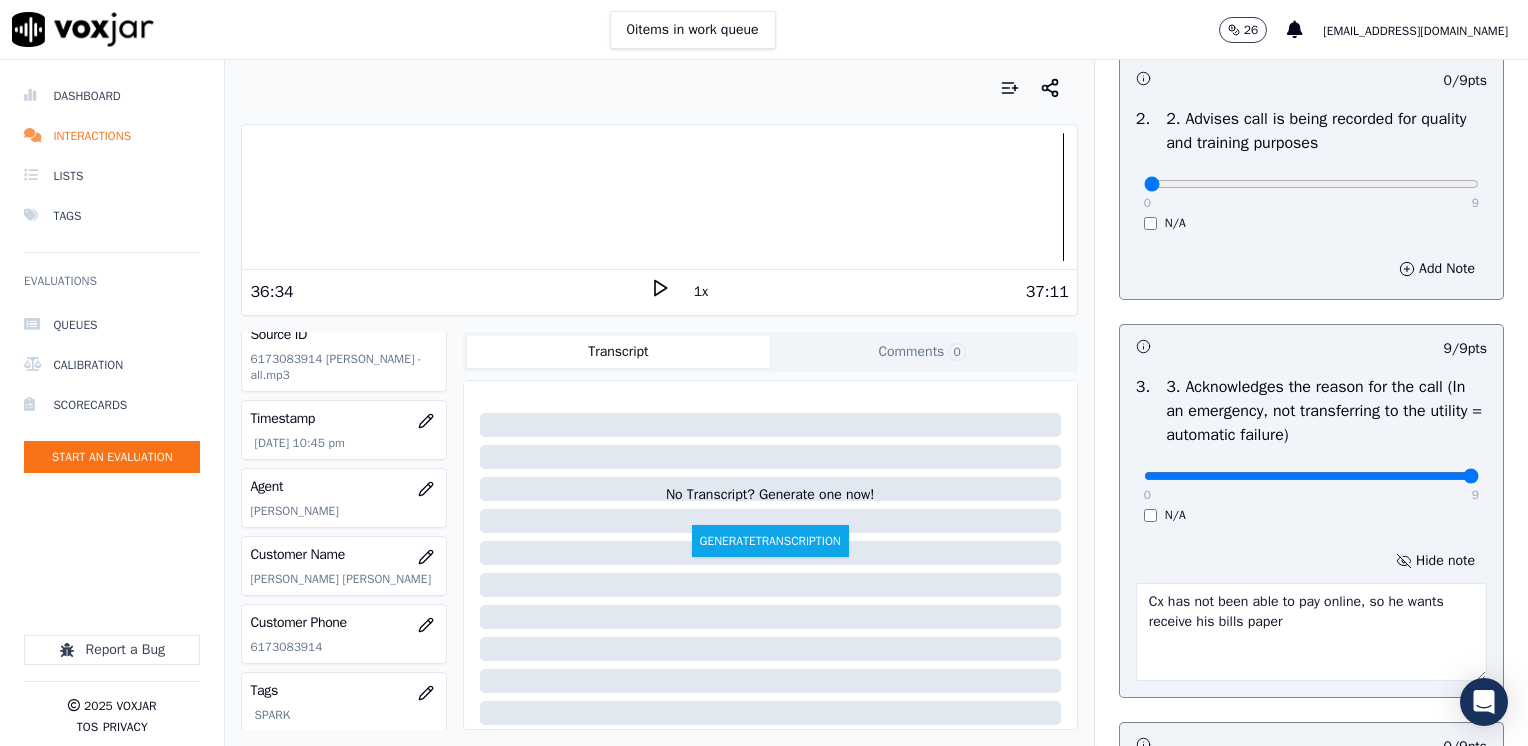 type on "Cx has not been able to pay online, so he wants receive his bills paper" 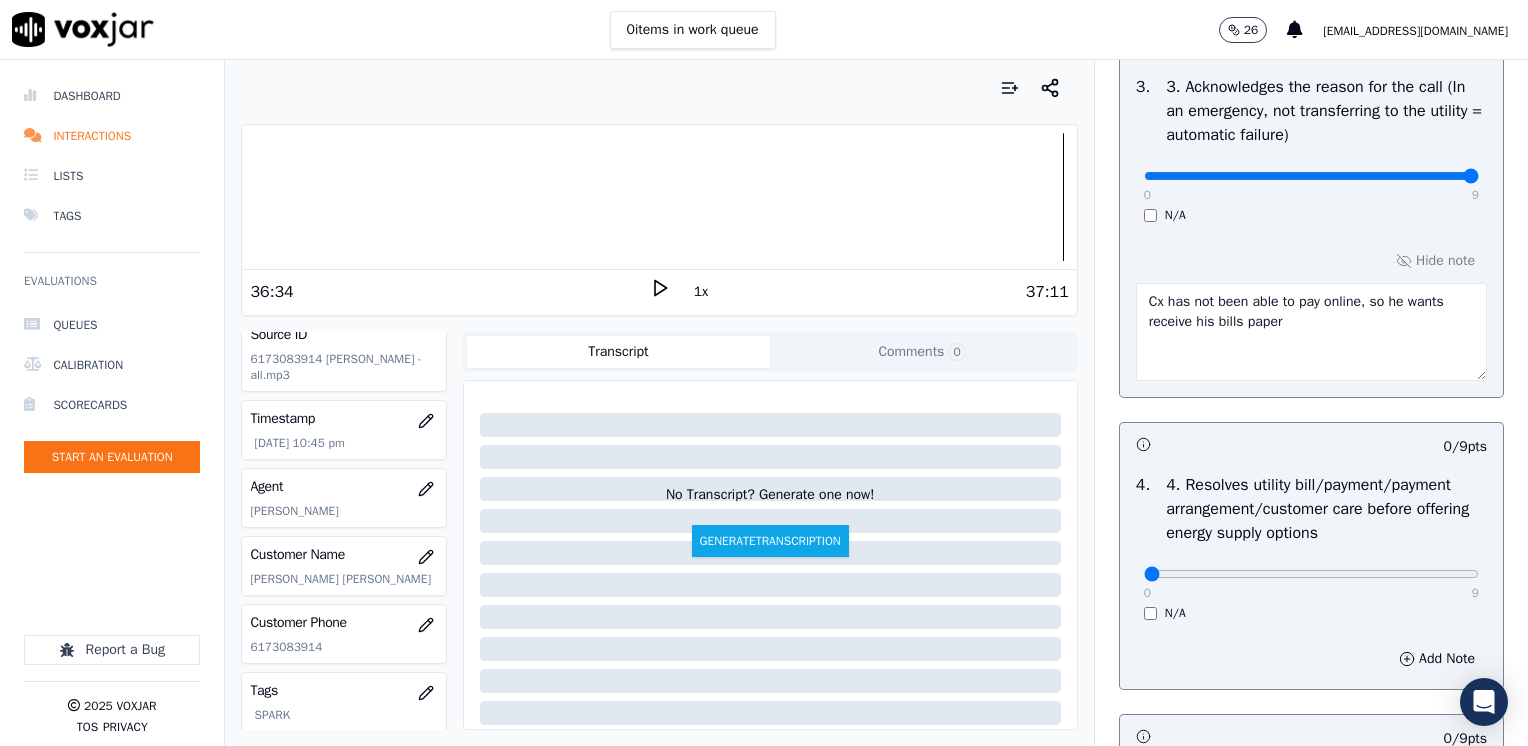 scroll, scrollTop: 1100, scrollLeft: 0, axis: vertical 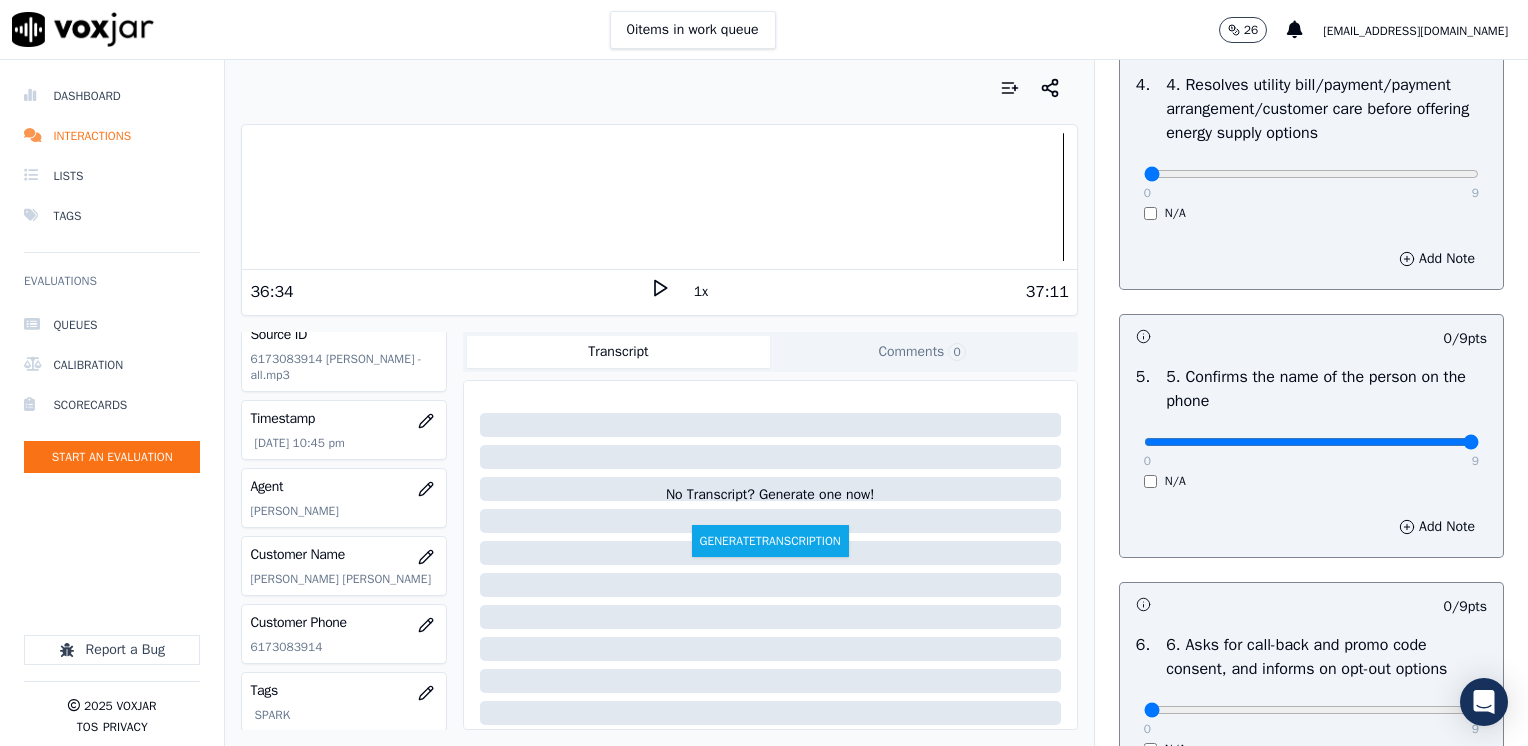 drag, startPoint x: 1126, startPoint y: 439, endPoint x: 1528, endPoint y: 439, distance: 402 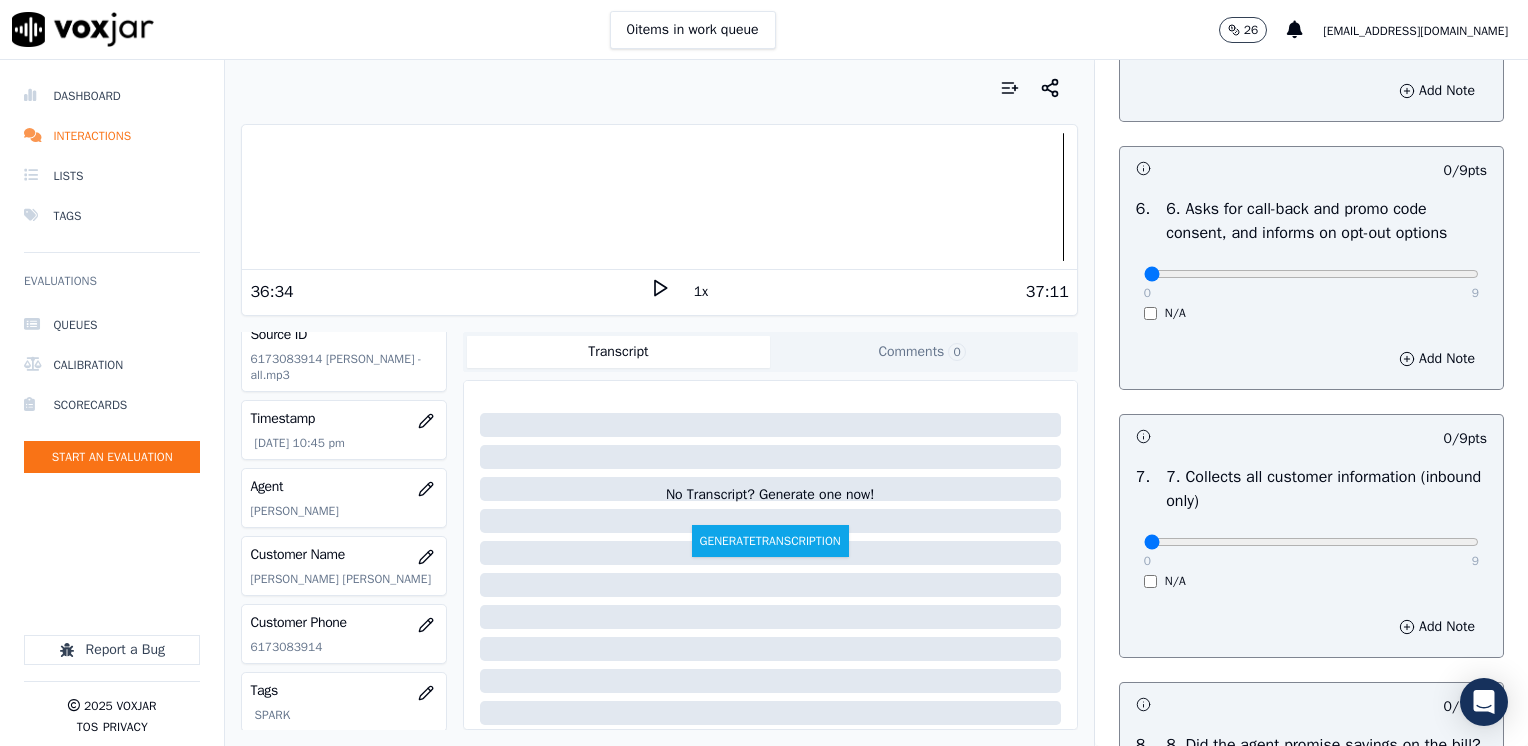 scroll, scrollTop: 1600, scrollLeft: 0, axis: vertical 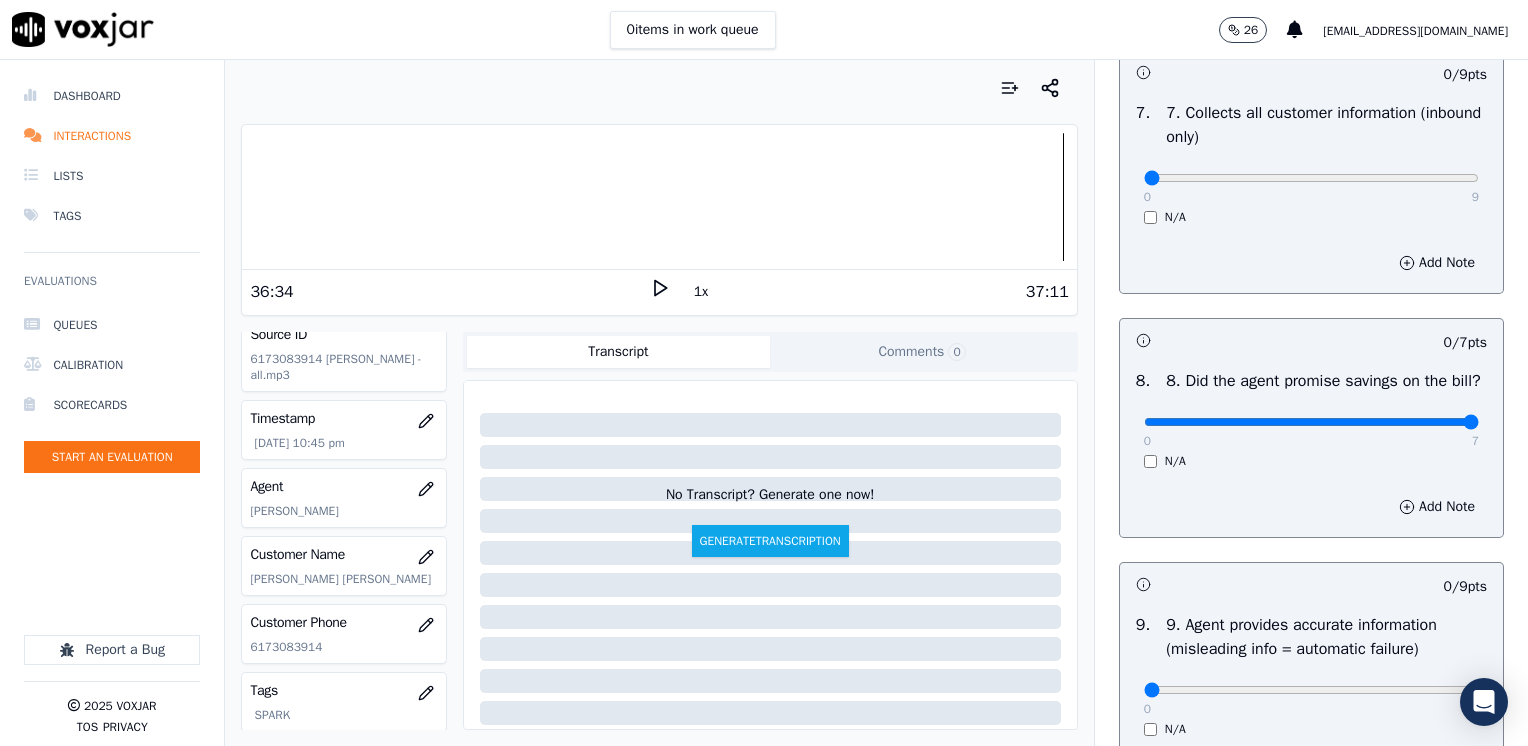 drag, startPoint x: 1129, startPoint y: 448, endPoint x: 1531, endPoint y: 448, distance: 402 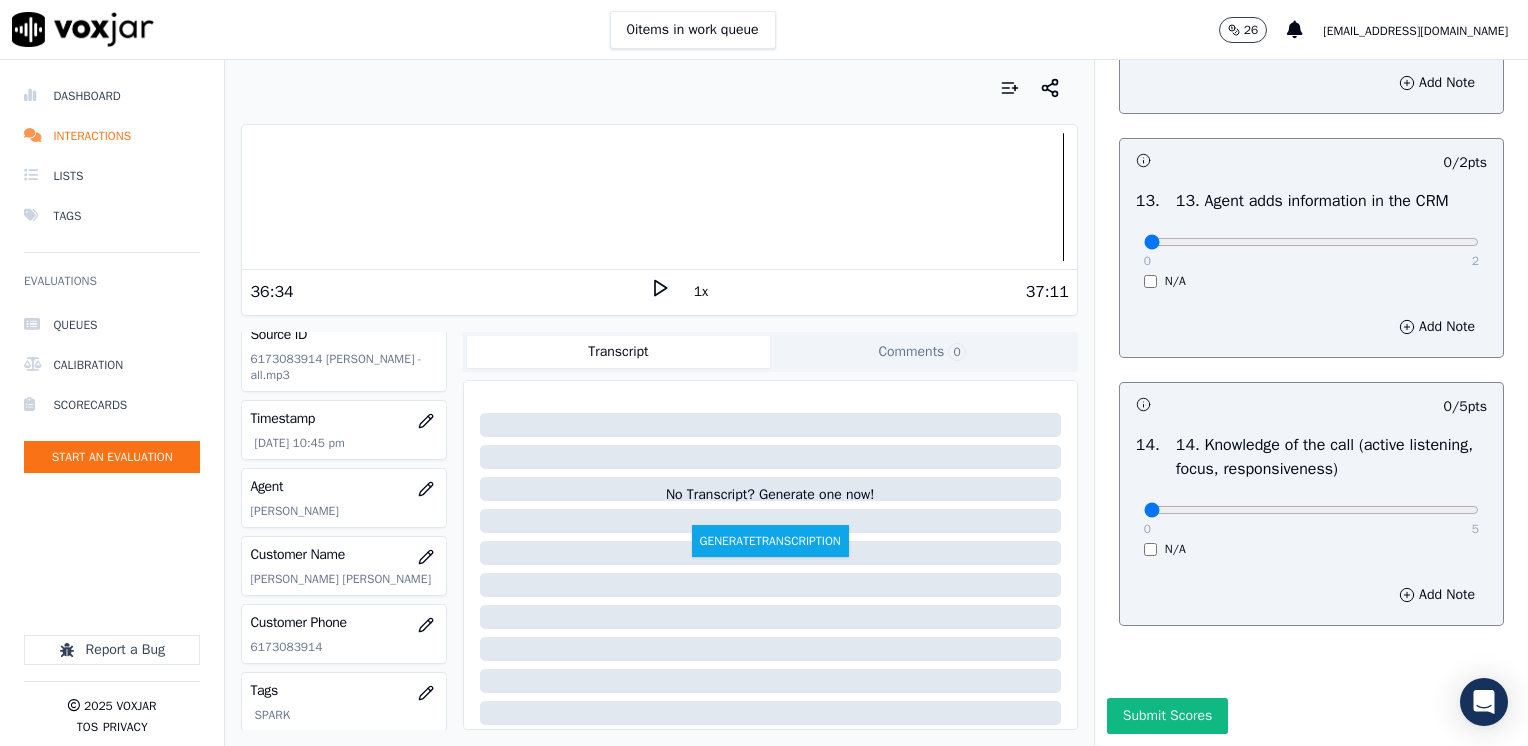 scroll, scrollTop: 3400, scrollLeft: 0, axis: vertical 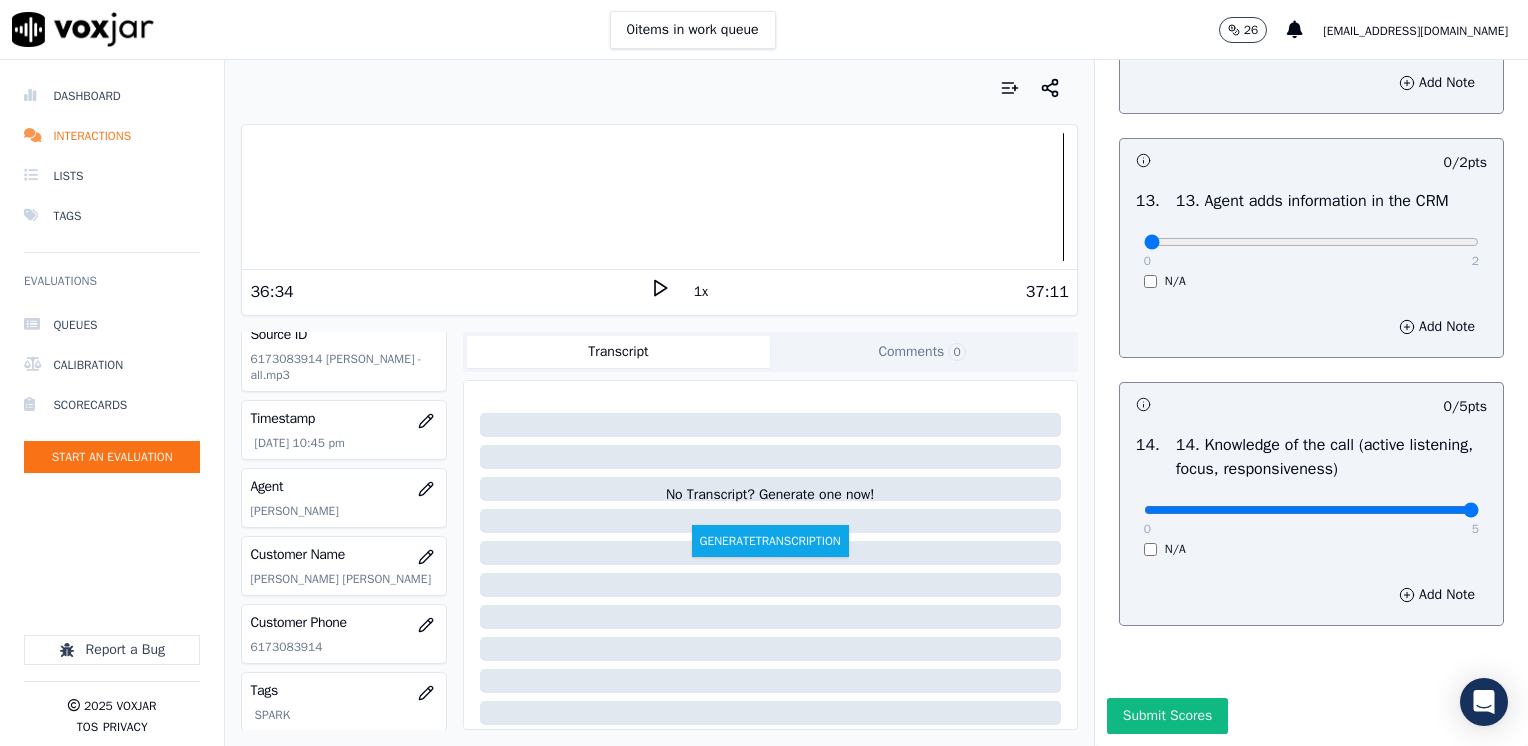 drag, startPoint x: 1136, startPoint y: 524, endPoint x: 1531, endPoint y: 523, distance: 395.00125 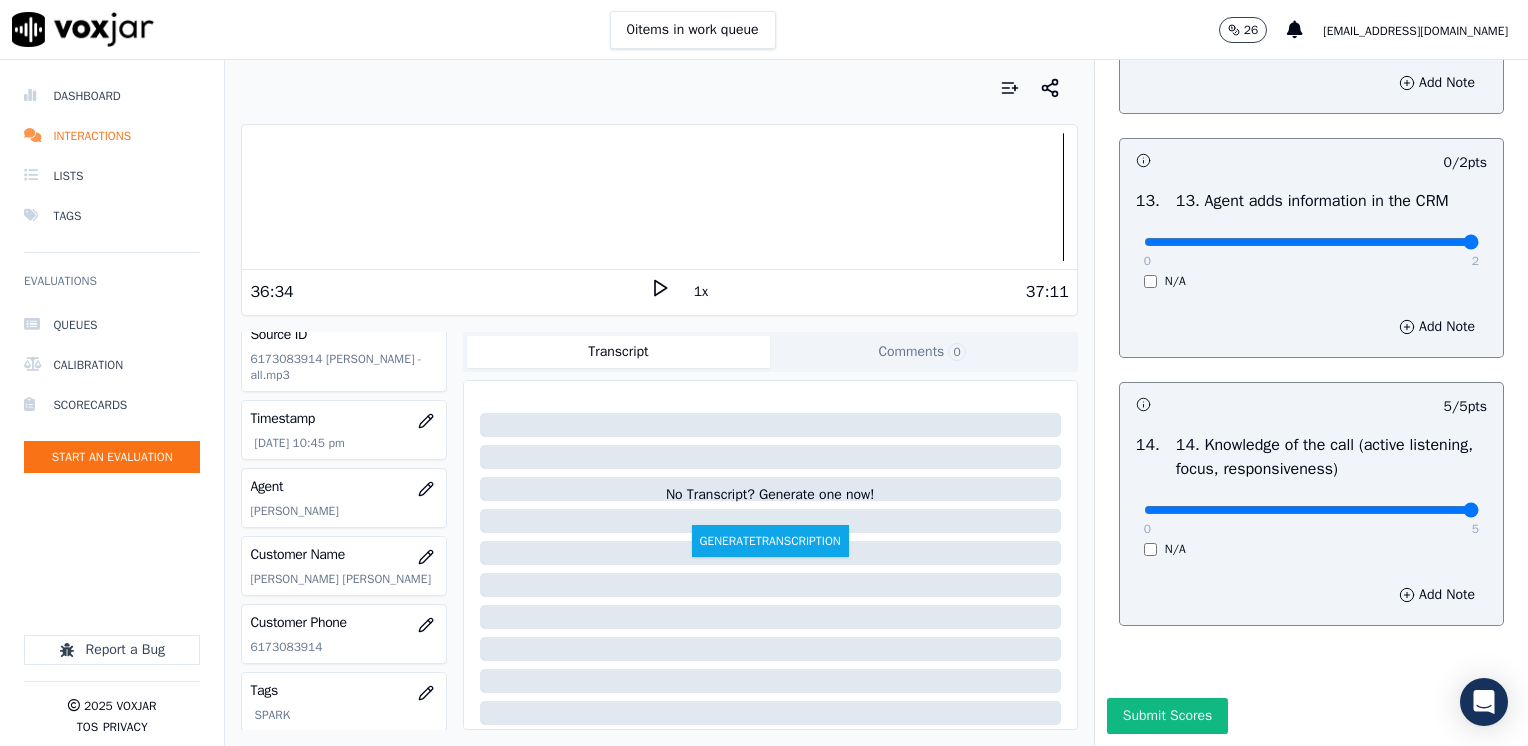 drag, startPoint x: 1166, startPoint y: 257, endPoint x: 1531, endPoint y: 257, distance: 365 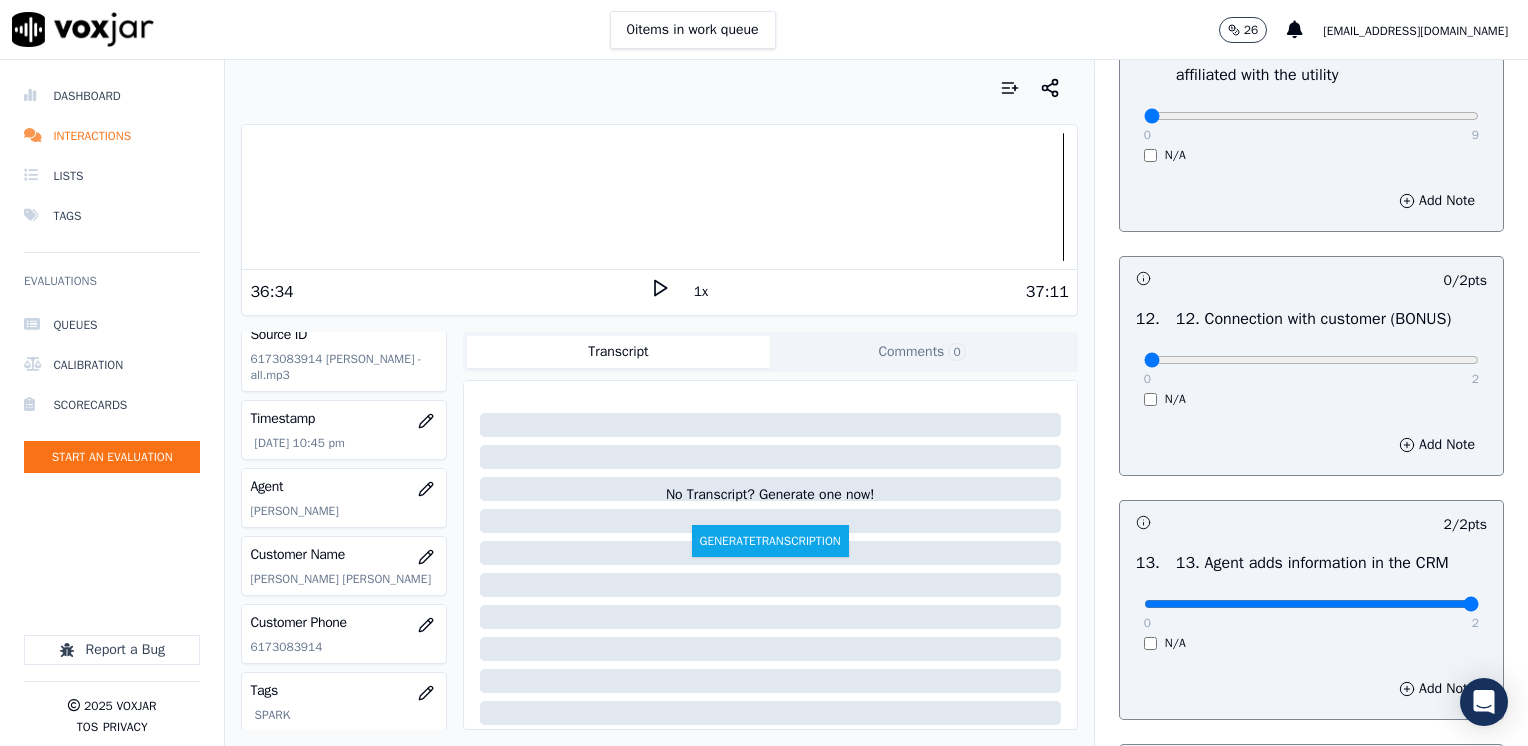 scroll, scrollTop: 3000, scrollLeft: 0, axis: vertical 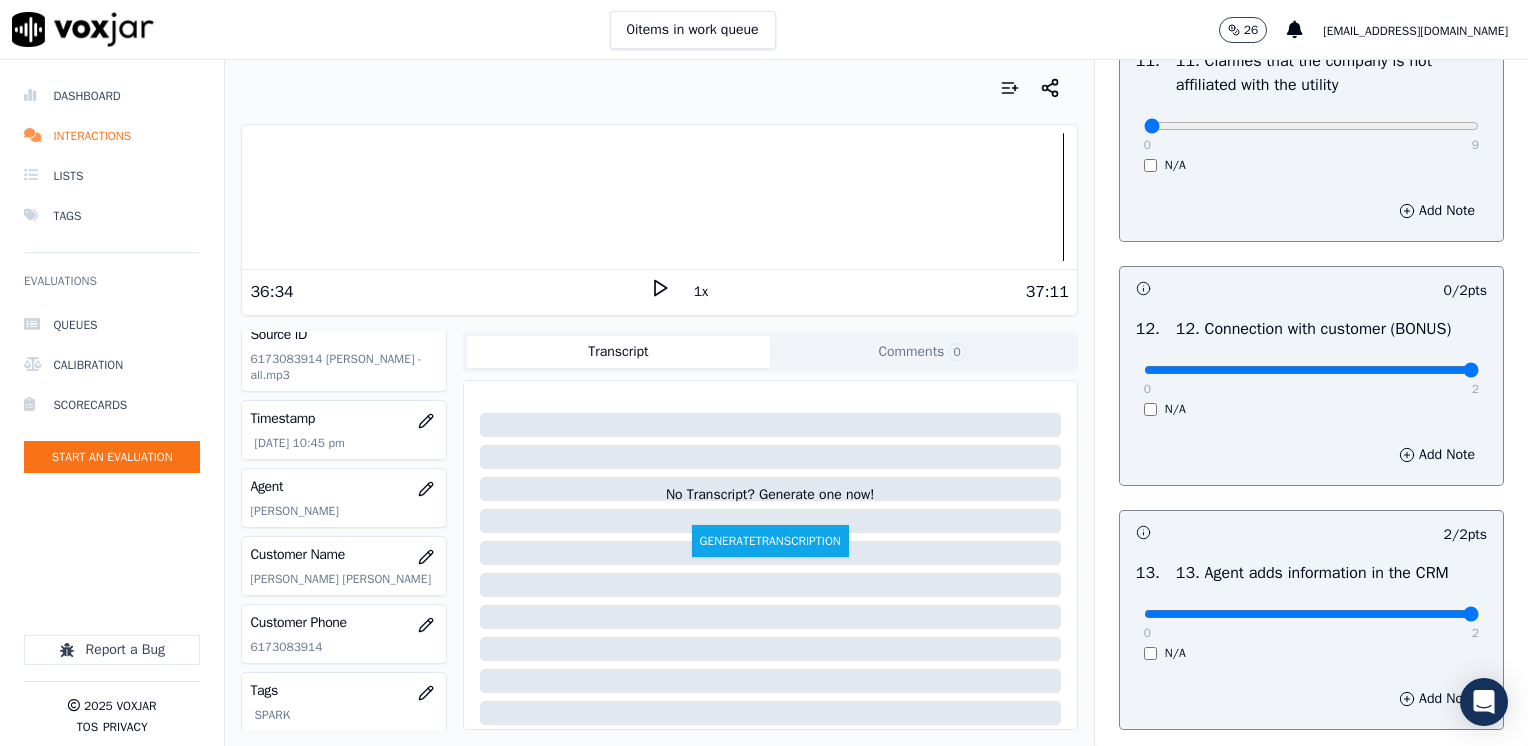 drag, startPoint x: 1128, startPoint y: 417, endPoint x: 1285, endPoint y: 65, distance: 385.42575 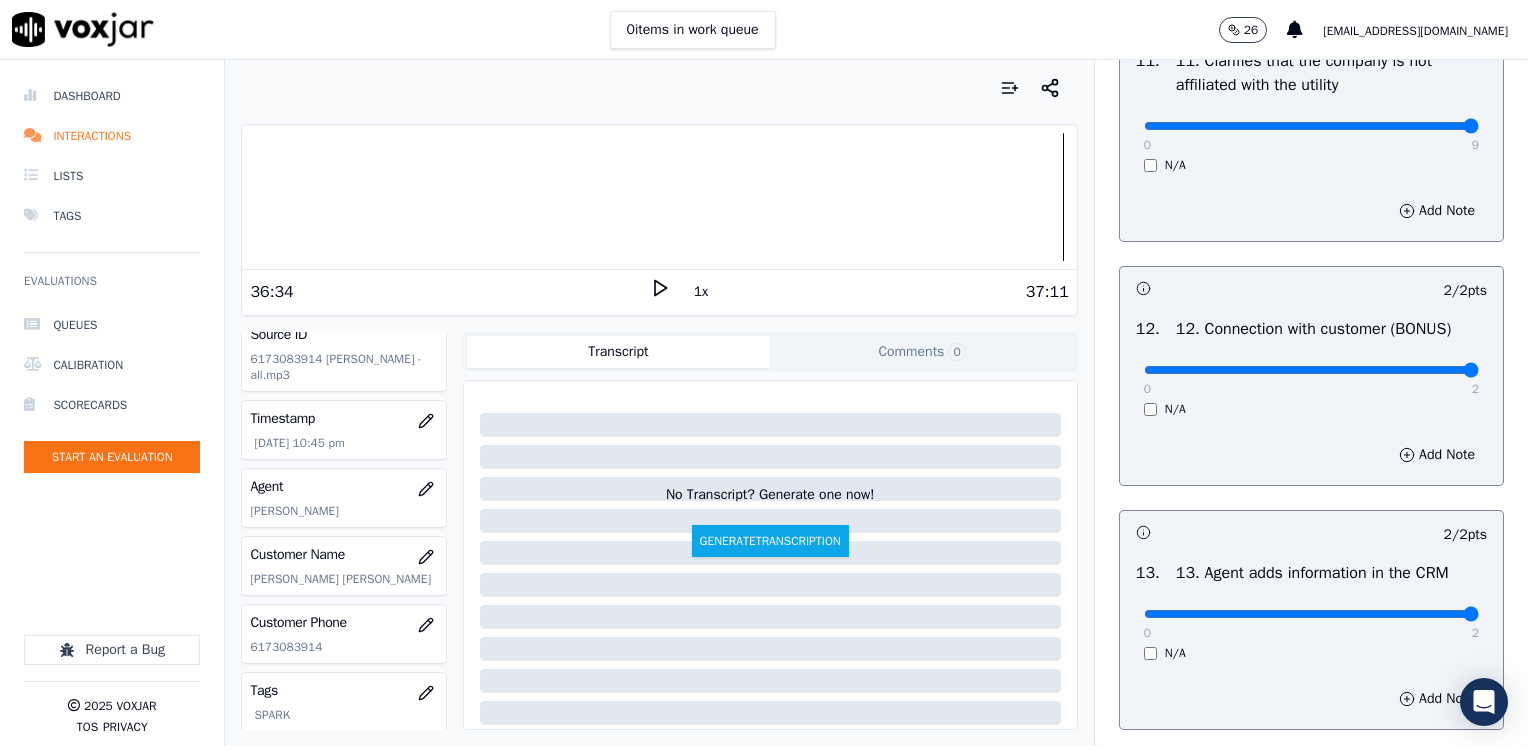 drag, startPoint x: 1127, startPoint y: 167, endPoint x: 1531, endPoint y: 167, distance: 404 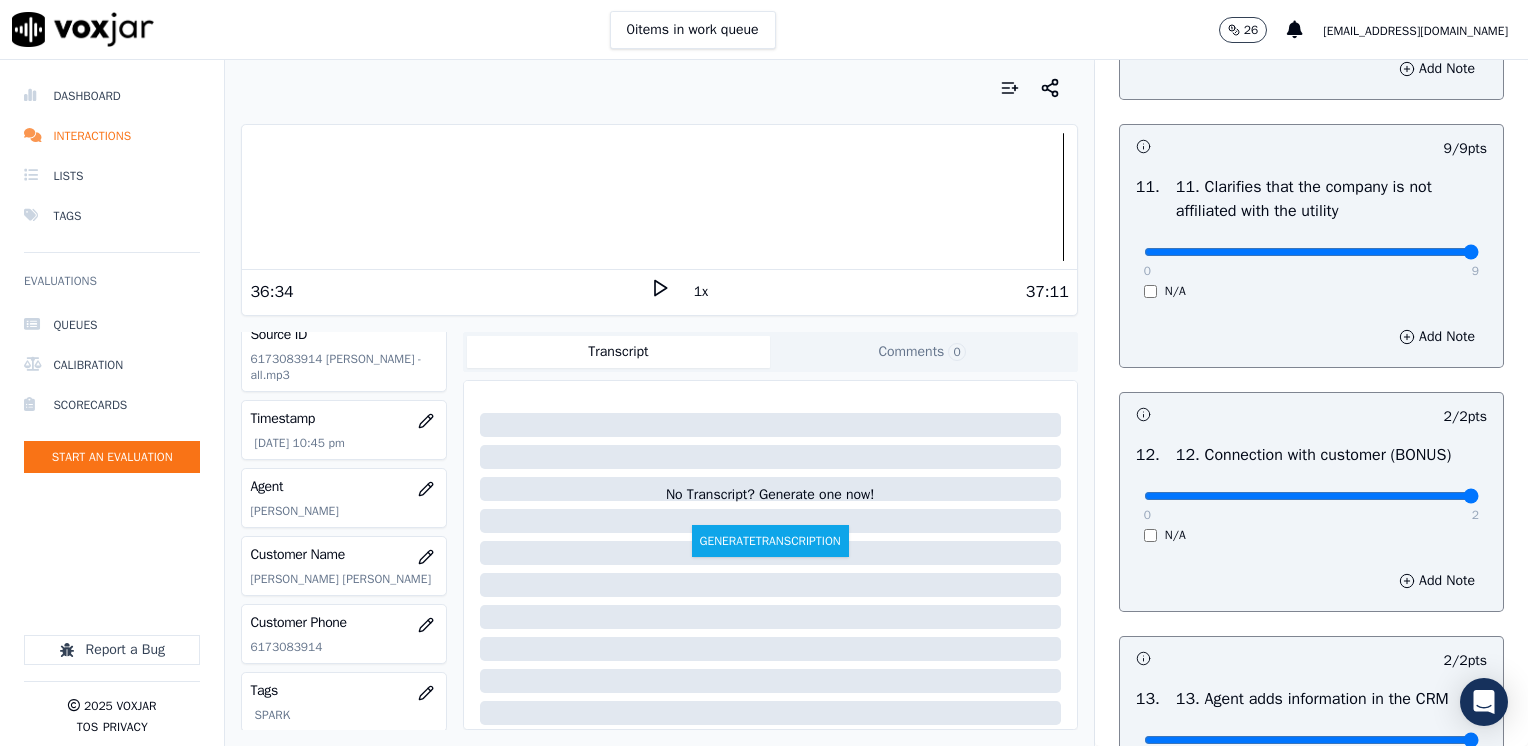 scroll, scrollTop: 2600, scrollLeft: 0, axis: vertical 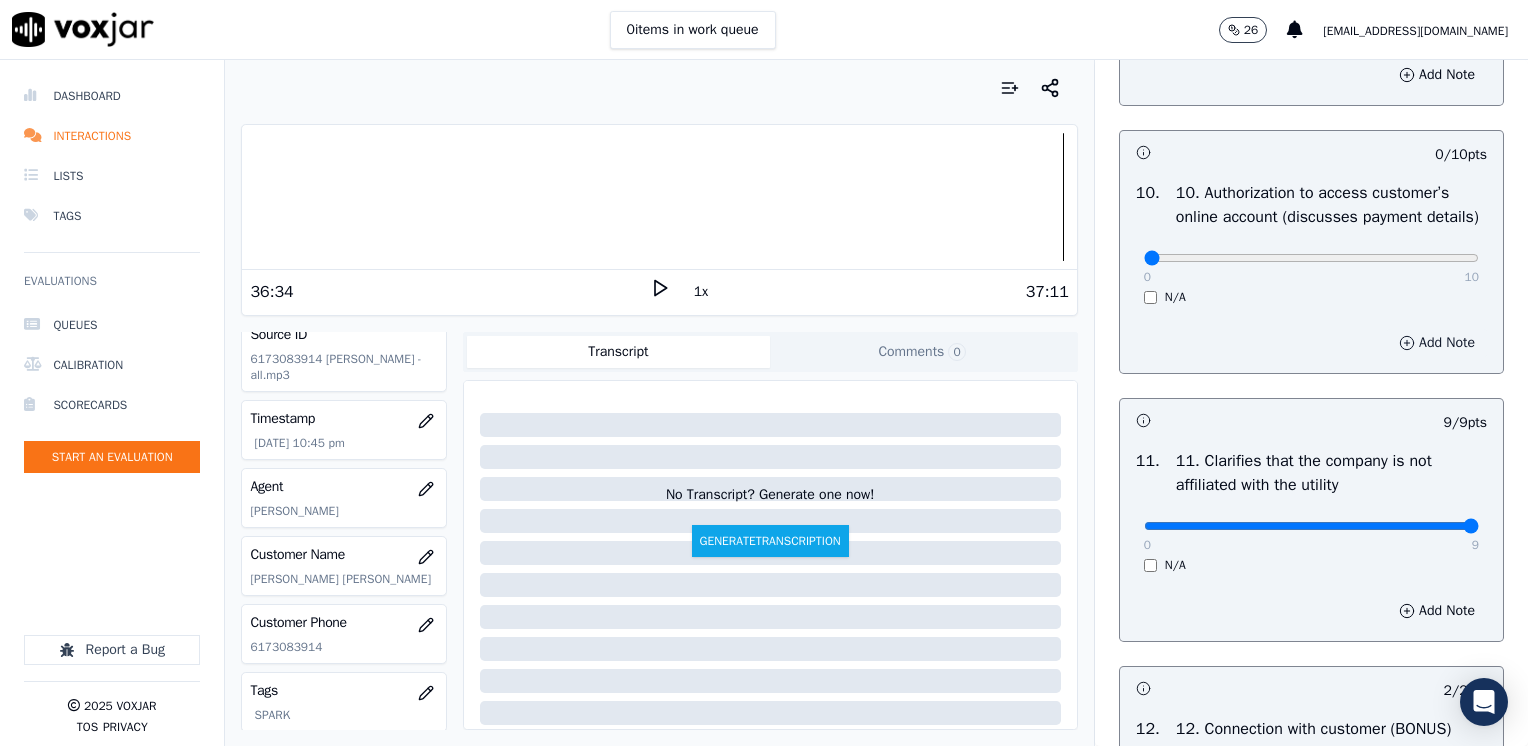 click on "Add Note" at bounding box center [1437, 343] 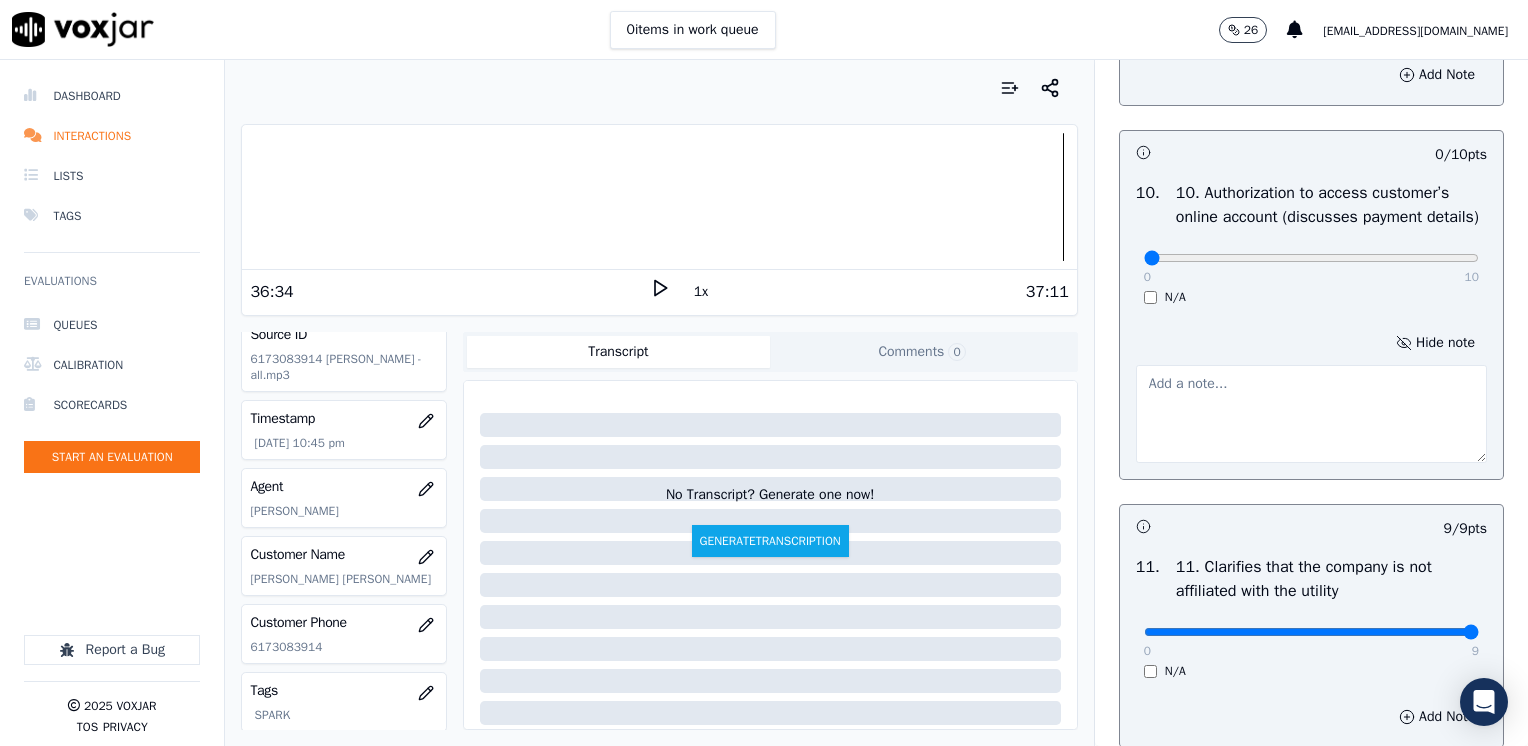 click at bounding box center (1311, 414) 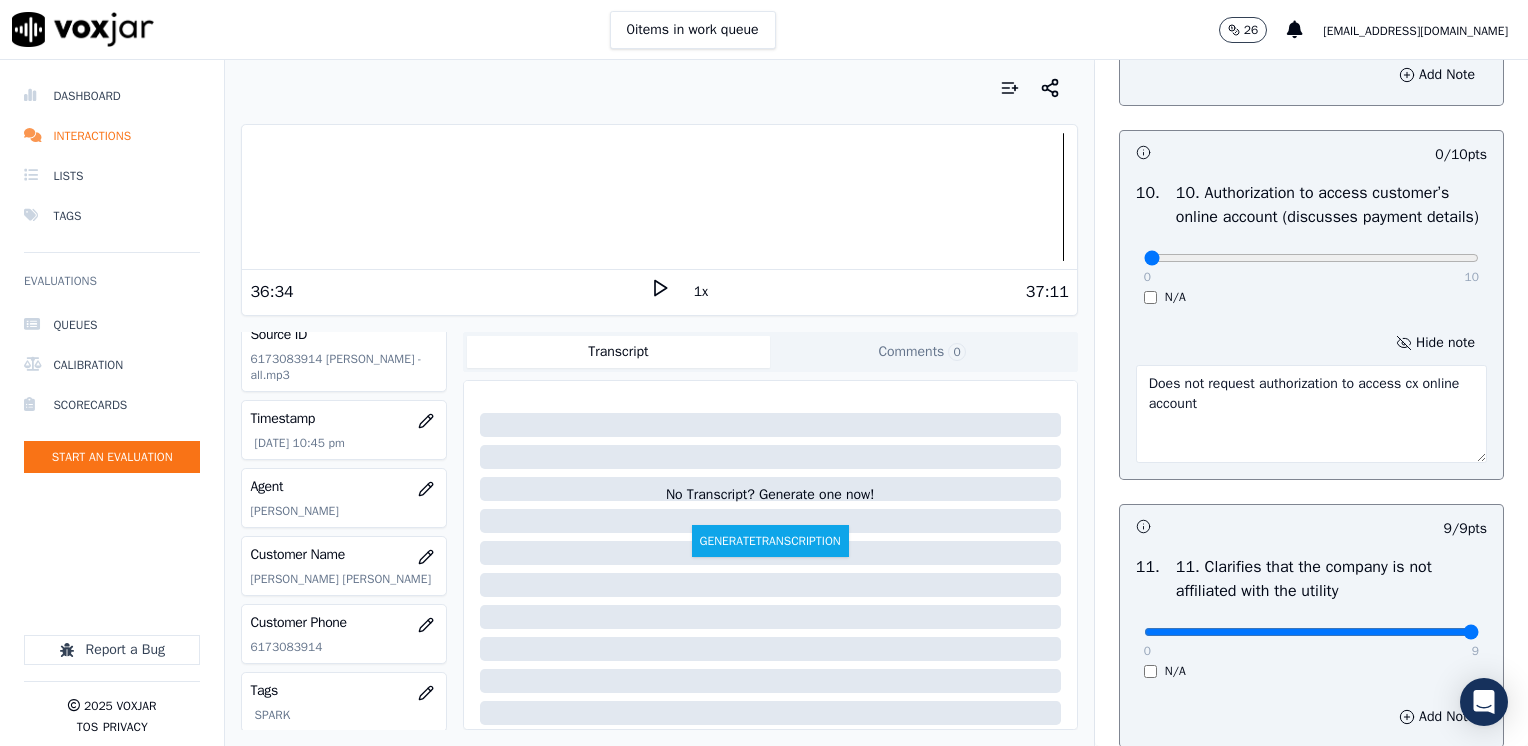 click on "Does not request authorization to access cx online account" at bounding box center (1311, 414) 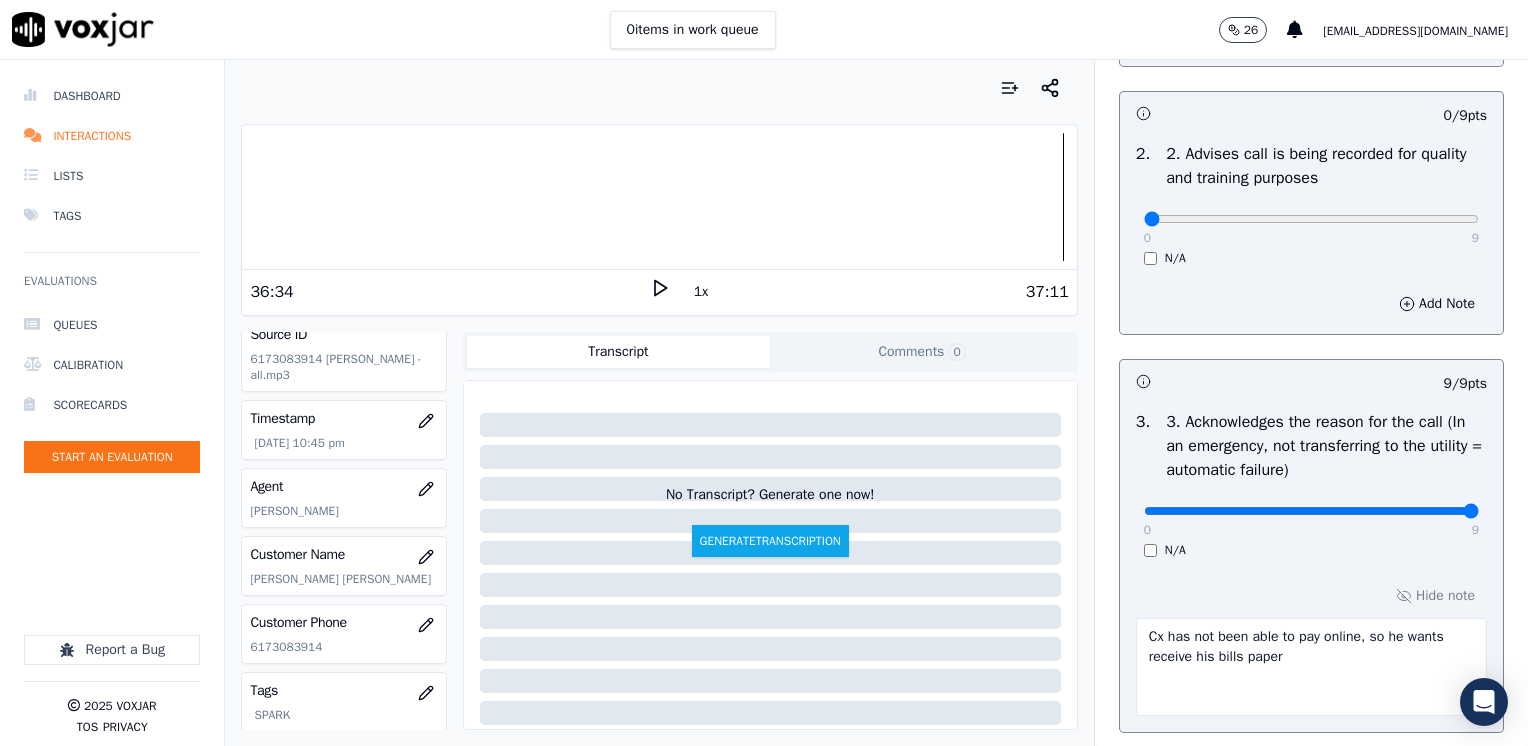 scroll, scrollTop: 400, scrollLeft: 0, axis: vertical 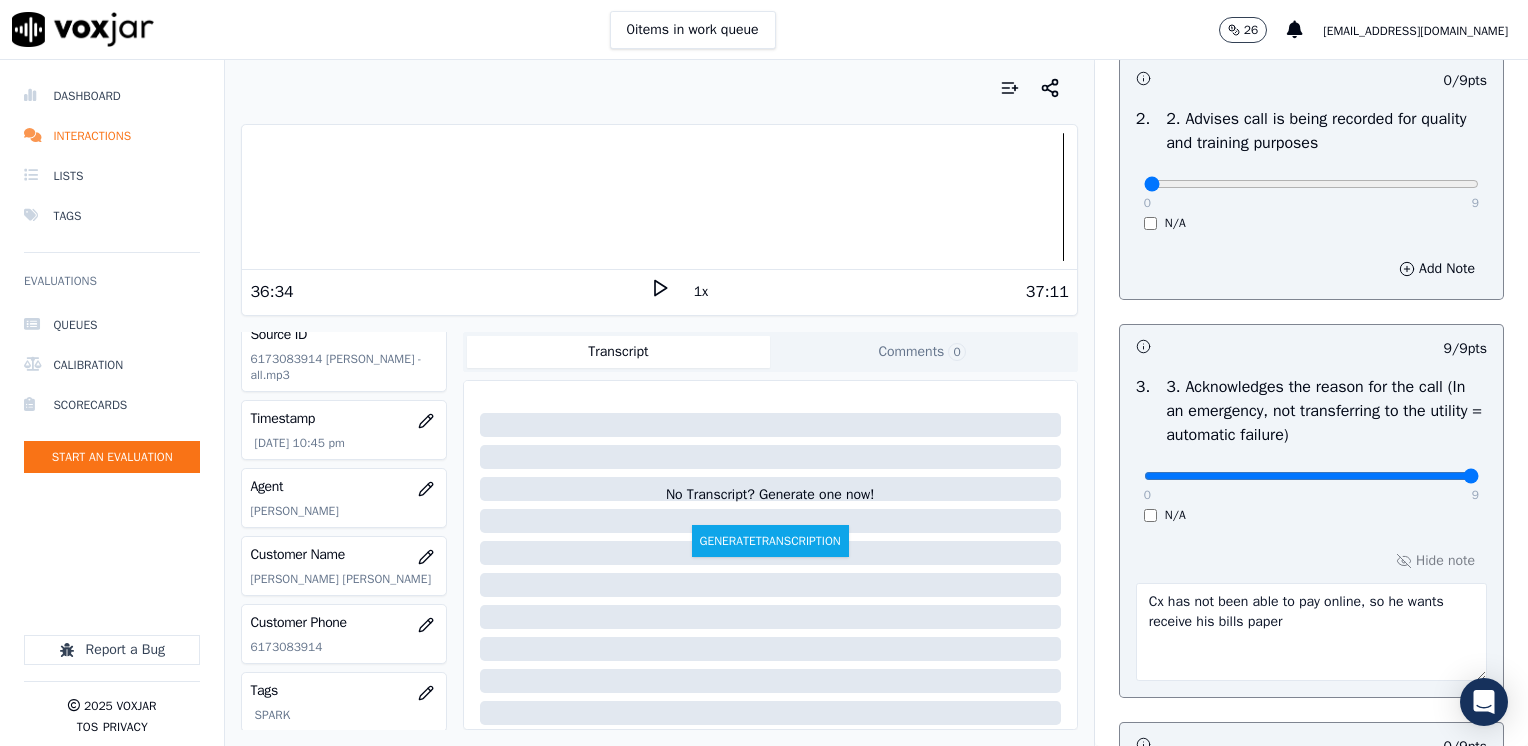 type on "Does not ask authorization to access cx online account" 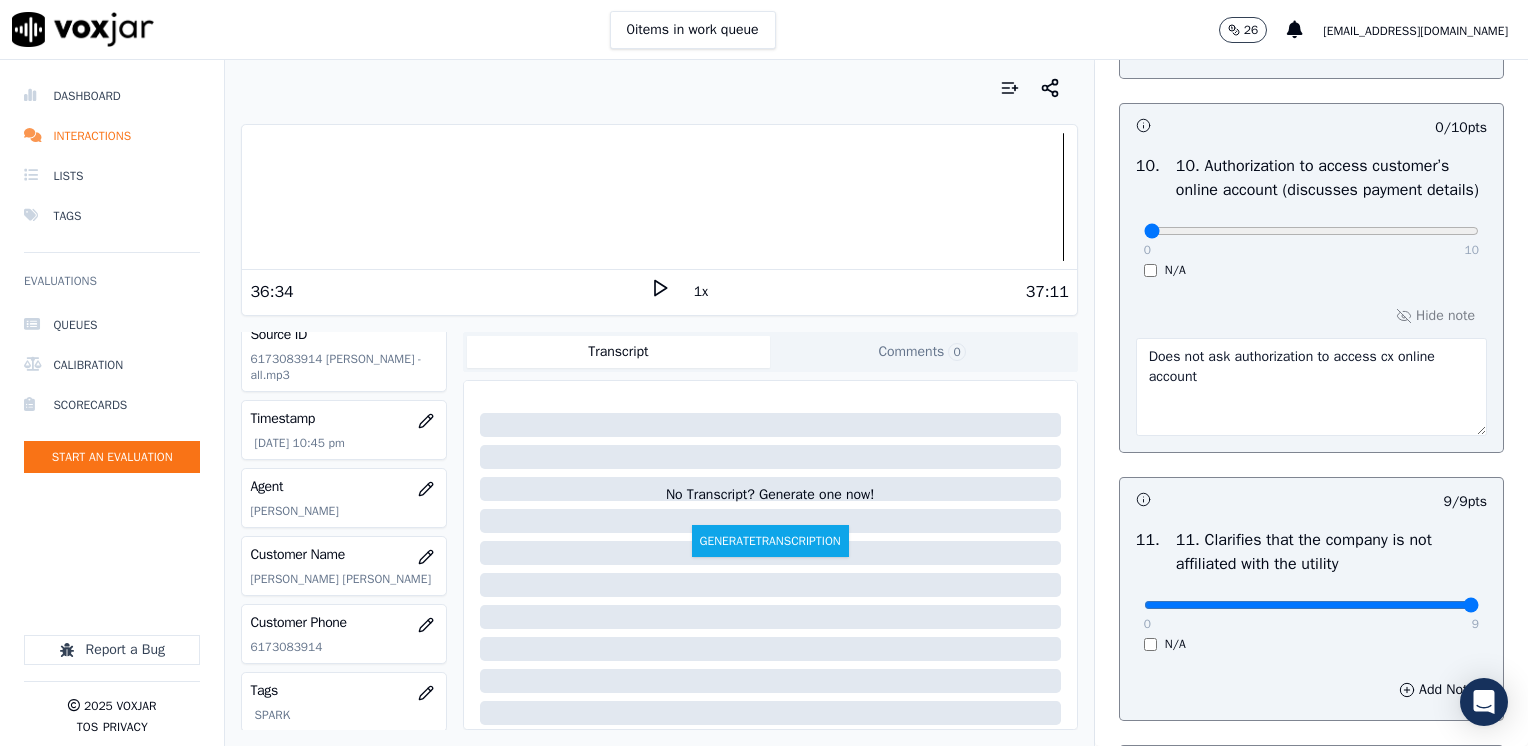 scroll, scrollTop: 2764, scrollLeft: 0, axis: vertical 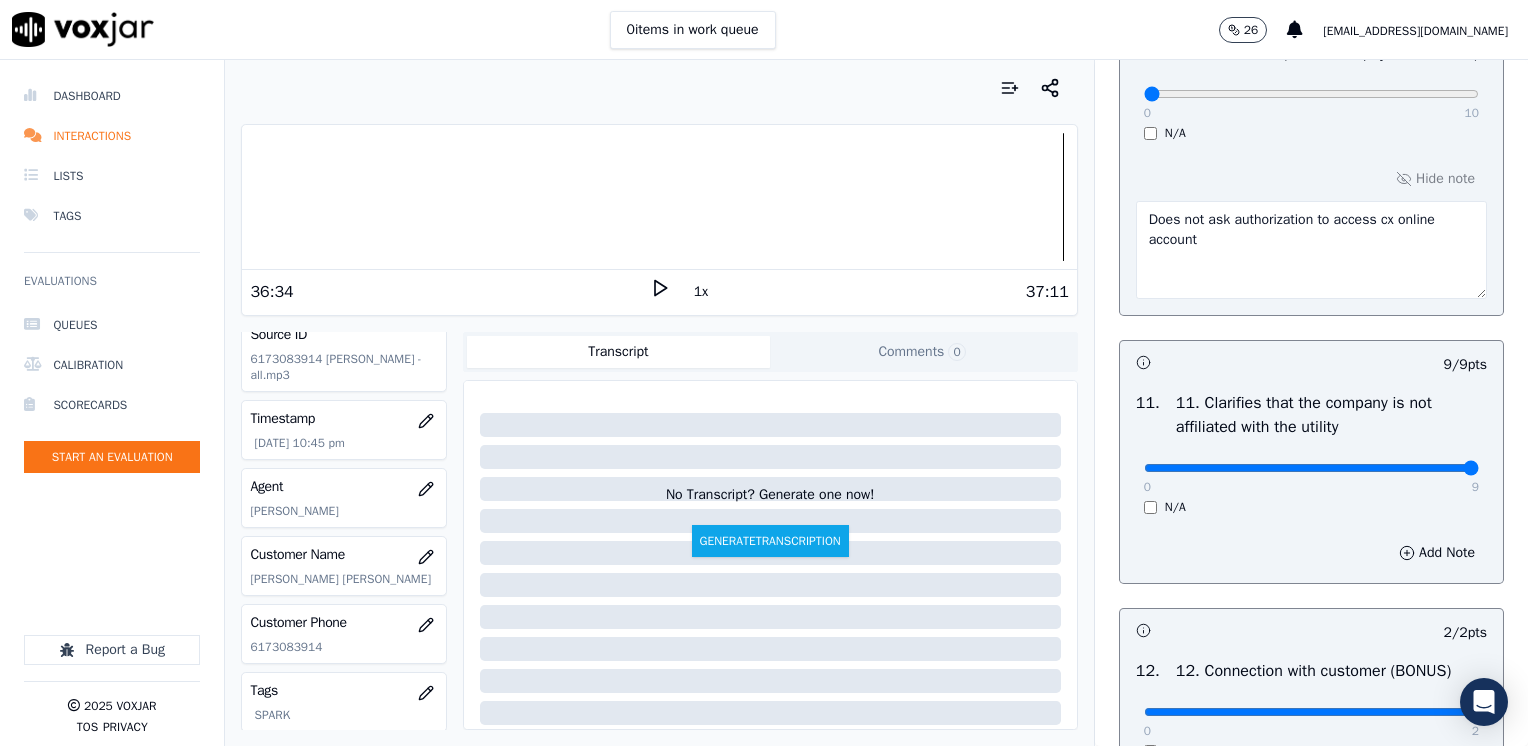 type on "Cx has not been able to pay online, so he wants receive his bills in paper" 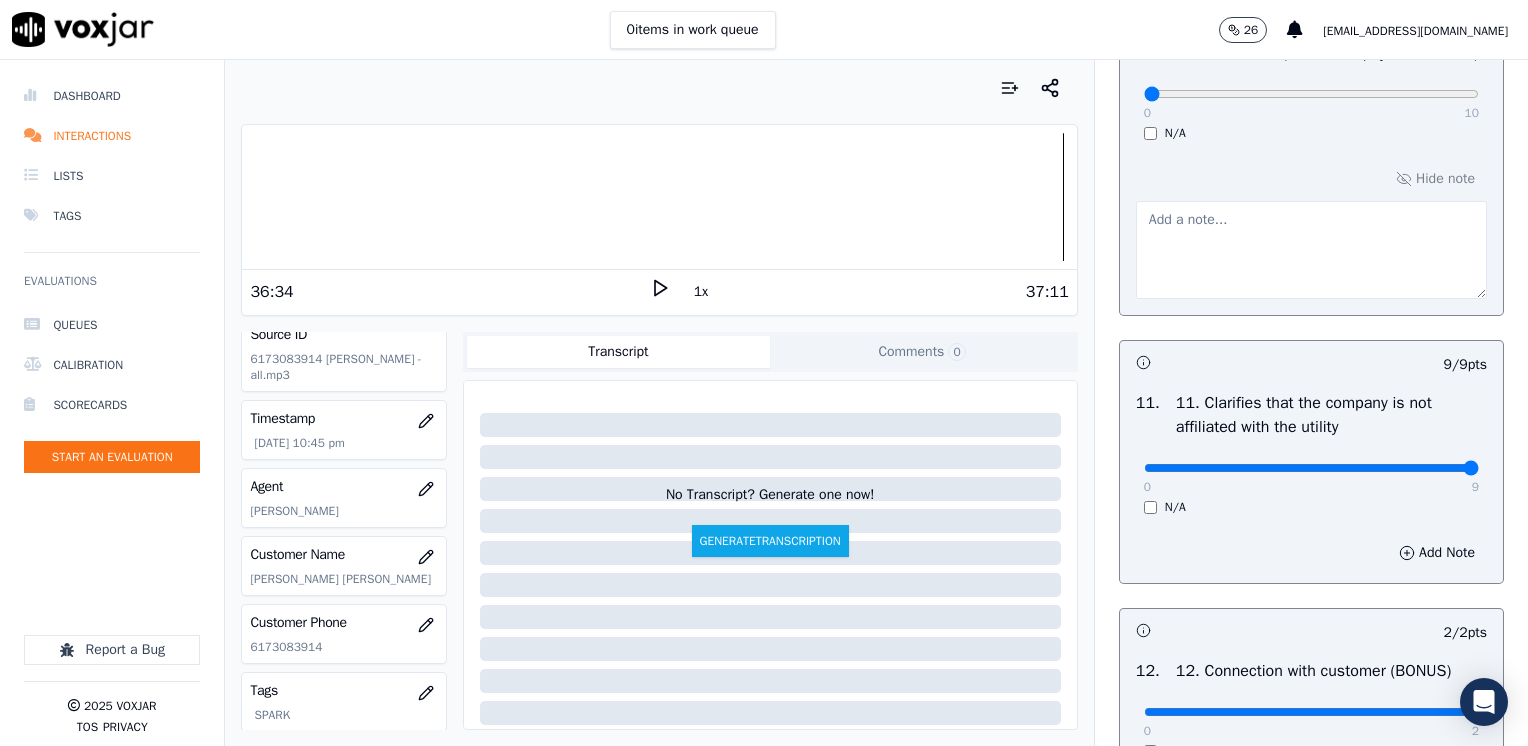 type 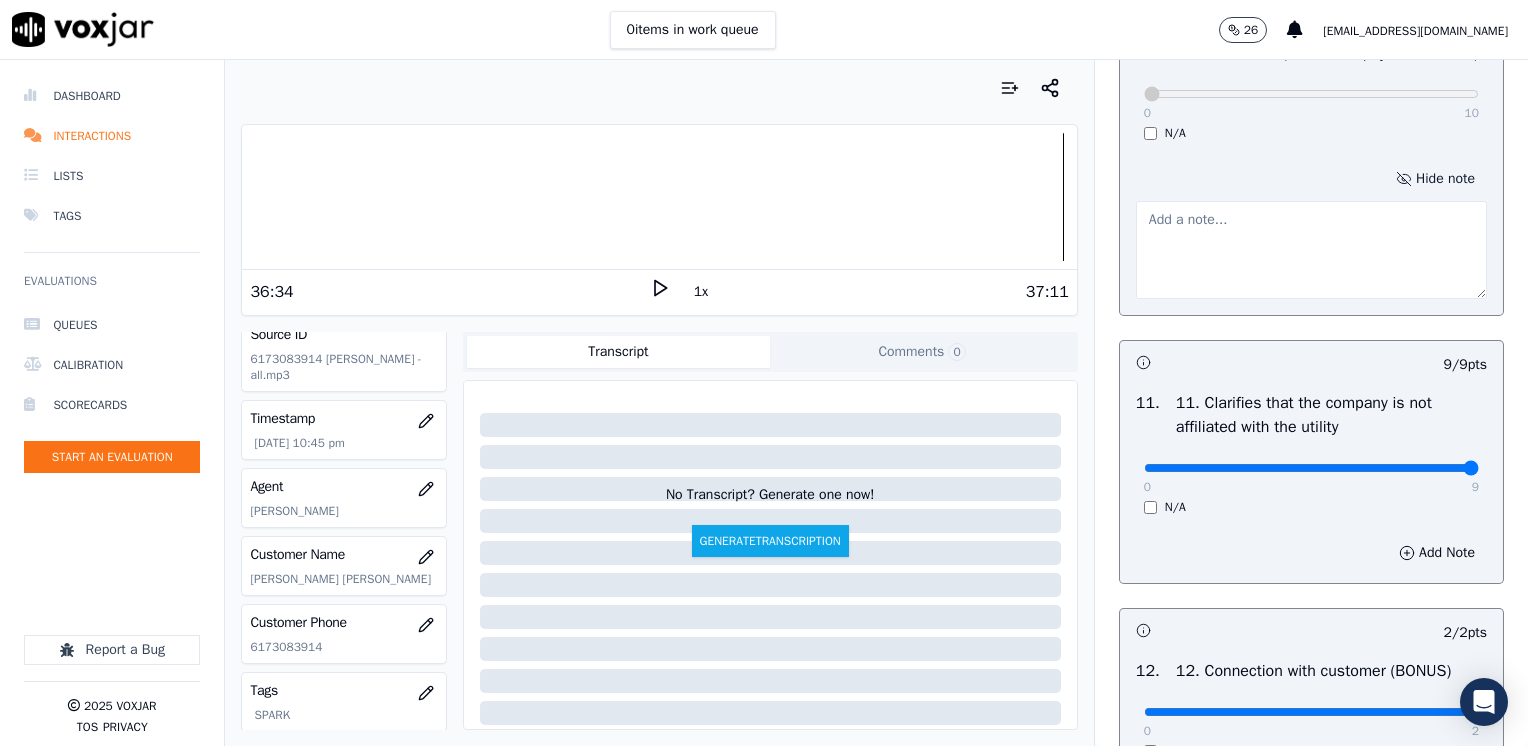 click on "Hide note" at bounding box center [1435, 179] 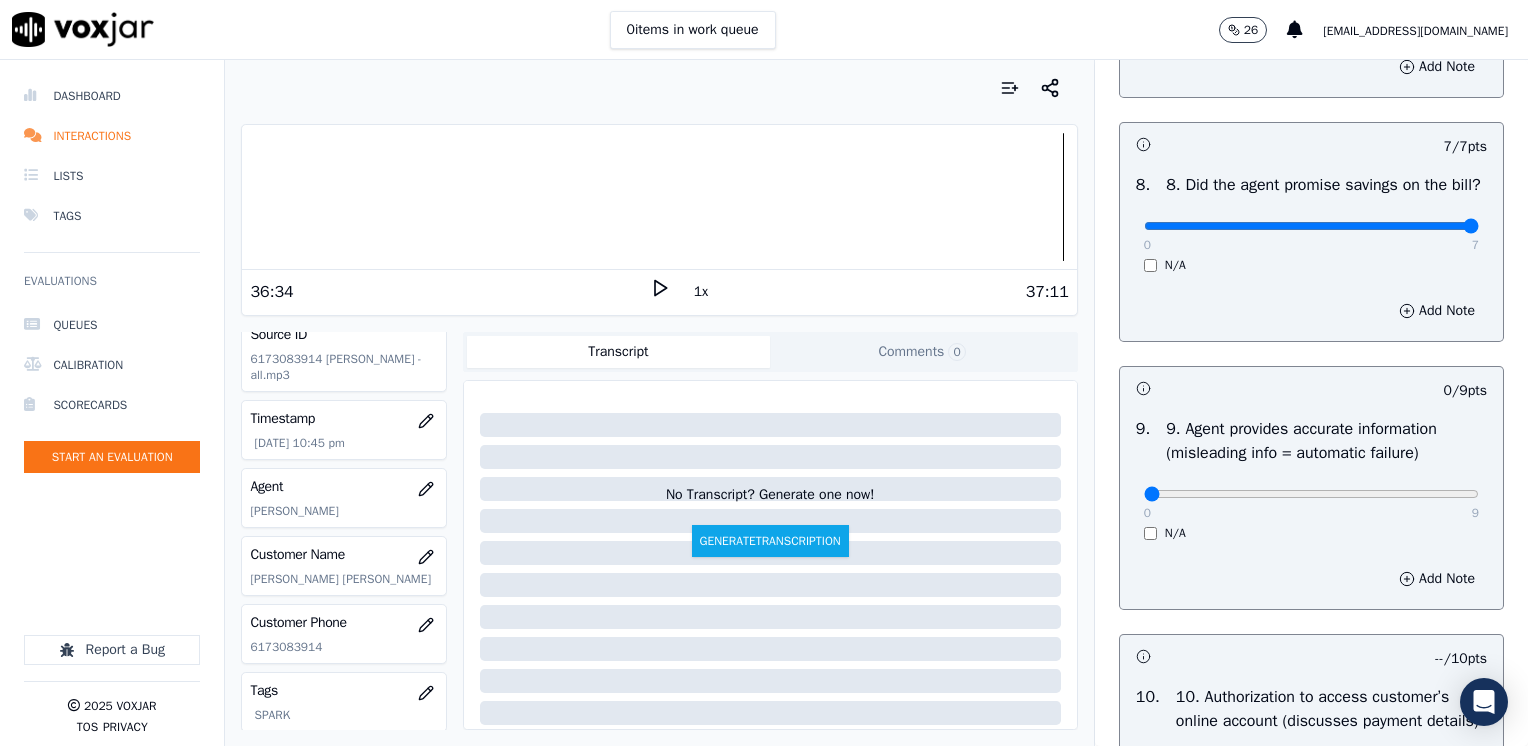 scroll, scrollTop: 2064, scrollLeft: 0, axis: vertical 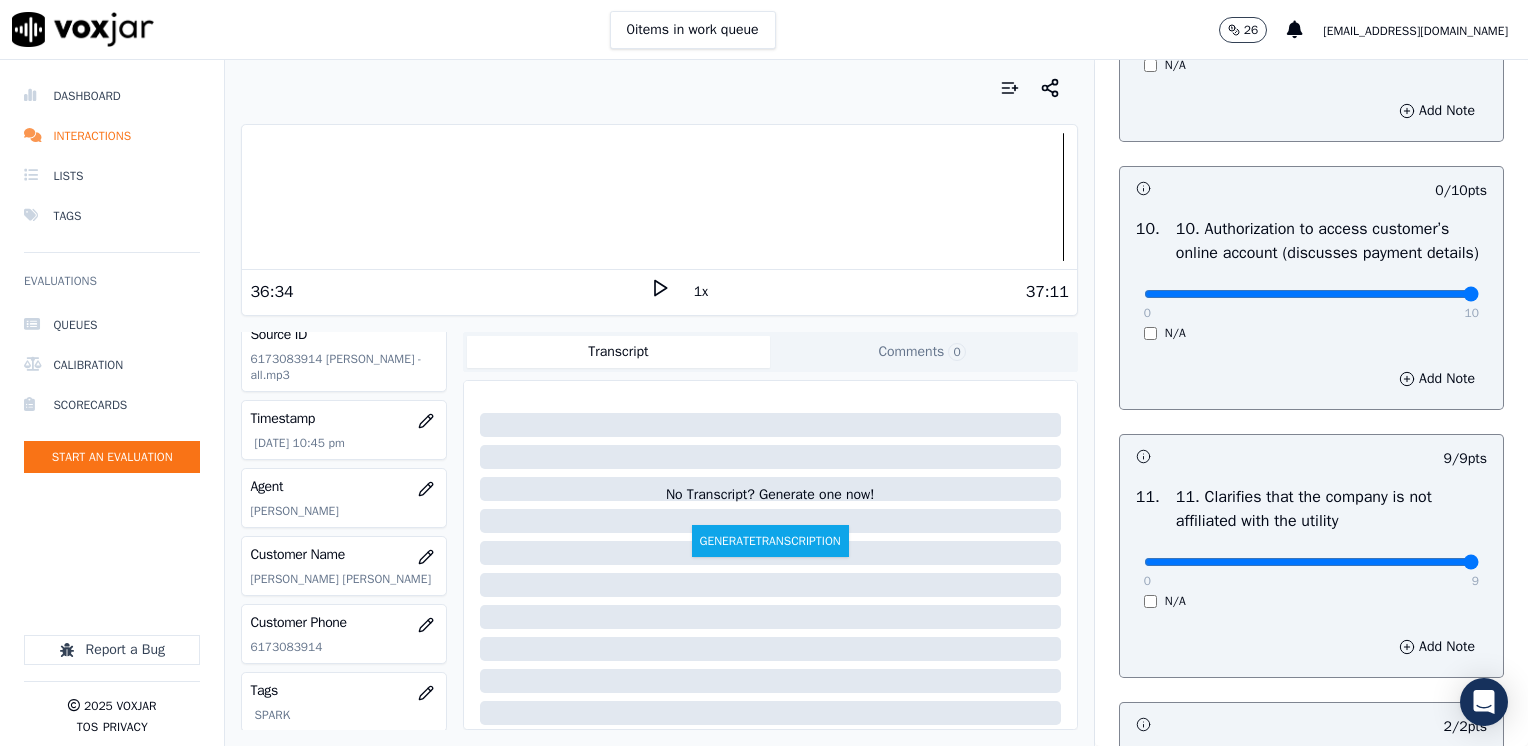 drag, startPoint x: 1129, startPoint y: 346, endPoint x: 1531, endPoint y: 322, distance: 402.7158 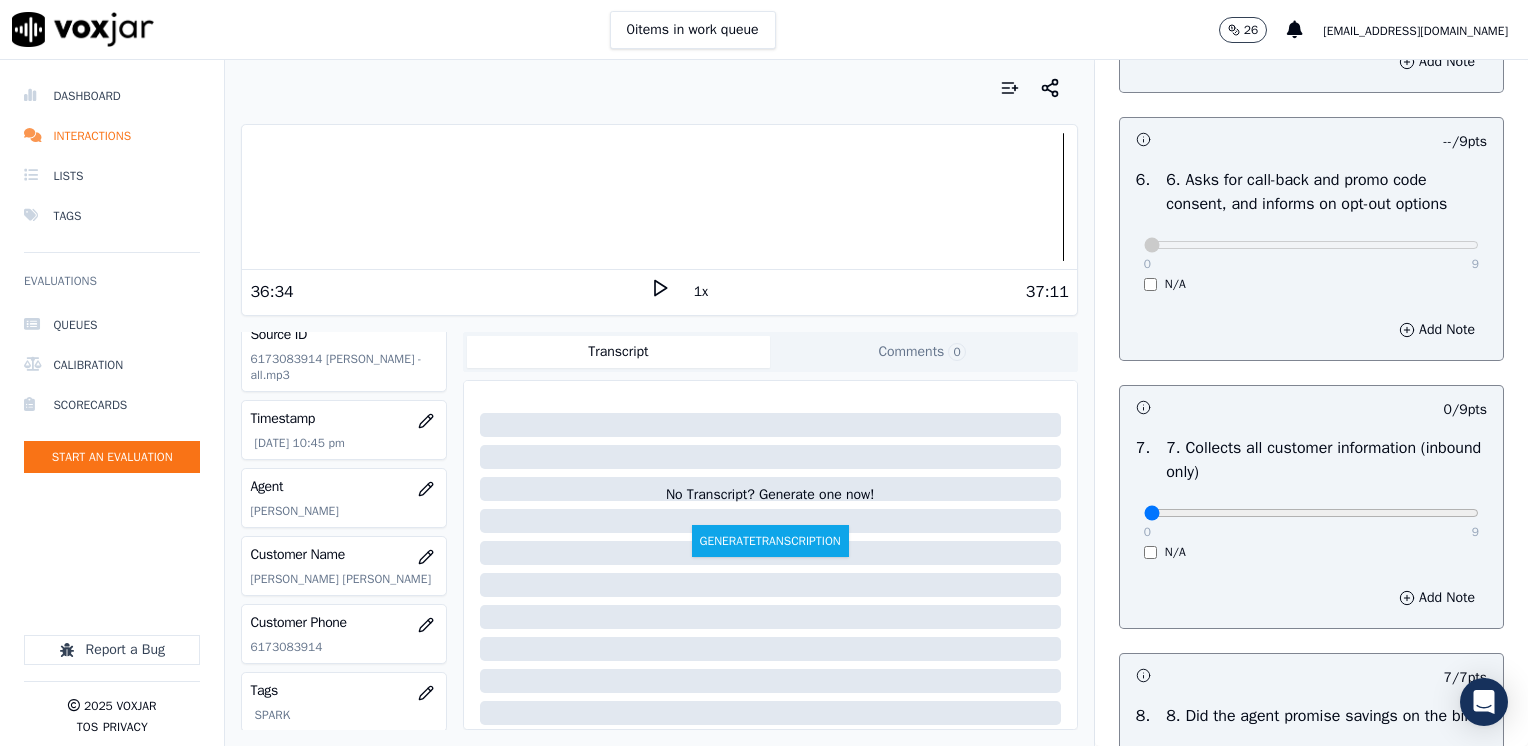 scroll, scrollTop: 1564, scrollLeft: 0, axis: vertical 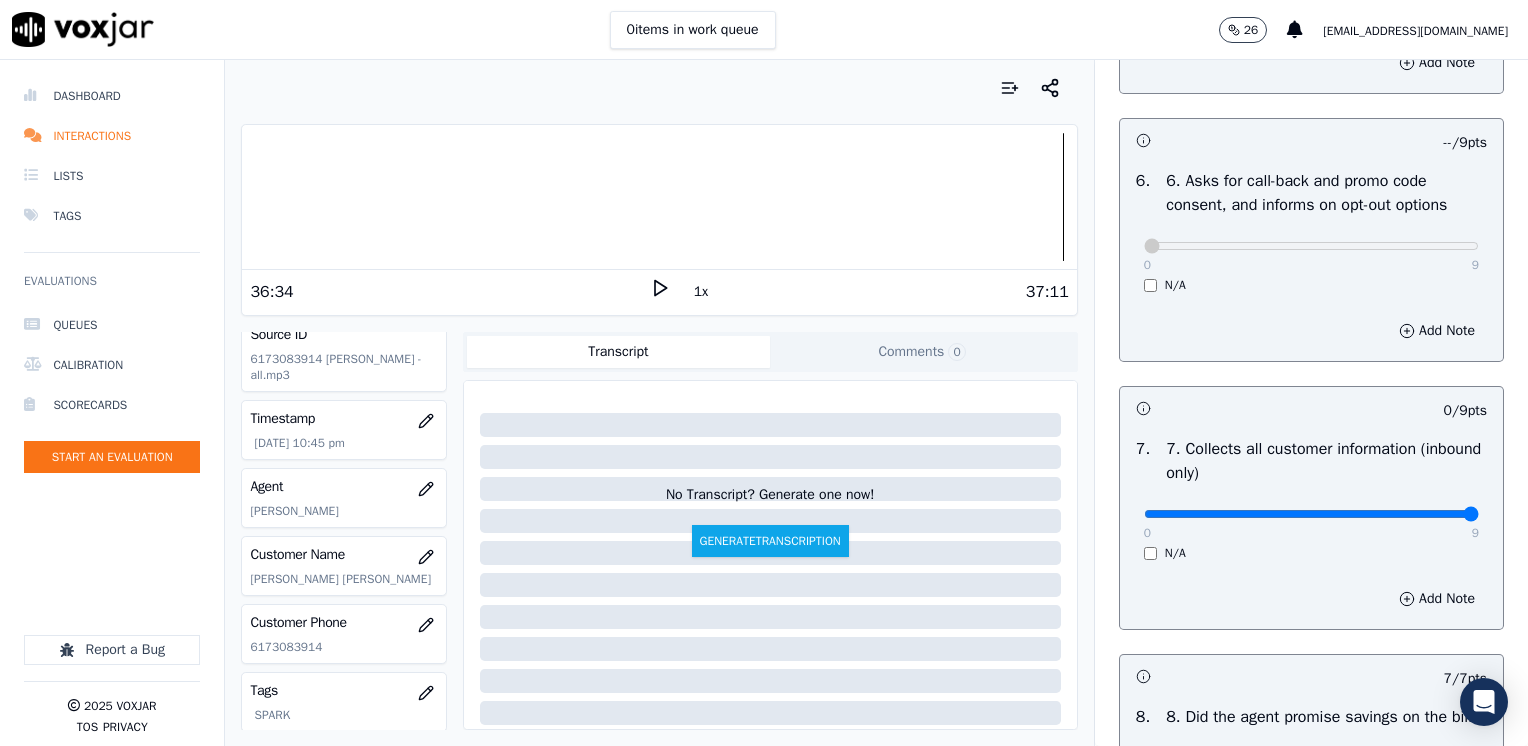 drag, startPoint x: 1130, startPoint y: 518, endPoint x: 1527, endPoint y: 478, distance: 399.01 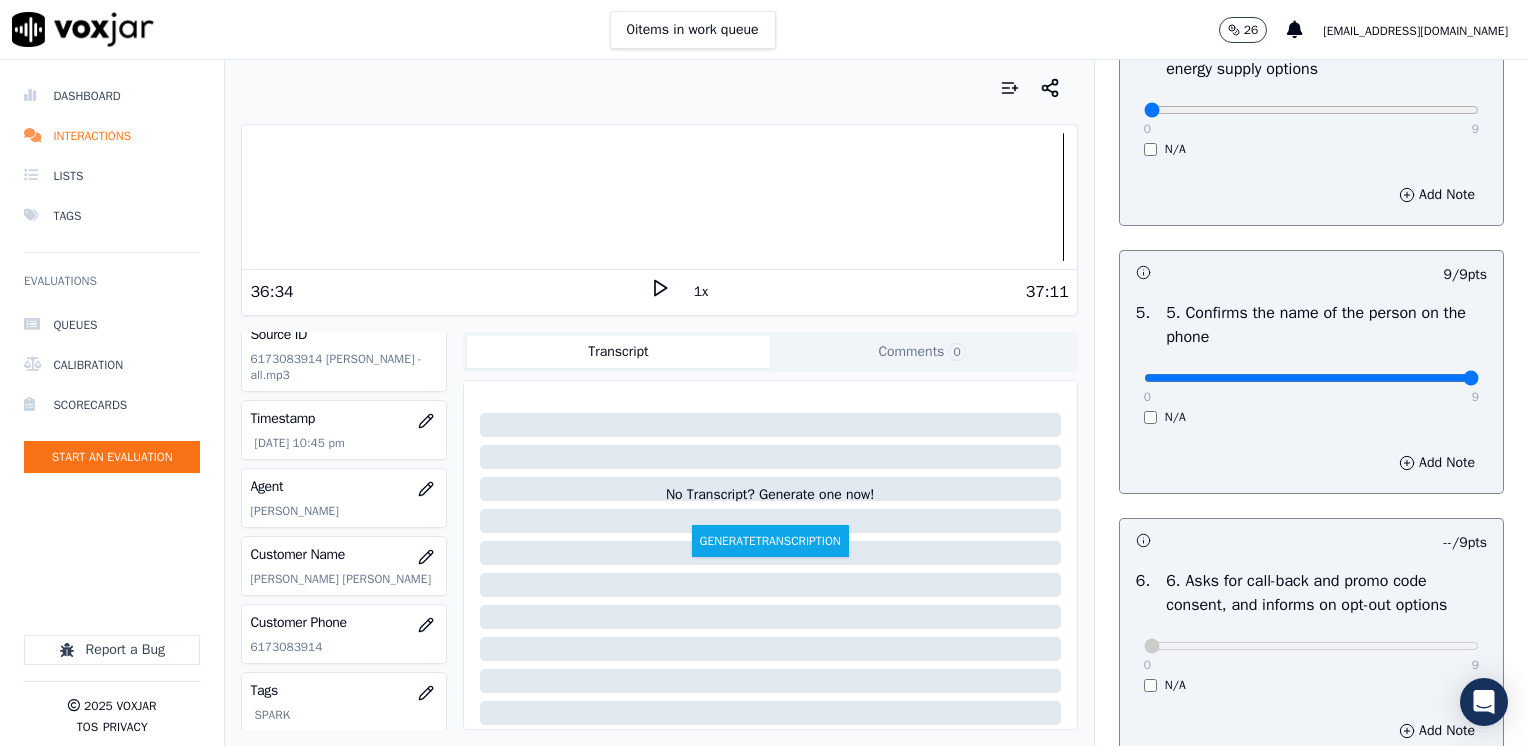 scroll, scrollTop: 664, scrollLeft: 0, axis: vertical 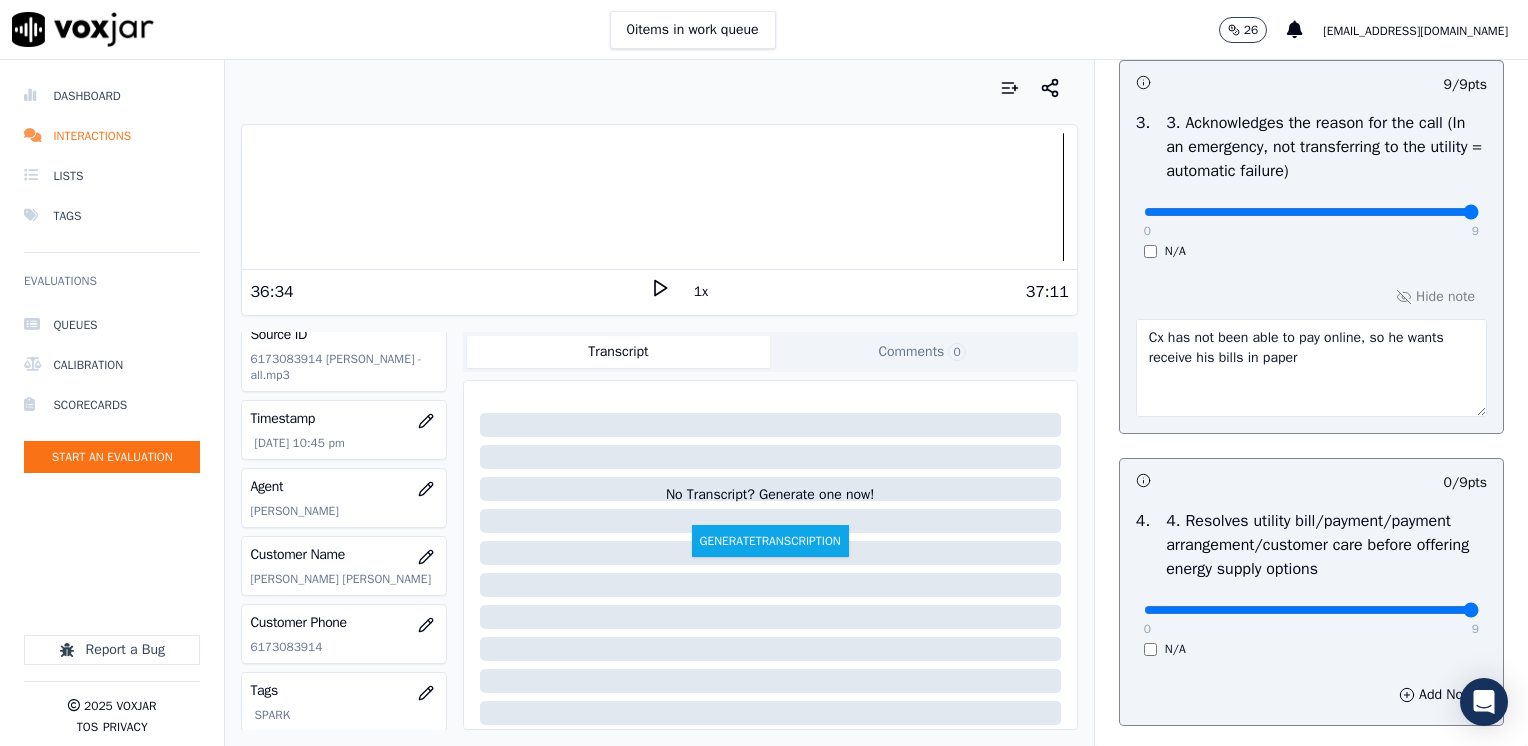 drag, startPoint x: 1124, startPoint y: 612, endPoint x: 1531, endPoint y: 590, distance: 407.59415 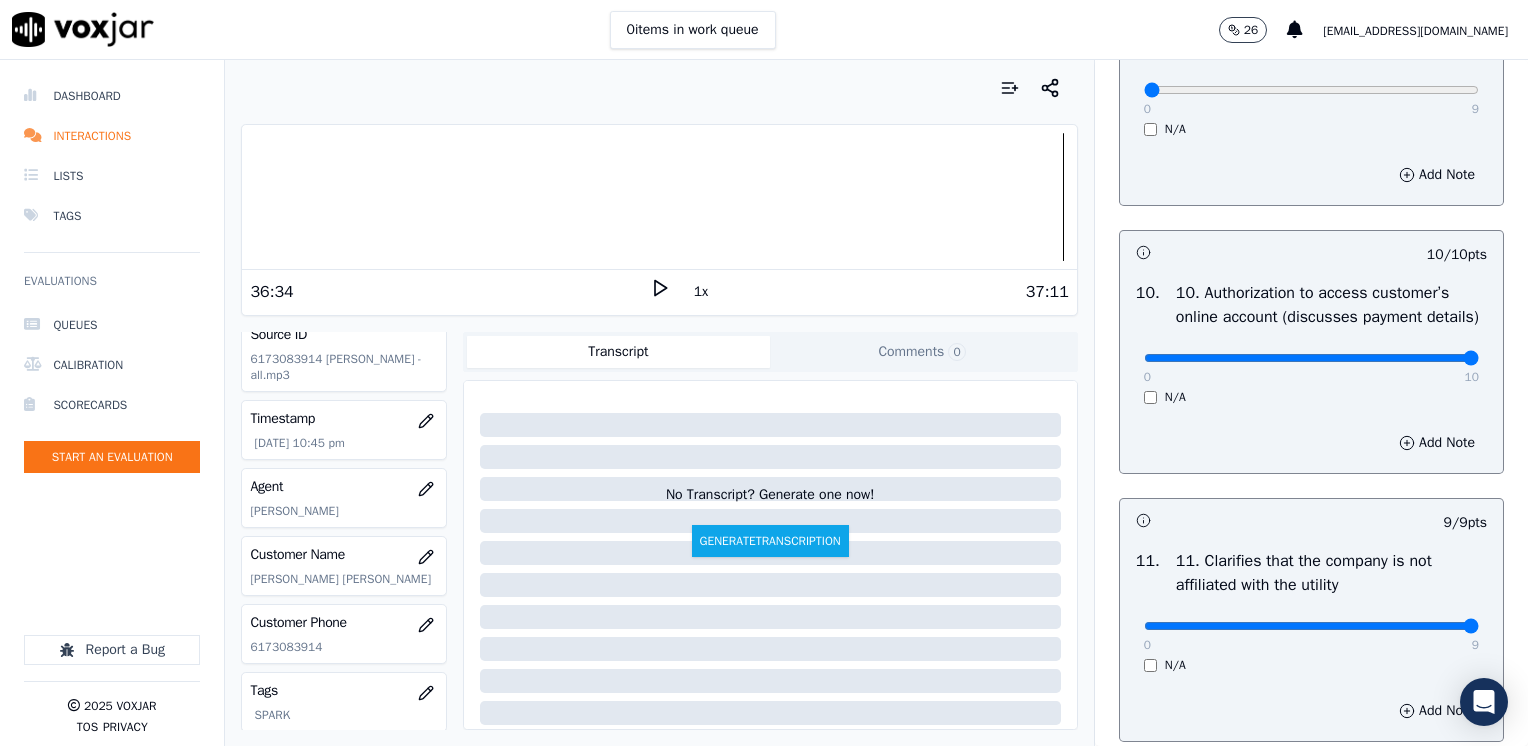 scroll, scrollTop: 2400, scrollLeft: 0, axis: vertical 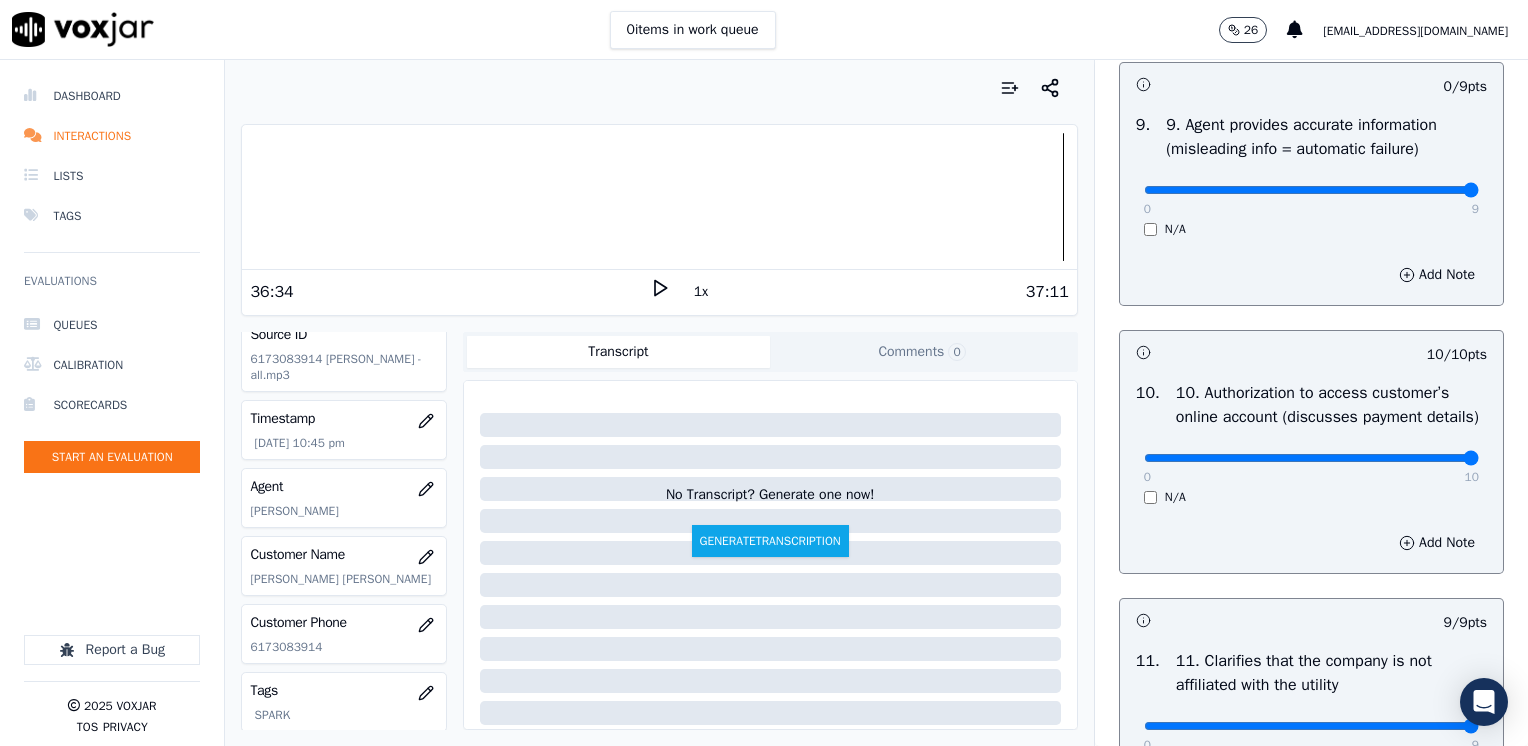 drag, startPoint x: 1133, startPoint y: 210, endPoint x: 1531, endPoint y: 251, distance: 400.10623 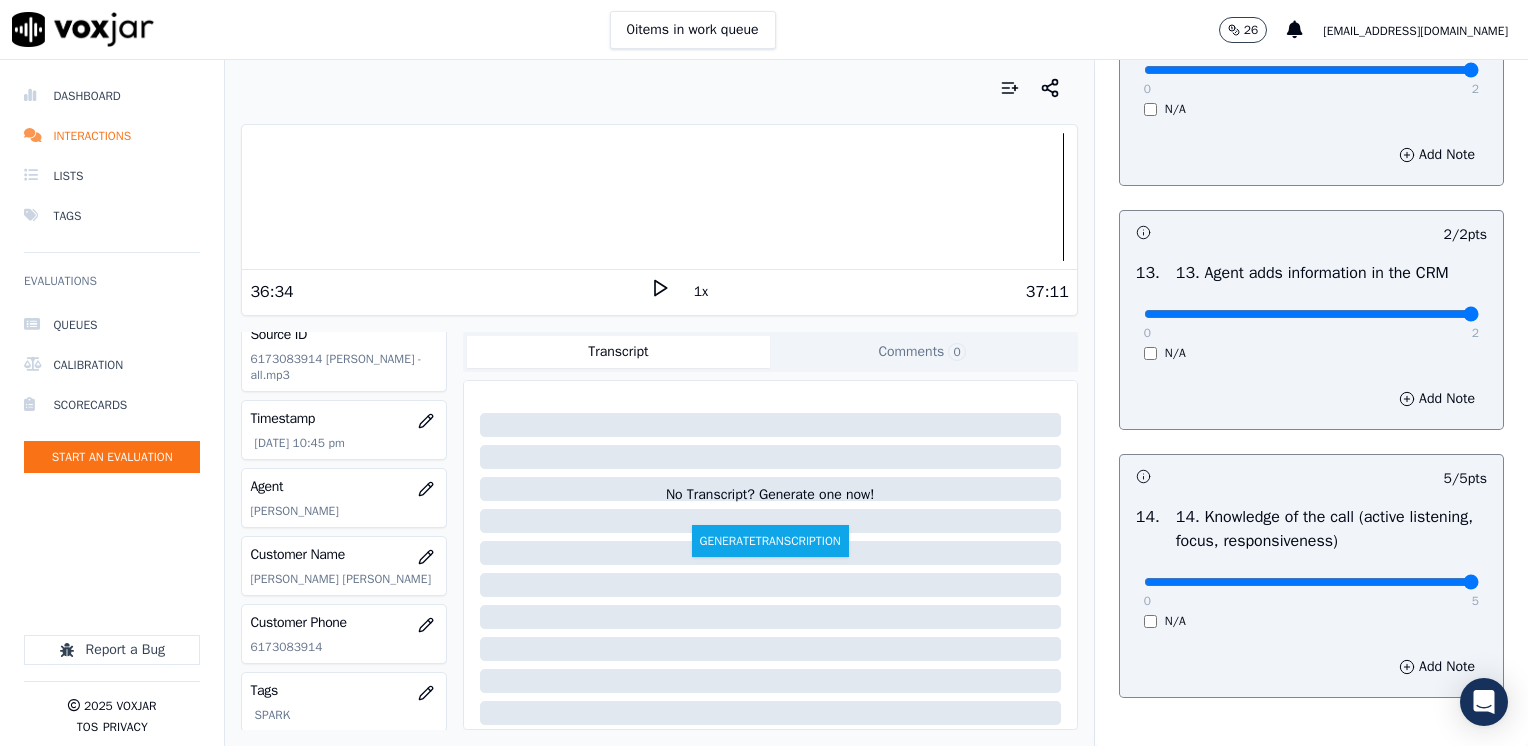 scroll, scrollTop: 3459, scrollLeft: 0, axis: vertical 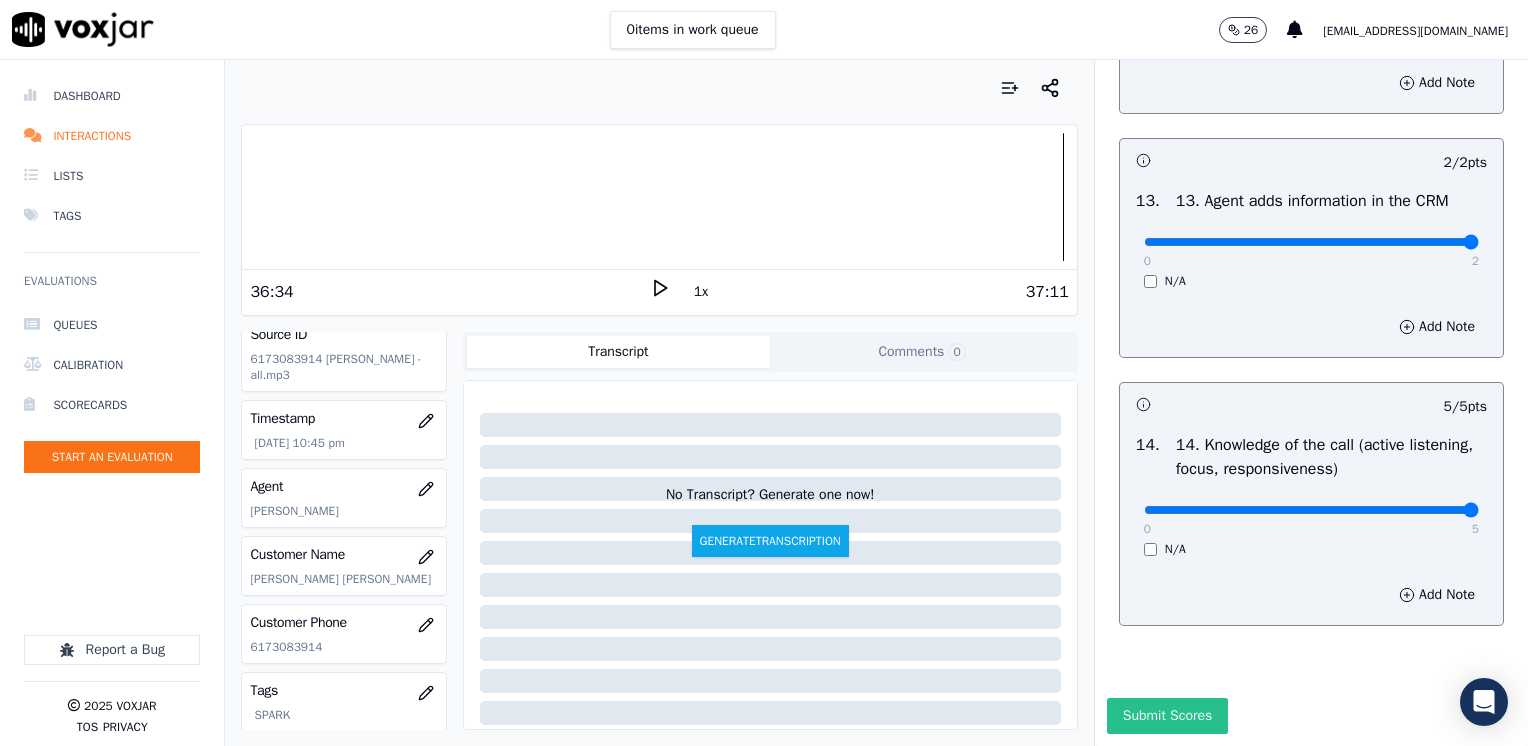 click on "Submit Scores" at bounding box center (1167, 716) 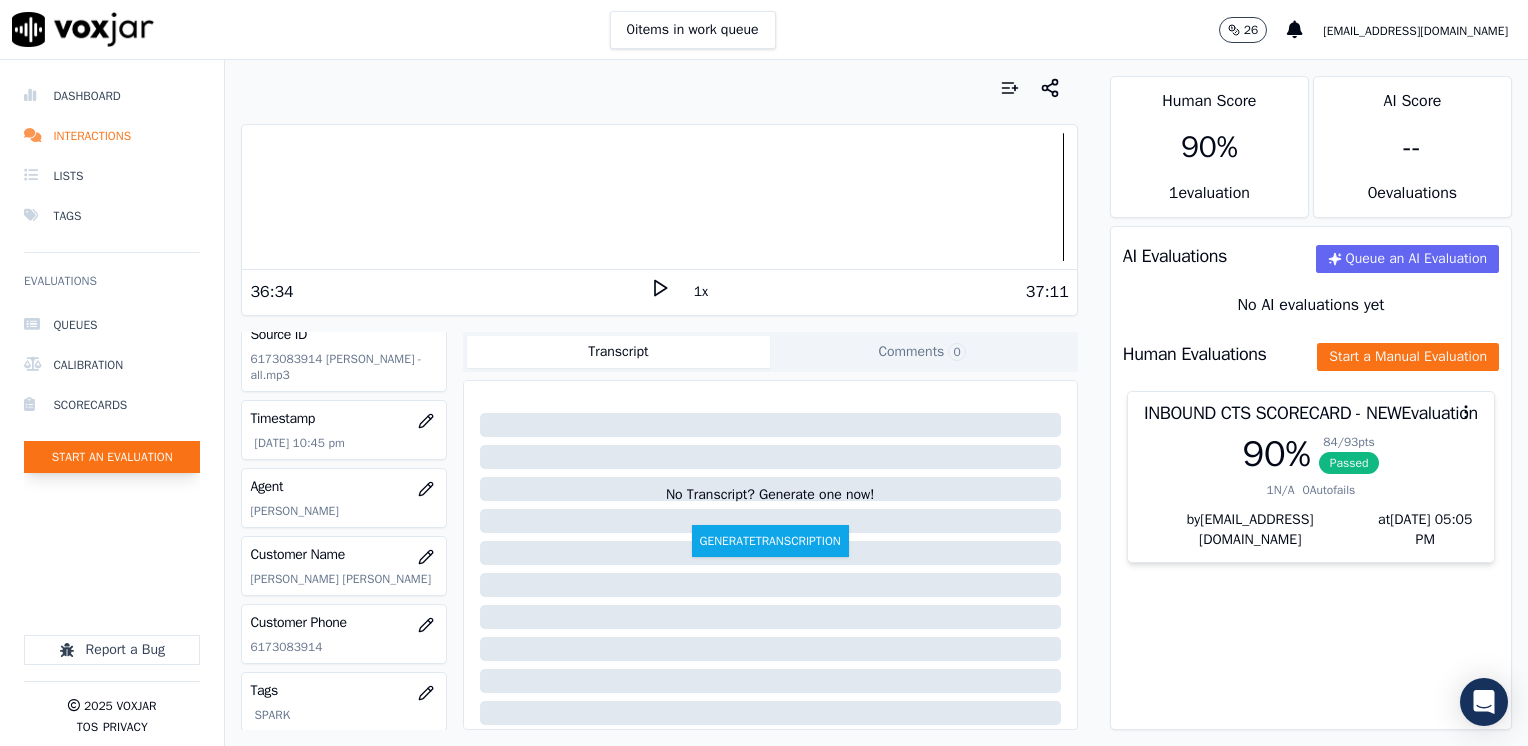 click on "Start an Evaluation" 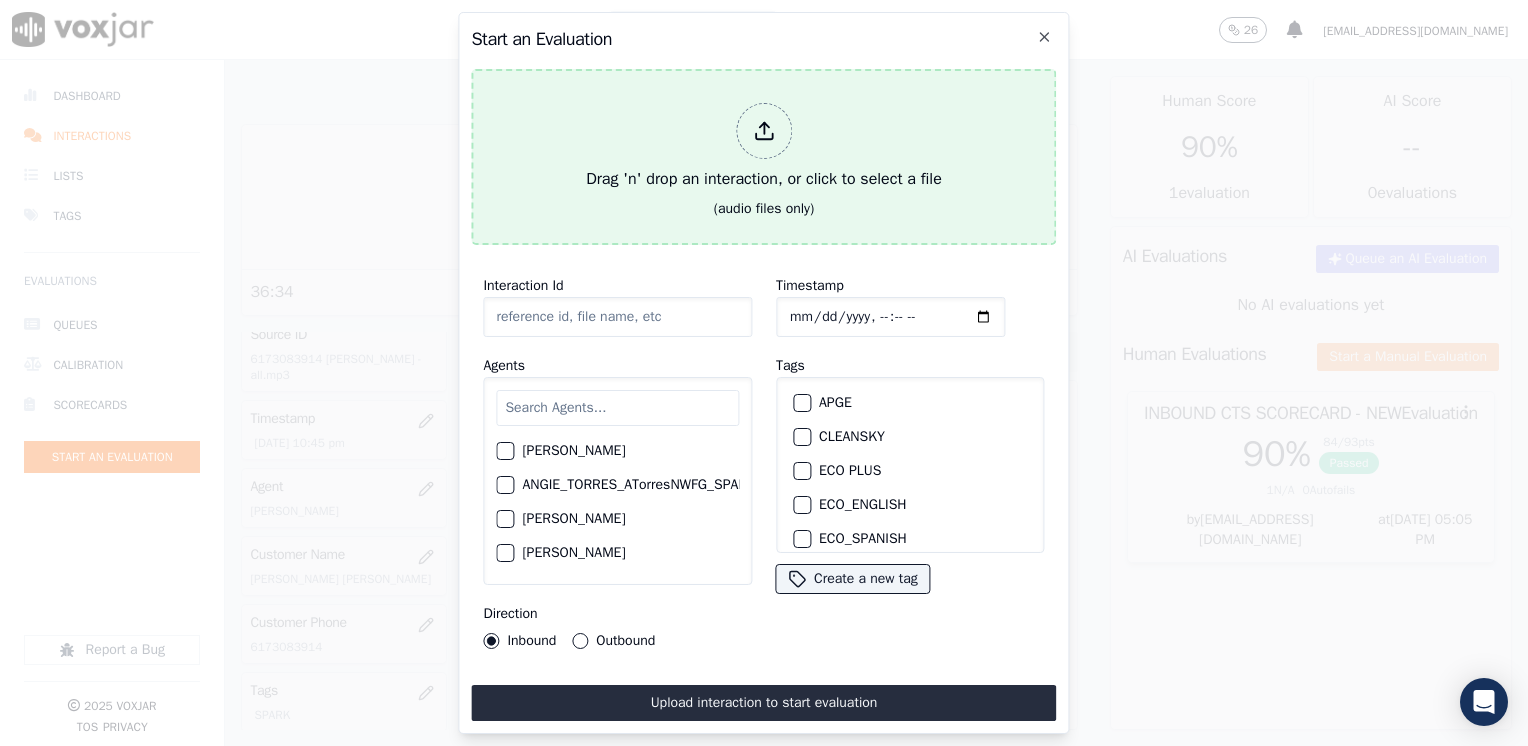 click 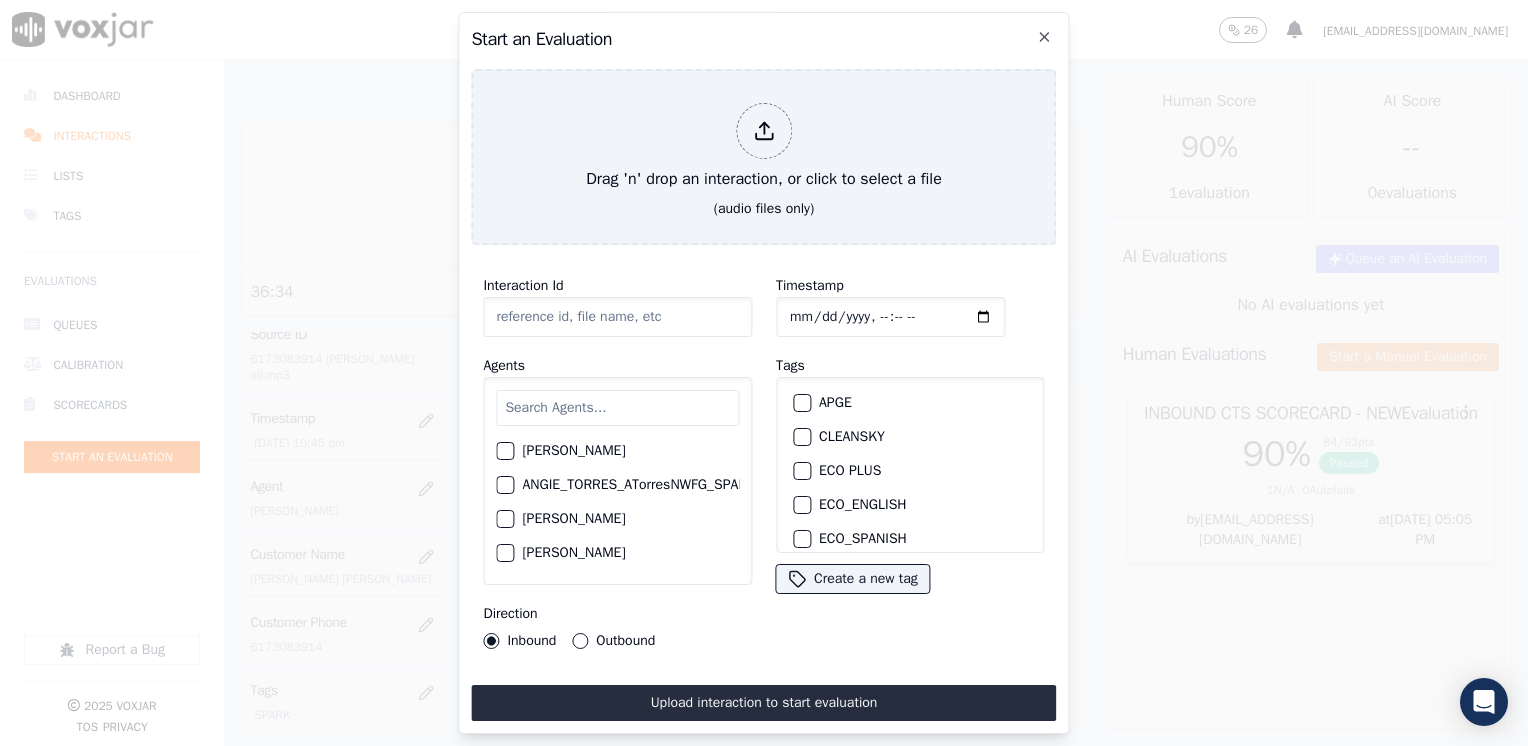 type on "20250729-122643_9788282535 [PERSON_NAME] -all.mp3" 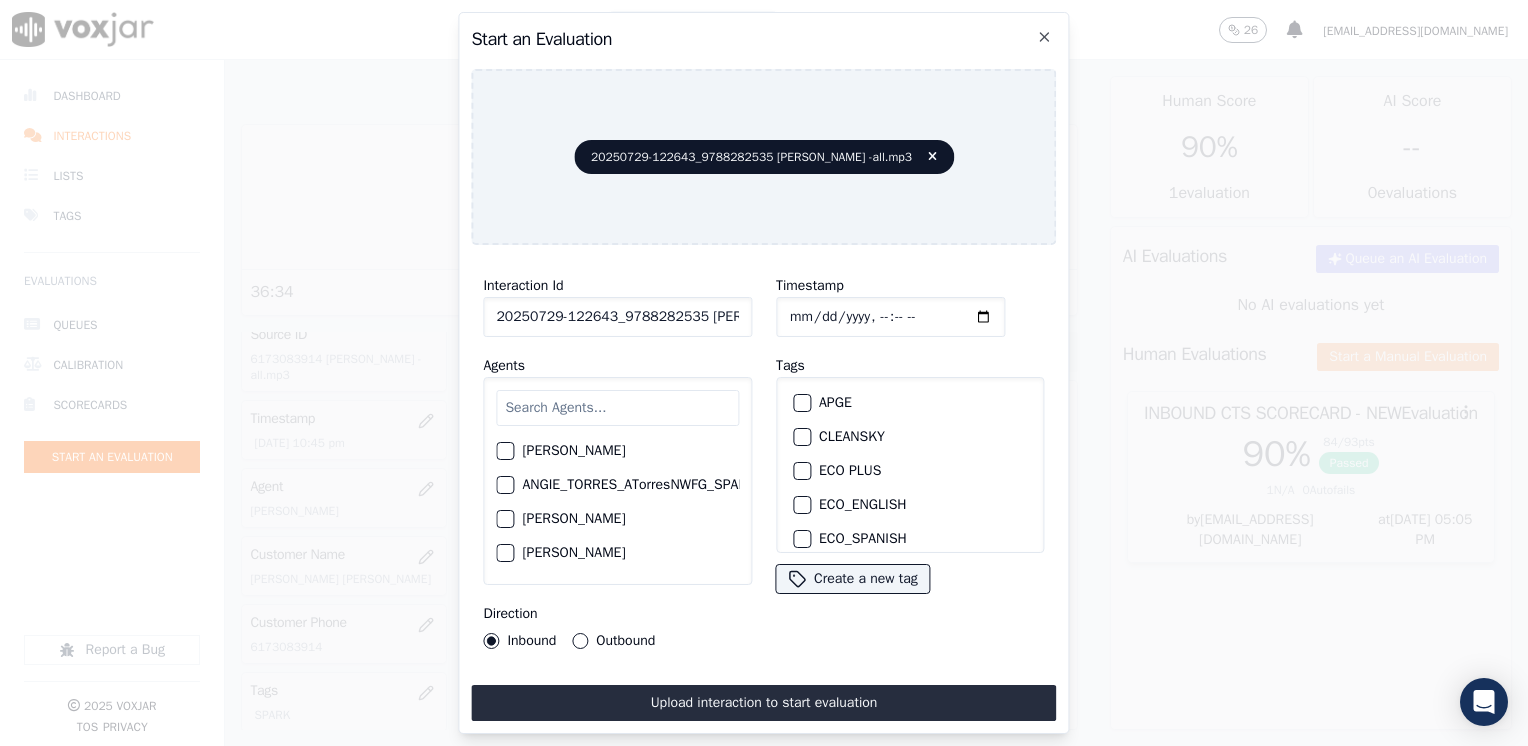 click at bounding box center [617, 408] 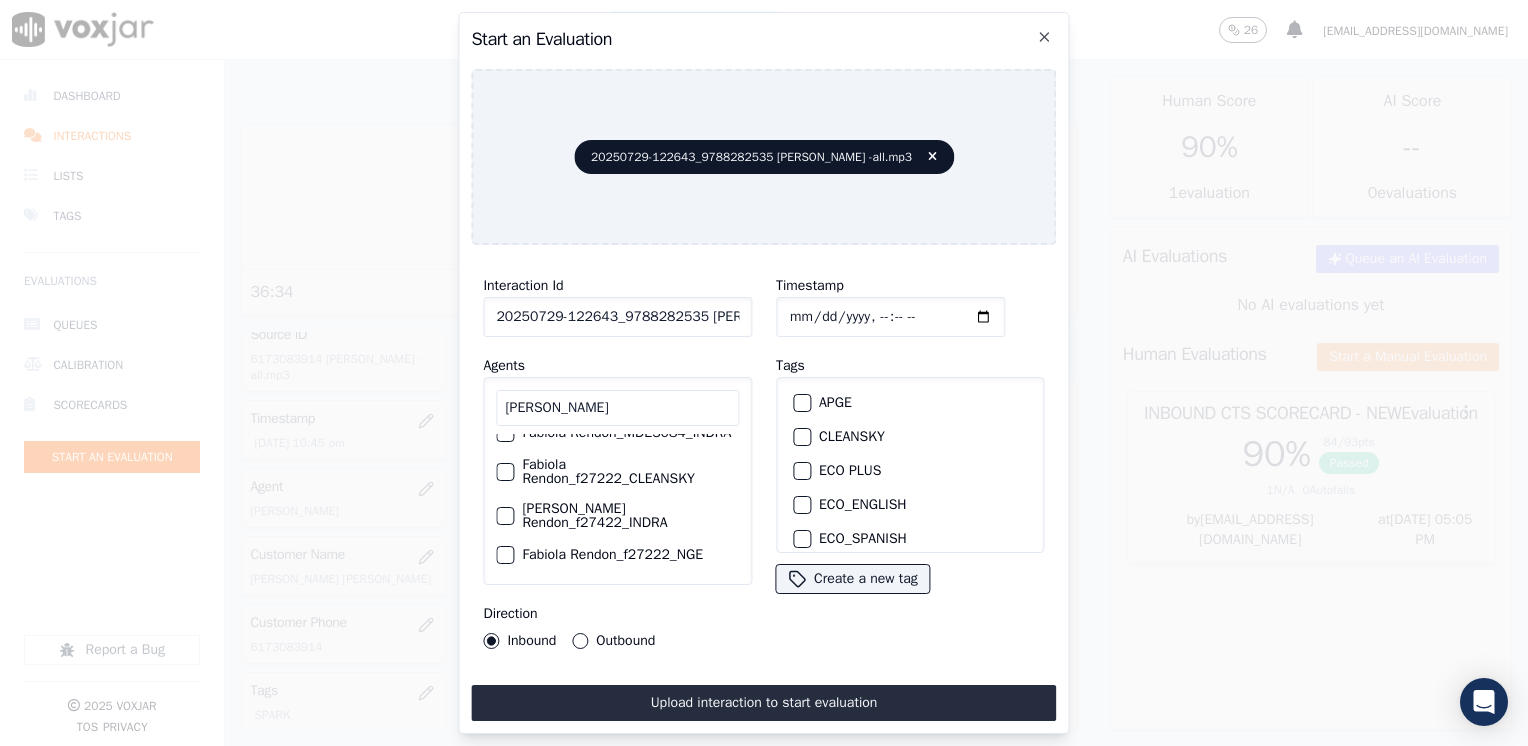 scroll, scrollTop: 0, scrollLeft: 0, axis: both 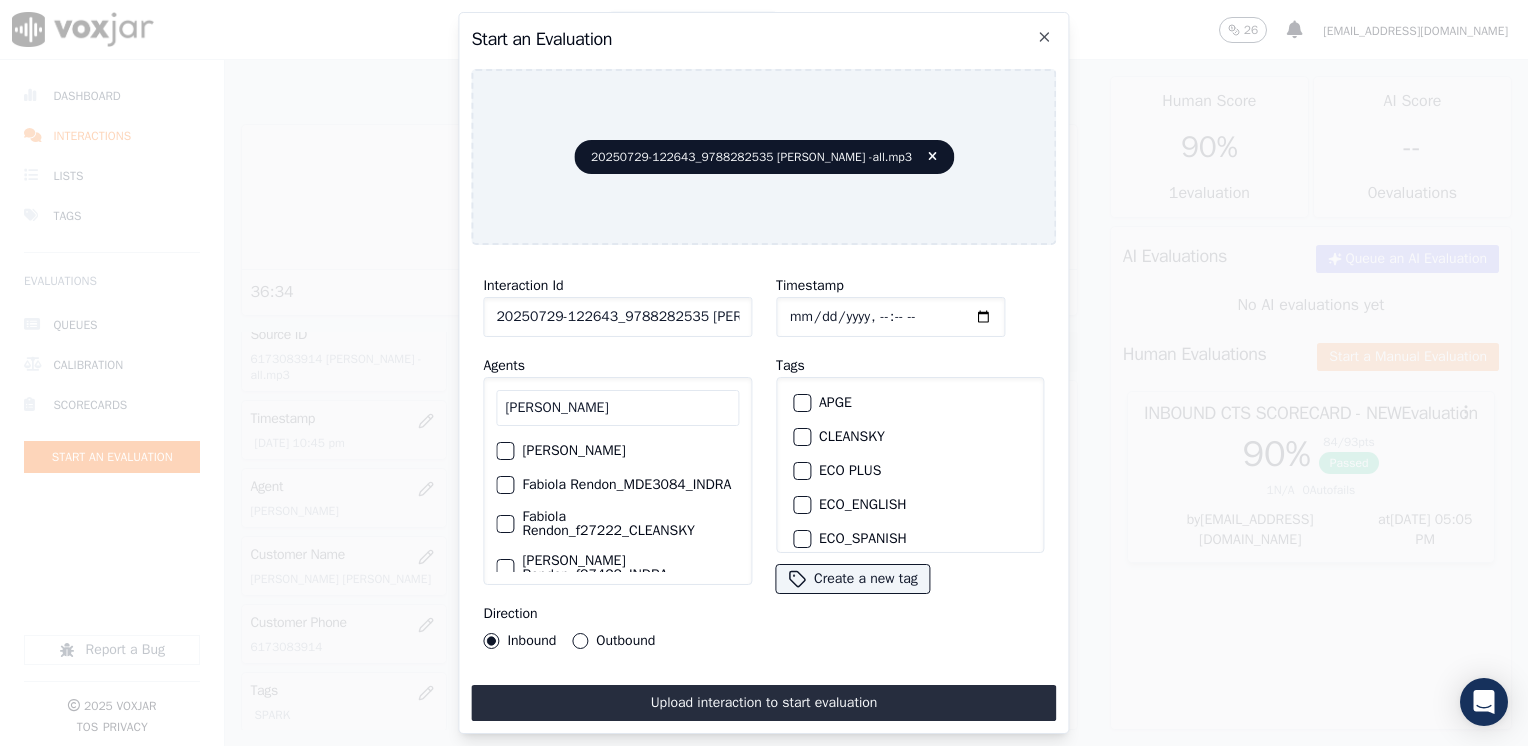 type on "[PERSON_NAME]" 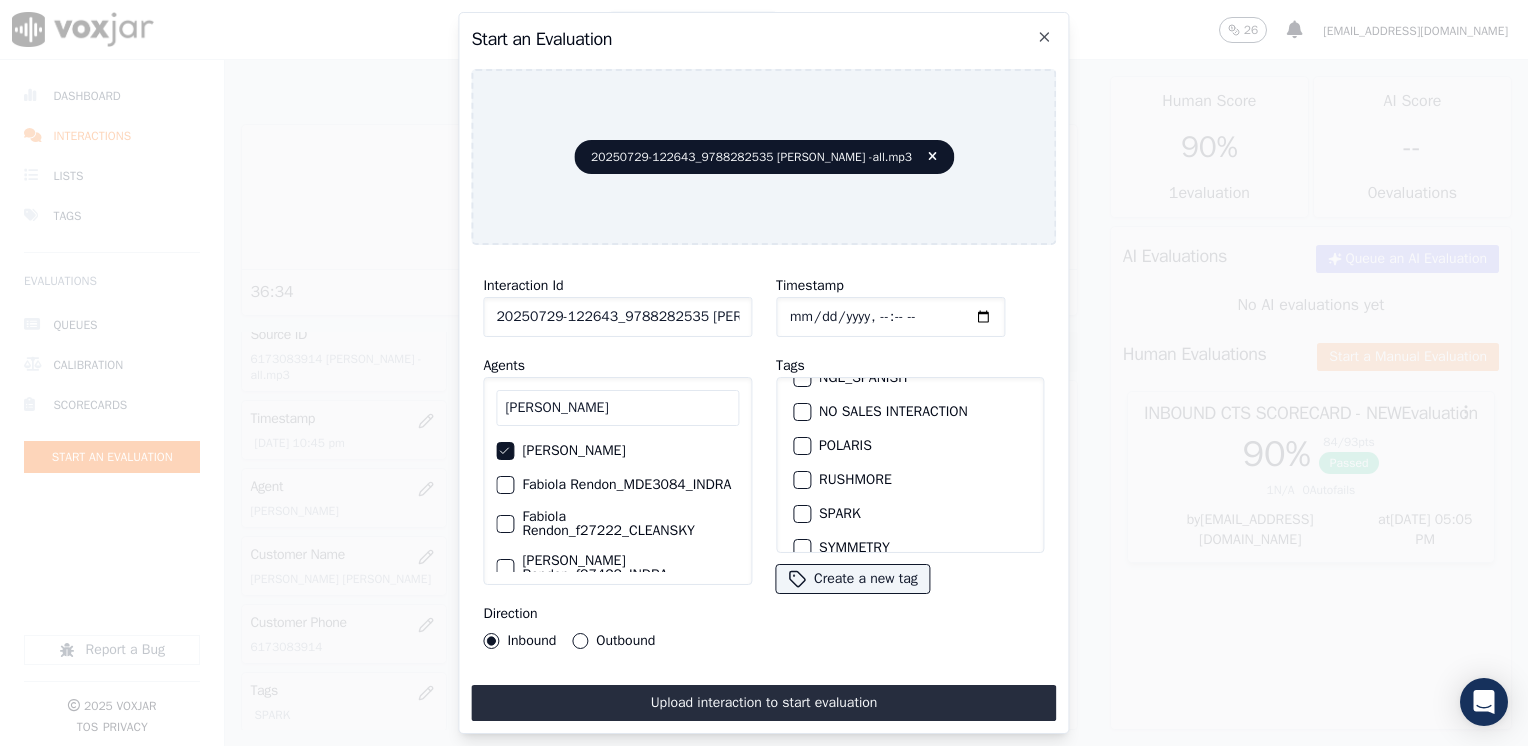 scroll, scrollTop: 400, scrollLeft: 0, axis: vertical 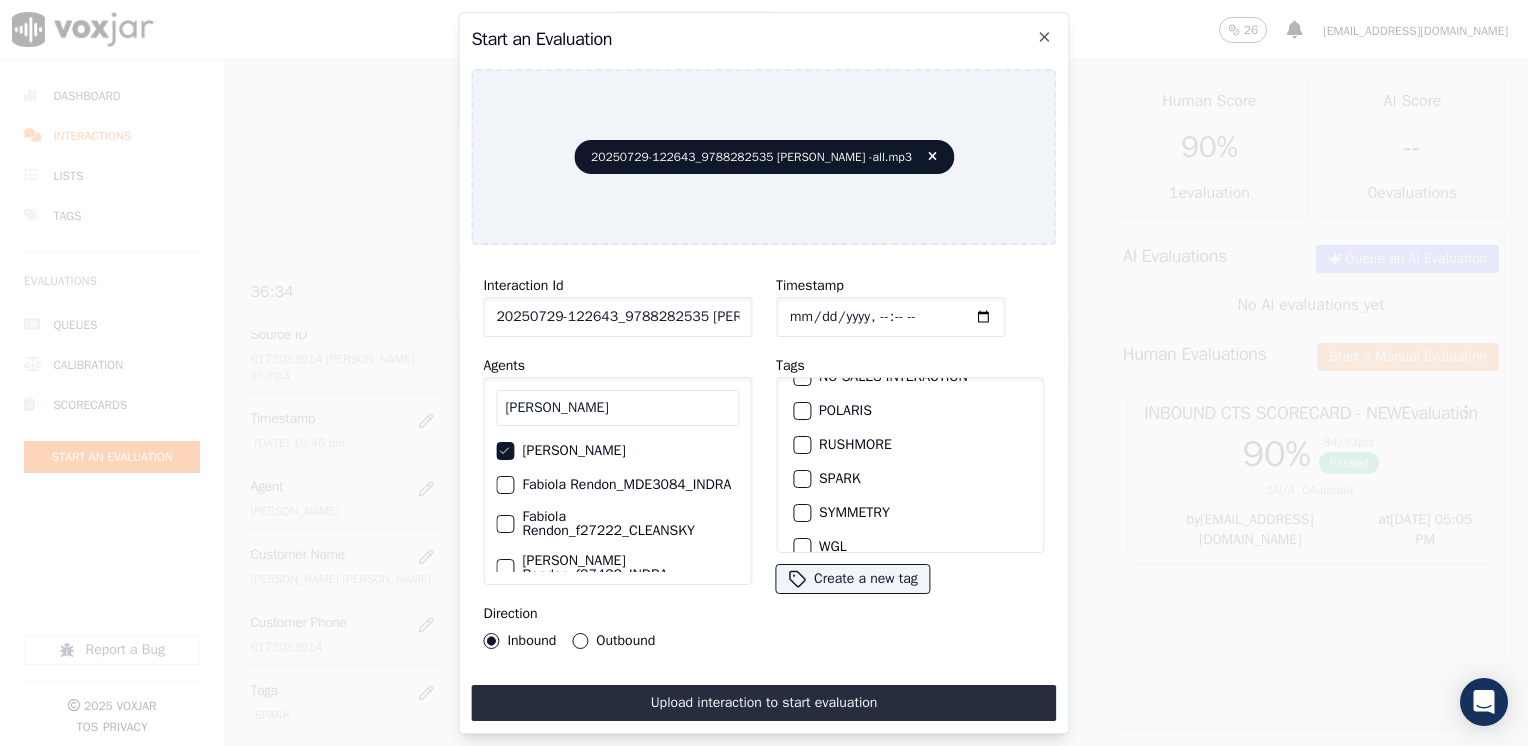 click at bounding box center [801, 479] 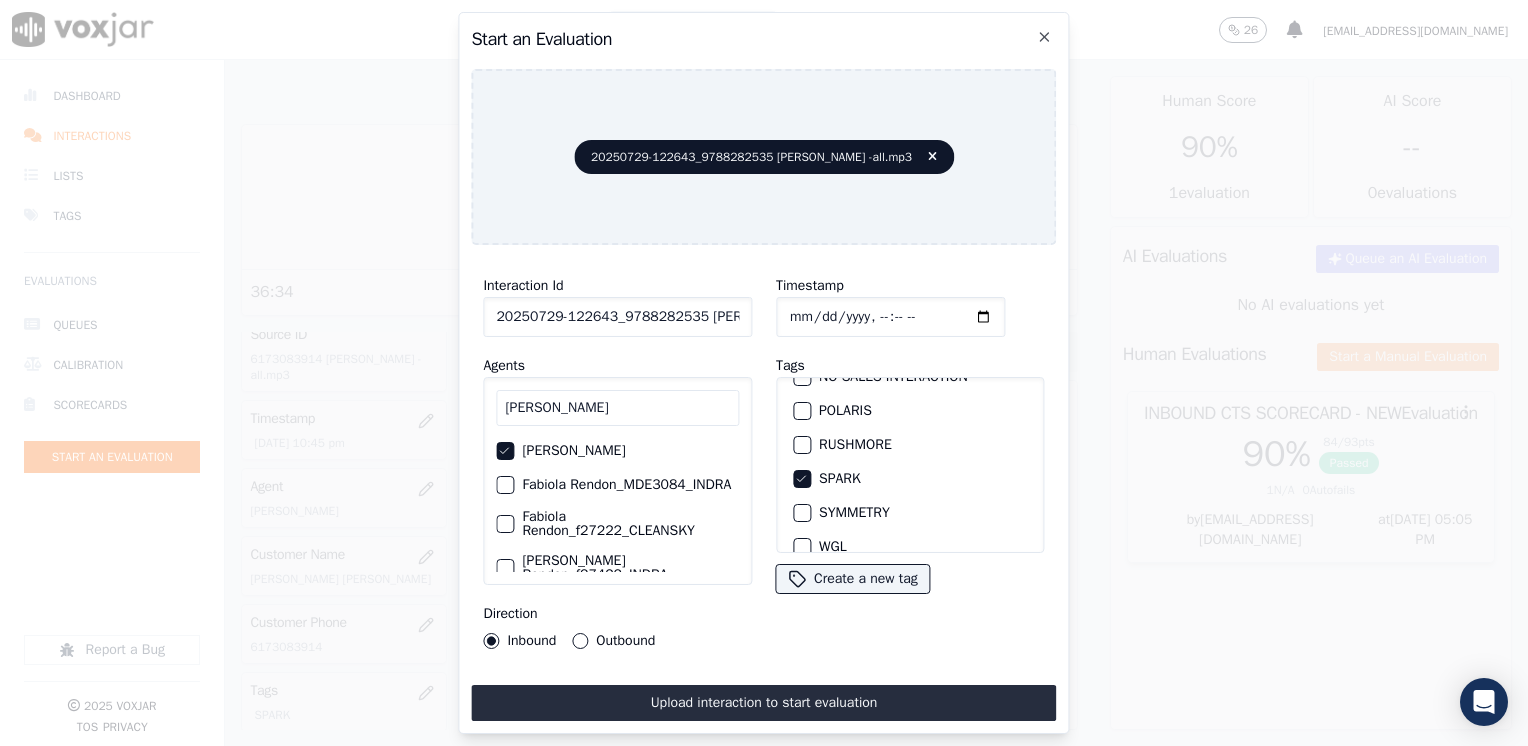 click on "Timestamp" 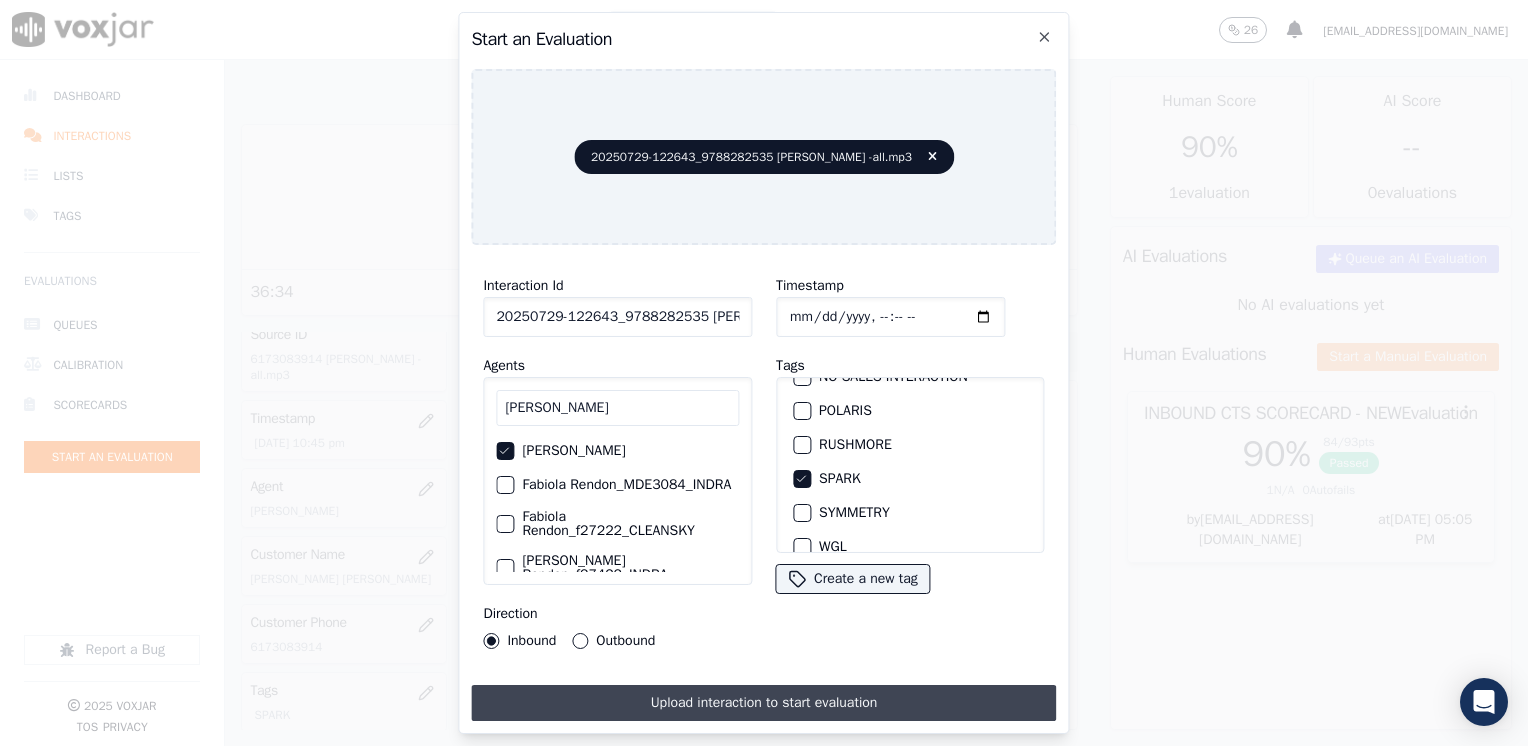 click on "Upload interaction to start evaluation" at bounding box center [763, 703] 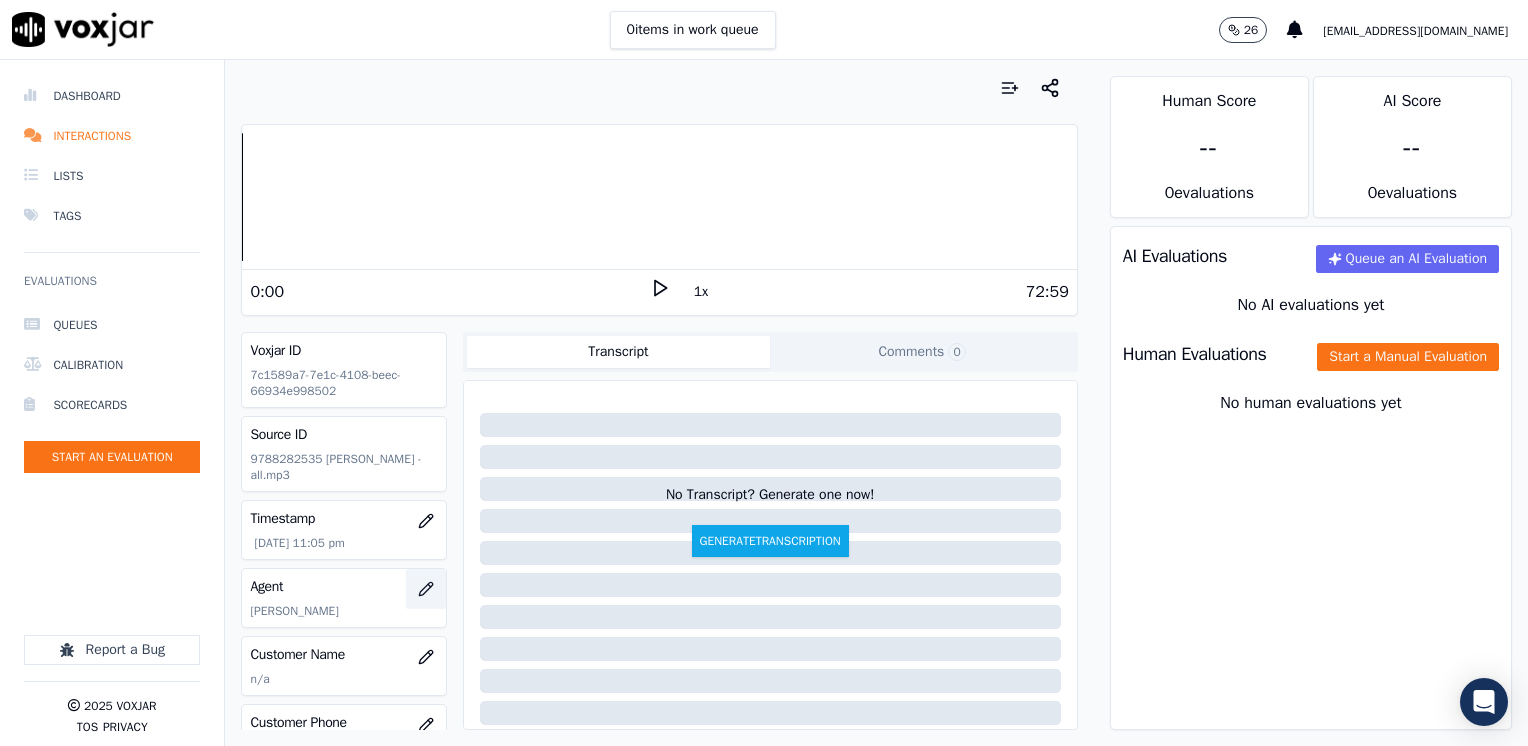 scroll, scrollTop: 100, scrollLeft: 0, axis: vertical 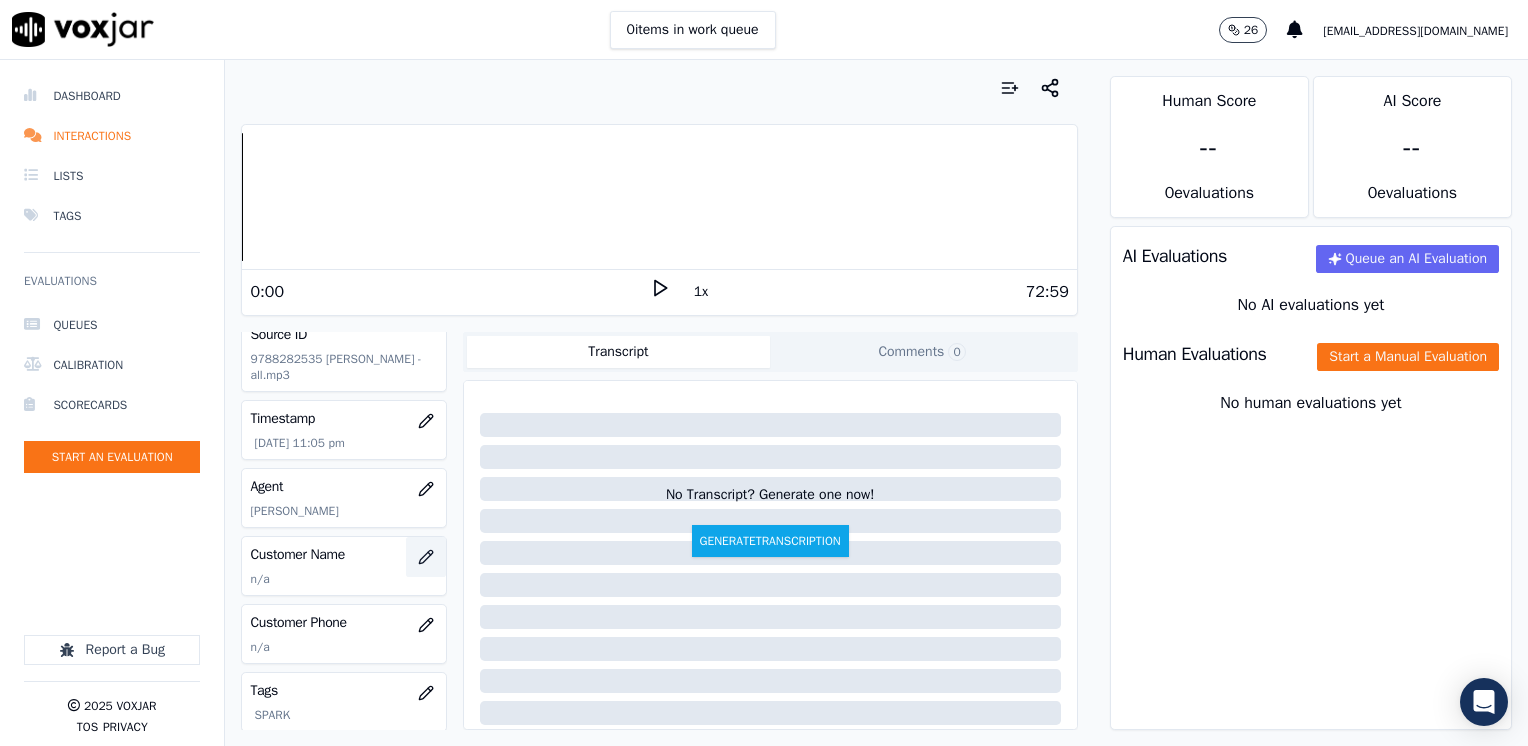 click at bounding box center [426, 557] 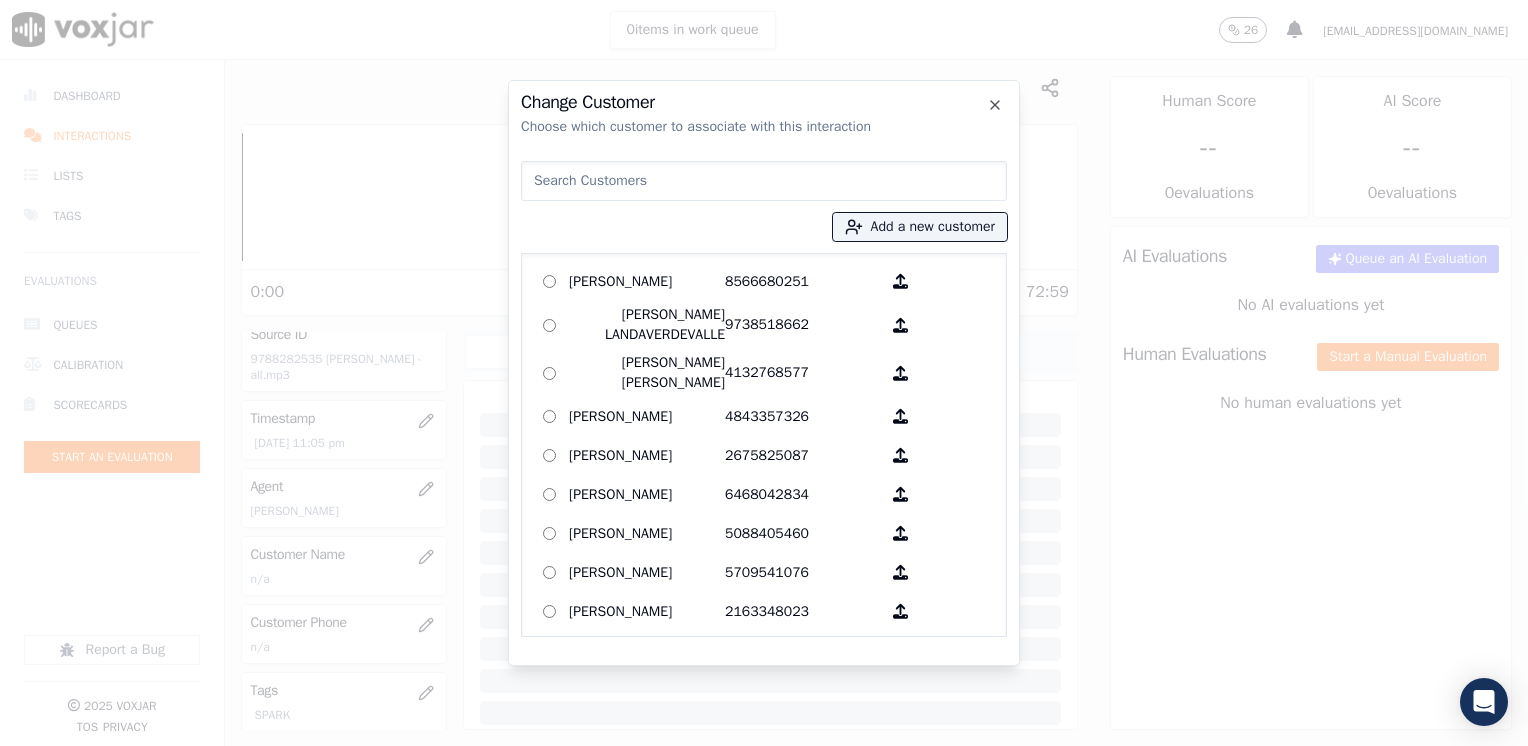 click at bounding box center [764, 181] 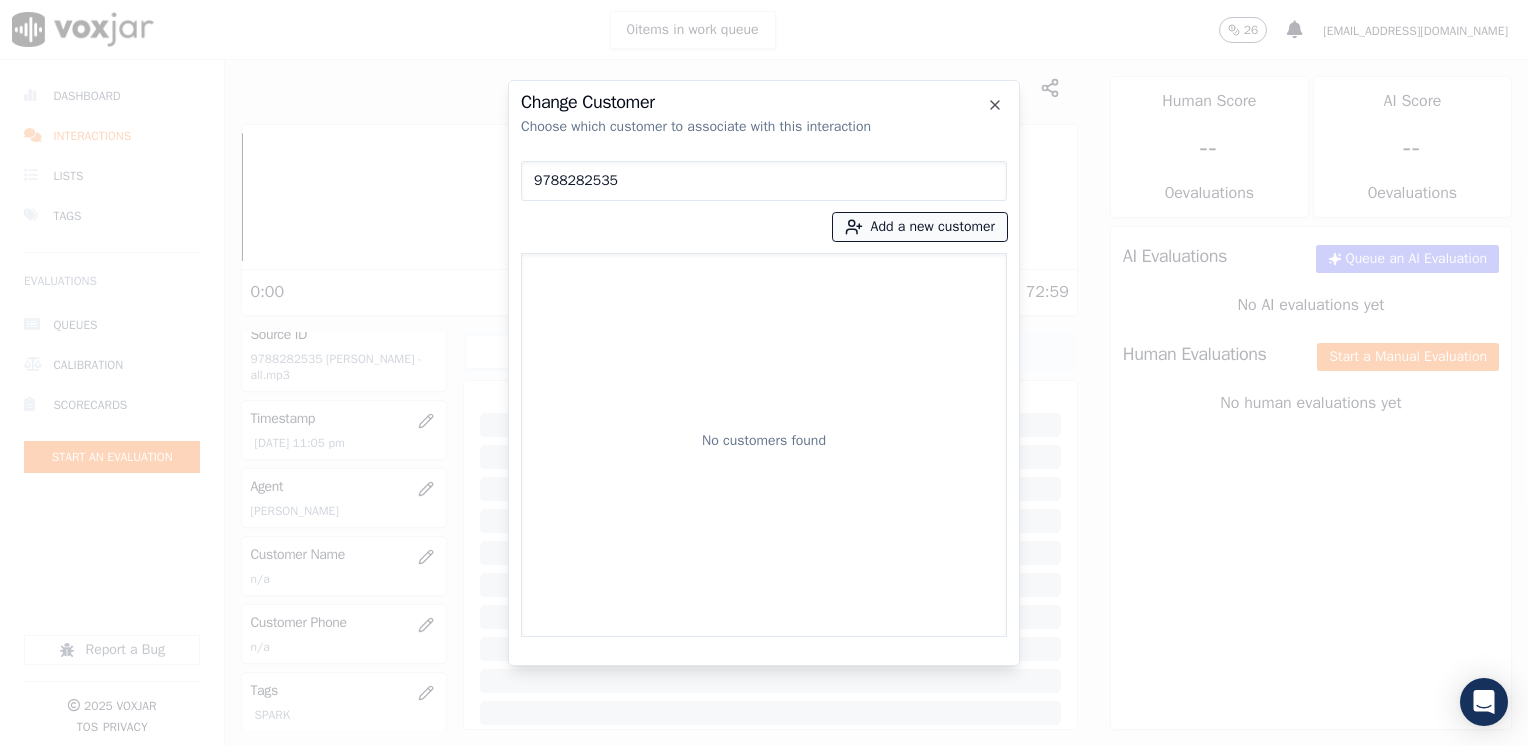 type on "9788282535" 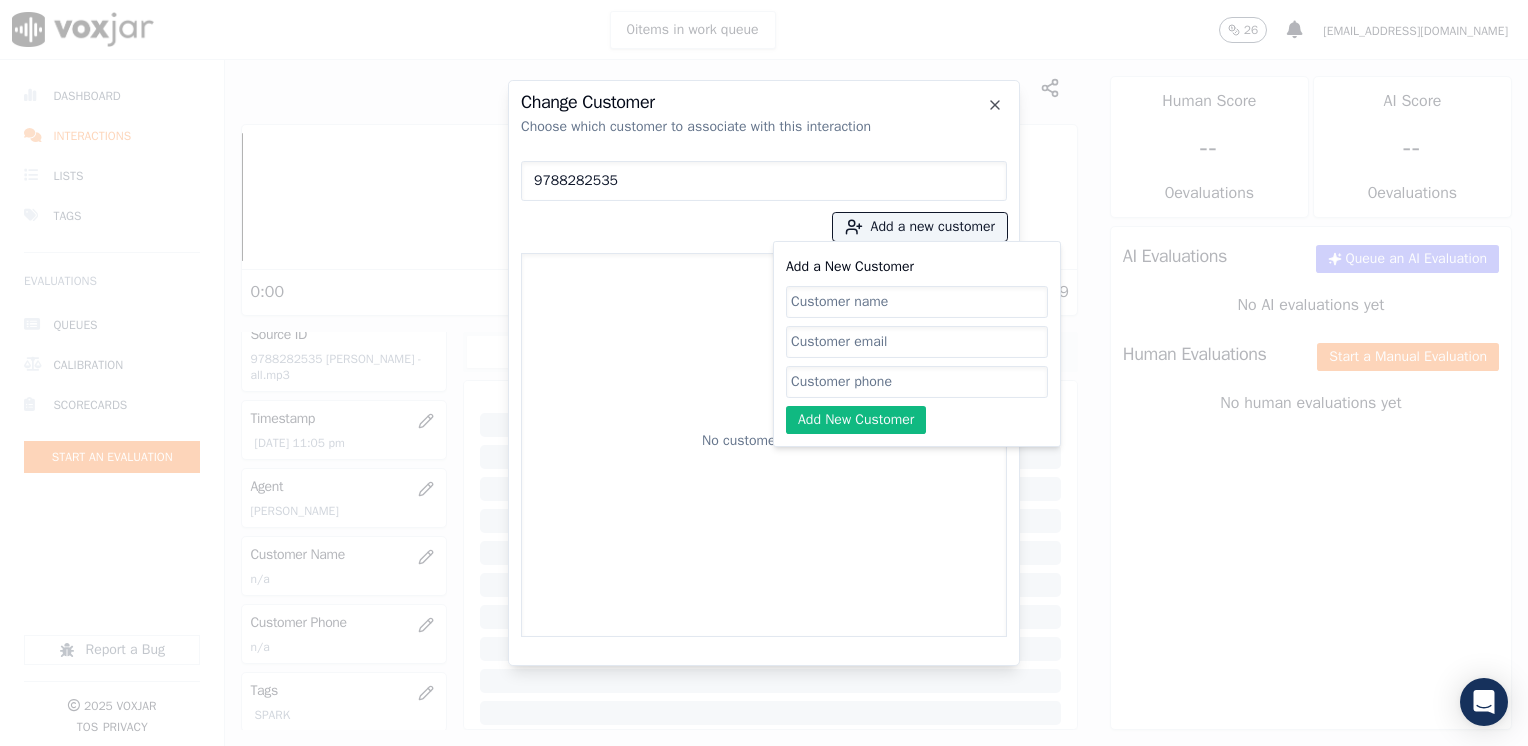 click on "Add a New Customer" 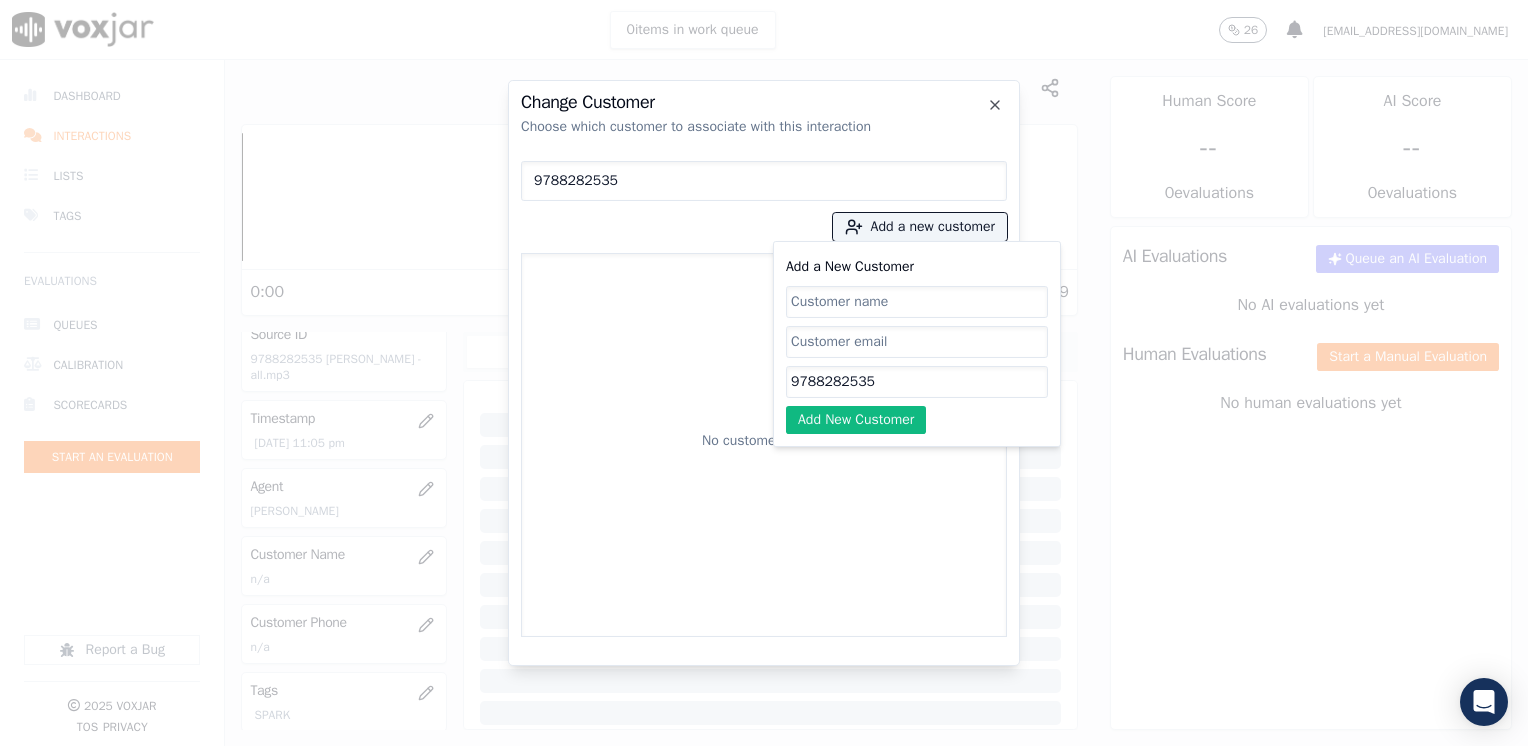 type on "9788282535" 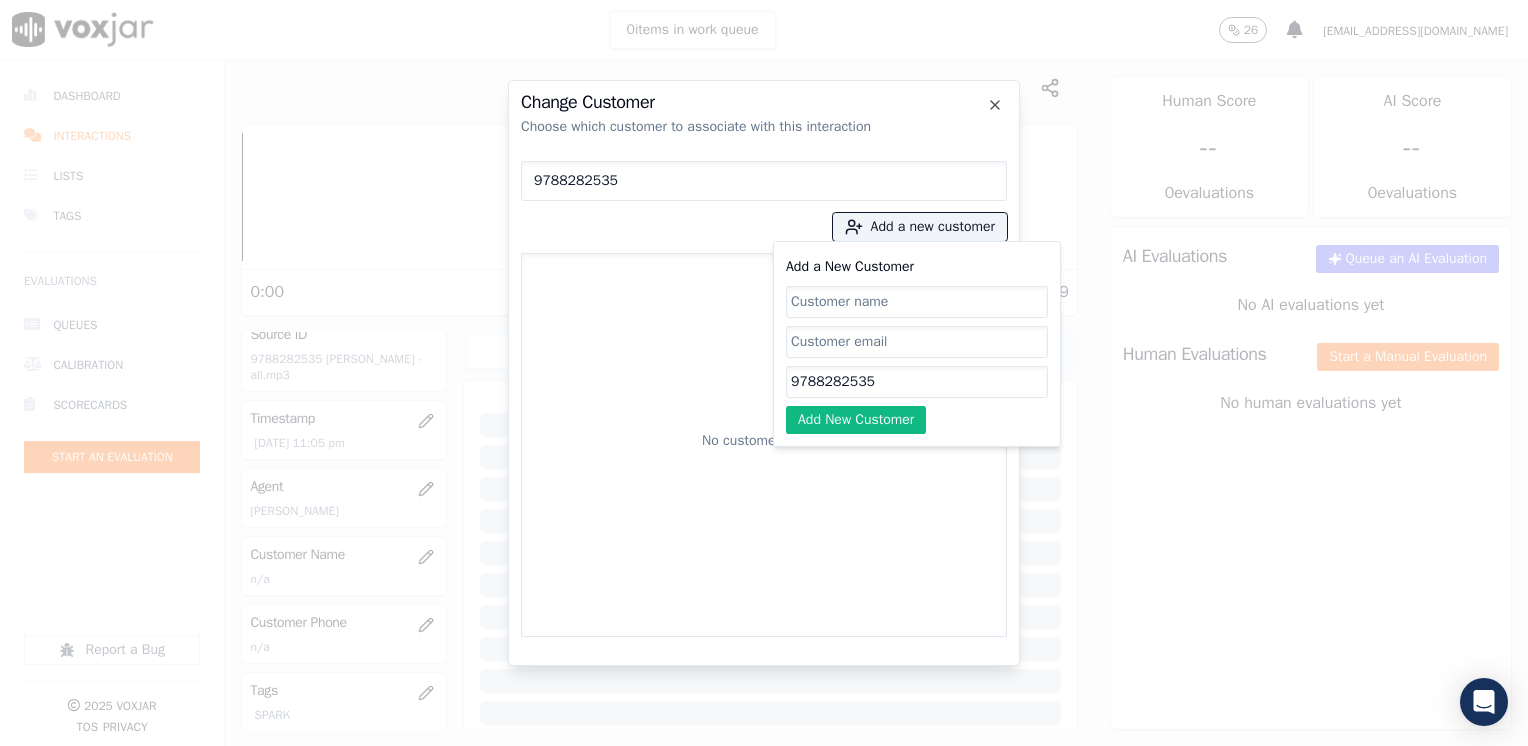 click on "No customers found" at bounding box center (764, 445) 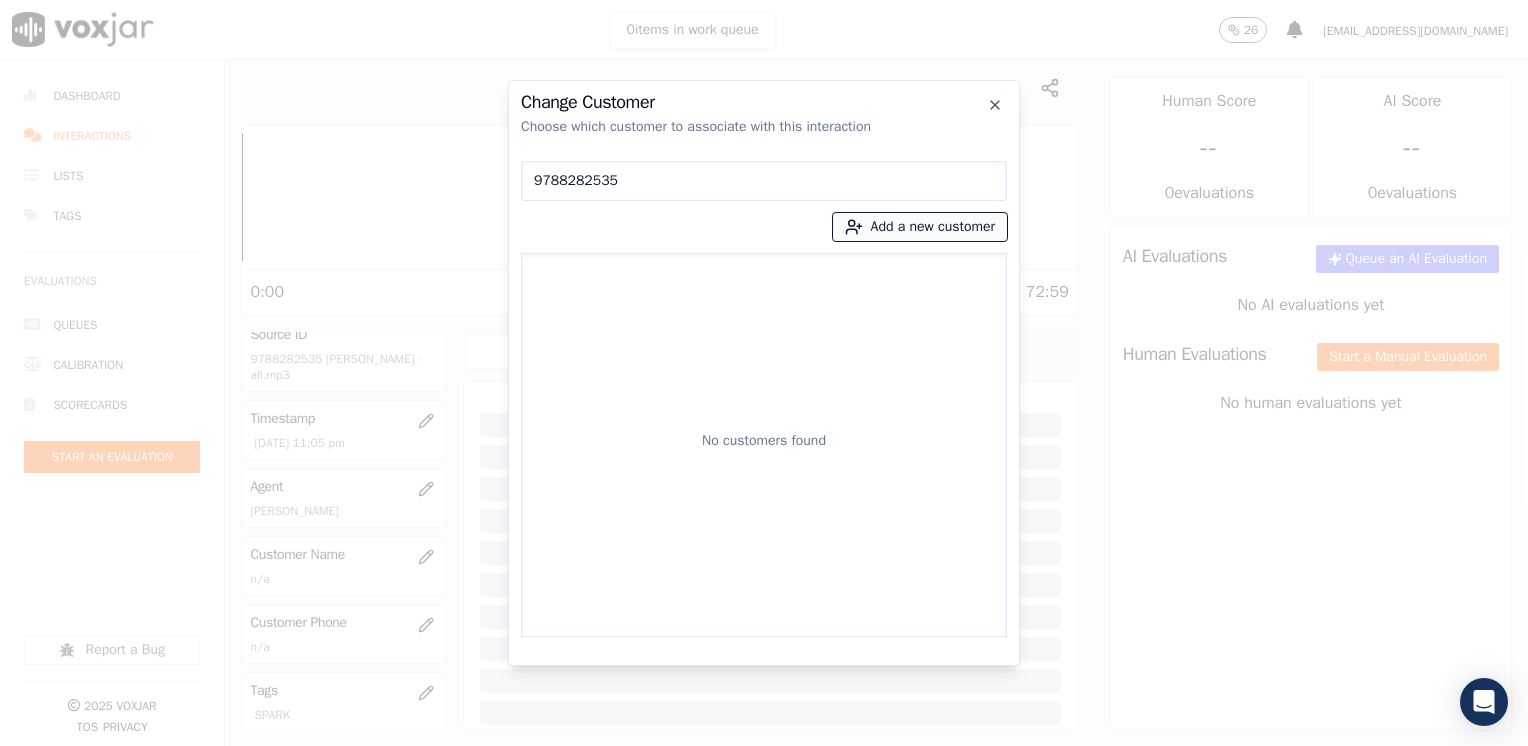 click on "Add a new customer" at bounding box center [920, 227] 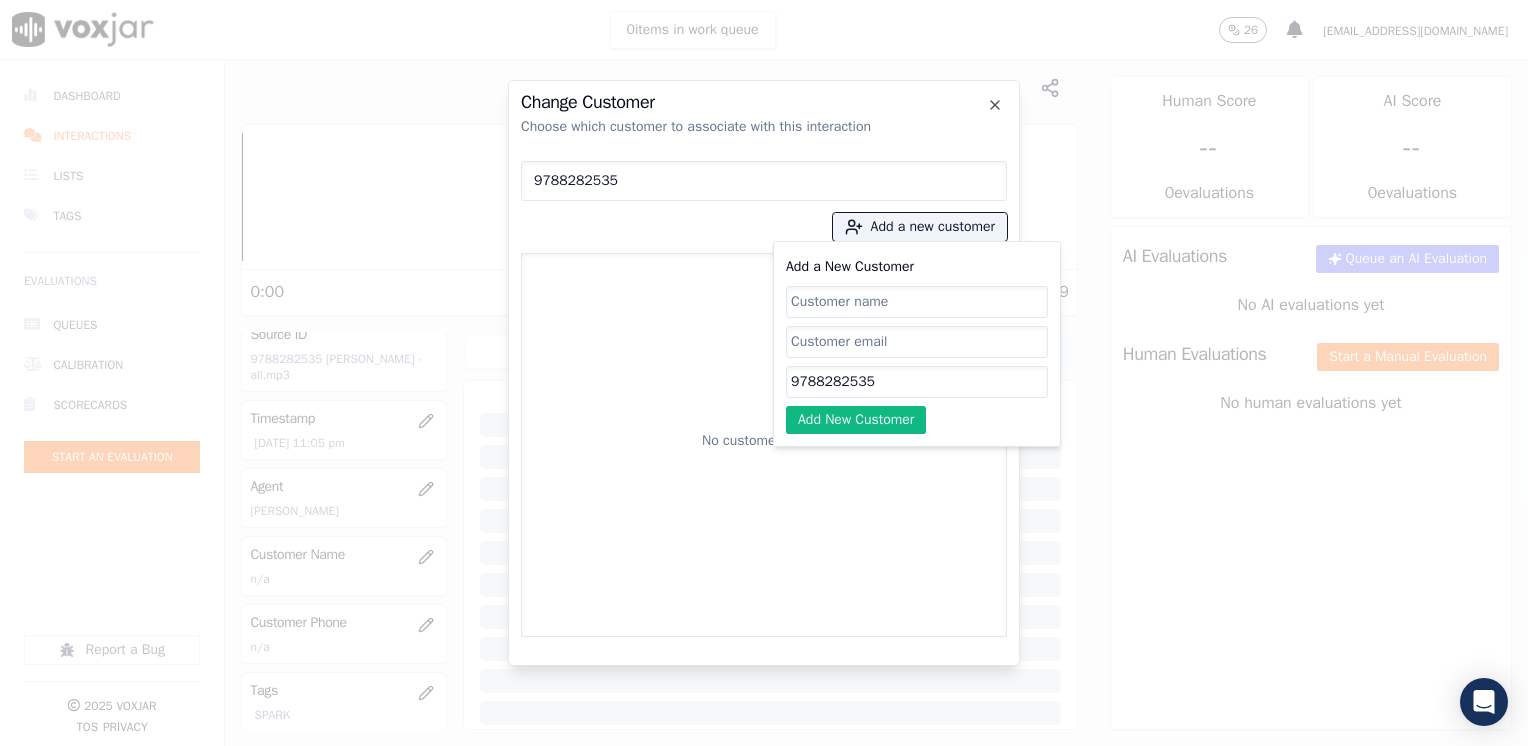 click on "Add a New Customer" 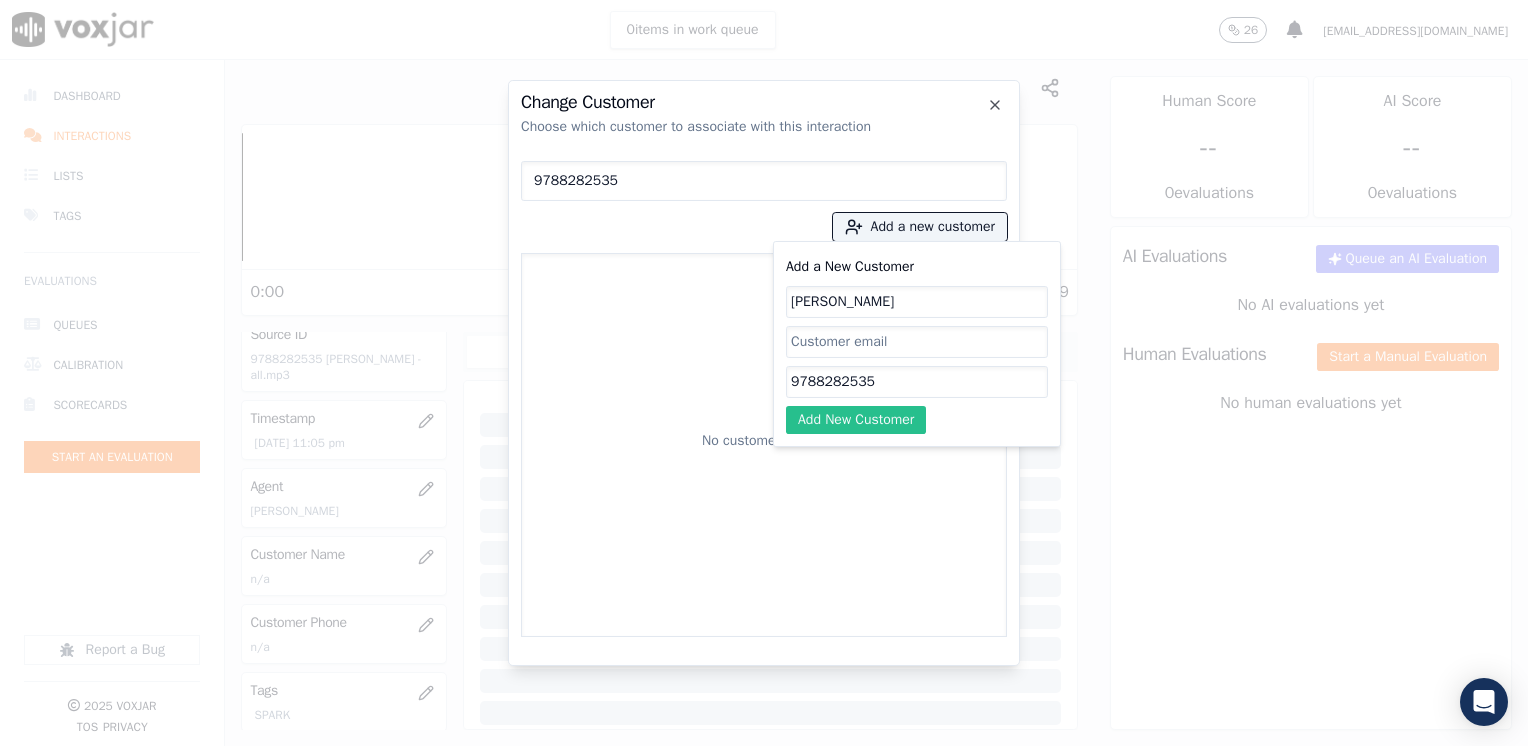 type on "[PERSON_NAME]" 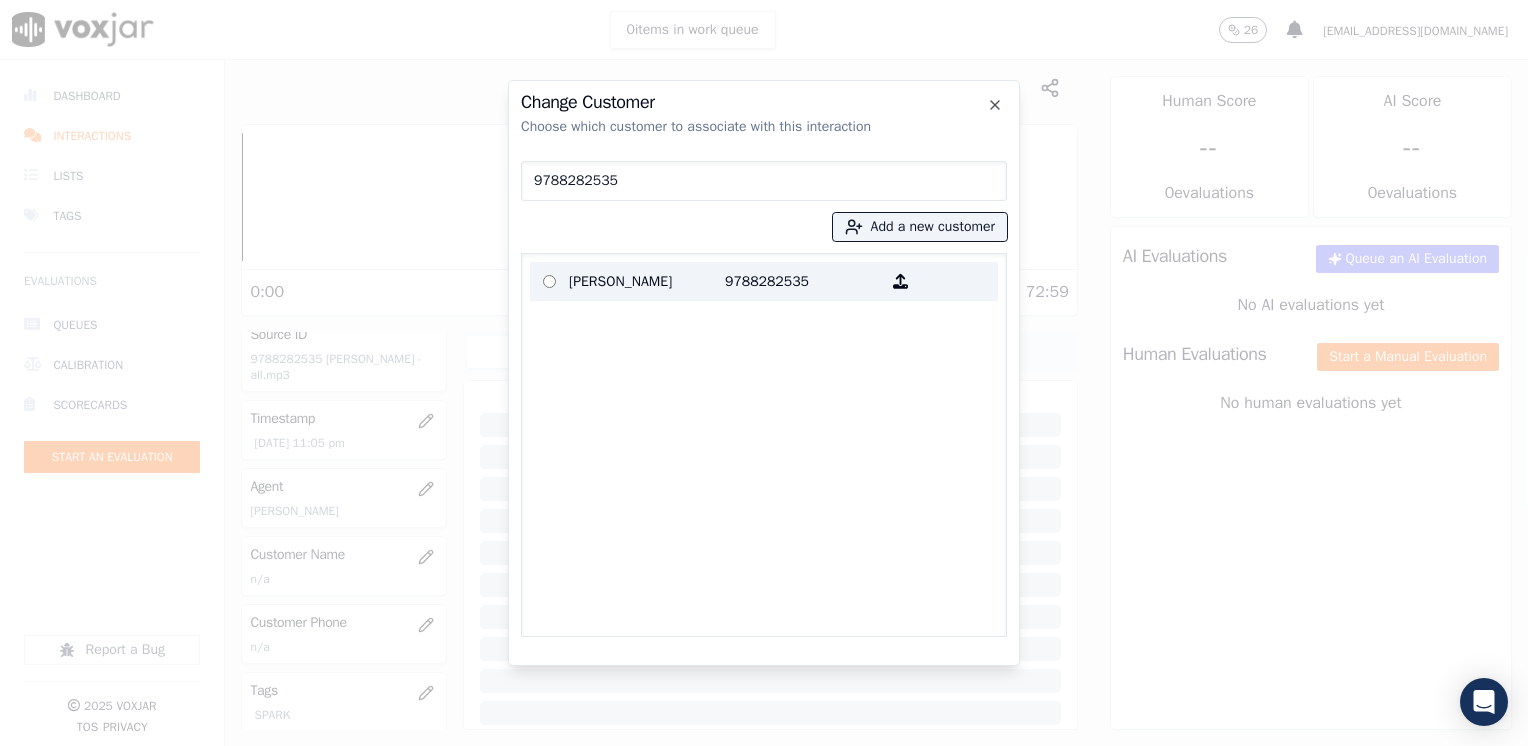 click on "[PERSON_NAME]" at bounding box center (647, 281) 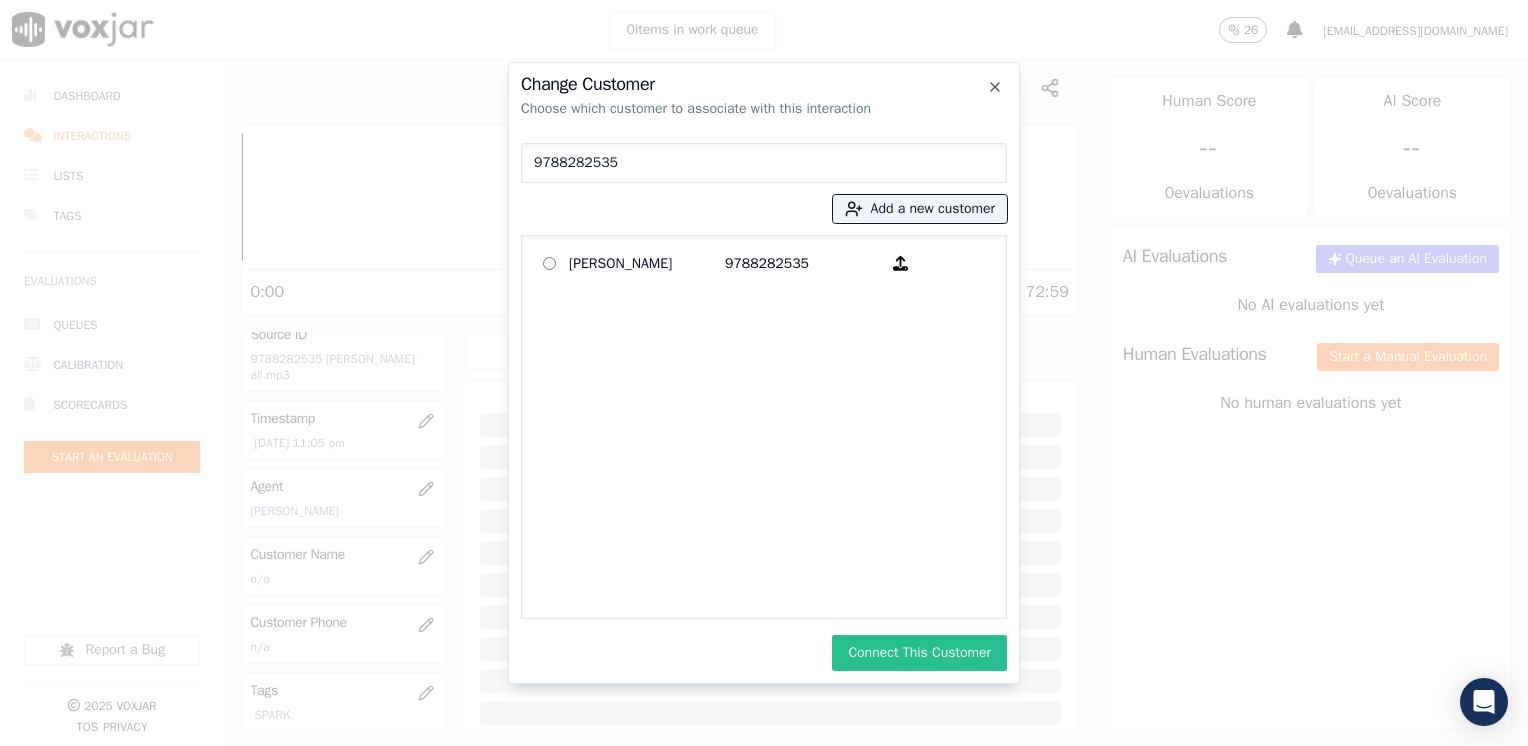 click on "Connect This Customer" at bounding box center (919, 653) 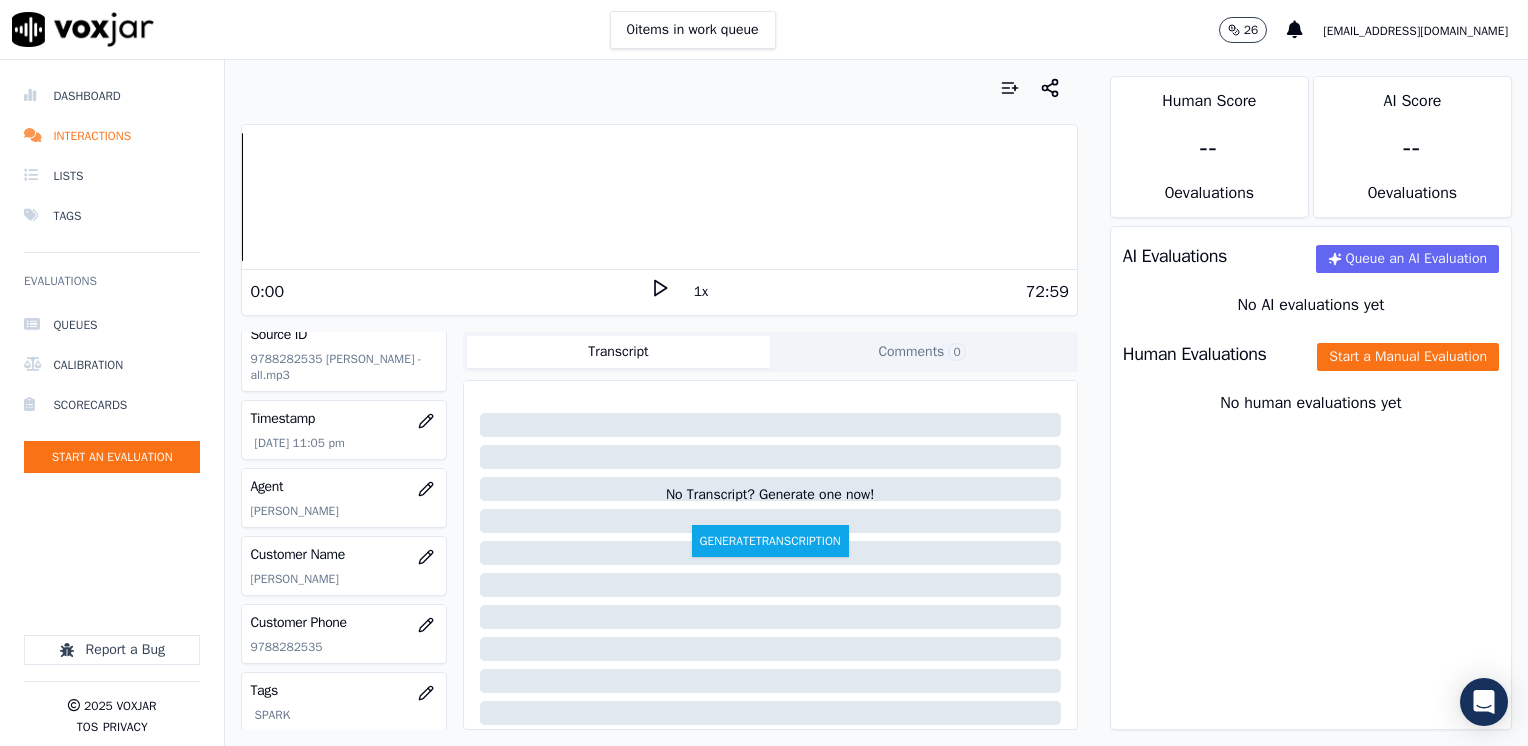 click 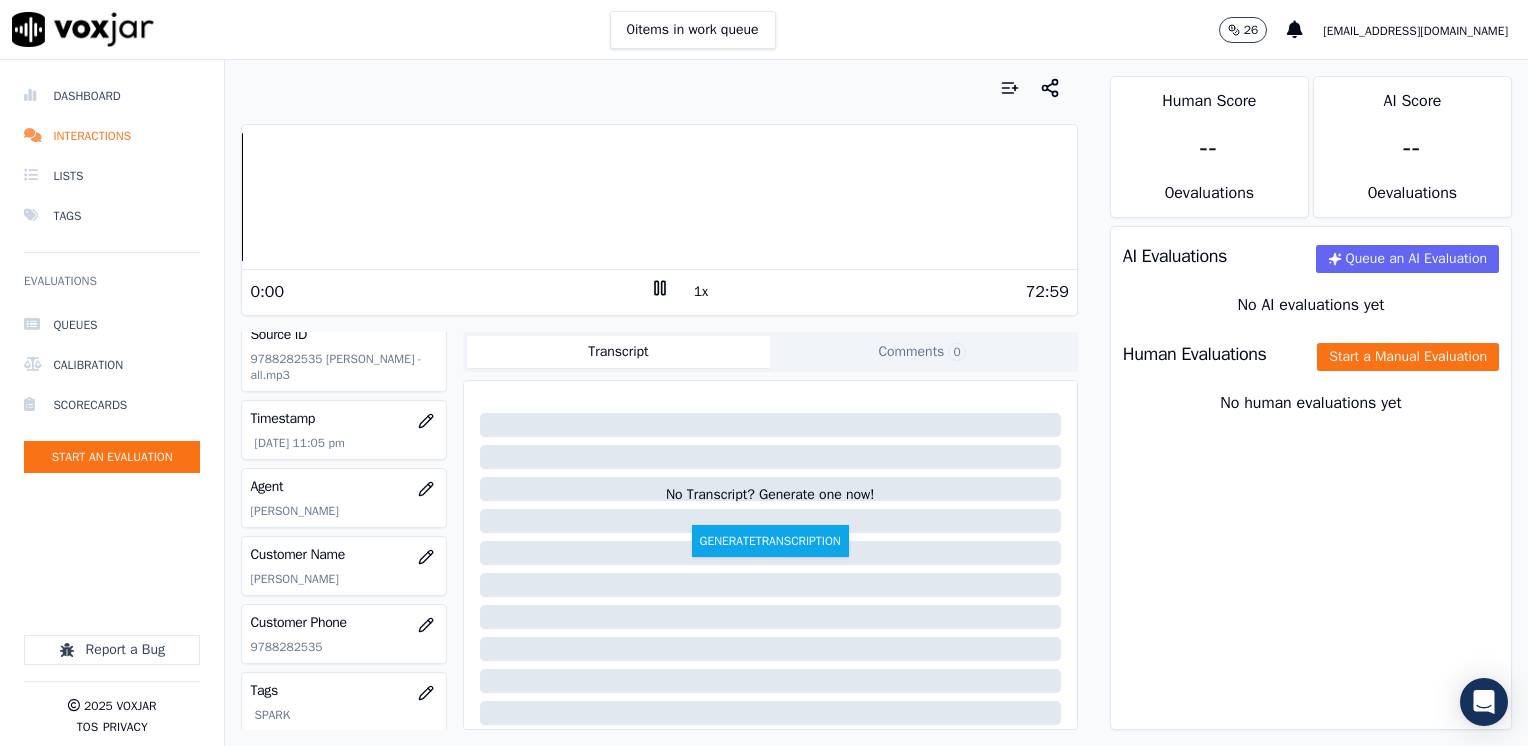click 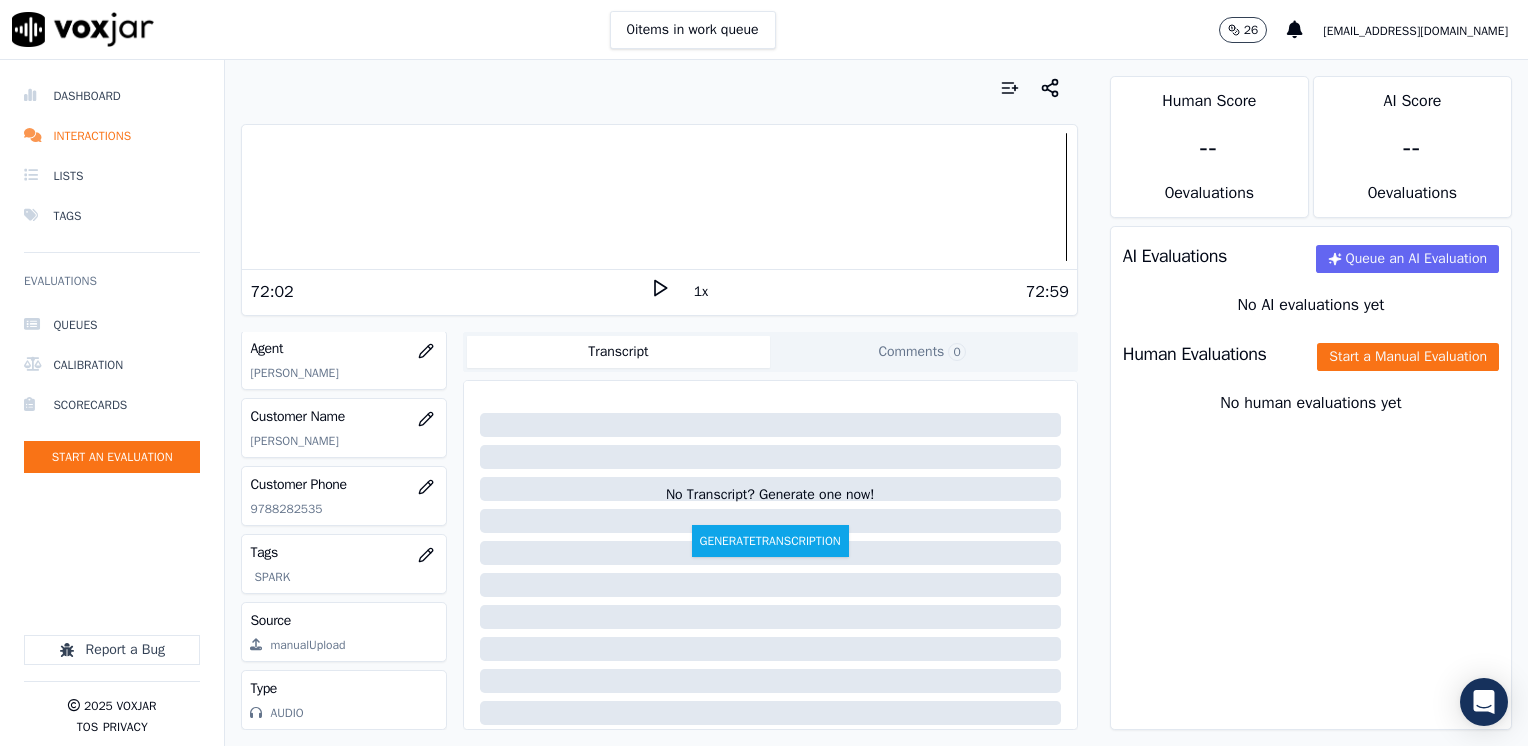 scroll, scrollTop: 295, scrollLeft: 0, axis: vertical 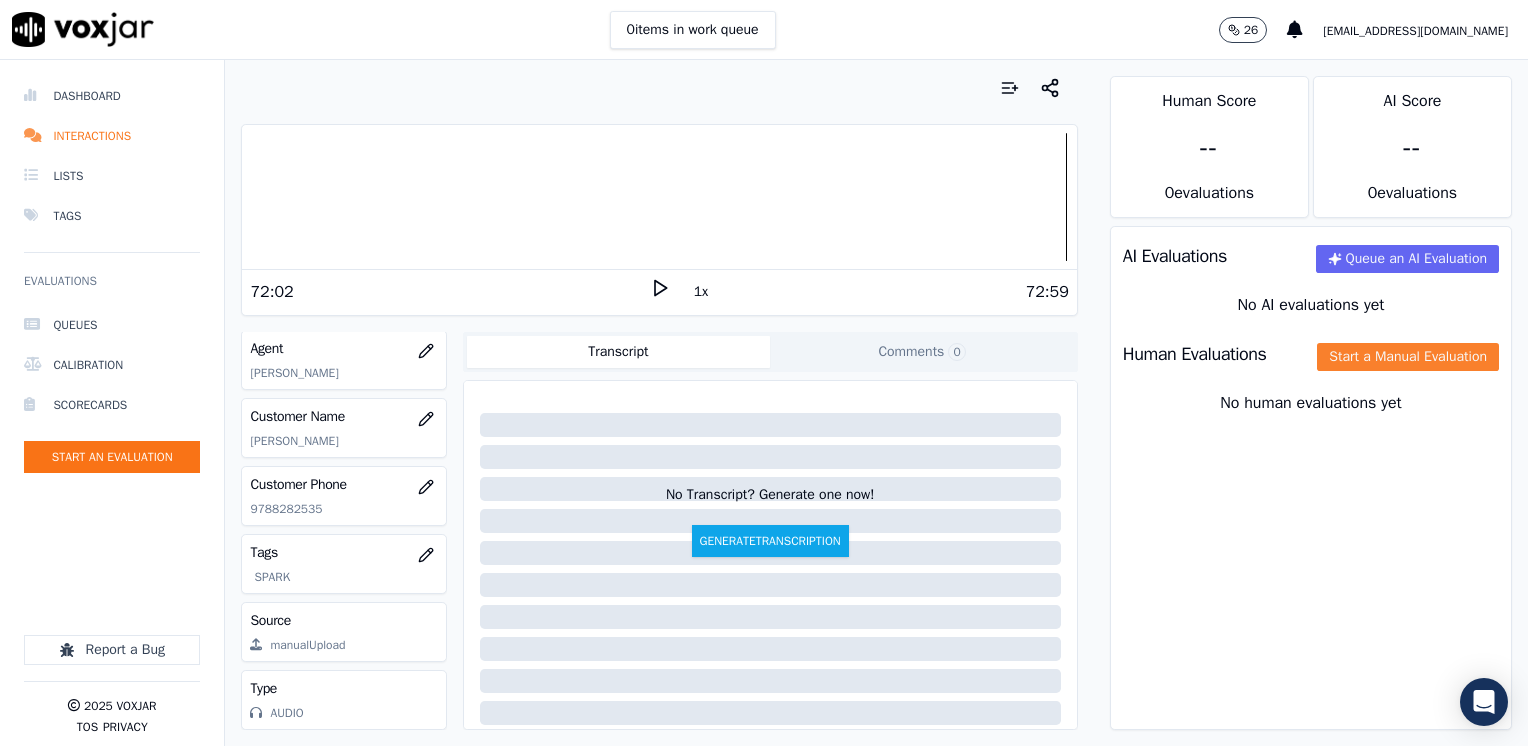 click on "Start a Manual Evaluation" 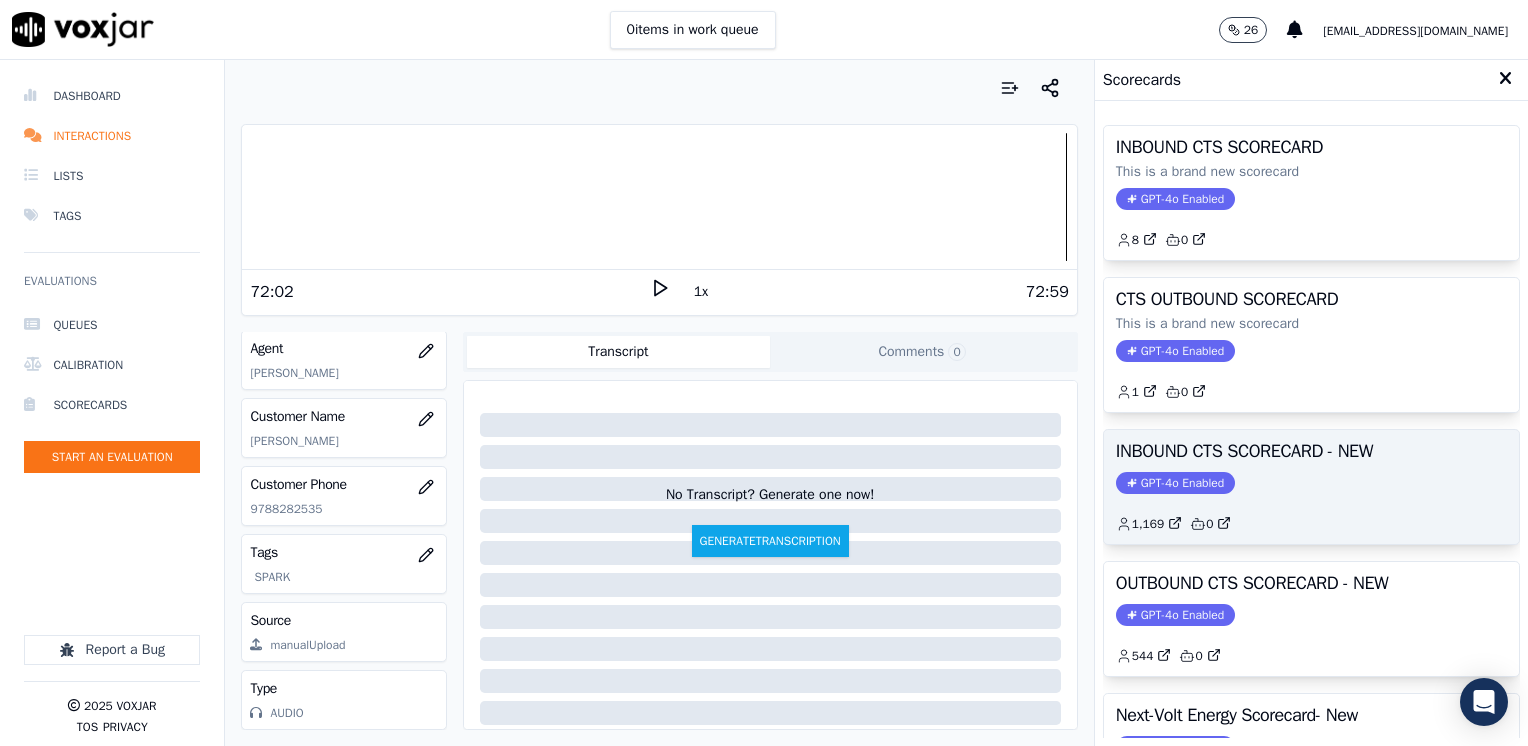 click on "GPT-4o Enabled" at bounding box center [1175, 483] 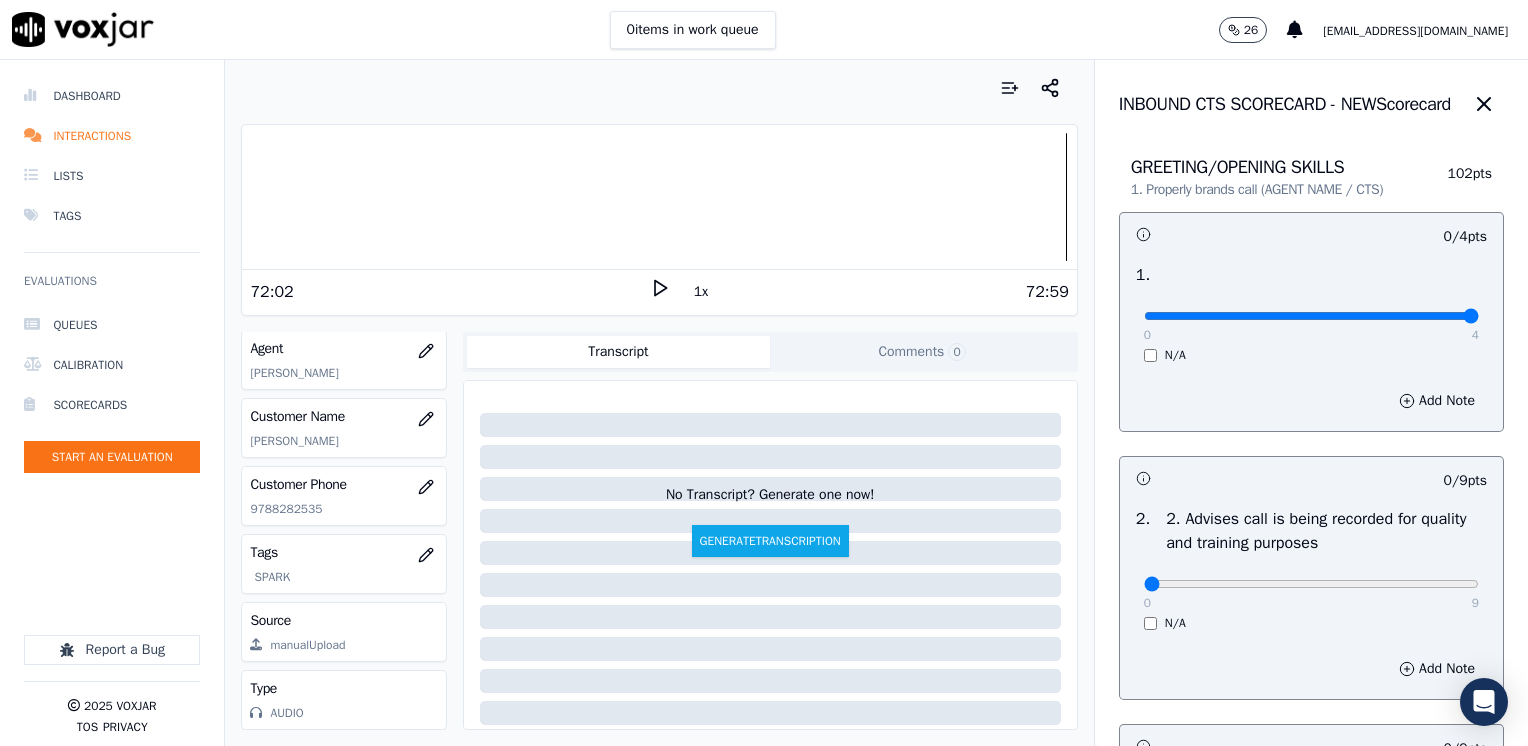 drag, startPoint x: 1136, startPoint y: 310, endPoint x: 1361, endPoint y: 379, distance: 235.3423 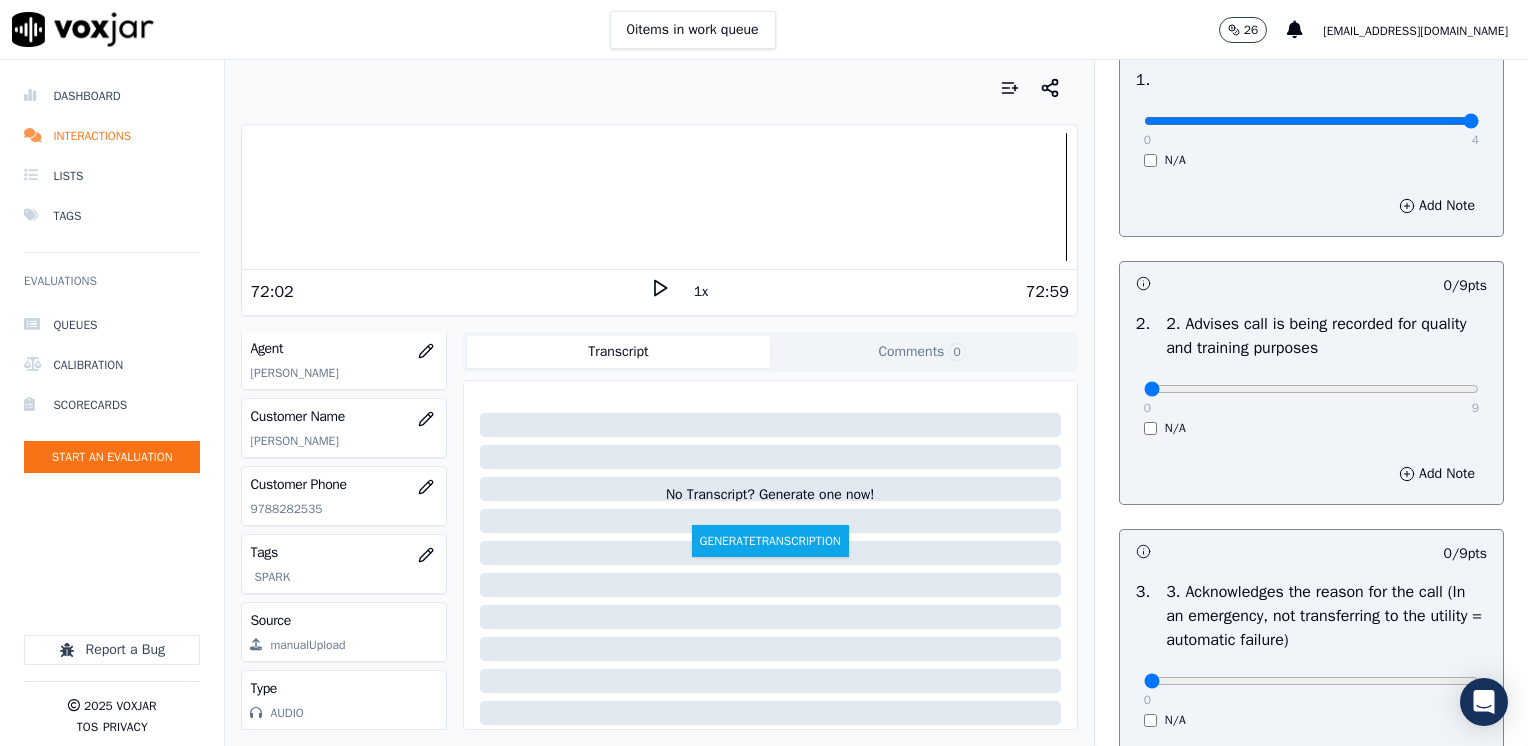 scroll, scrollTop: 400, scrollLeft: 0, axis: vertical 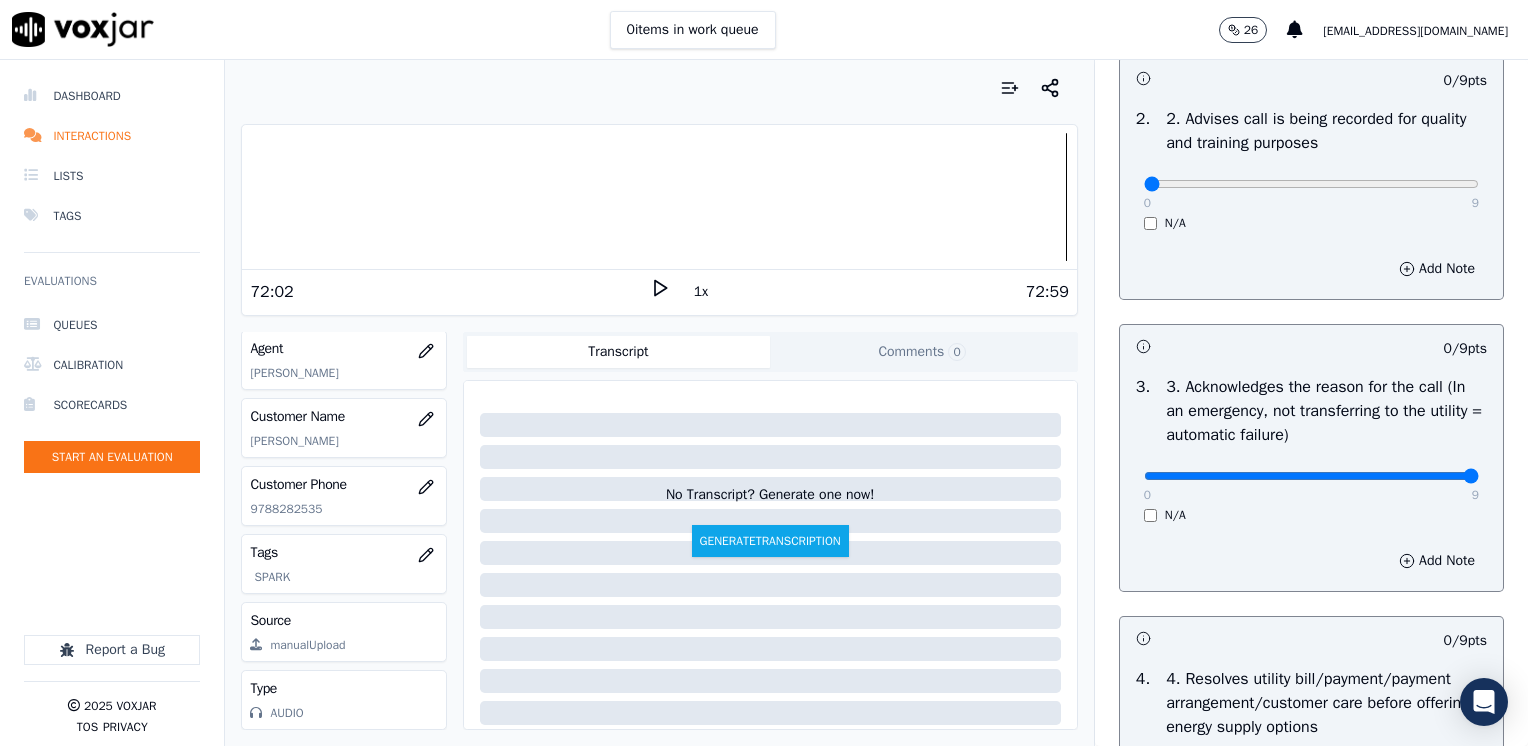 drag, startPoint x: 1124, startPoint y: 480, endPoint x: 1531, endPoint y: 529, distance: 409.93903 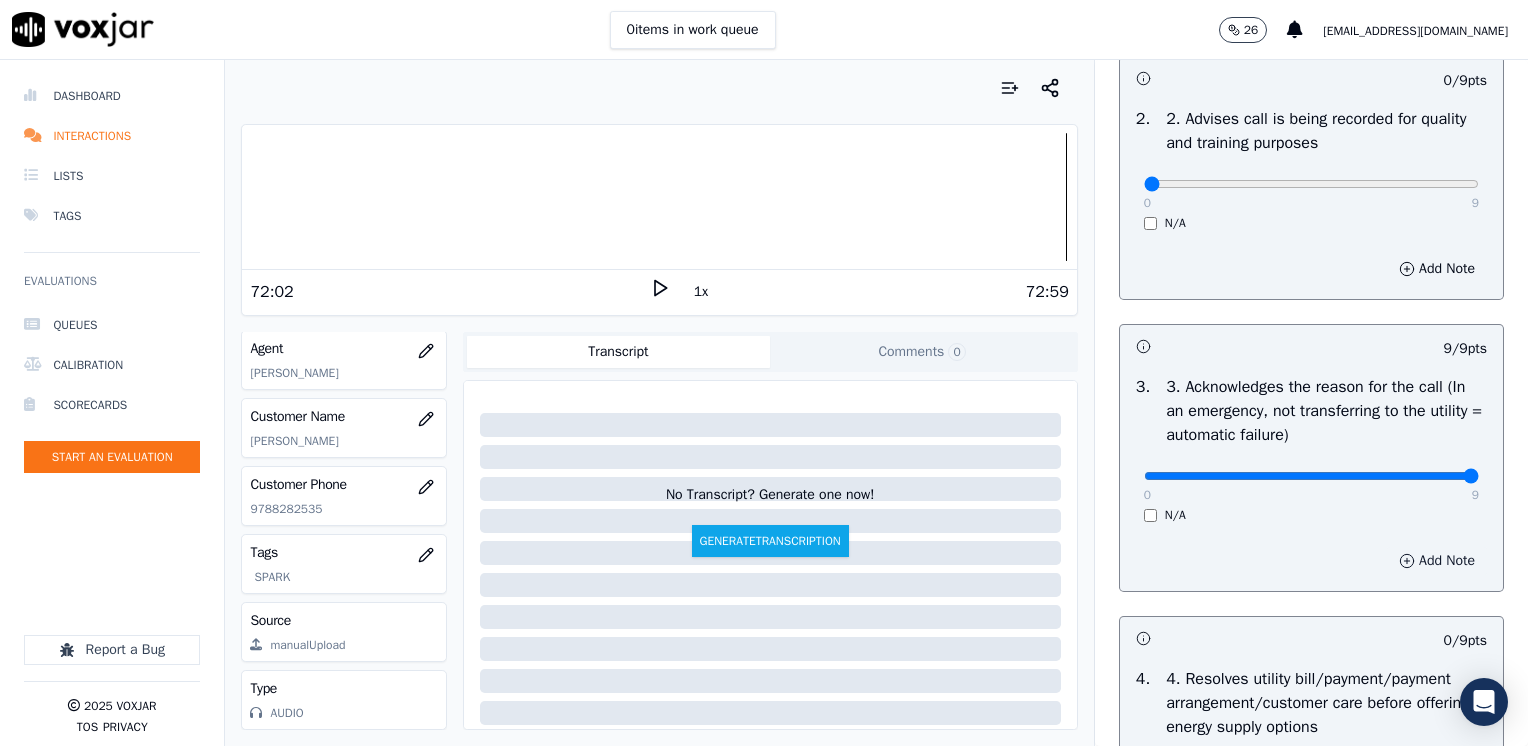 click on "Add Note" at bounding box center [1437, 561] 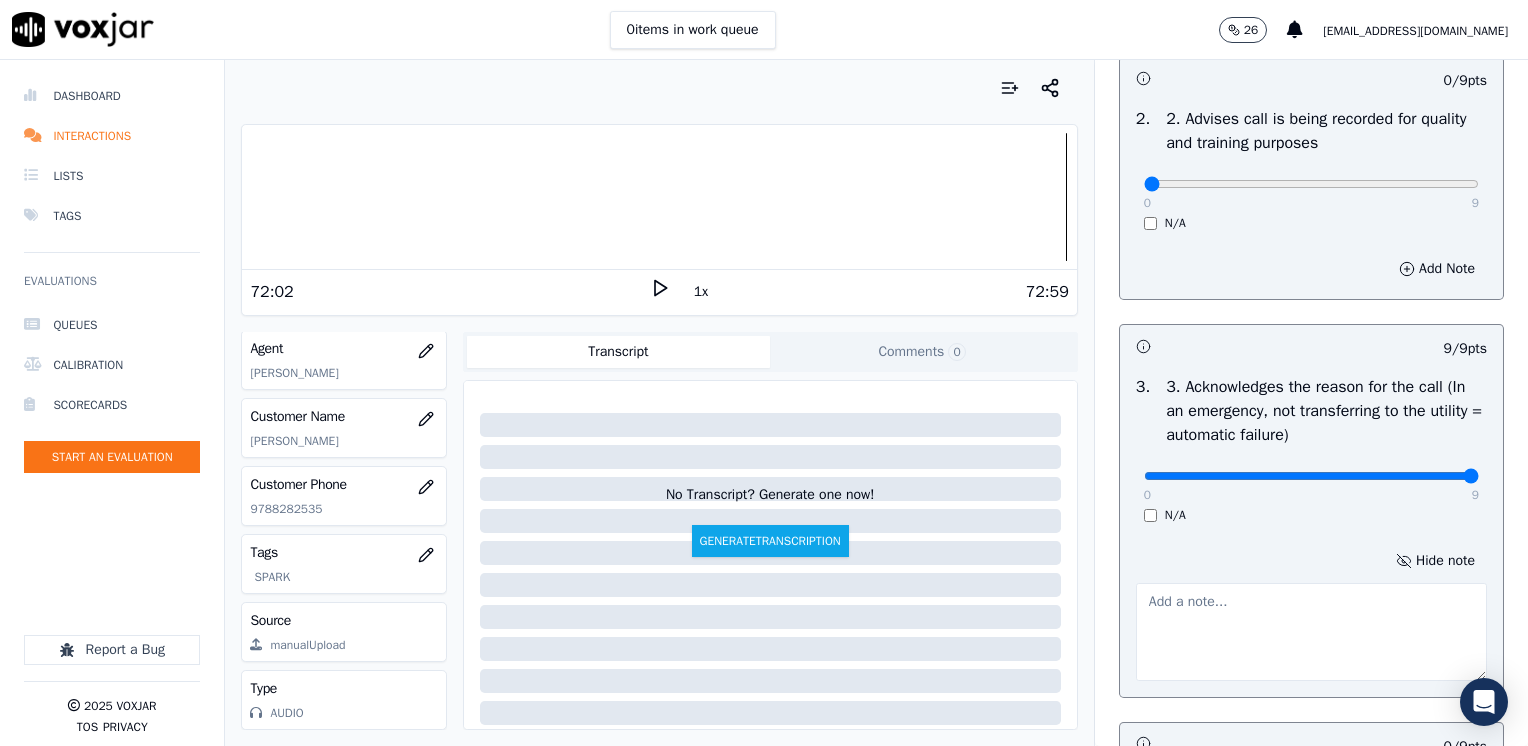 click at bounding box center (1311, 632) 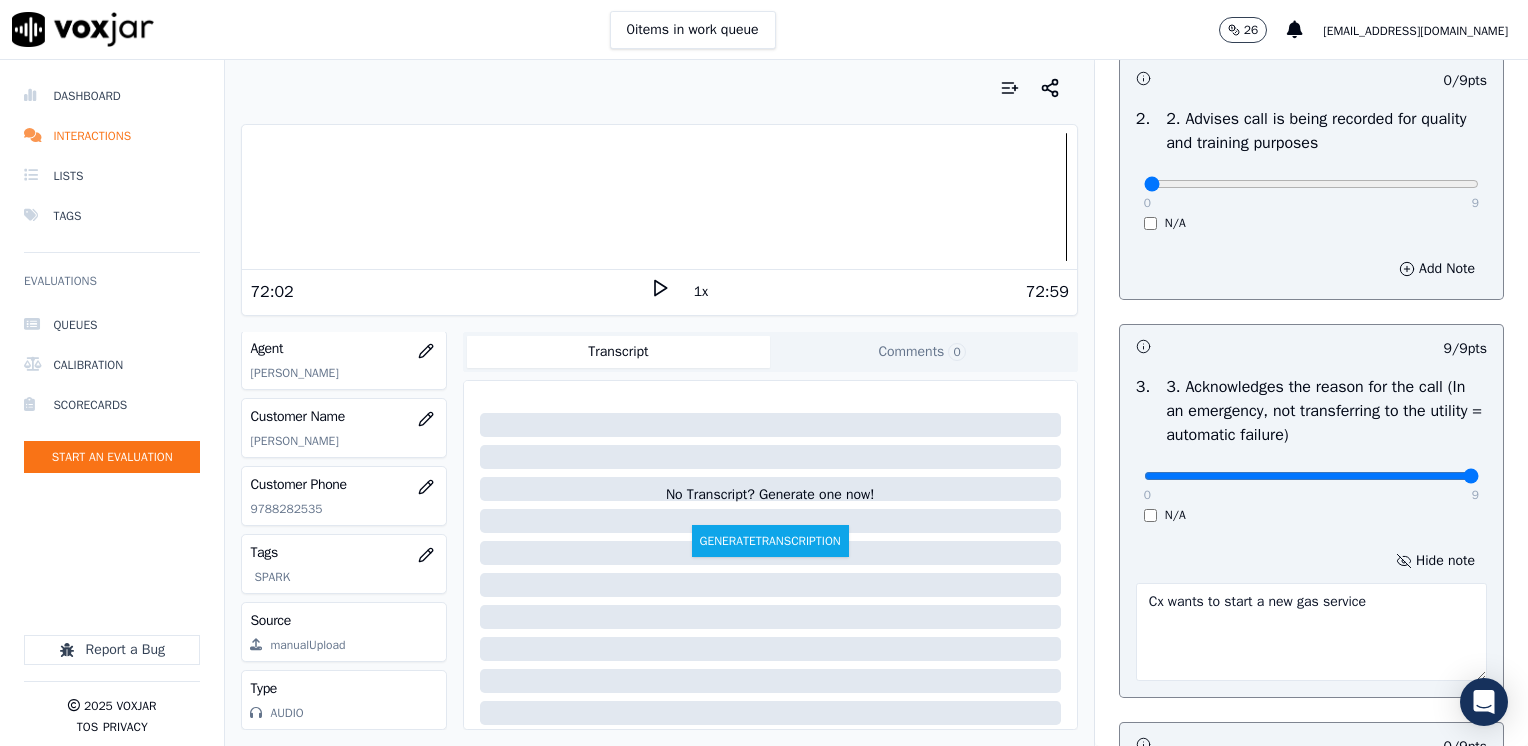 type on "Cx wants to start a new gas service" 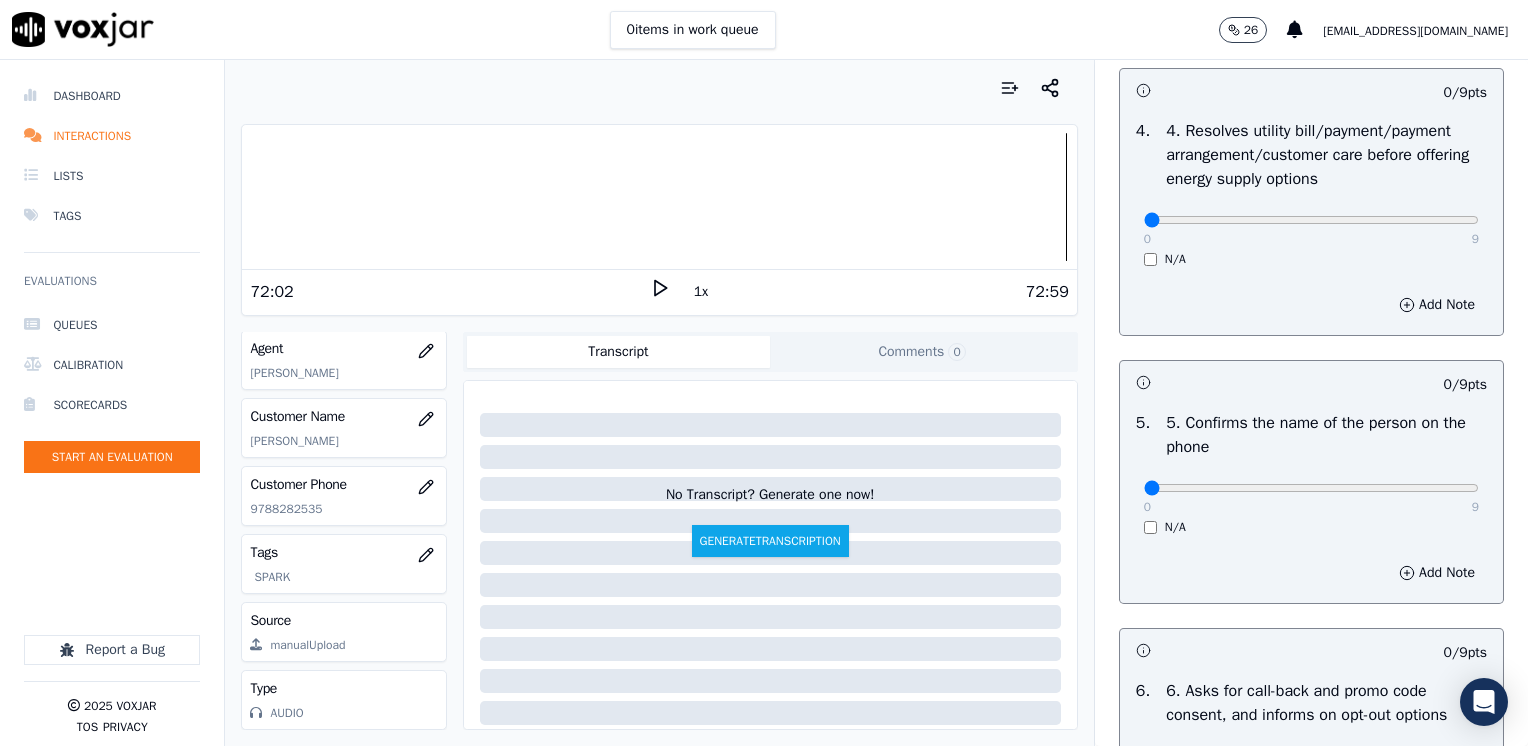 scroll, scrollTop: 1100, scrollLeft: 0, axis: vertical 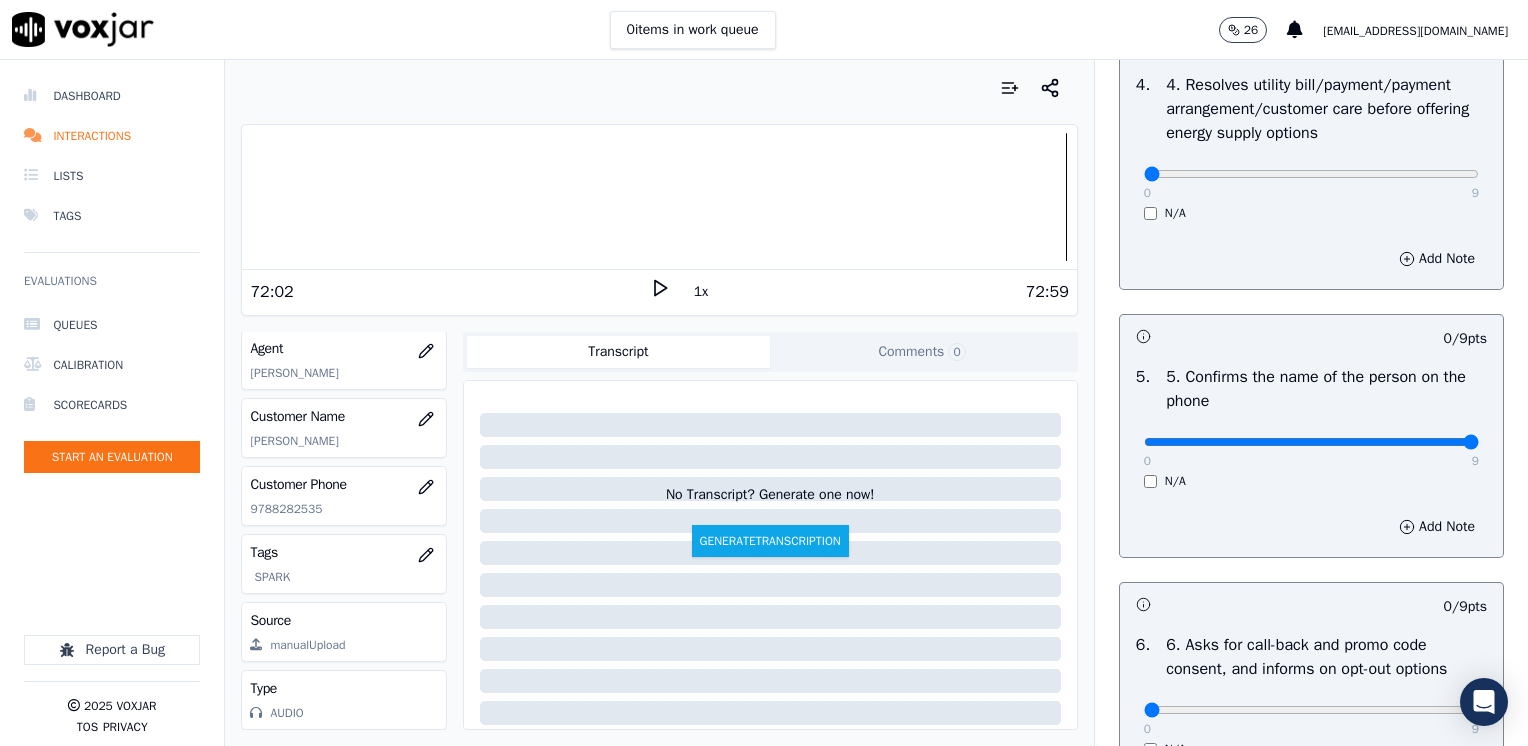drag, startPoint x: 1132, startPoint y: 444, endPoint x: 1531, endPoint y: 427, distance: 399.362 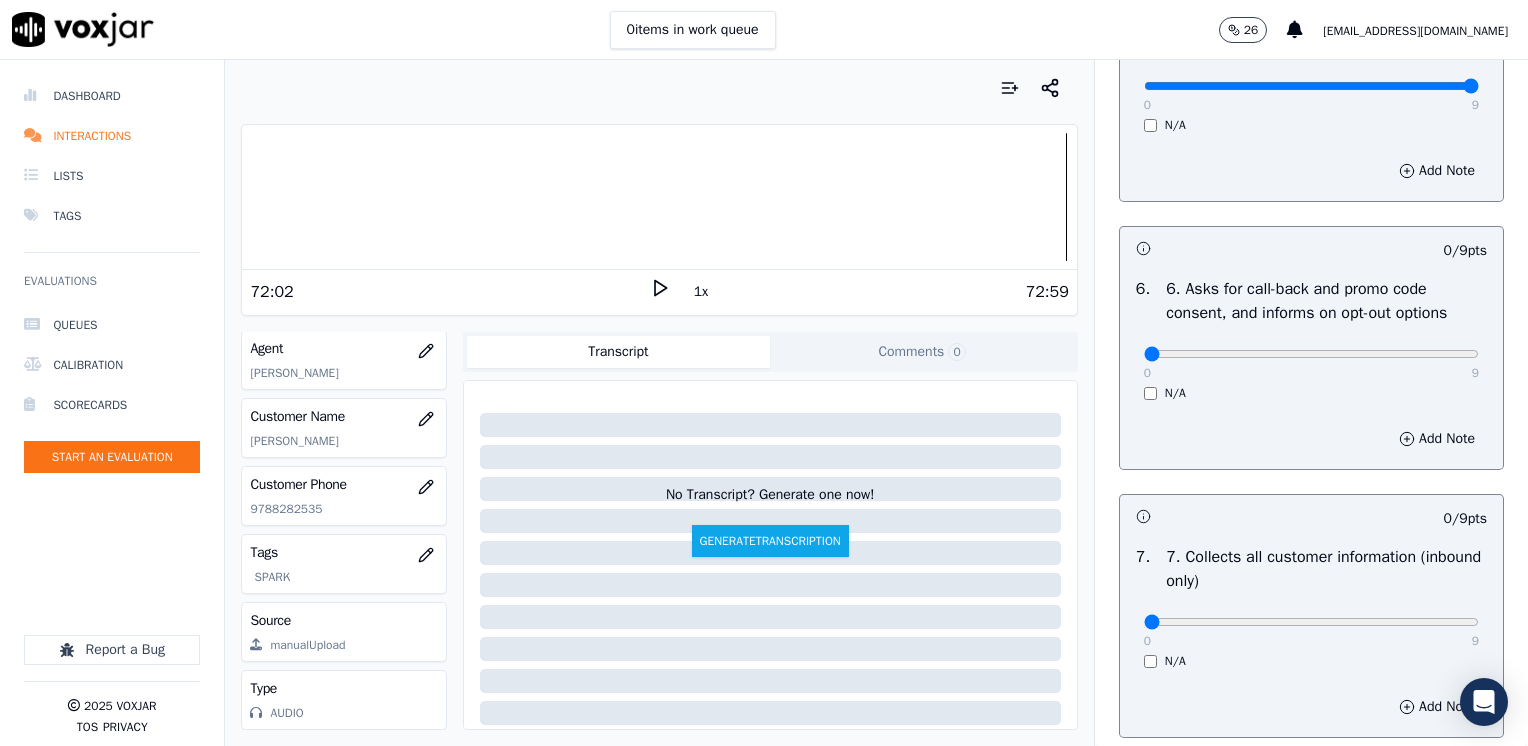 scroll, scrollTop: 1500, scrollLeft: 0, axis: vertical 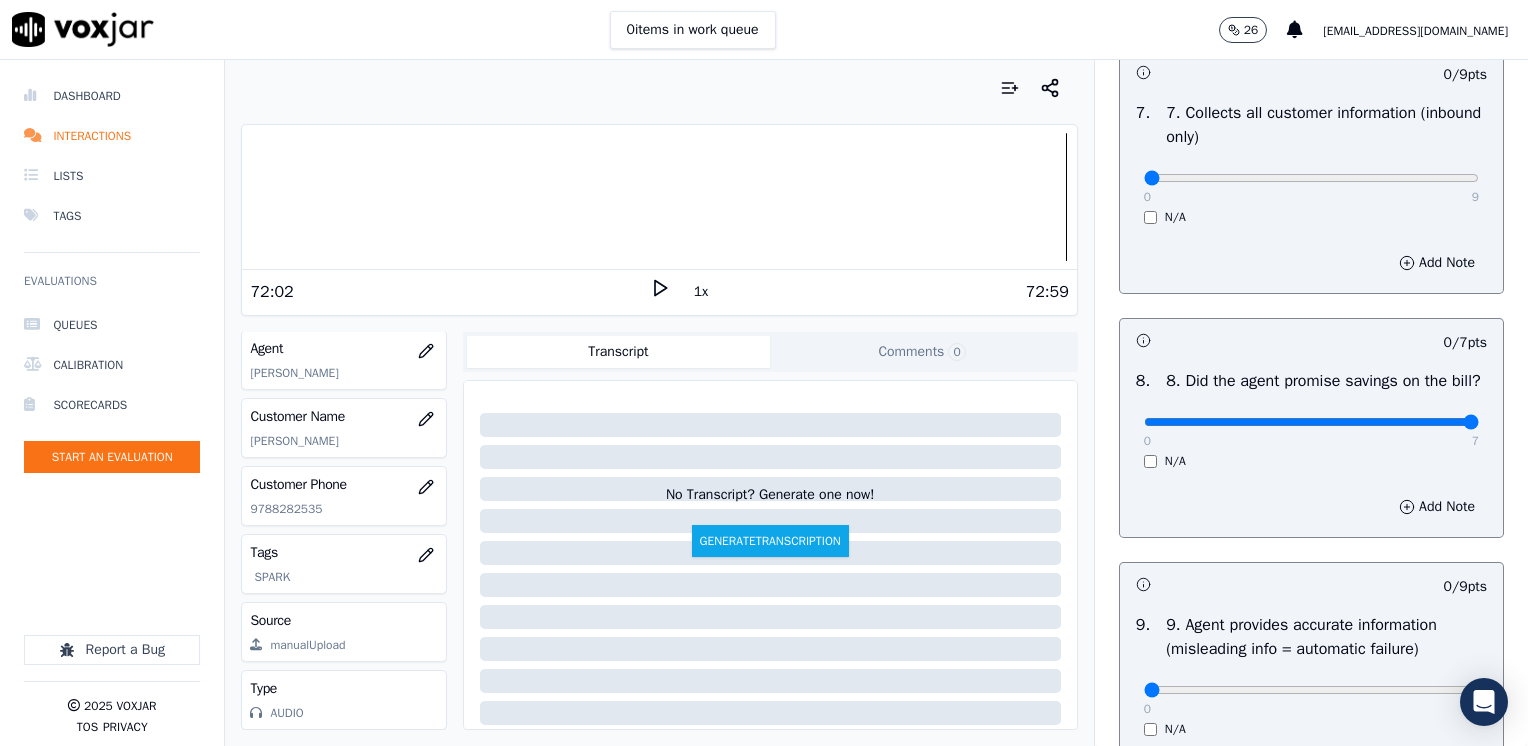 drag, startPoint x: 1128, startPoint y: 441, endPoint x: 1531, endPoint y: 441, distance: 403 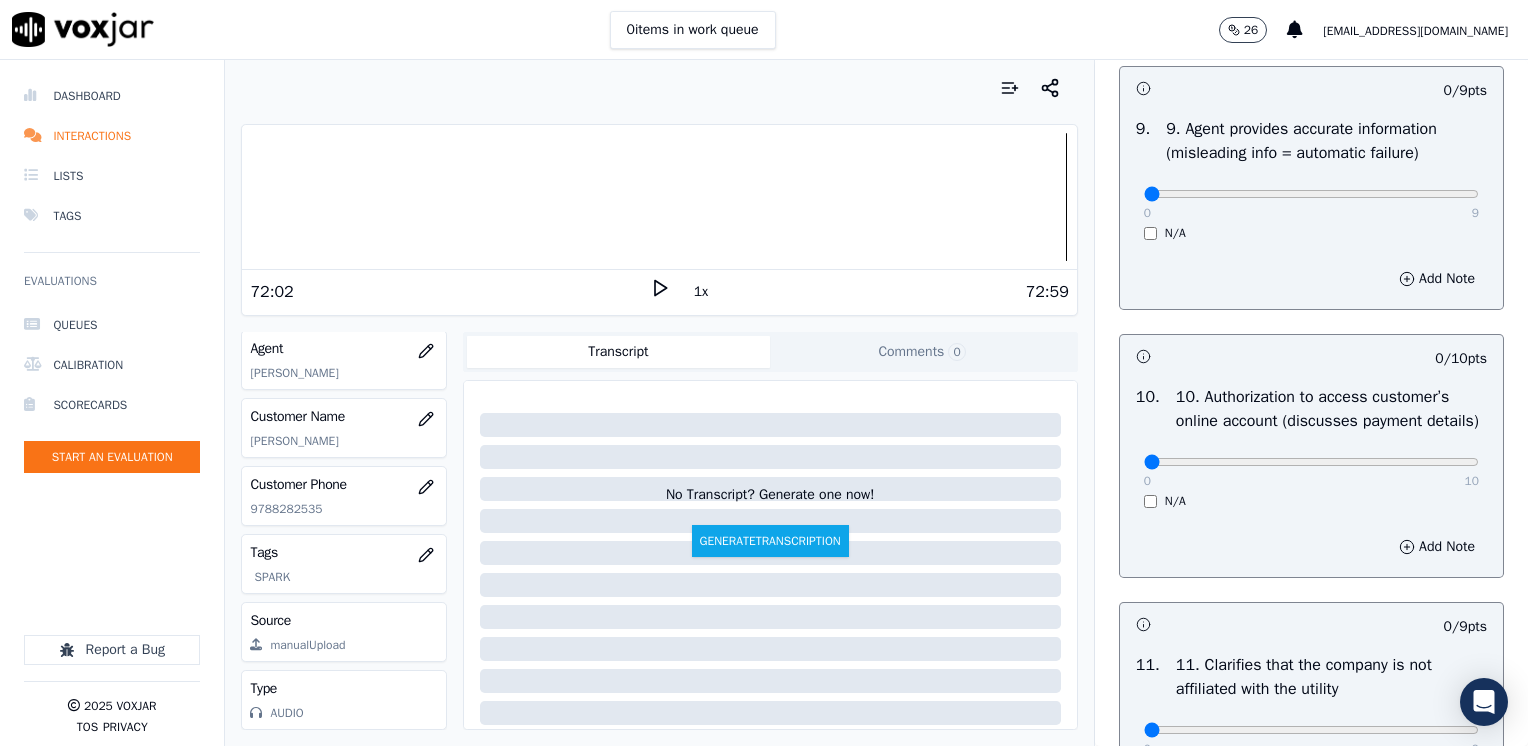 scroll, scrollTop: 2400, scrollLeft: 0, axis: vertical 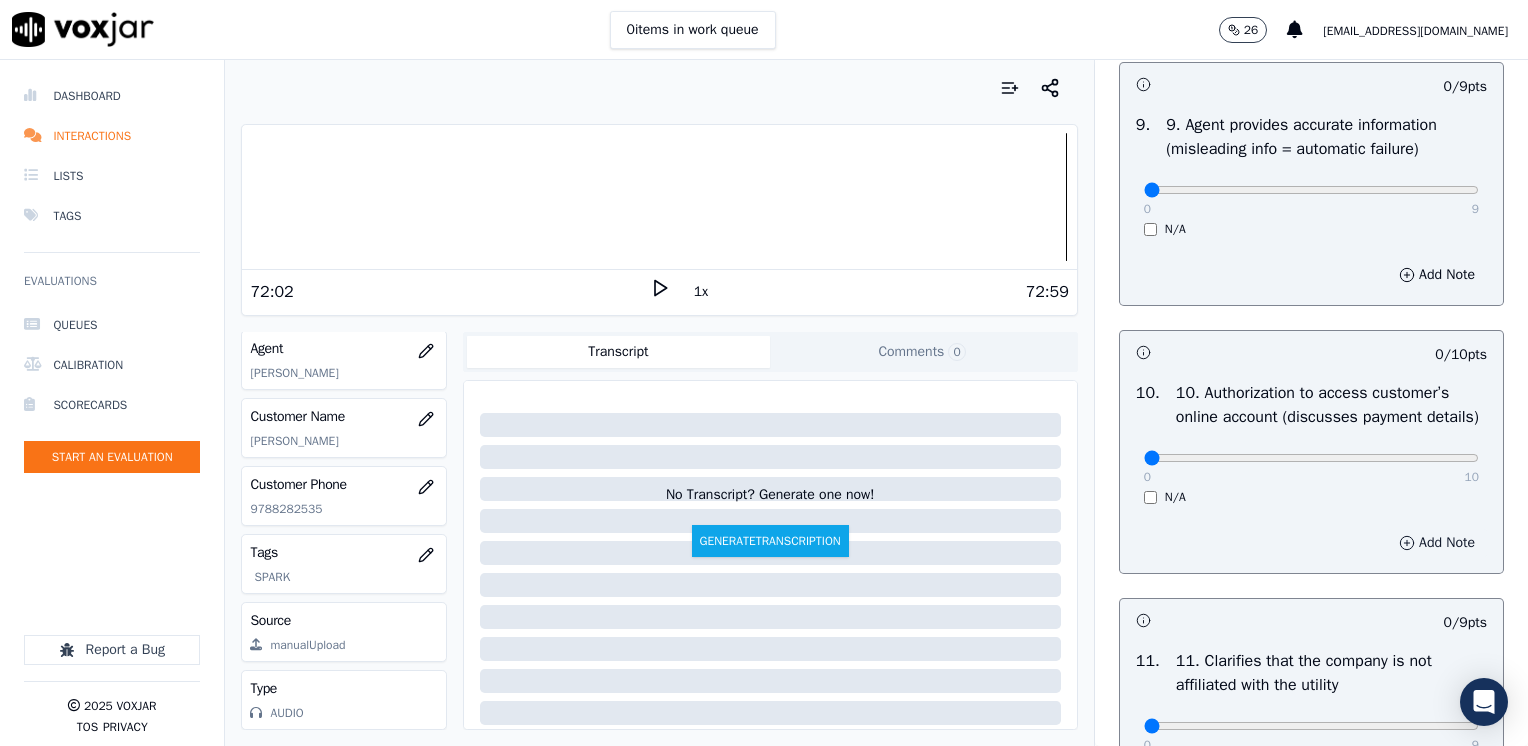 click on "Add Note" at bounding box center (1437, 543) 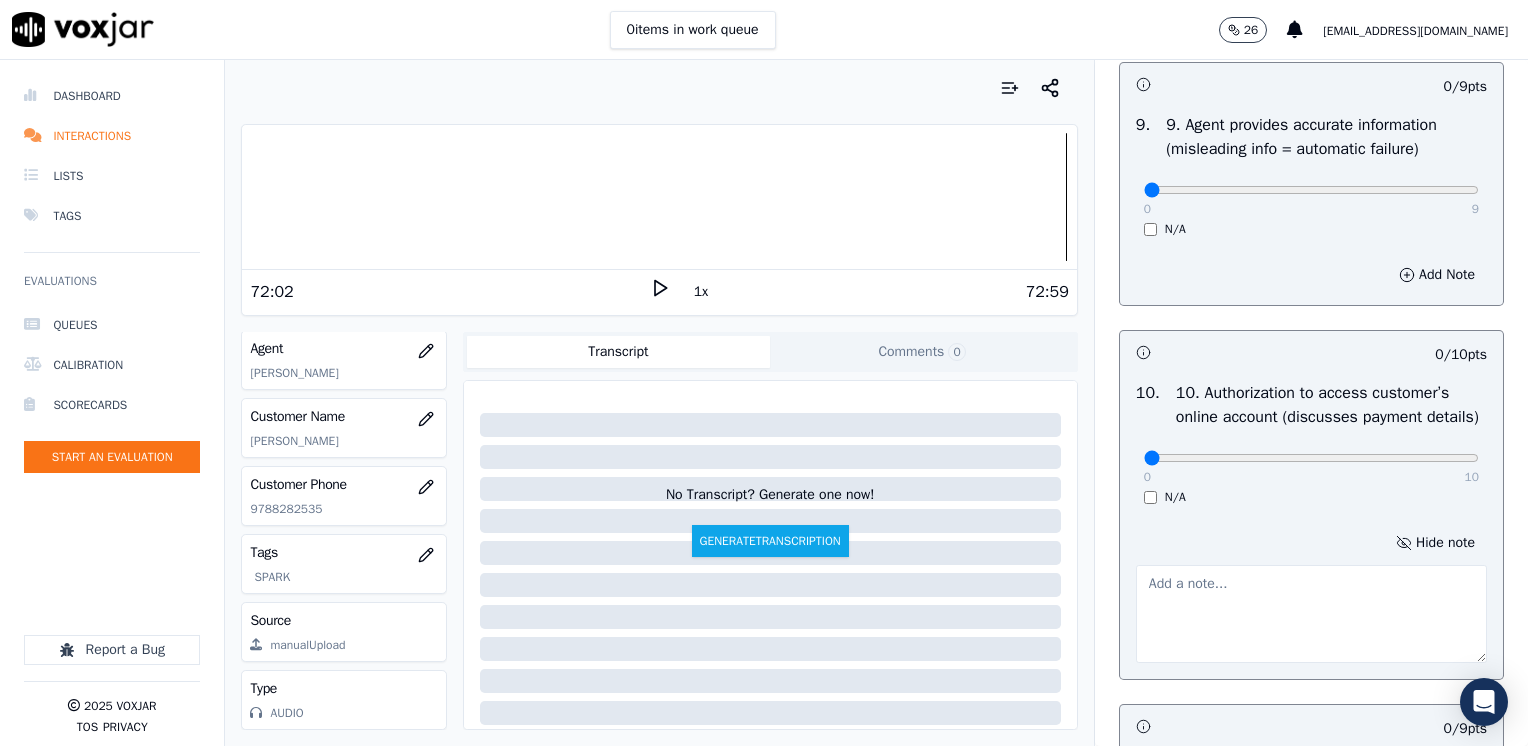click at bounding box center (1311, 614) 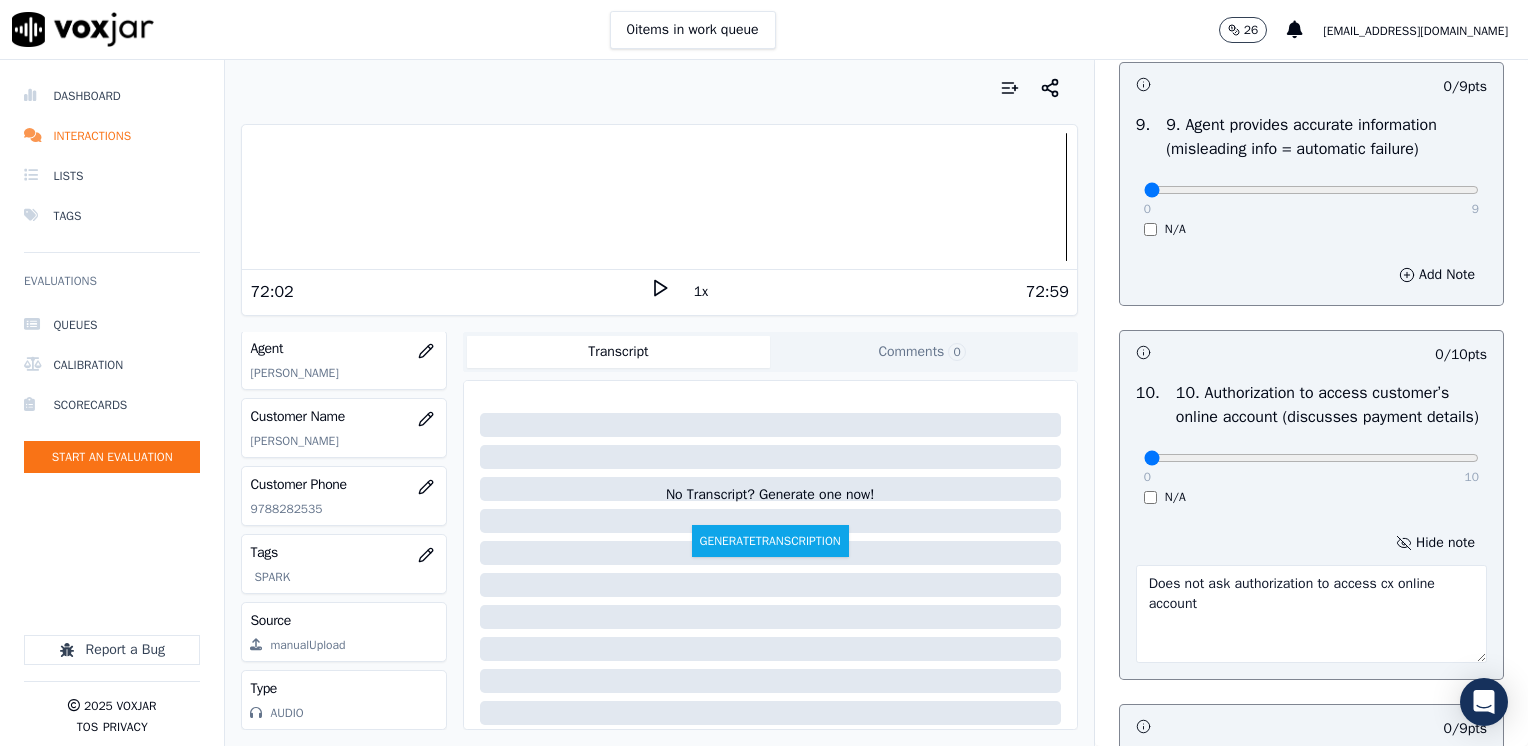 scroll, scrollTop: 2800, scrollLeft: 0, axis: vertical 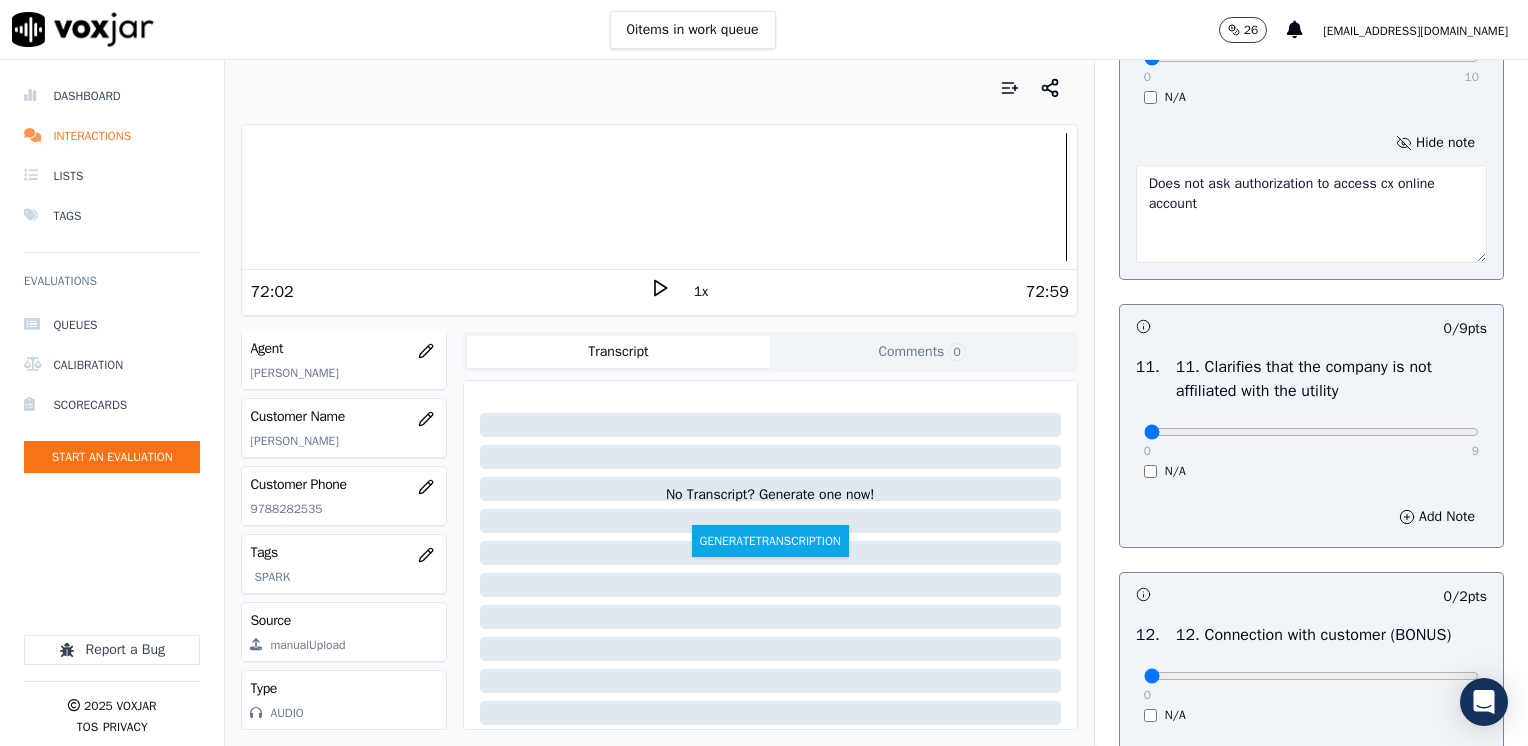 type on "Does not ask authorization to access cx online account" 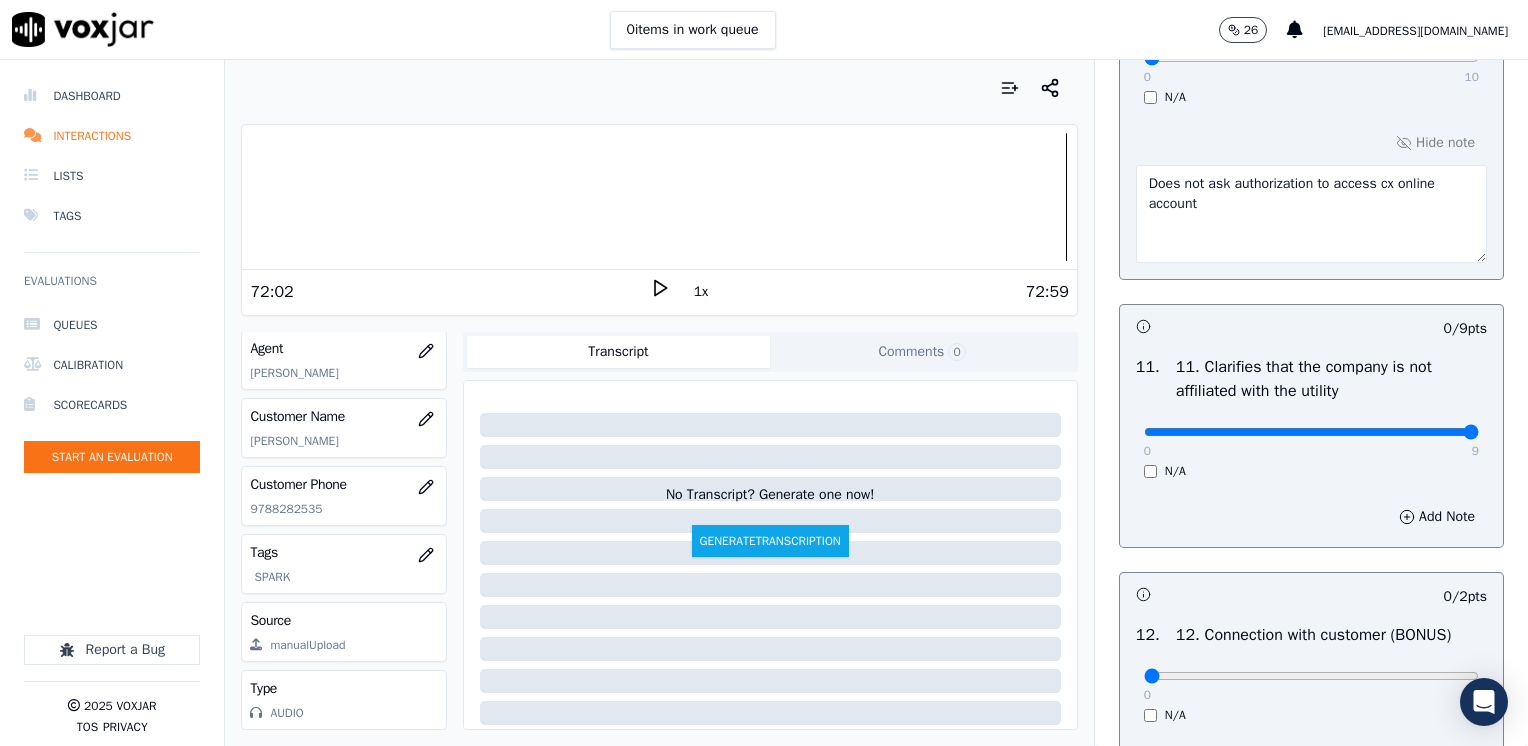 drag, startPoint x: 1132, startPoint y: 470, endPoint x: 1531, endPoint y: 470, distance: 399 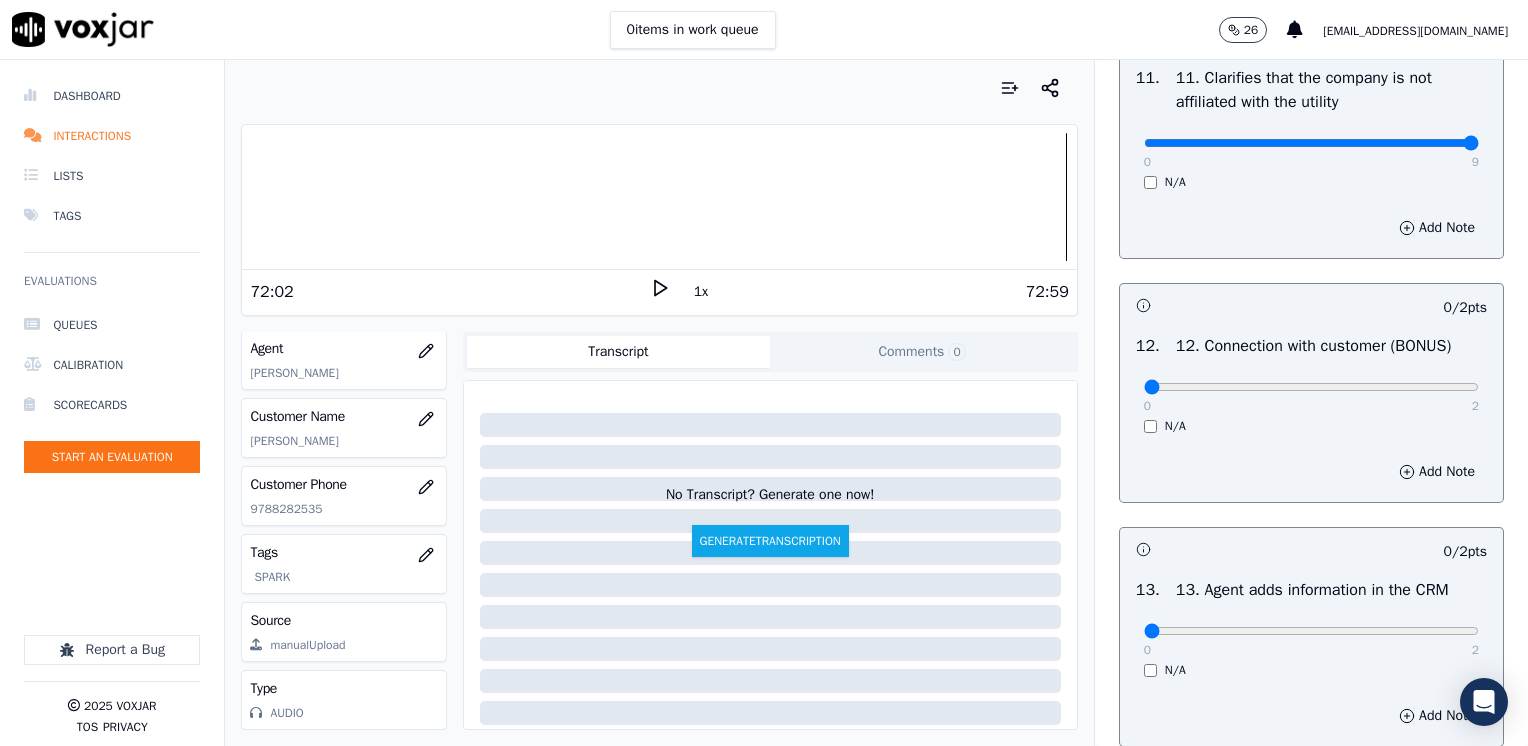 scroll, scrollTop: 3100, scrollLeft: 0, axis: vertical 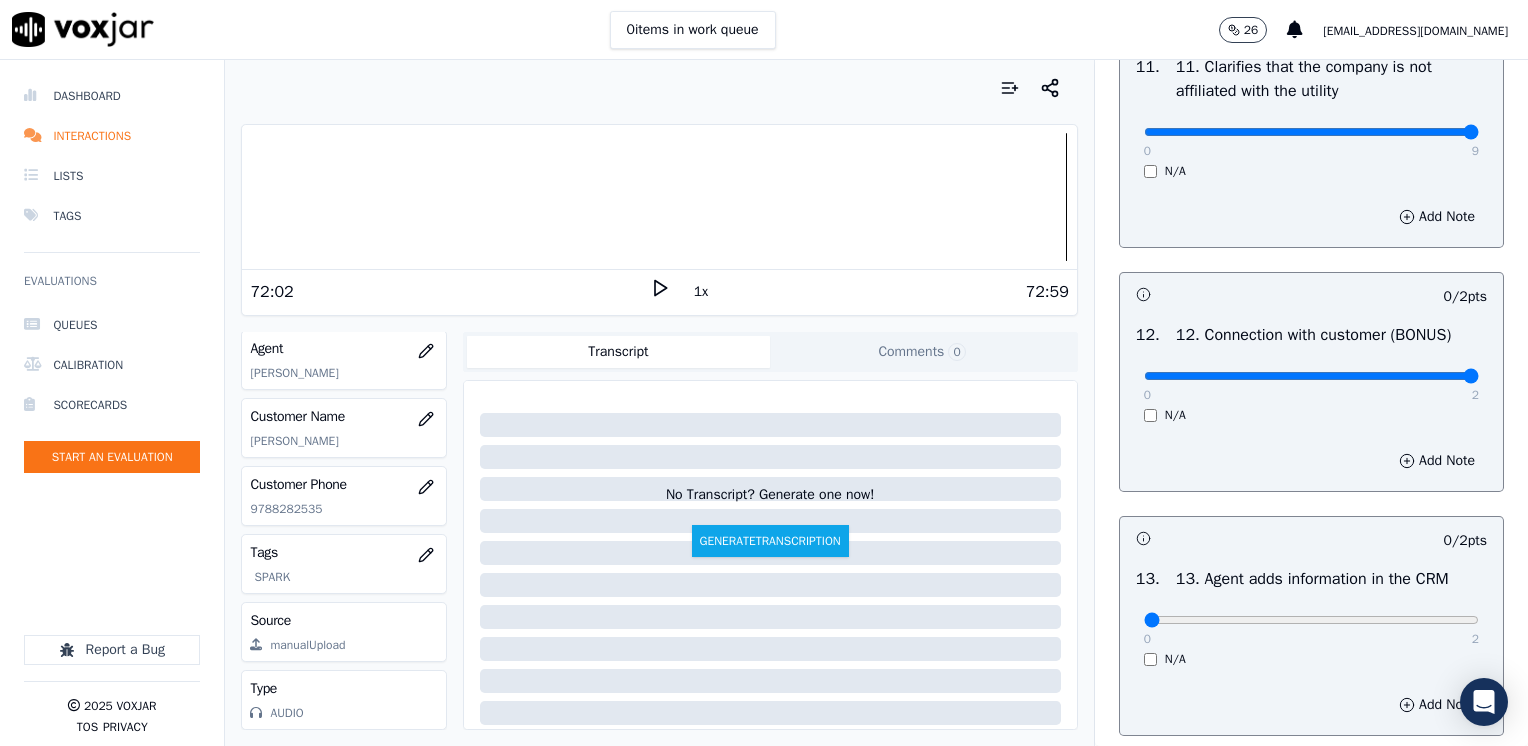 drag, startPoint x: 1135, startPoint y: 418, endPoint x: 1531, endPoint y: 450, distance: 397.29083 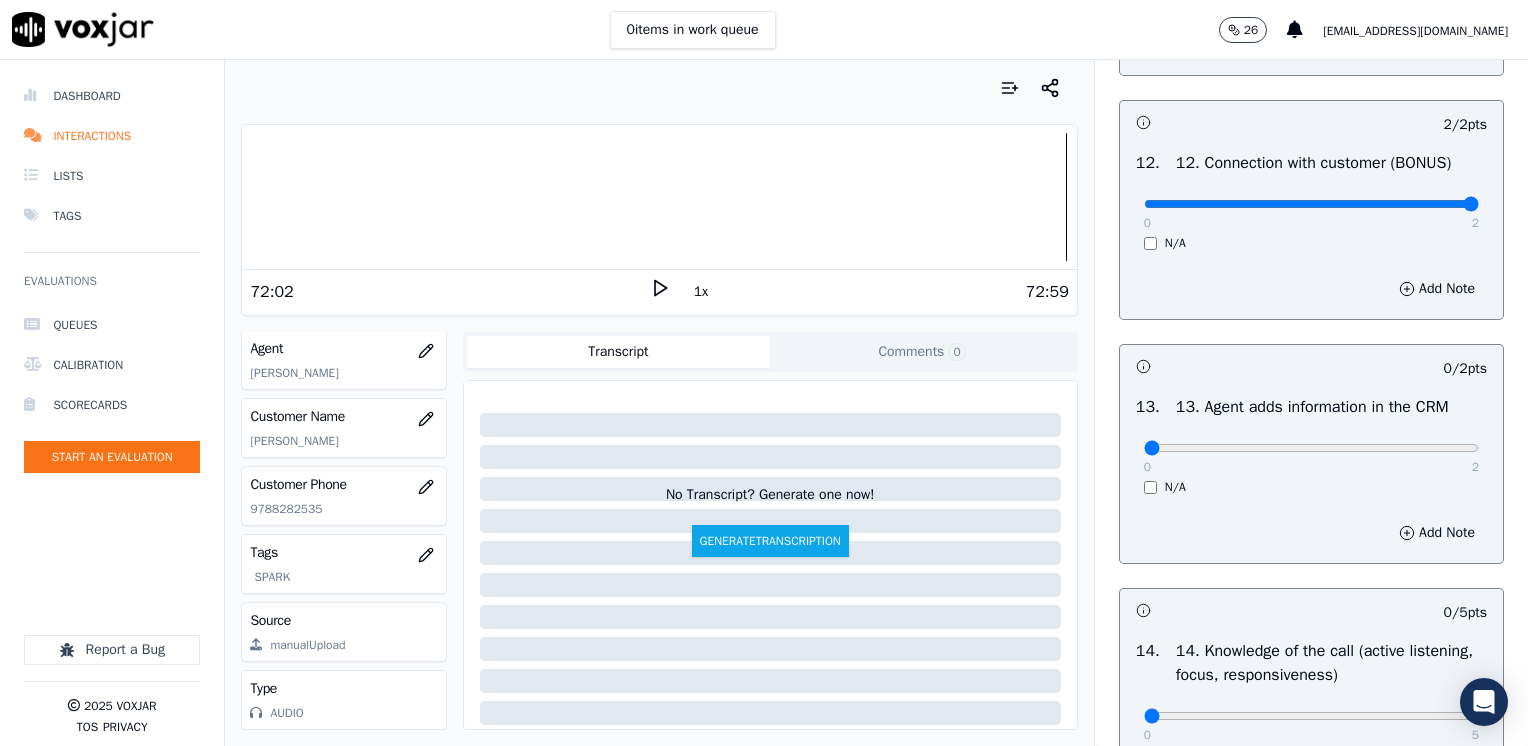 scroll, scrollTop: 3400, scrollLeft: 0, axis: vertical 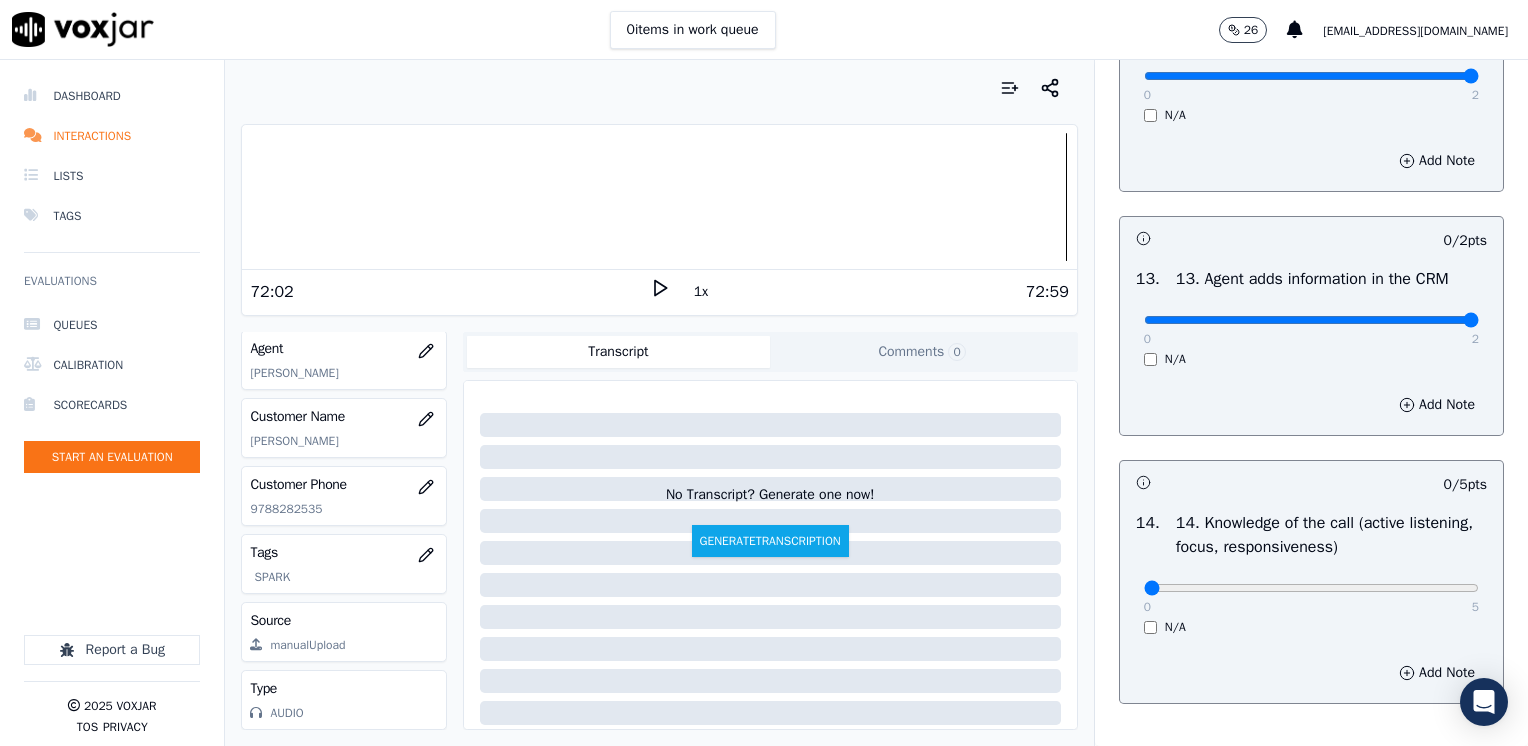 drag, startPoint x: 1143, startPoint y: 358, endPoint x: 1357, endPoint y: 173, distance: 282.87982 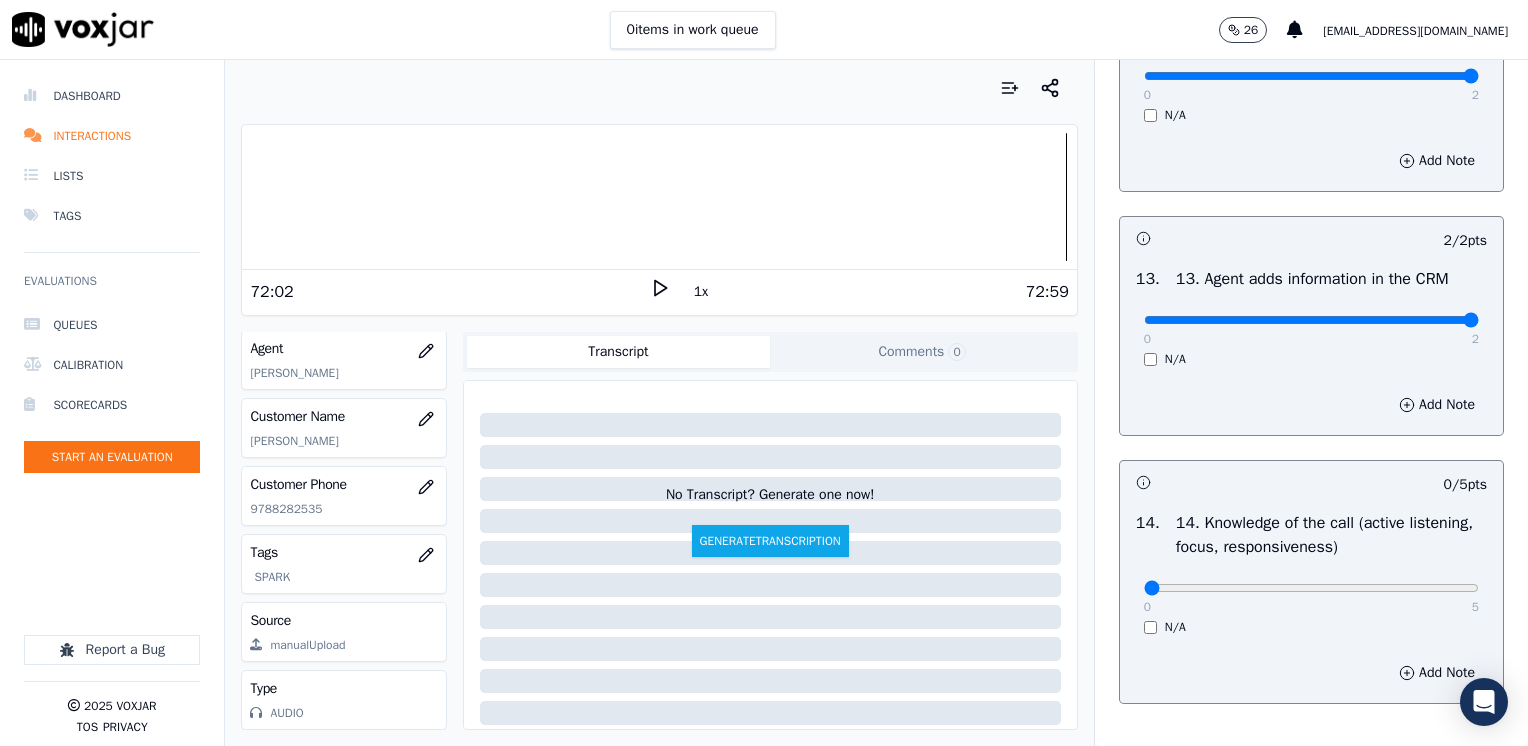 scroll, scrollTop: 3564, scrollLeft: 0, axis: vertical 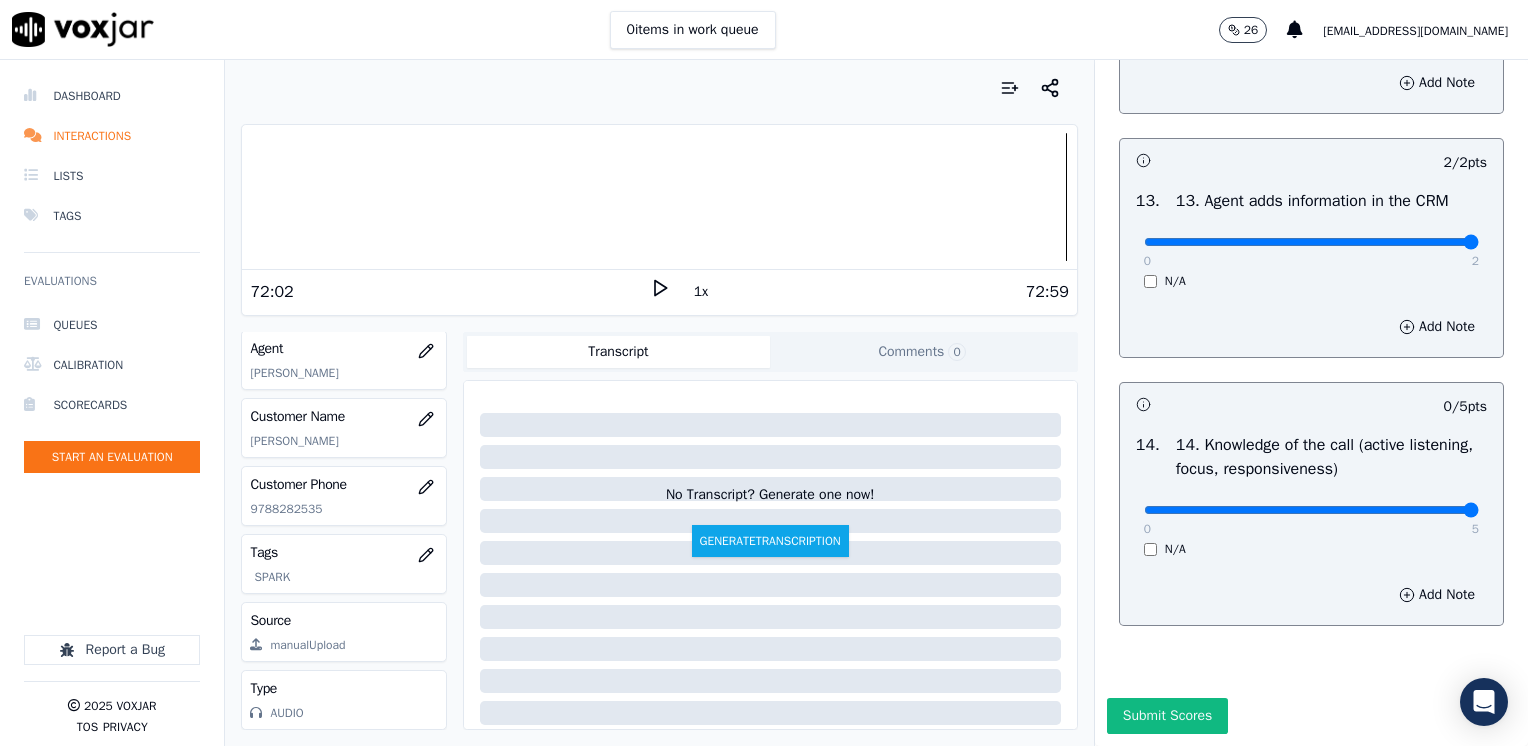 drag, startPoint x: 1132, startPoint y: 462, endPoint x: 1531, endPoint y: 464, distance: 399.005 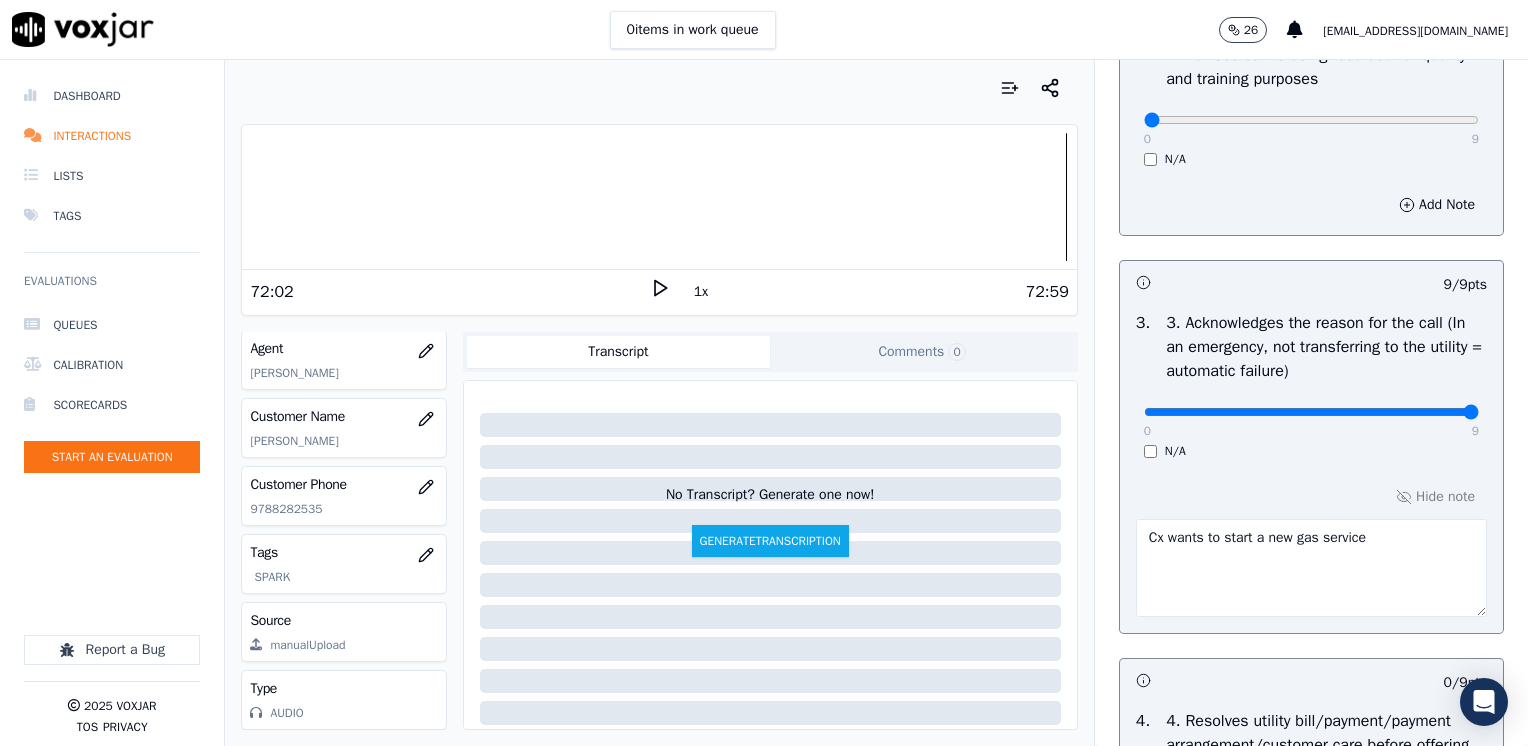 scroll, scrollTop: 764, scrollLeft: 0, axis: vertical 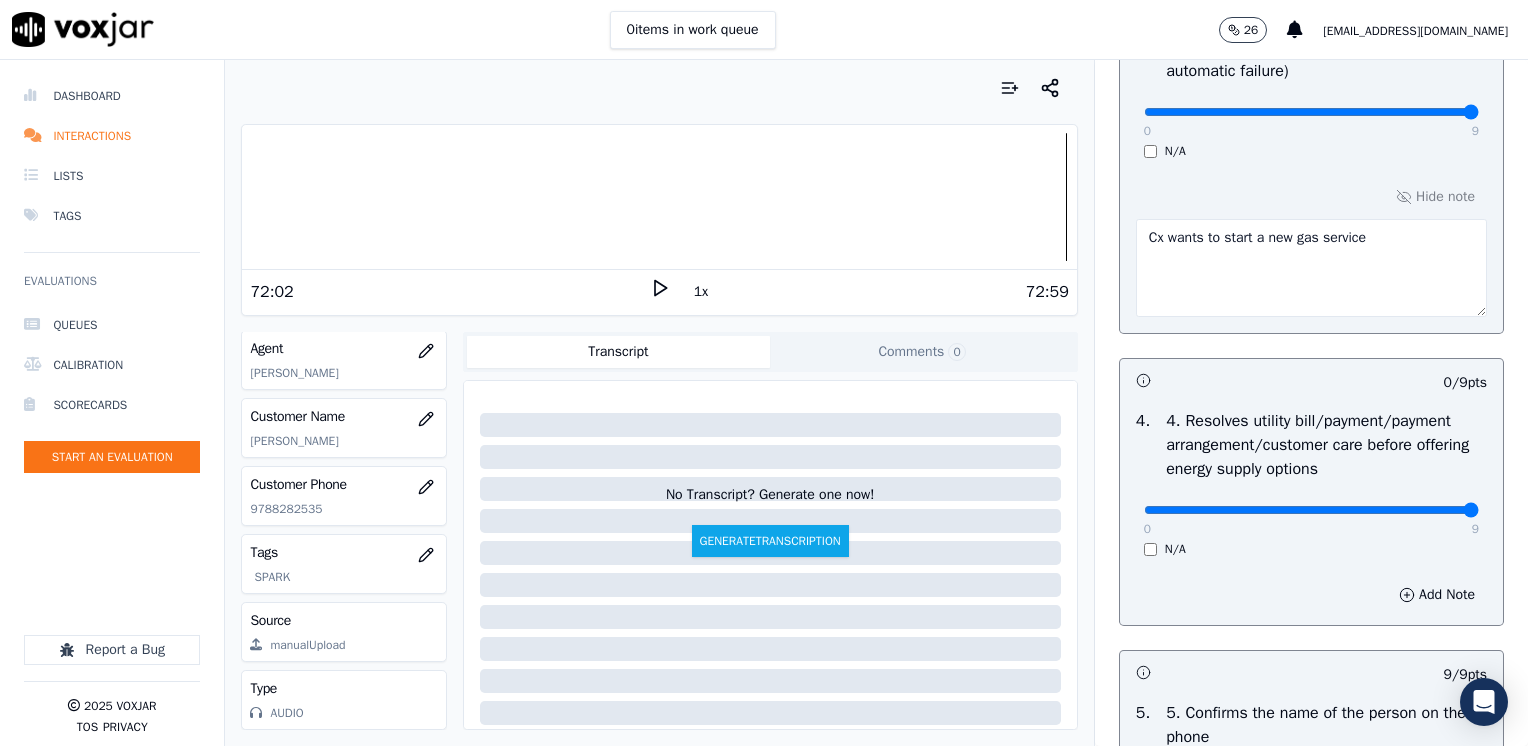 drag, startPoint x: 1132, startPoint y: 510, endPoint x: 1527, endPoint y: 508, distance: 395.00507 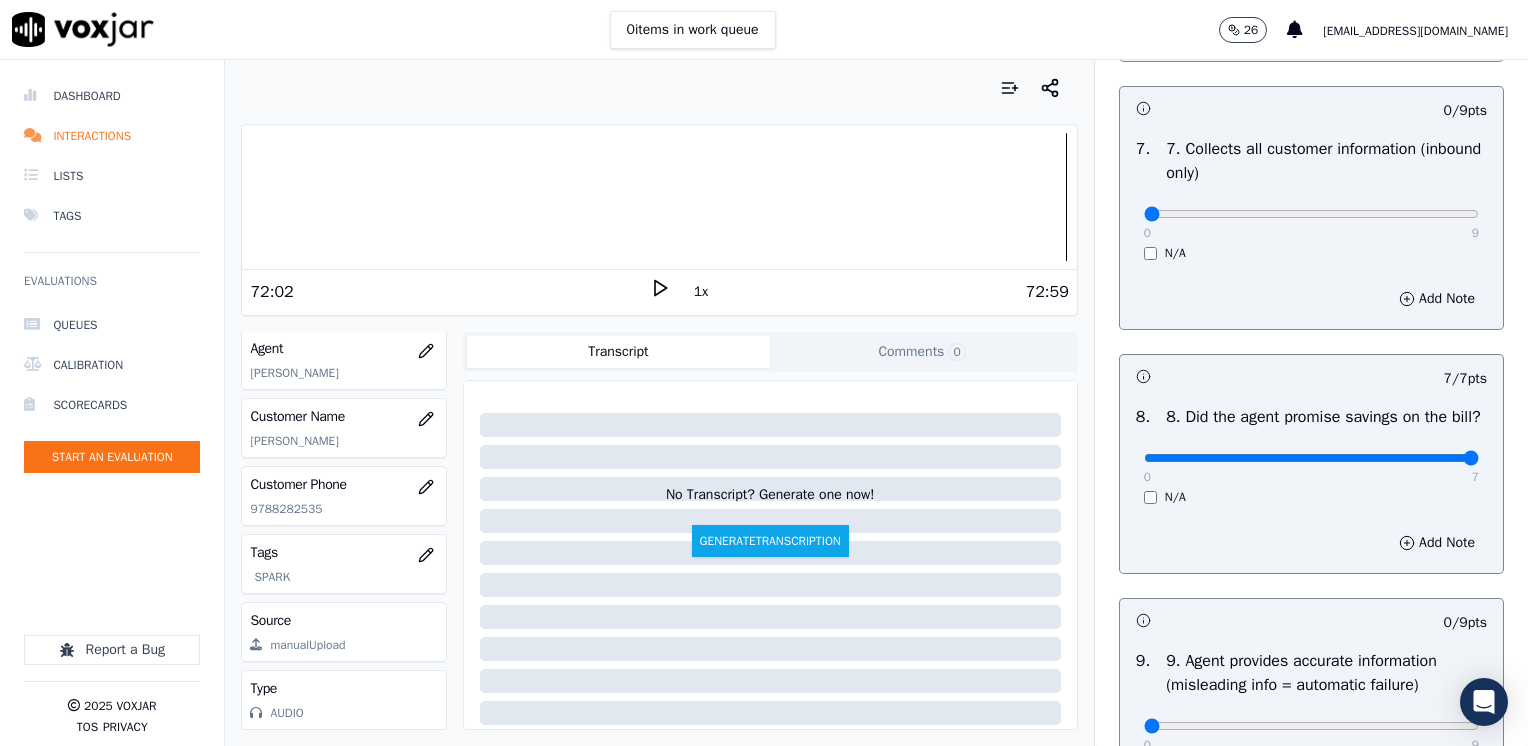 scroll, scrollTop: 2164, scrollLeft: 0, axis: vertical 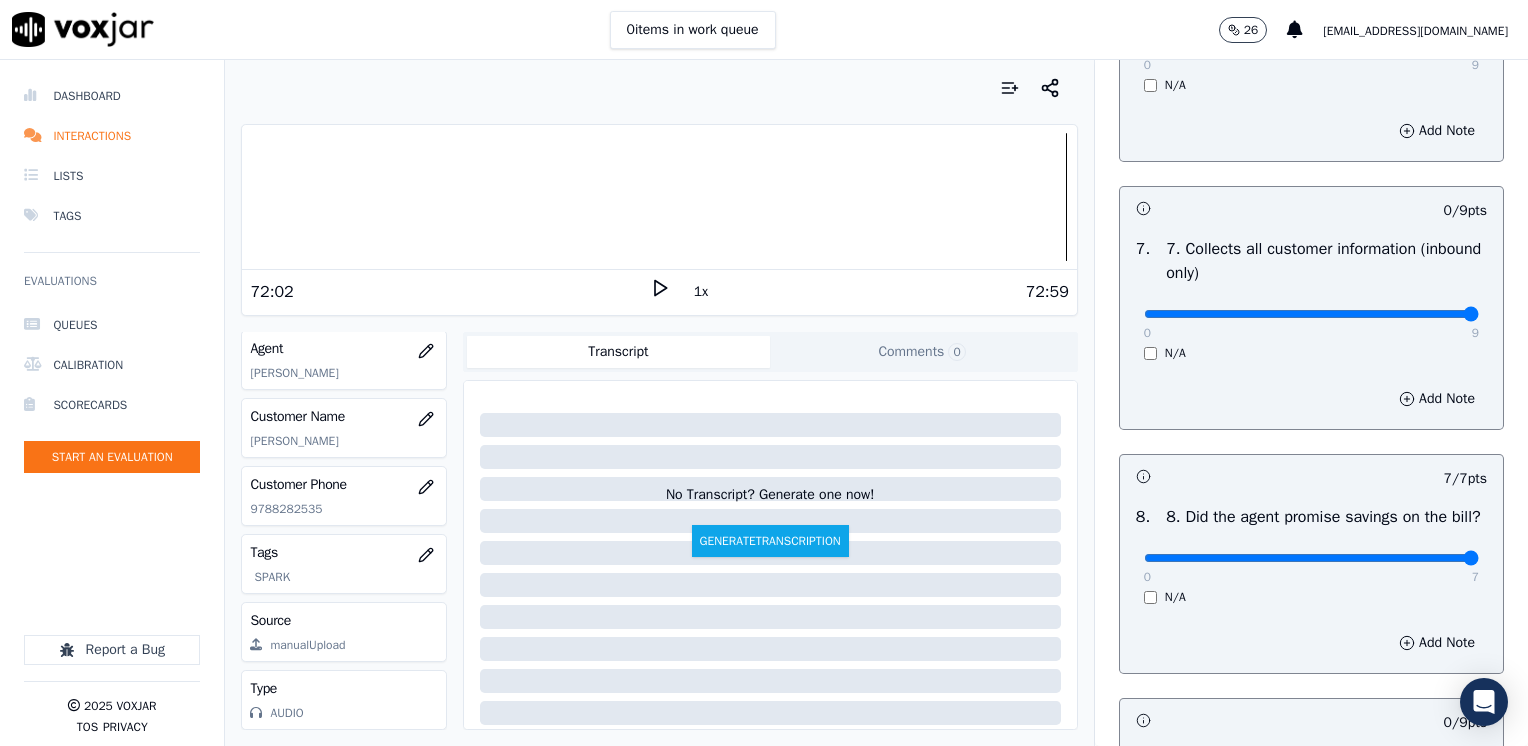 drag, startPoint x: 1133, startPoint y: 309, endPoint x: 1531, endPoint y: 316, distance: 398.06155 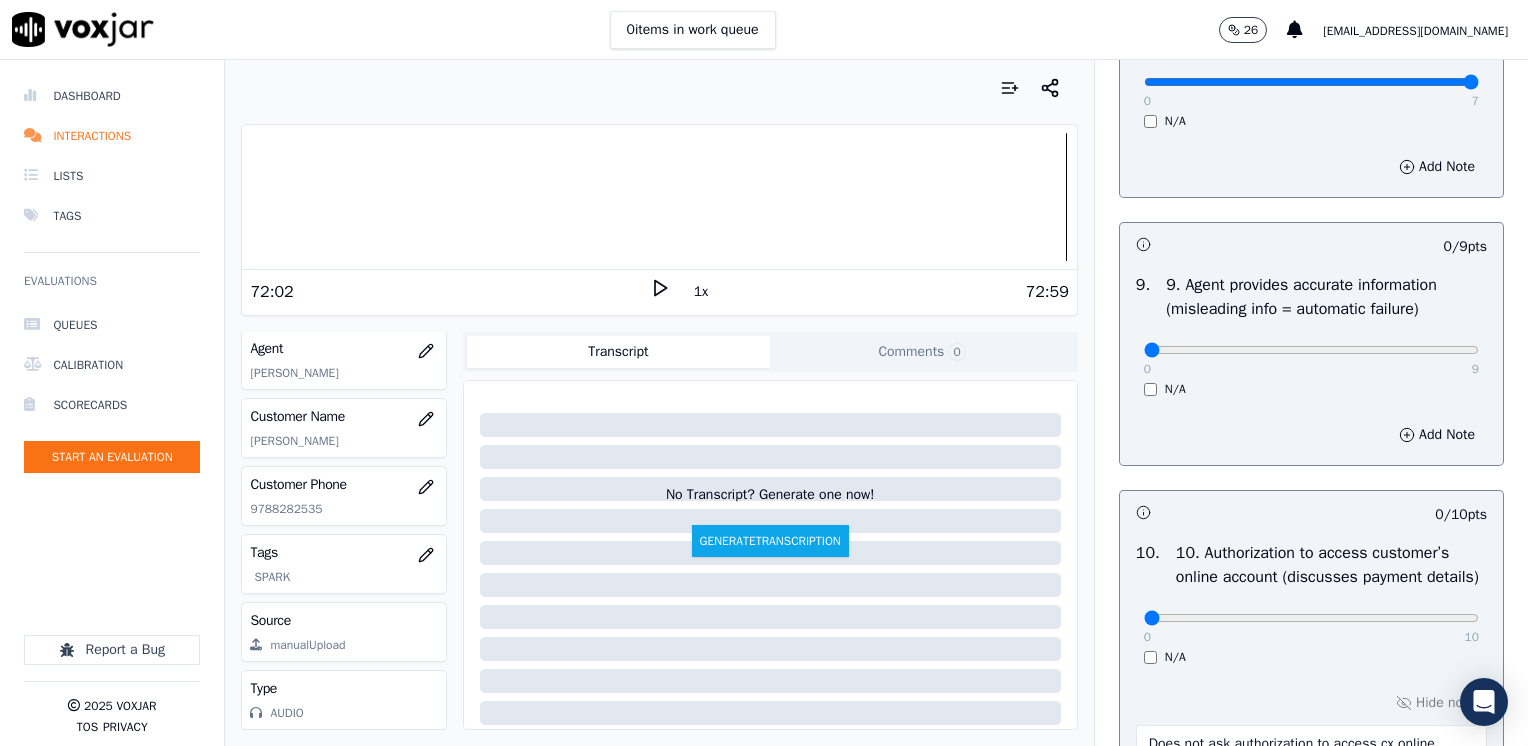 scroll, scrollTop: 2464, scrollLeft: 0, axis: vertical 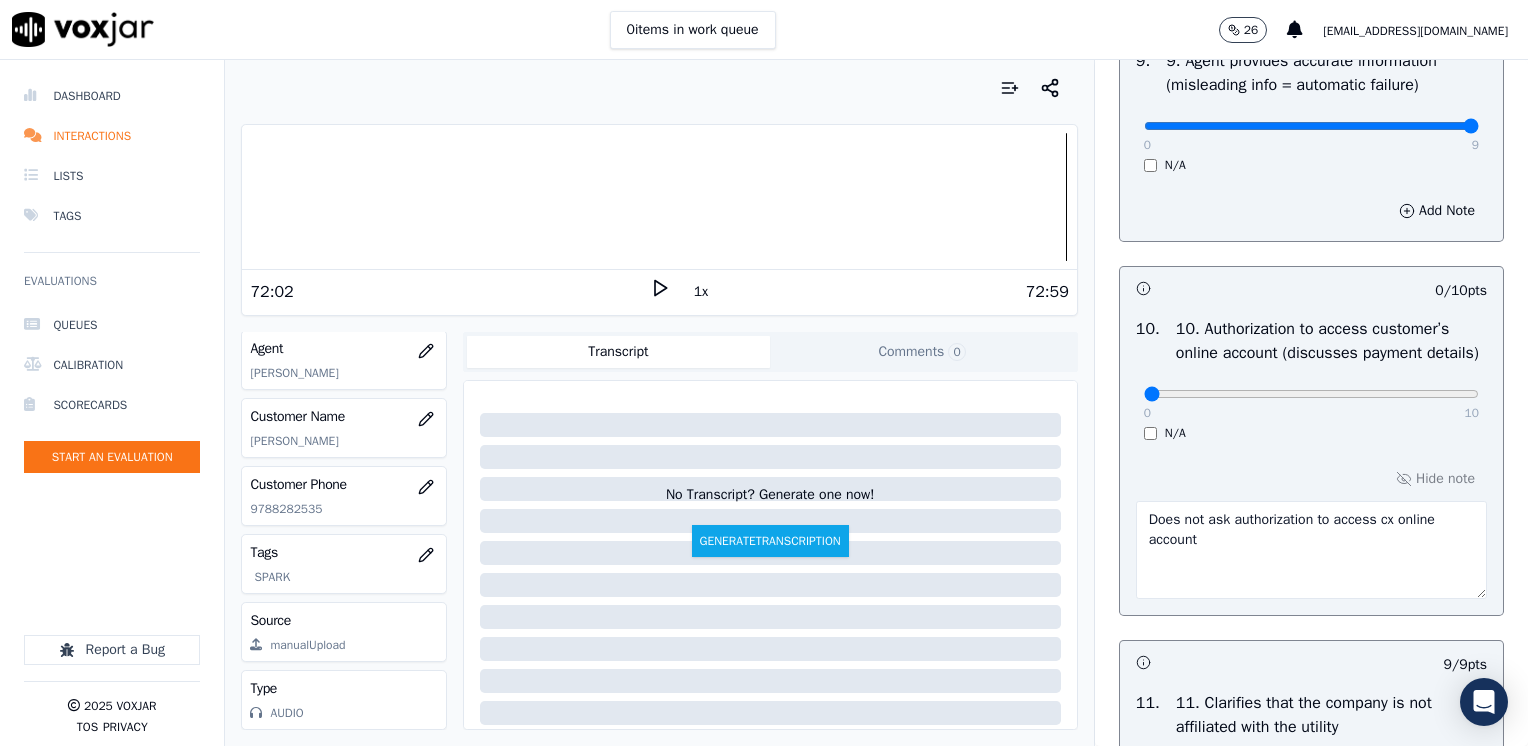 drag, startPoint x: 1135, startPoint y: 150, endPoint x: 1531, endPoint y: 165, distance: 396.284 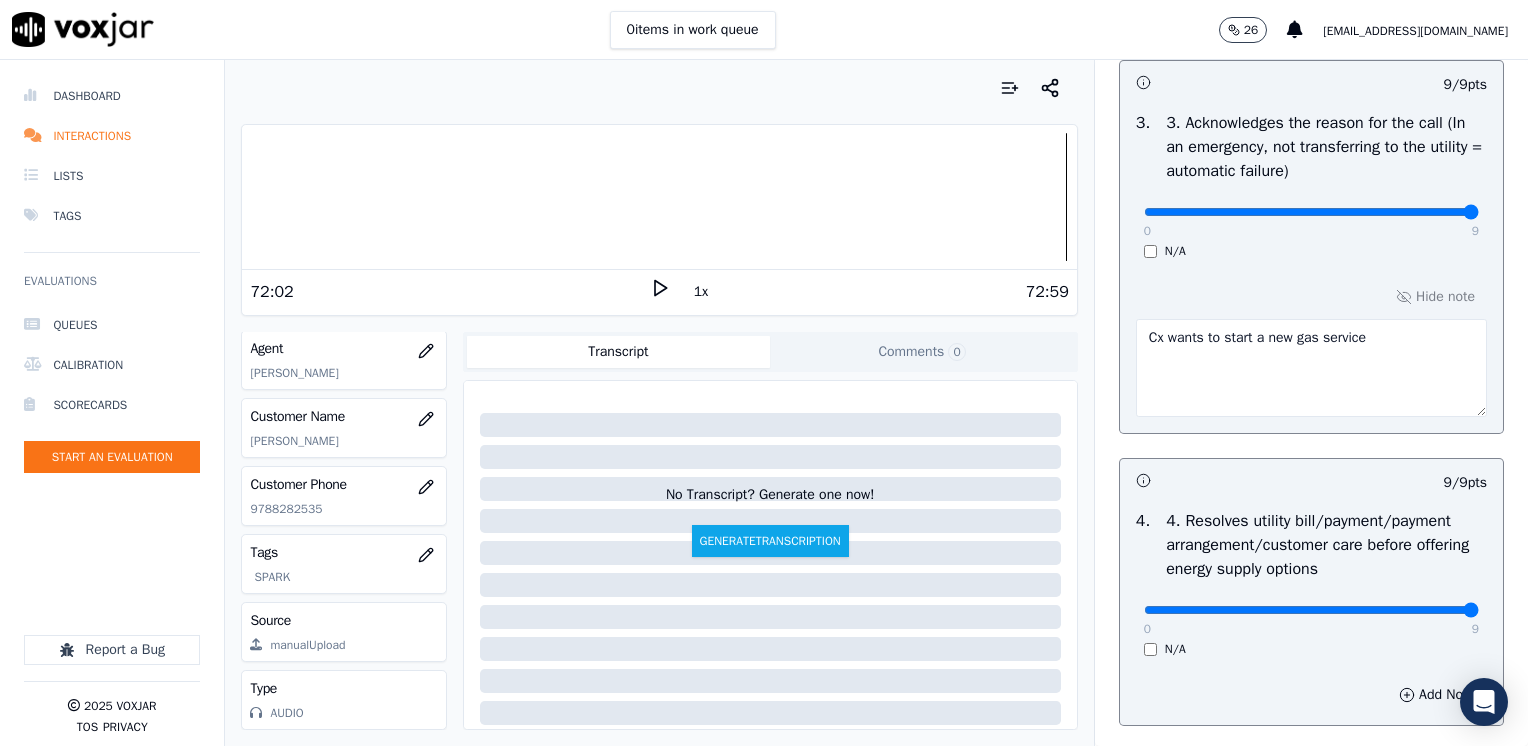 scroll, scrollTop: 164, scrollLeft: 0, axis: vertical 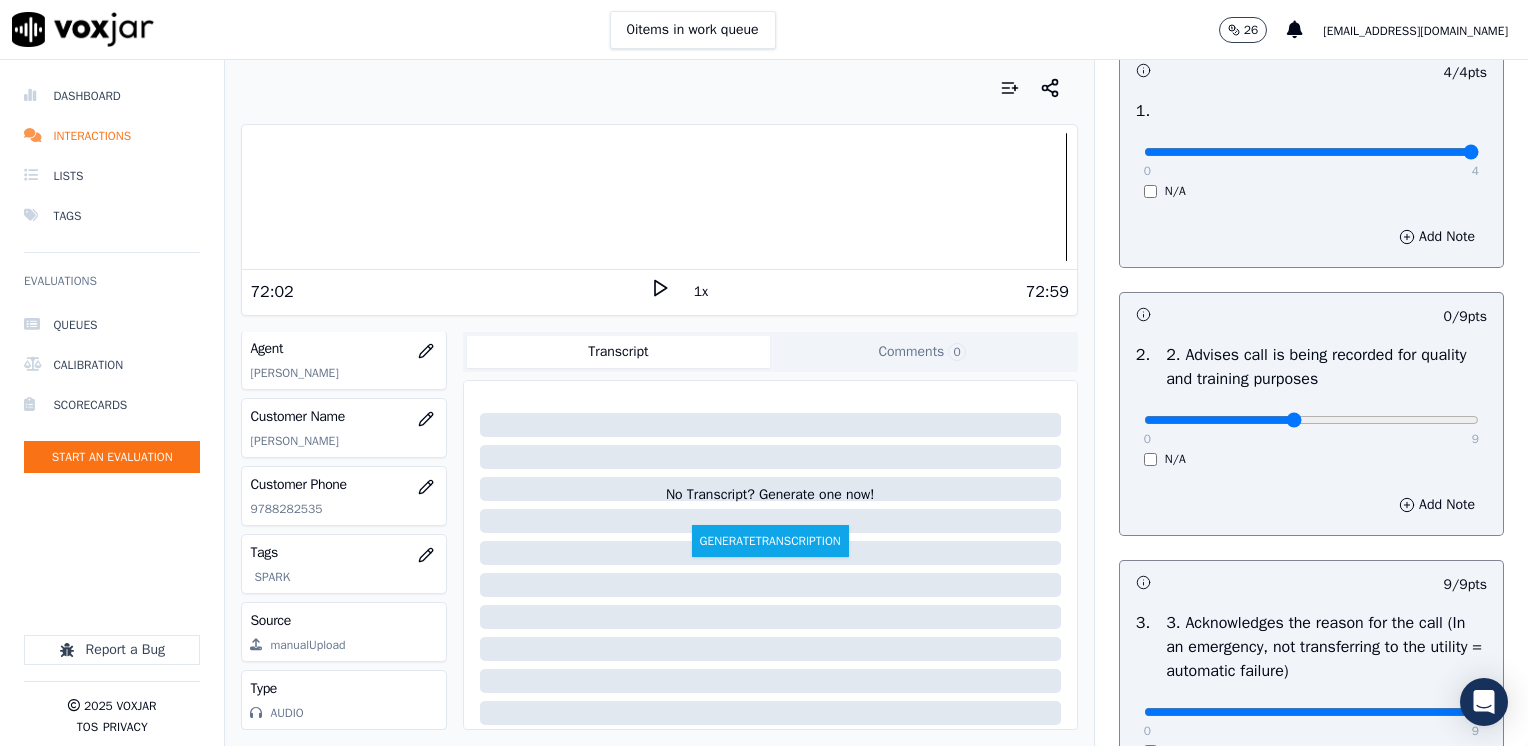 type on "4" 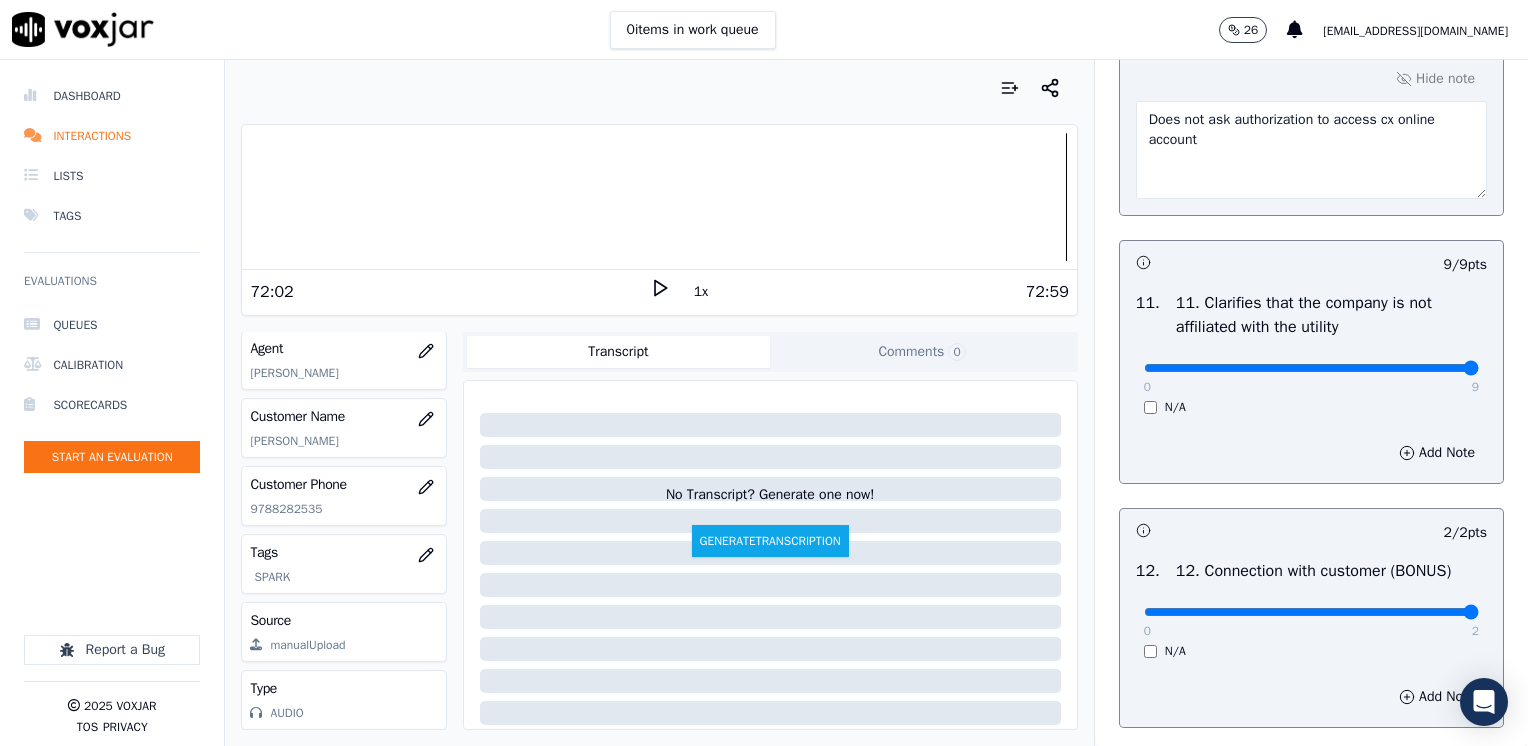 scroll, scrollTop: 3564, scrollLeft: 0, axis: vertical 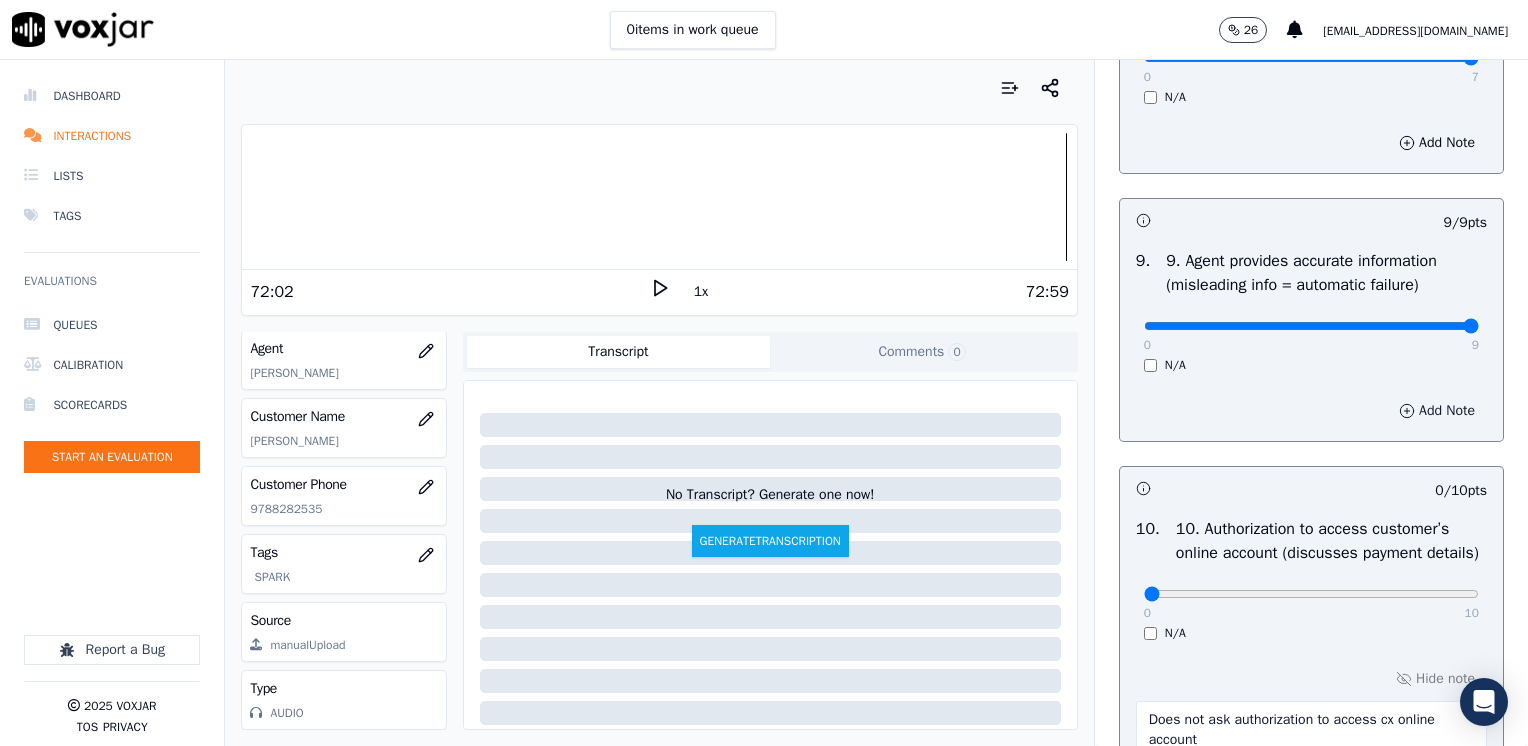 click on "Add Note" at bounding box center [1437, 411] 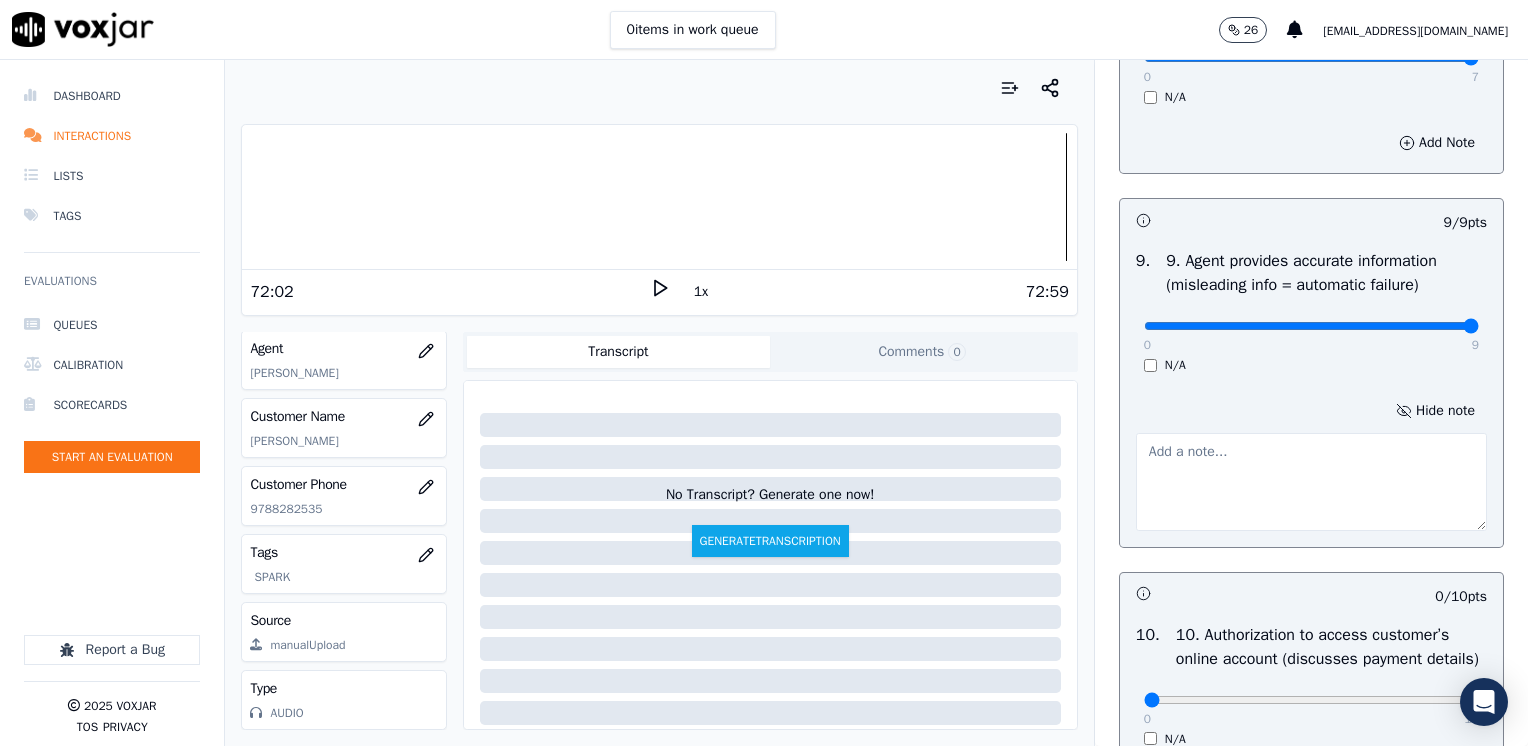 click at bounding box center [1311, 482] 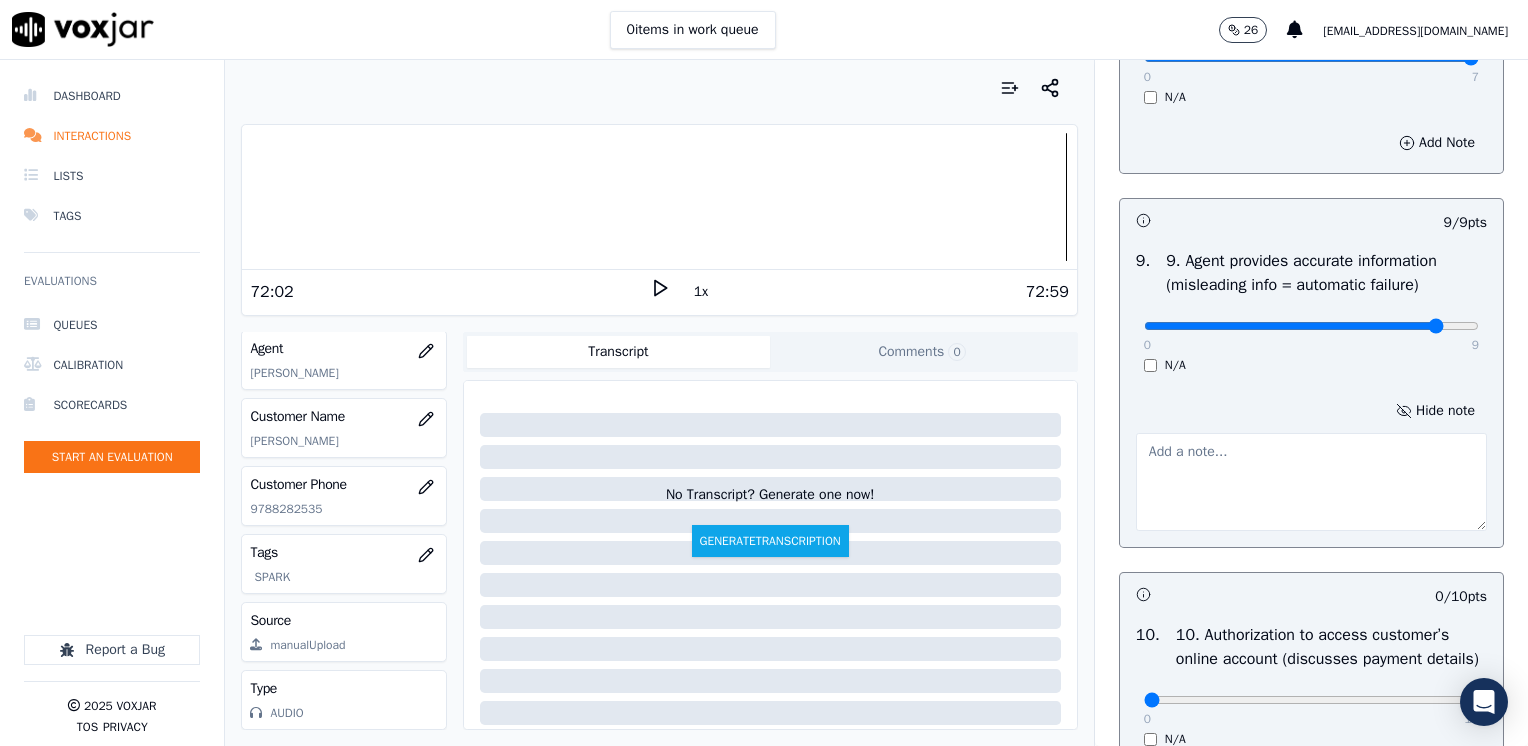 type on "8" 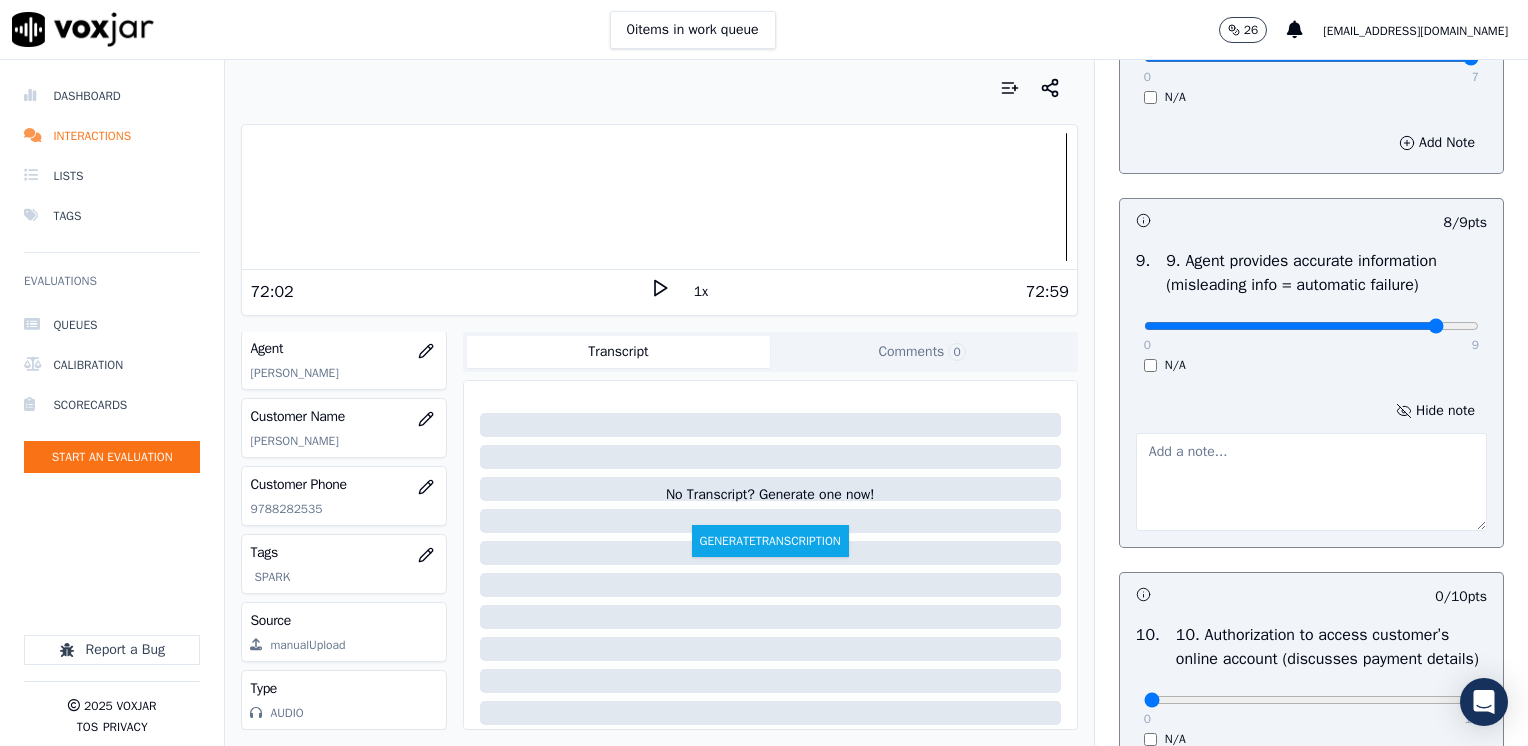 click at bounding box center [1311, 482] 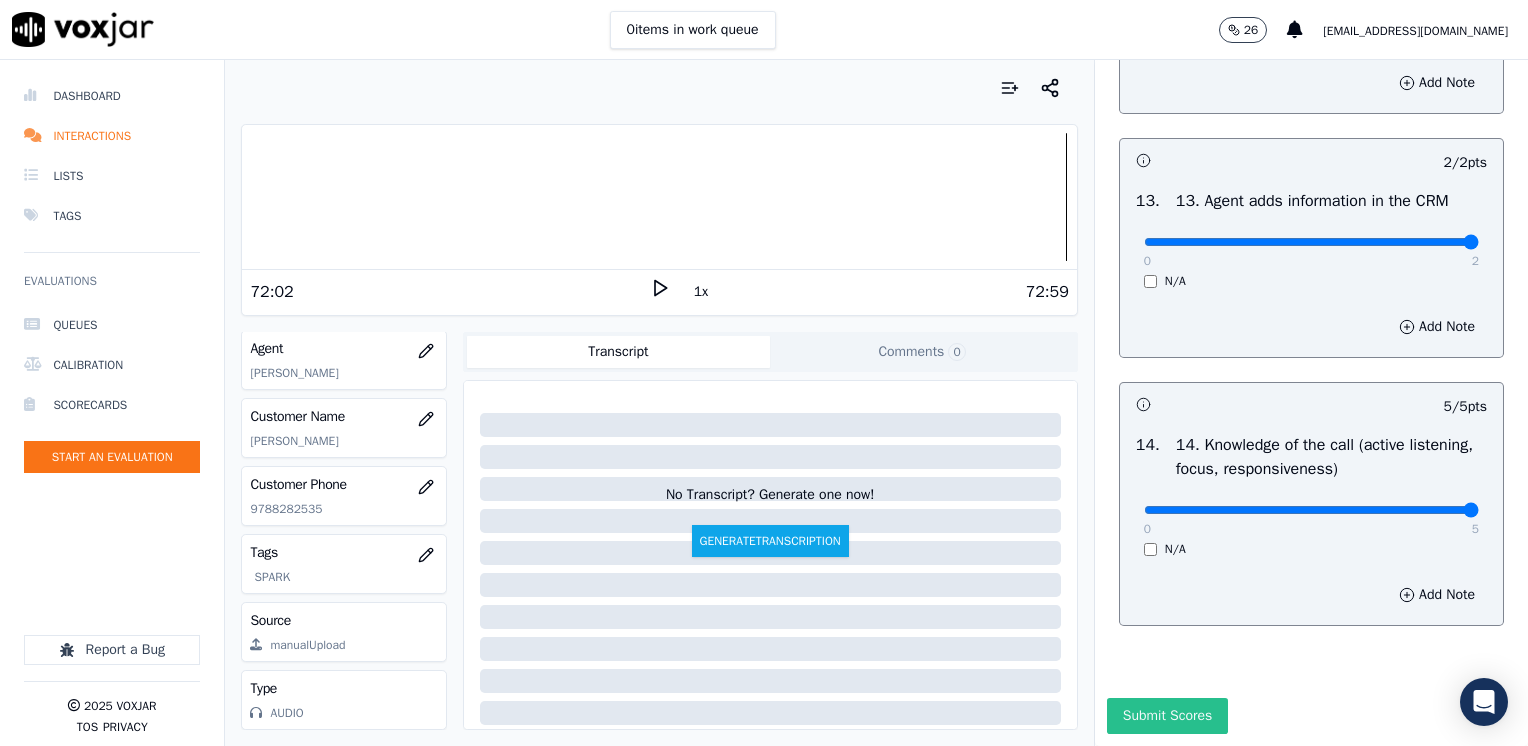 type on "Agent advised the ETF is to protect her from unauthorized suppliers" 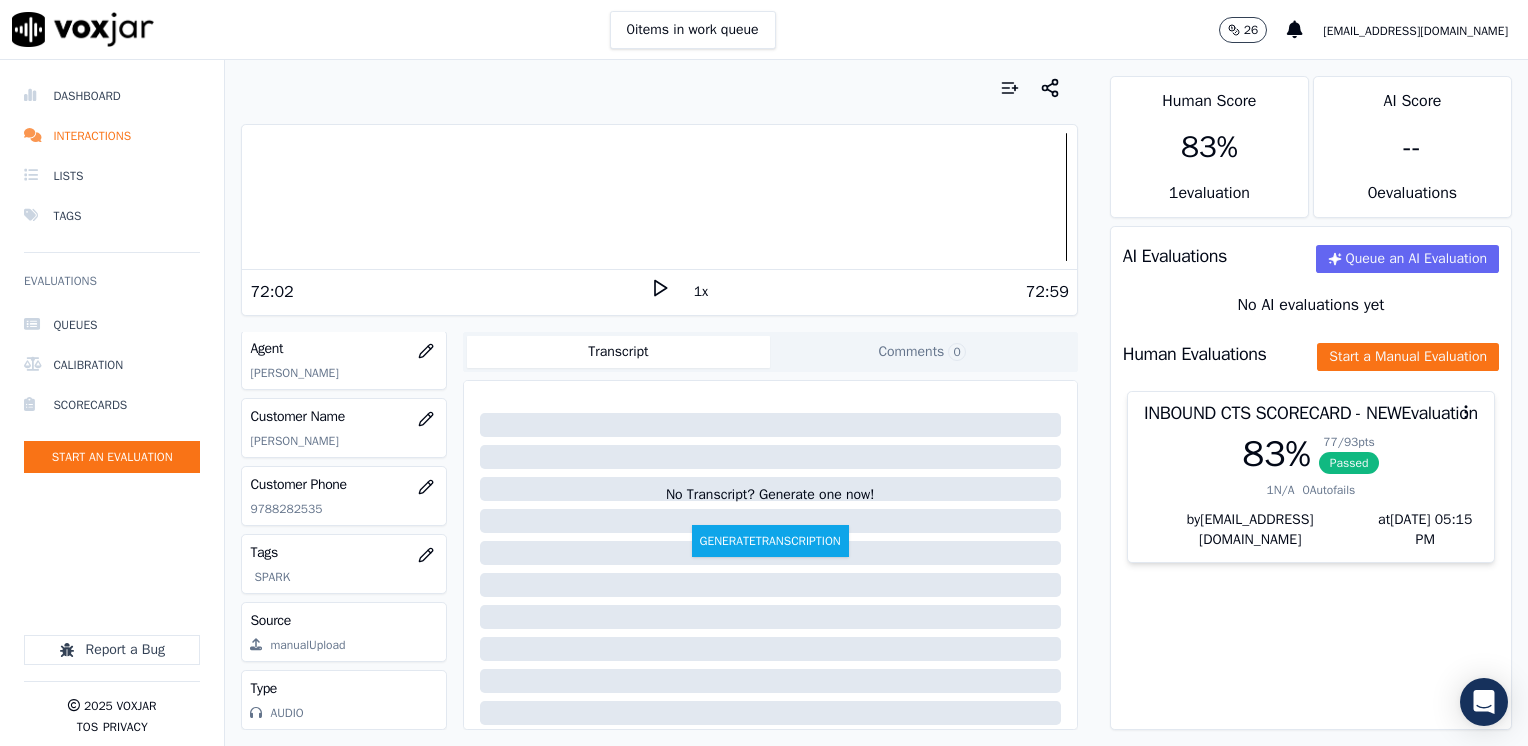 click on "Queues   Calibration   Scorecards   Start an Evaluation" 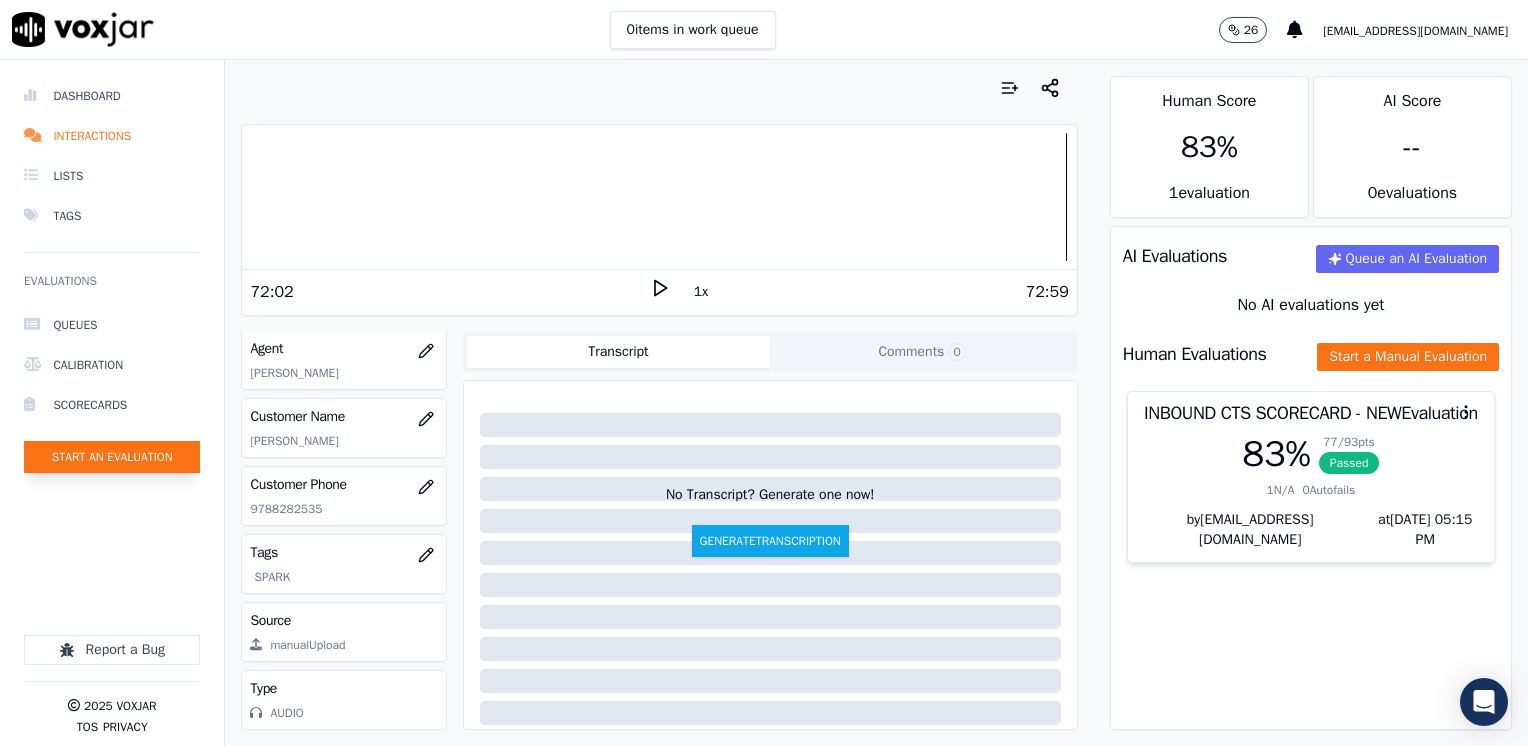 click on "Start an Evaluation" 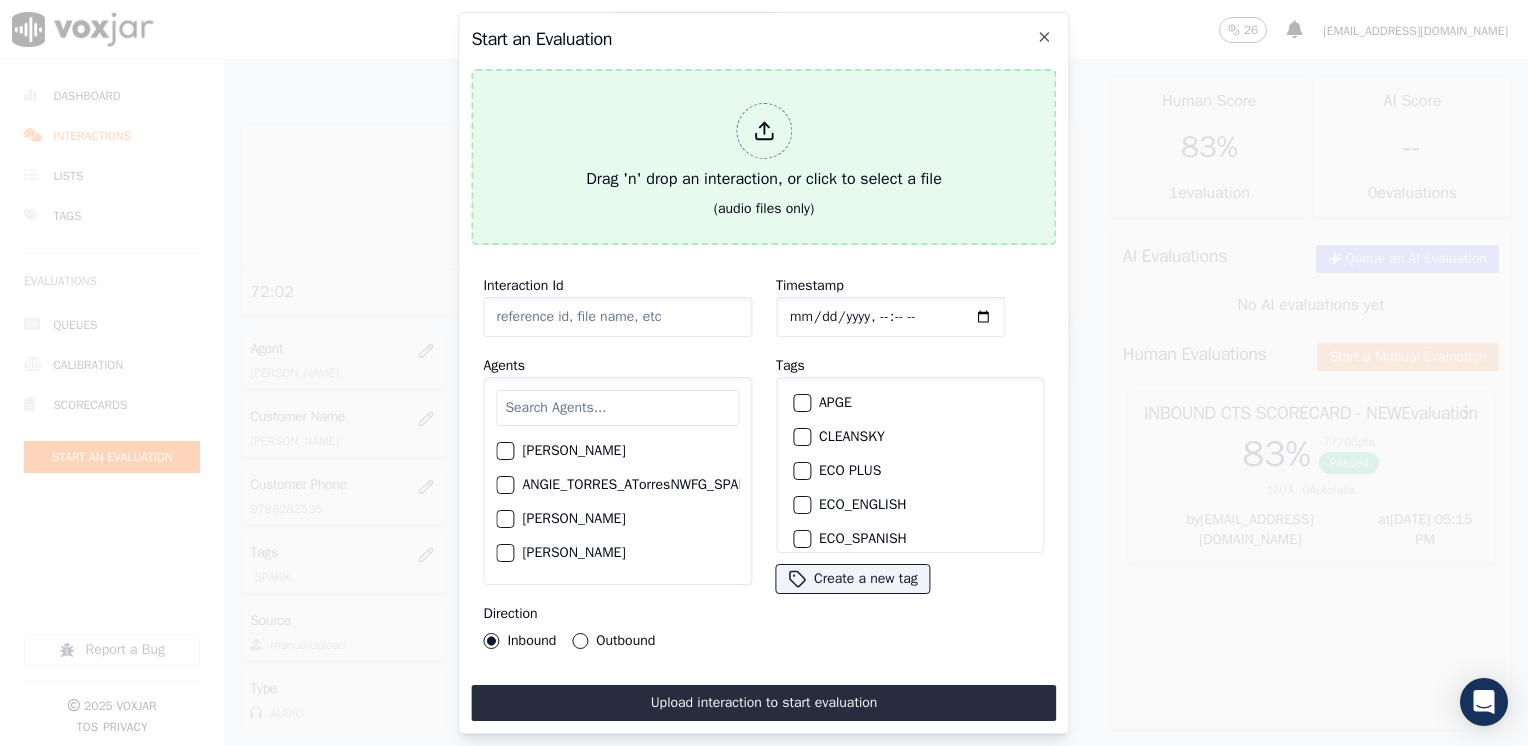click 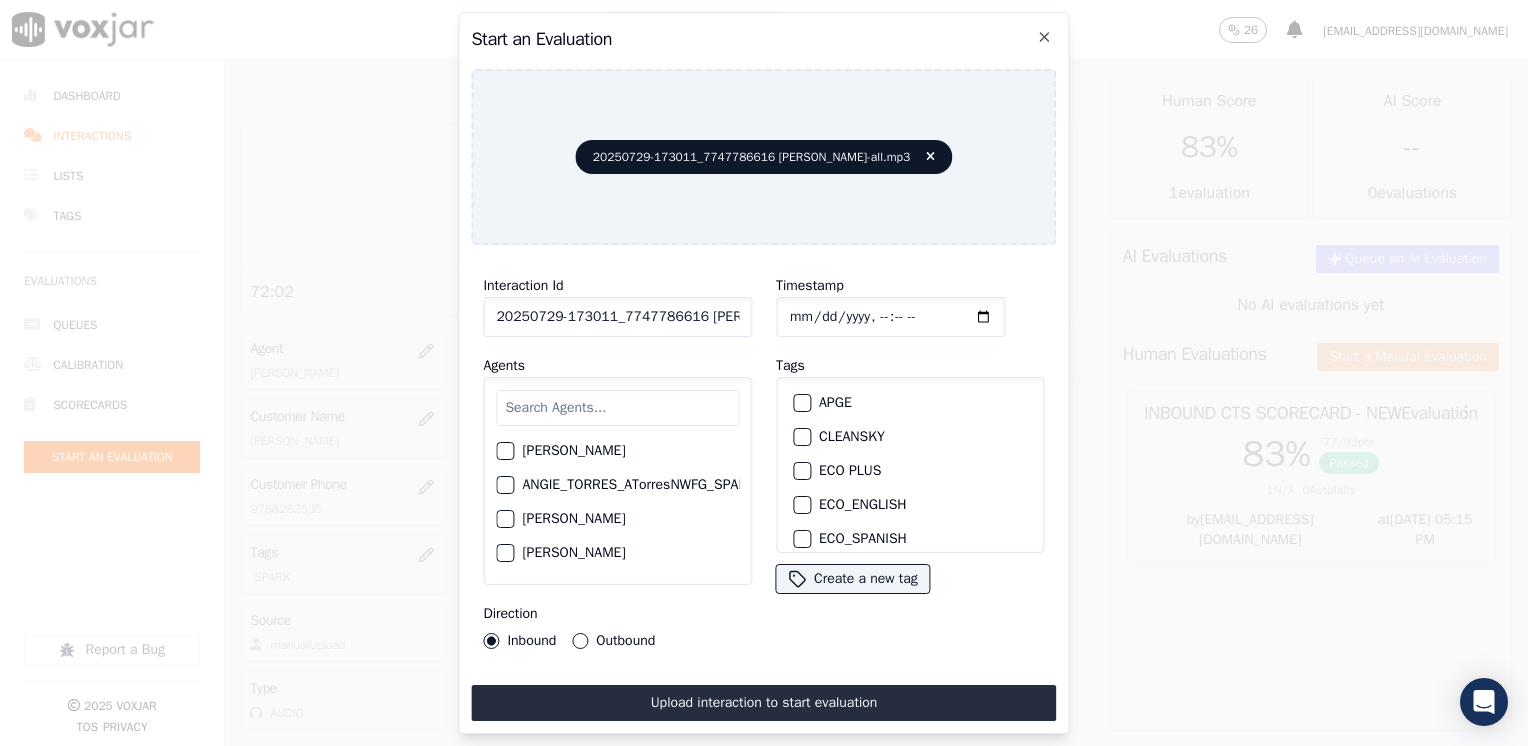 click on "Timestamp       Tags     APGE     CLEANSKY     ECO PLUS     ECO_ENGLISH     ECO_SPANISH     ELECTRA SPARK     INDRA     NEXT VOLT     NGE     NGE_ENGLISH     NGE_SPANISH     NO SALES INTERACTION     POLARIS     RUSHMORE     SPARK     SYMMETRY     WGL
Create a new tag" at bounding box center [910, 461] 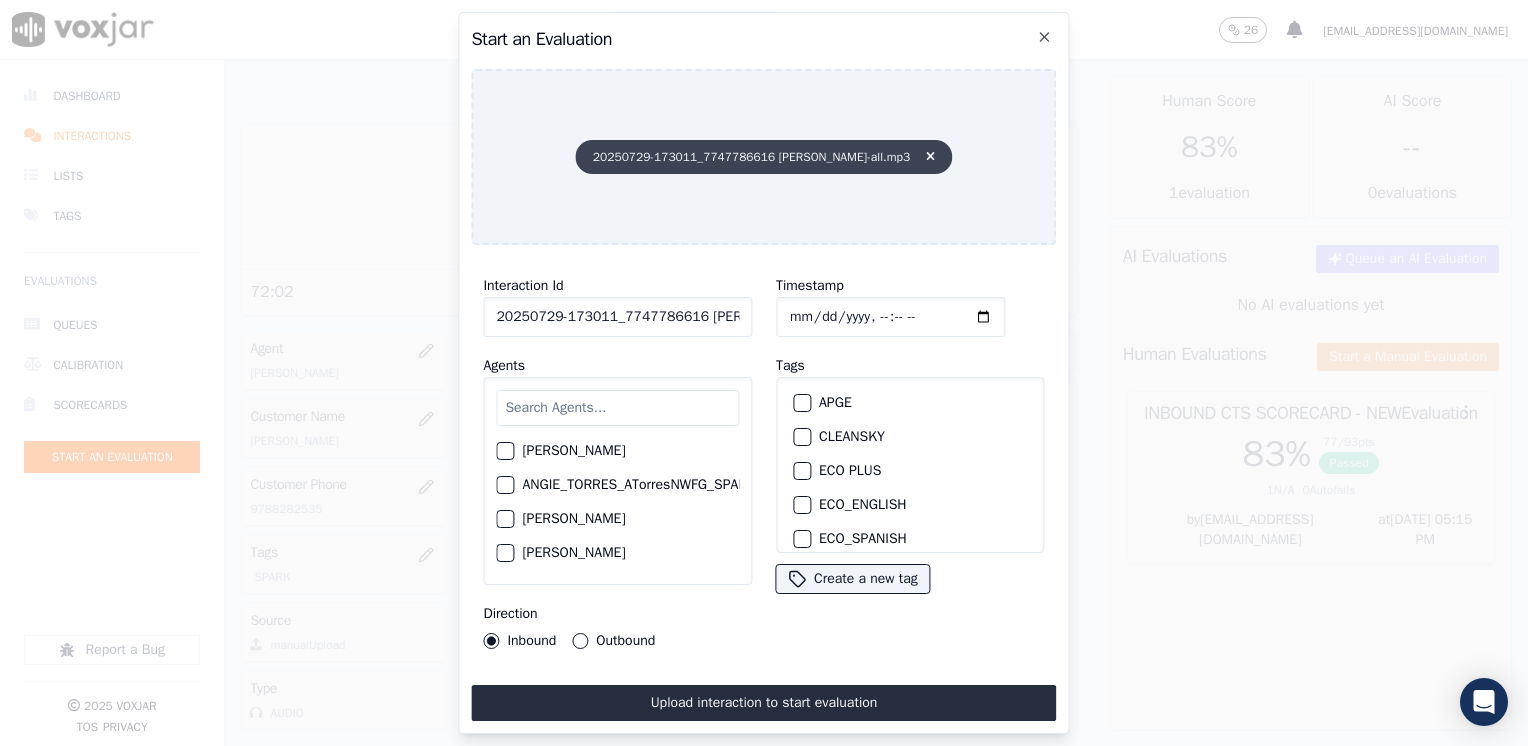 click at bounding box center (930, 157) 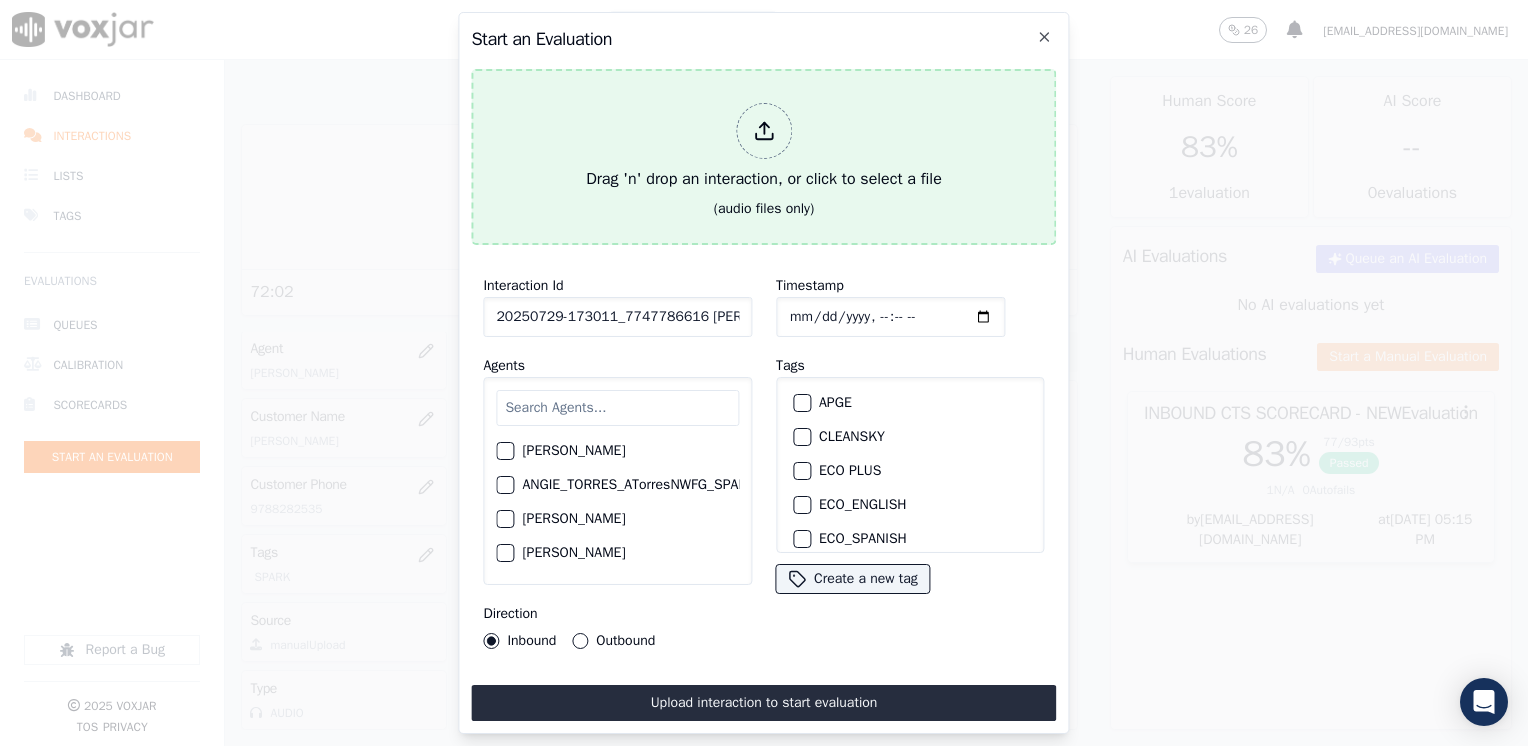 click at bounding box center (764, 131) 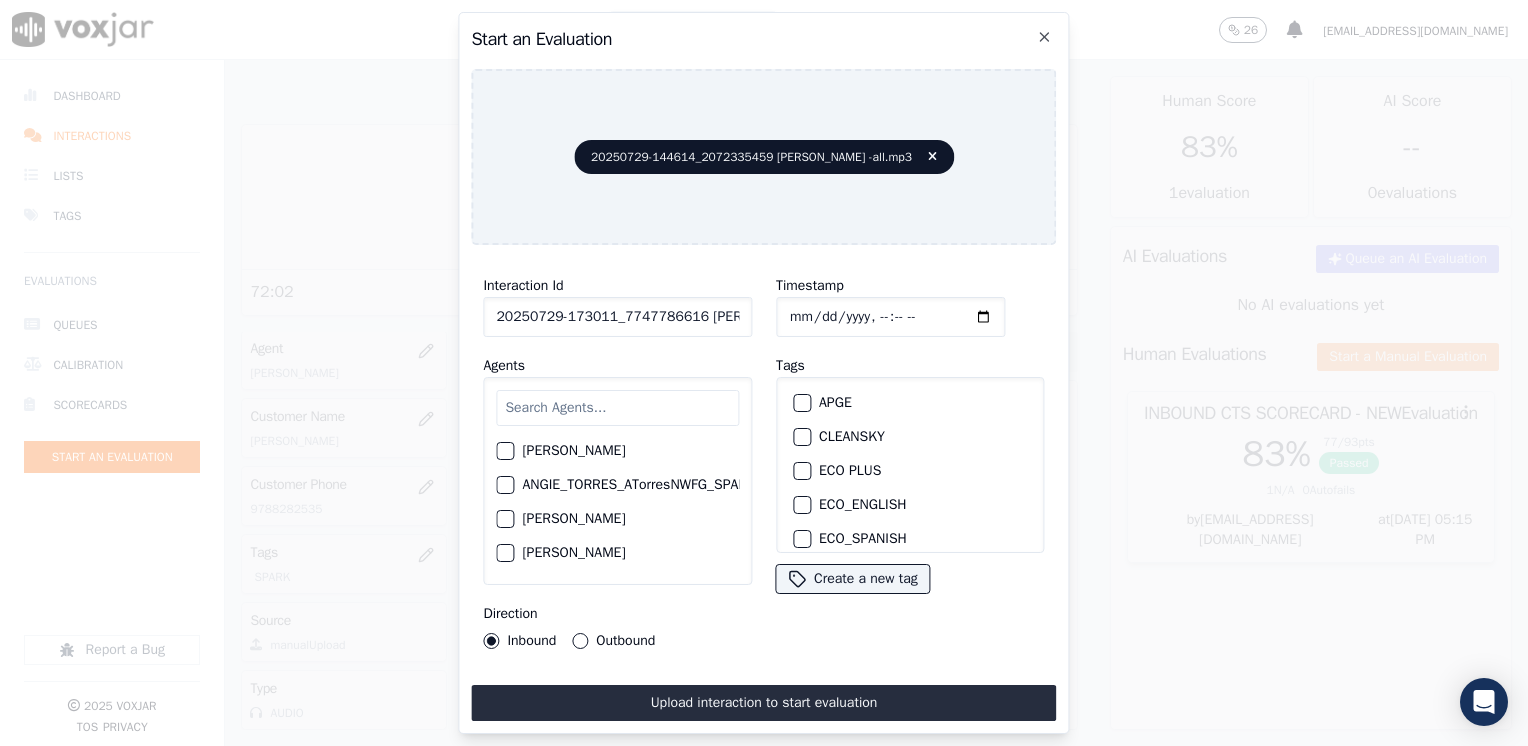 click at bounding box center [617, 408] 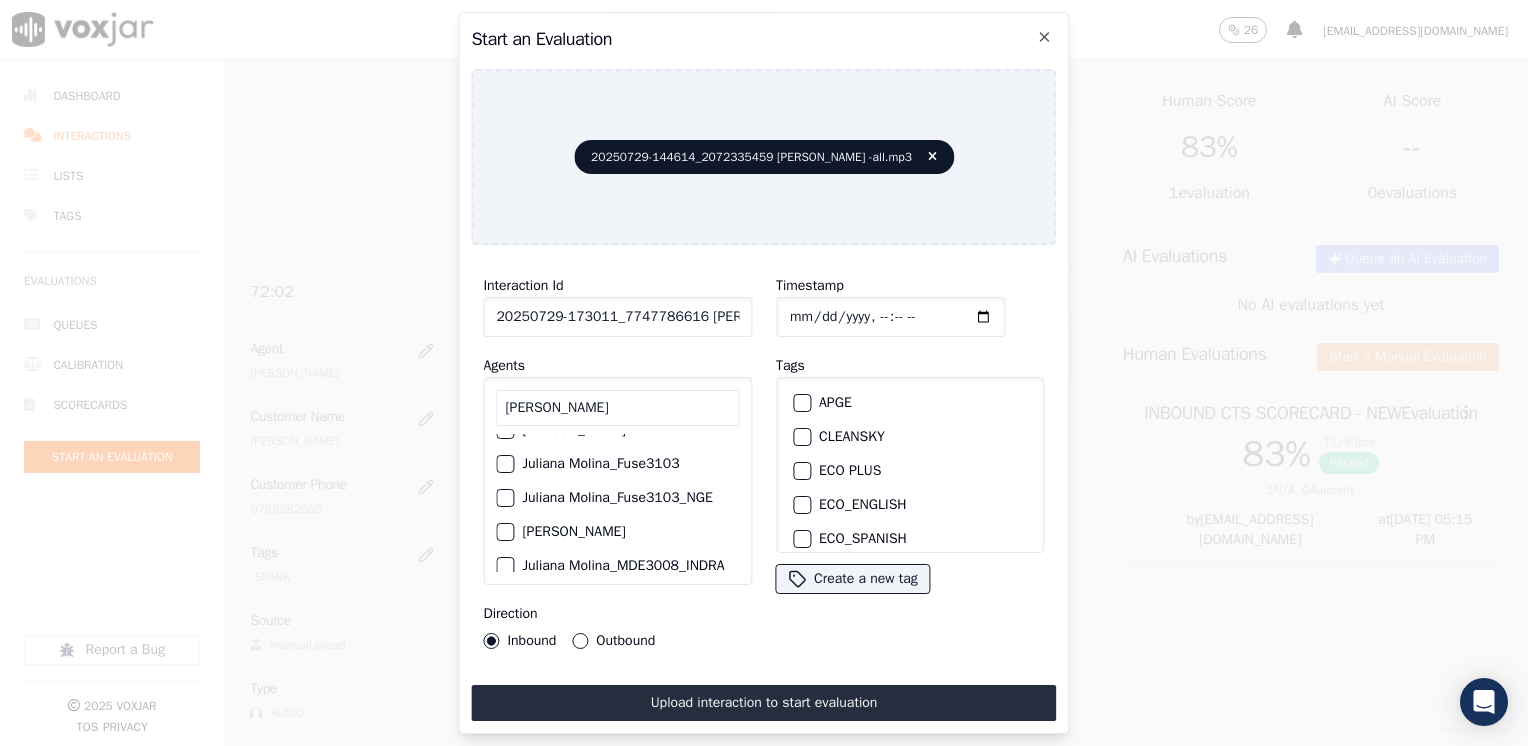 scroll, scrollTop: 100, scrollLeft: 0, axis: vertical 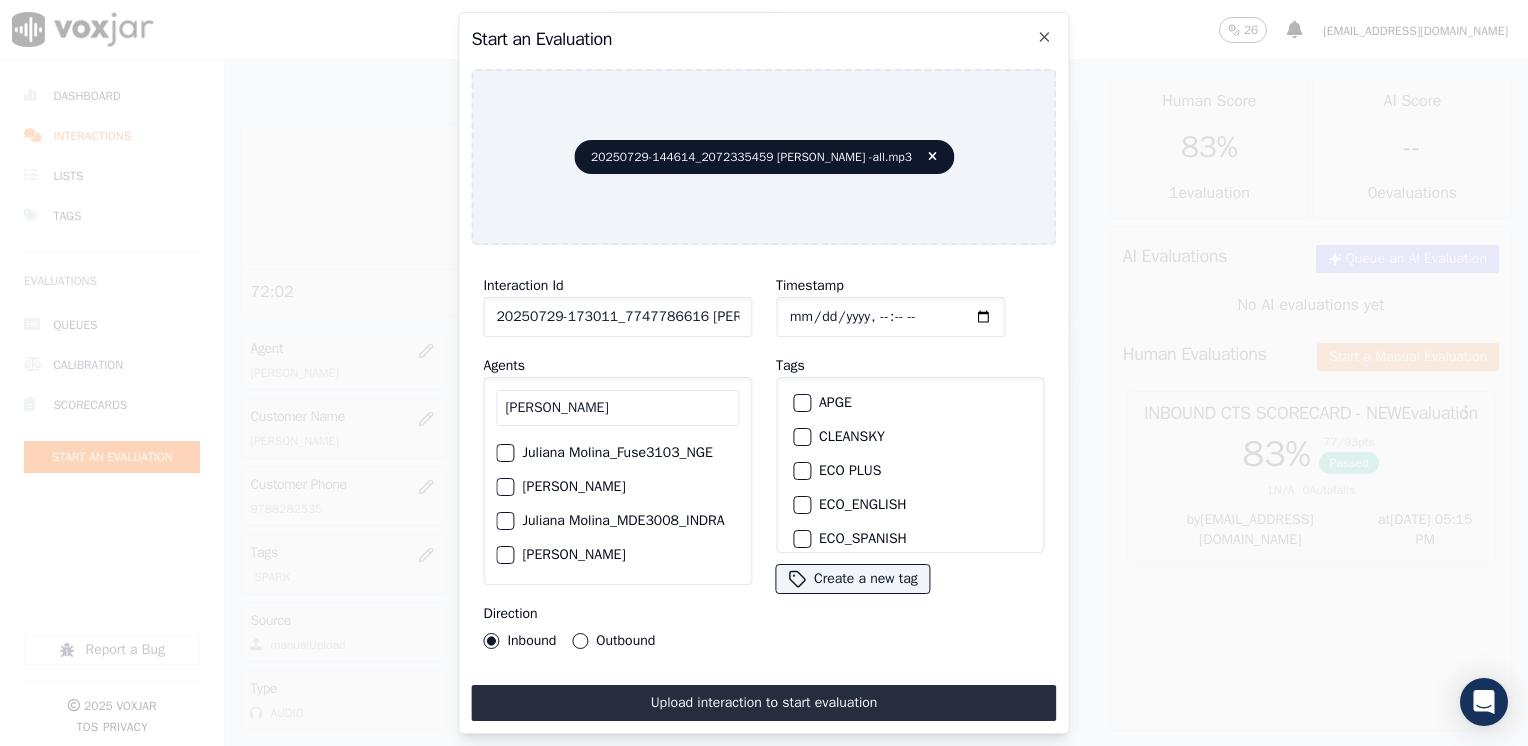 type on "[PERSON_NAME]" 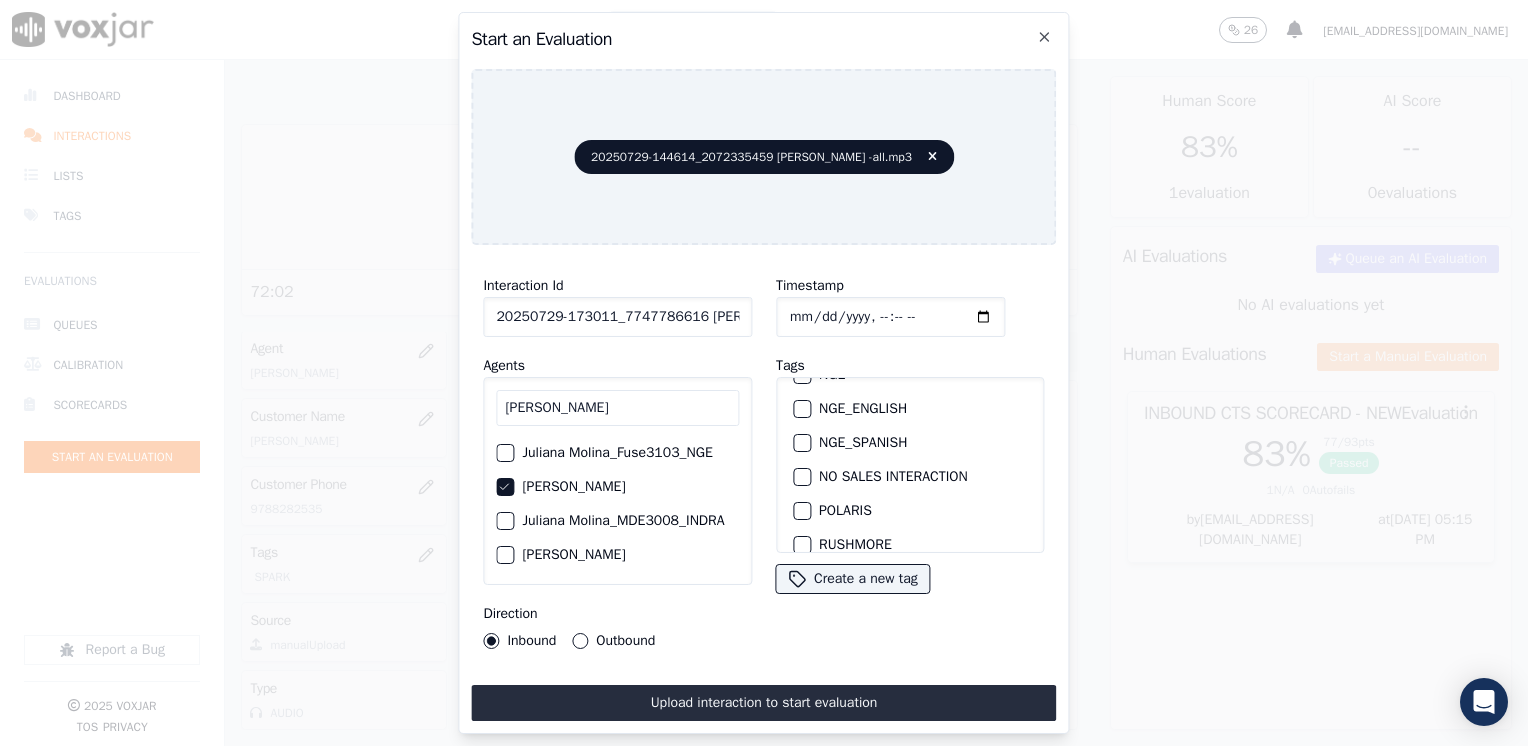 scroll, scrollTop: 400, scrollLeft: 0, axis: vertical 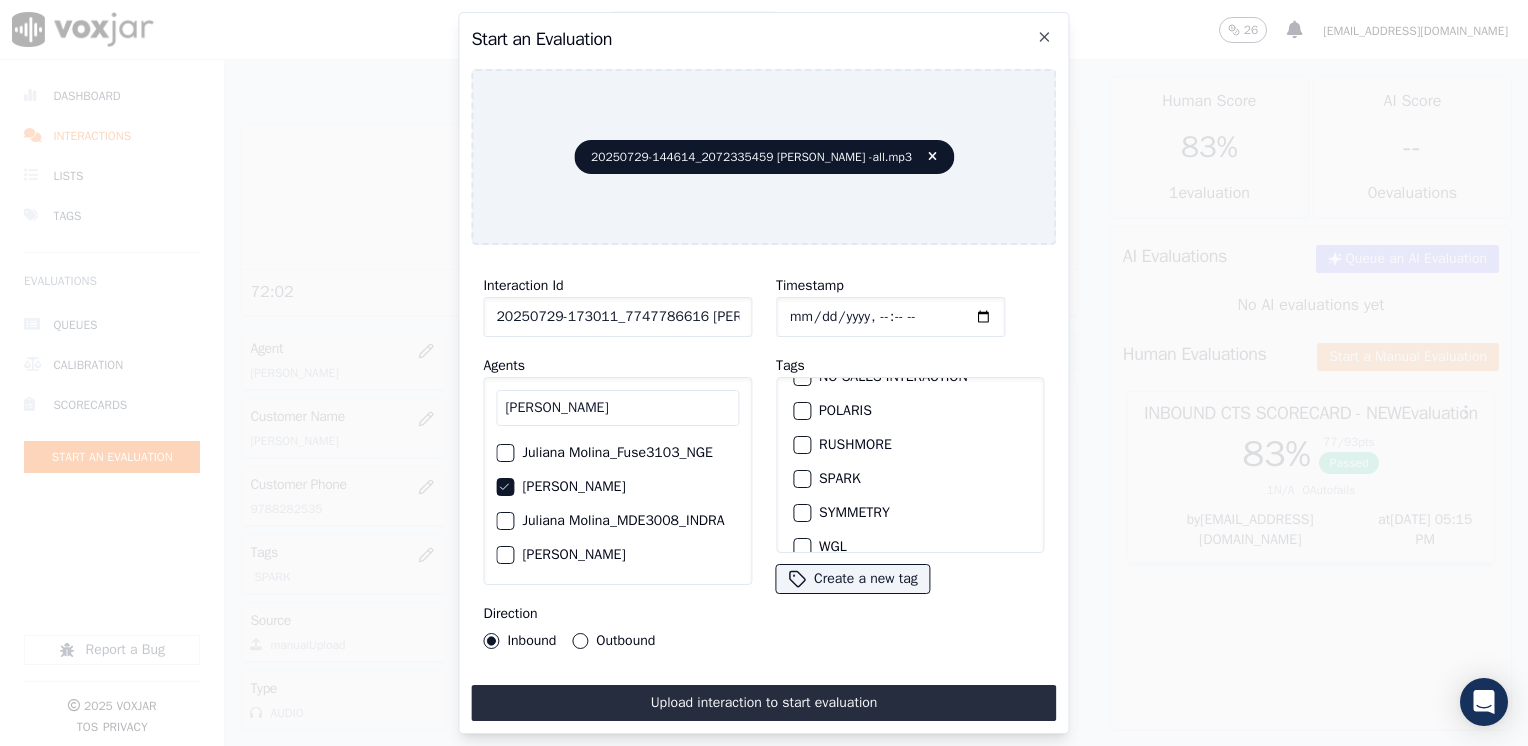 click at bounding box center [801, 479] 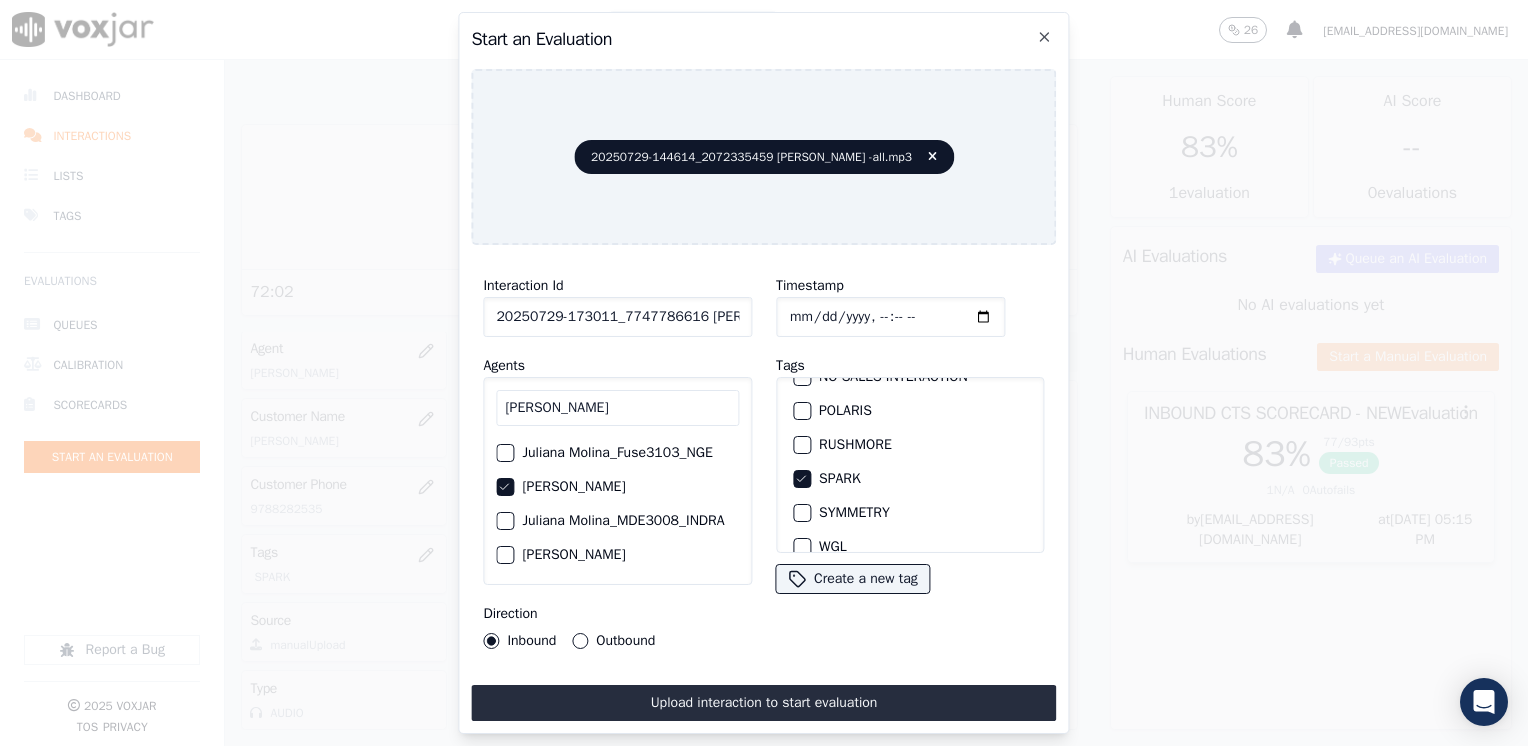 click on "Timestamp" 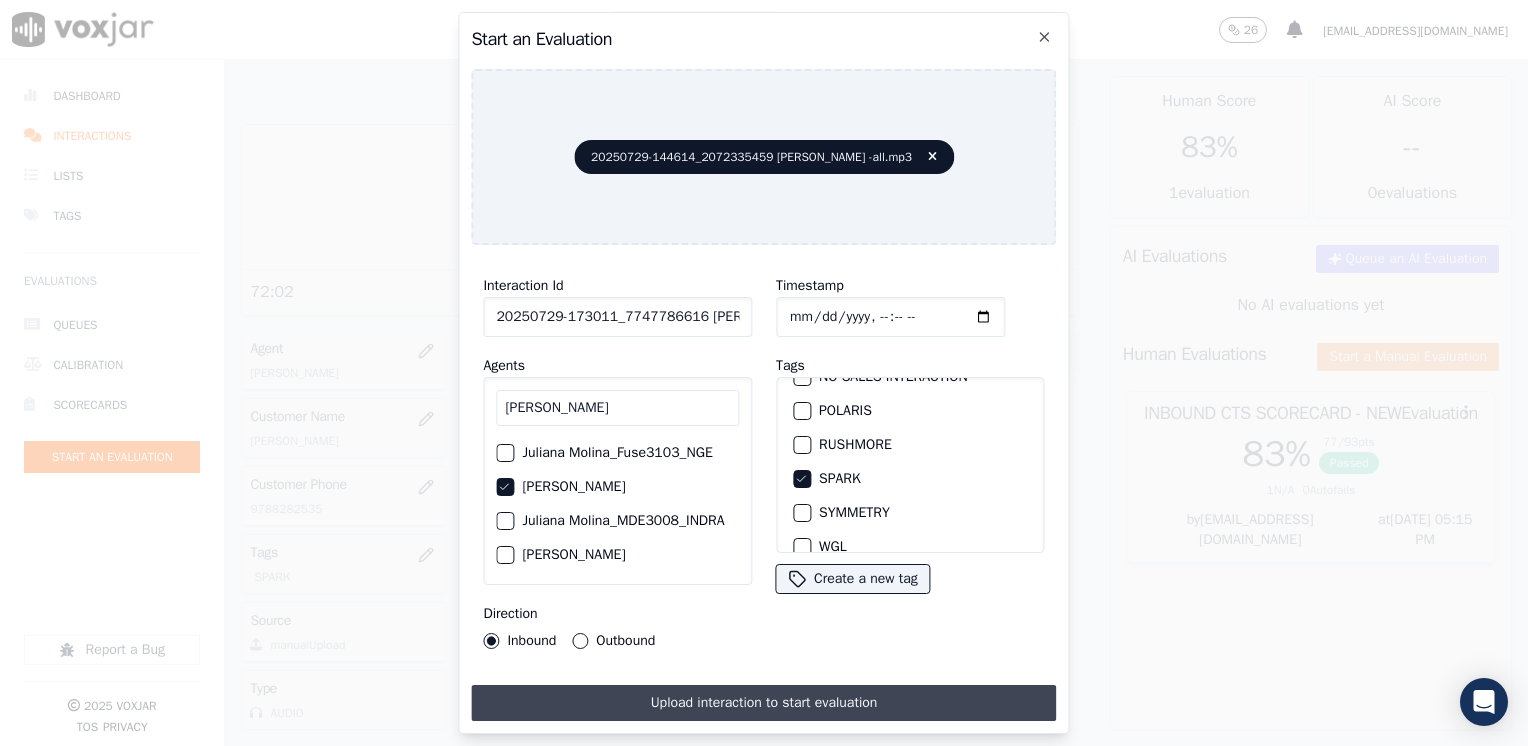 click on "Upload interaction to start evaluation" at bounding box center (763, 703) 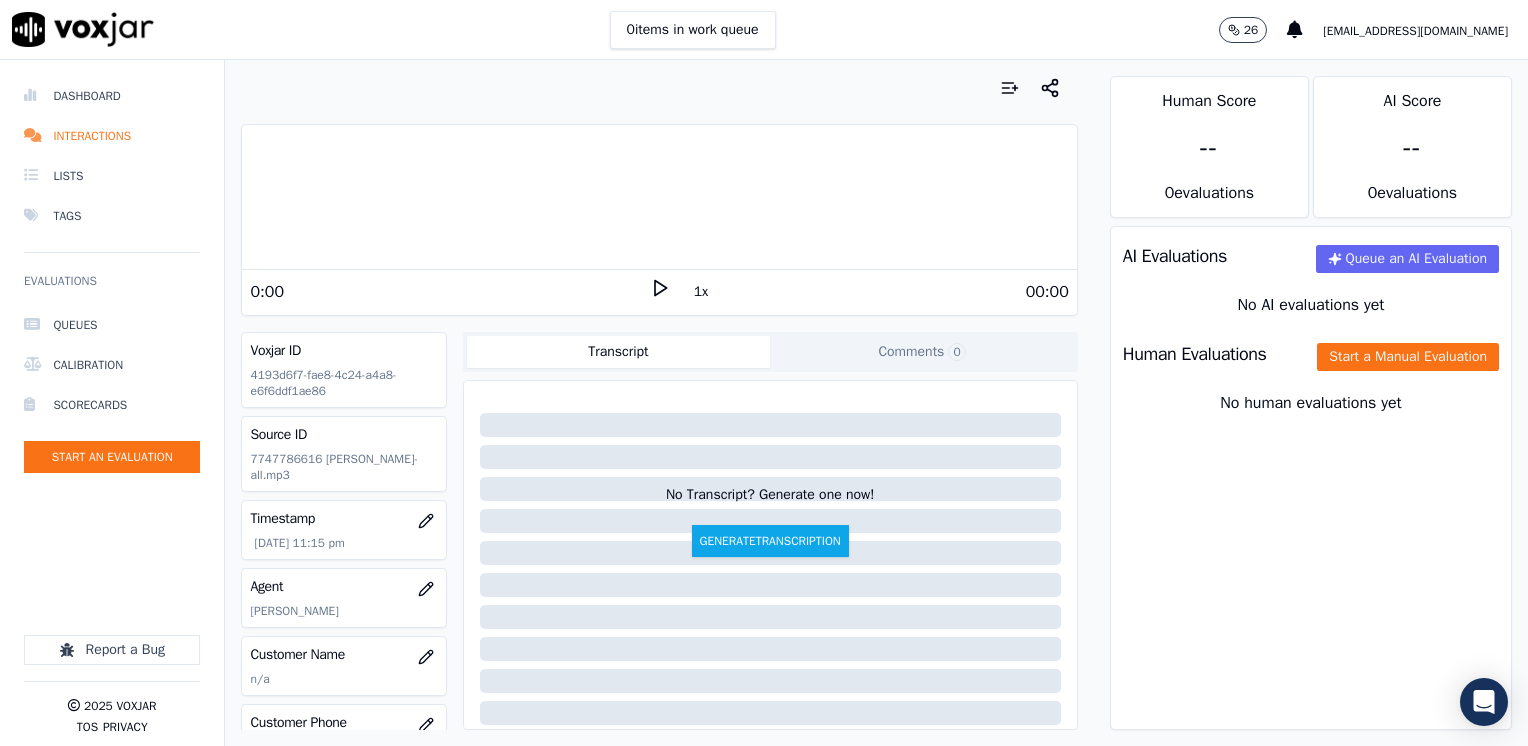 click 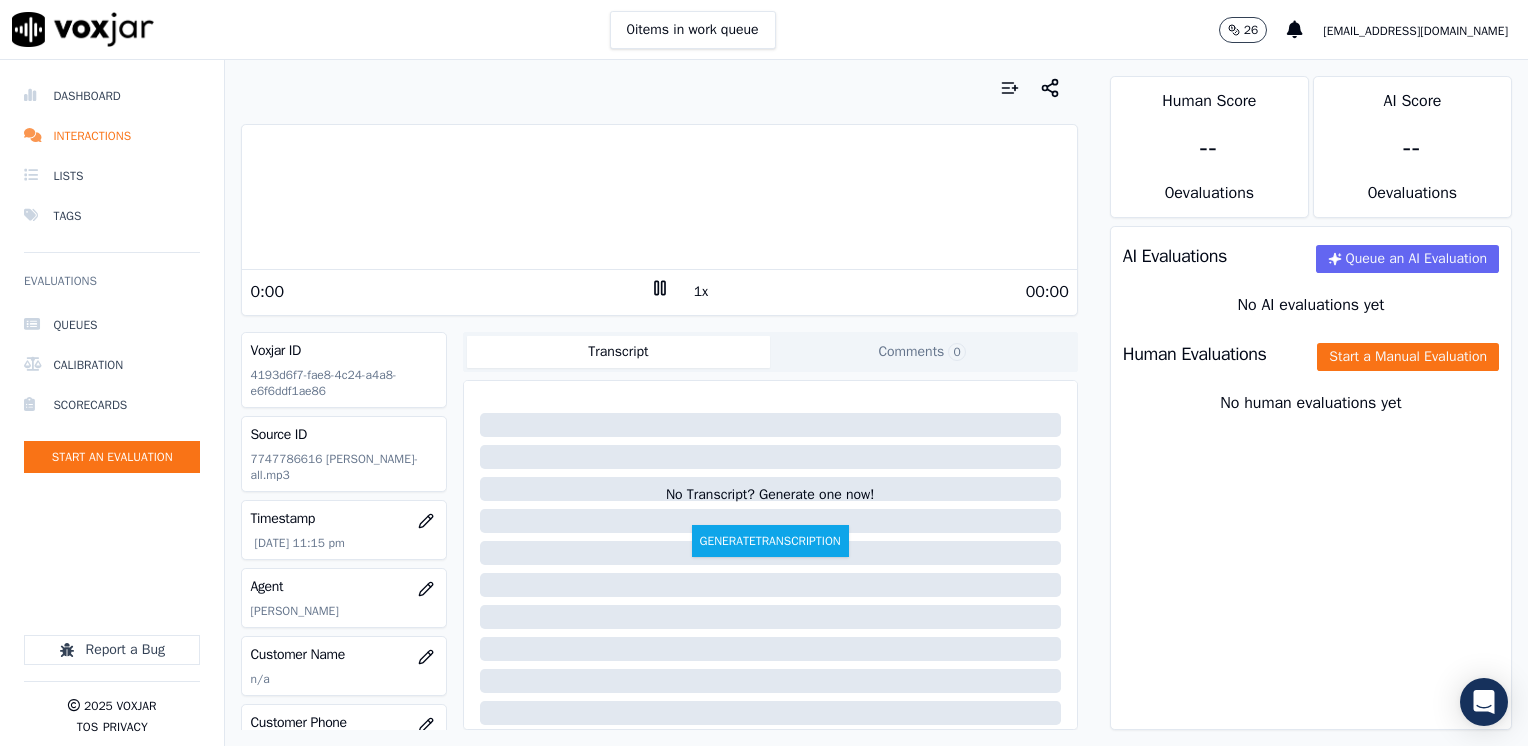 click 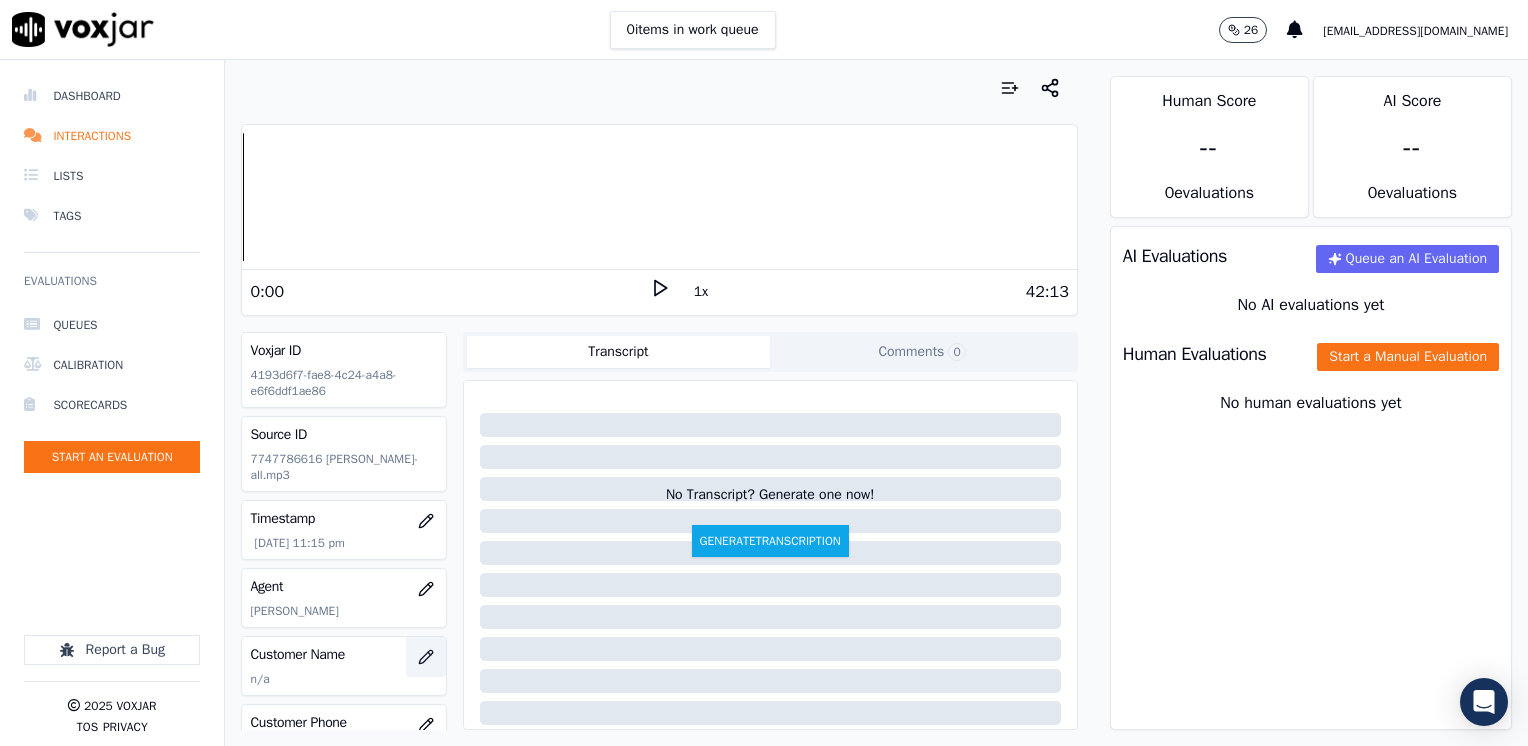 scroll, scrollTop: 200, scrollLeft: 0, axis: vertical 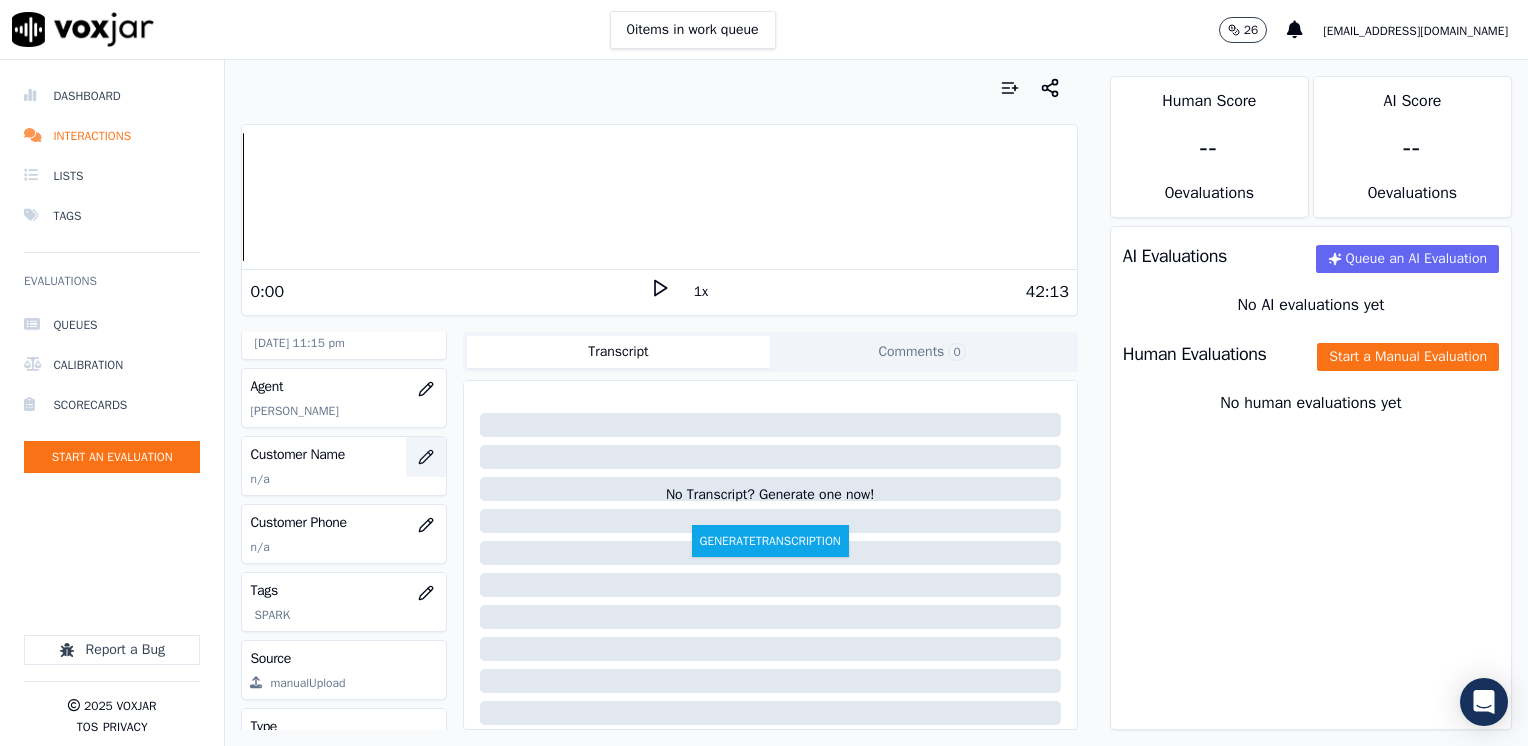 click 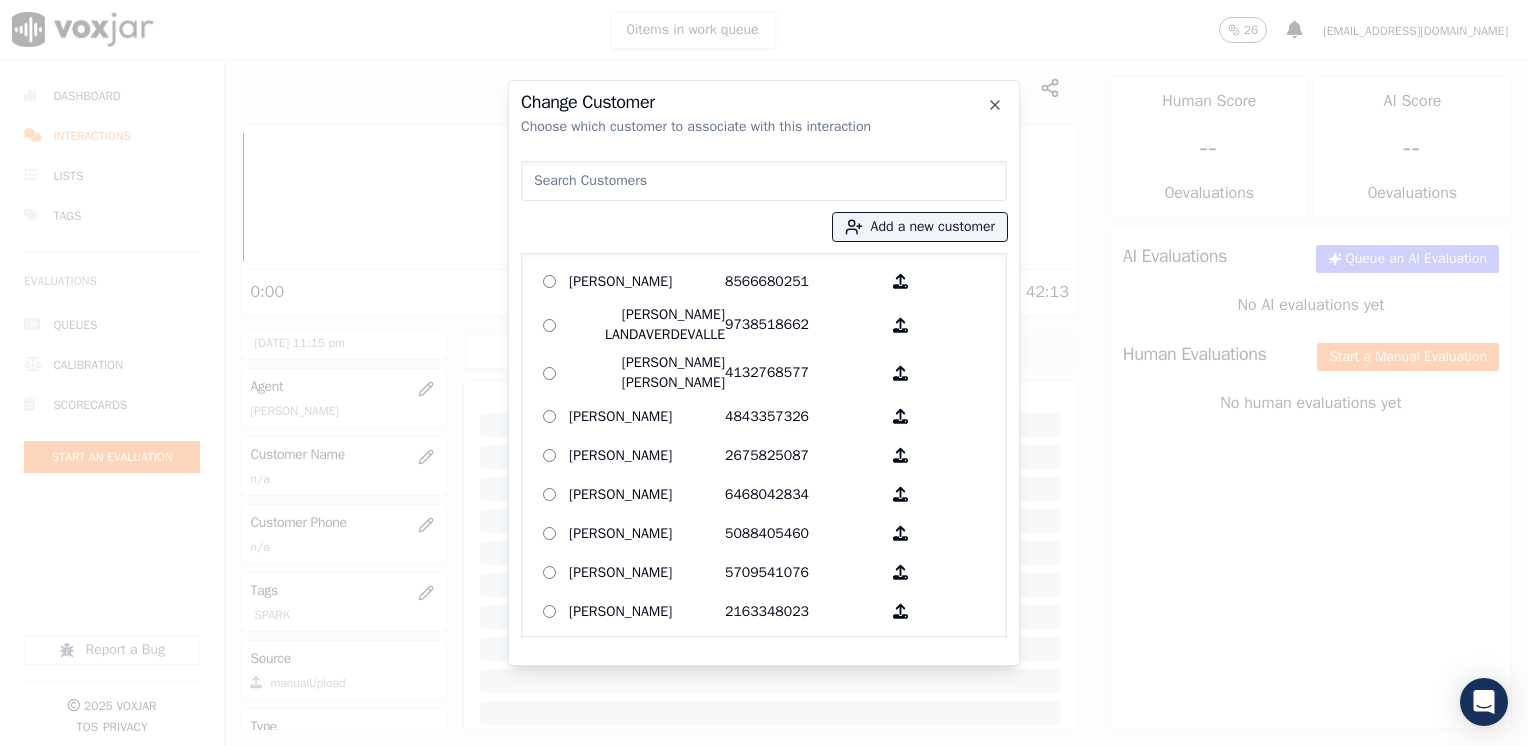click at bounding box center [764, 181] 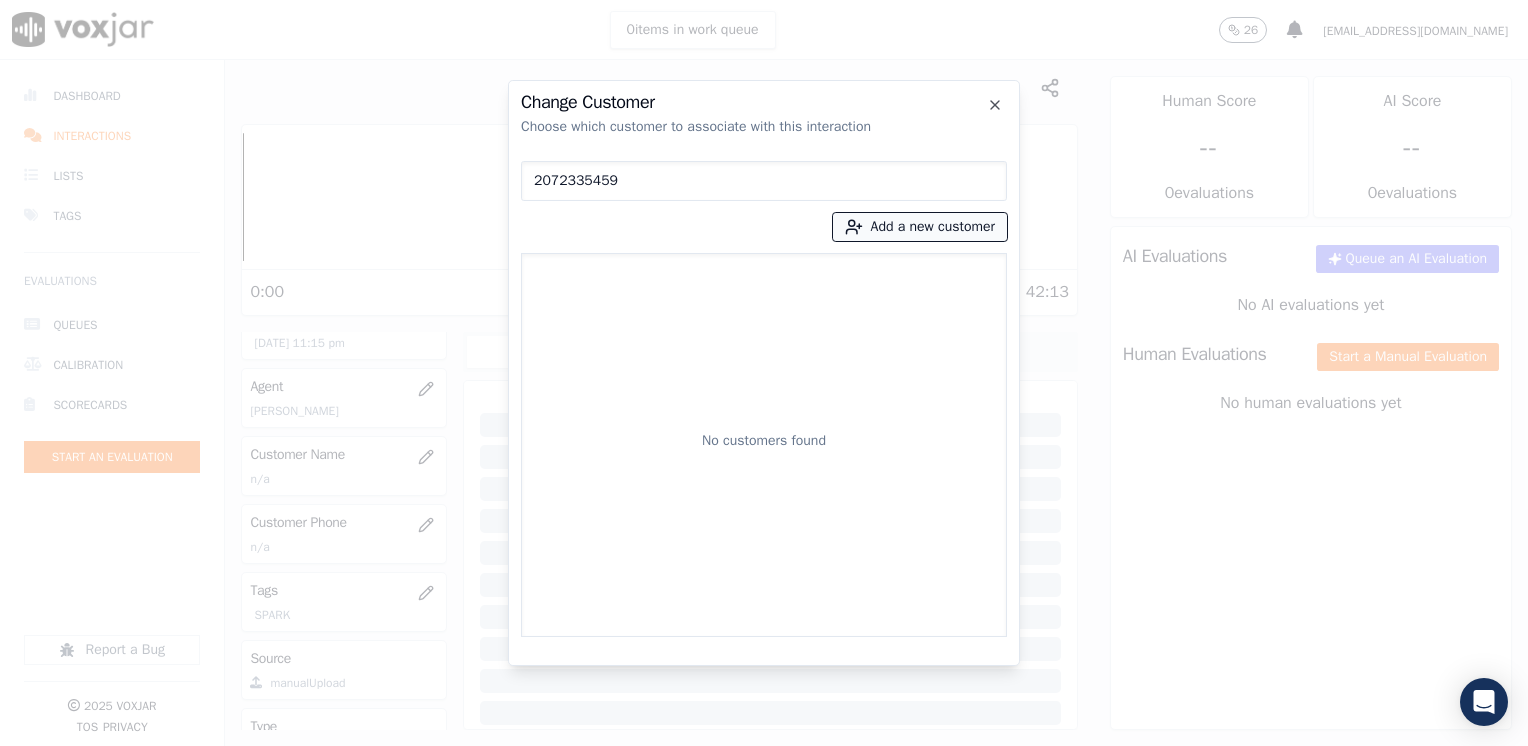 type on "2072335459" 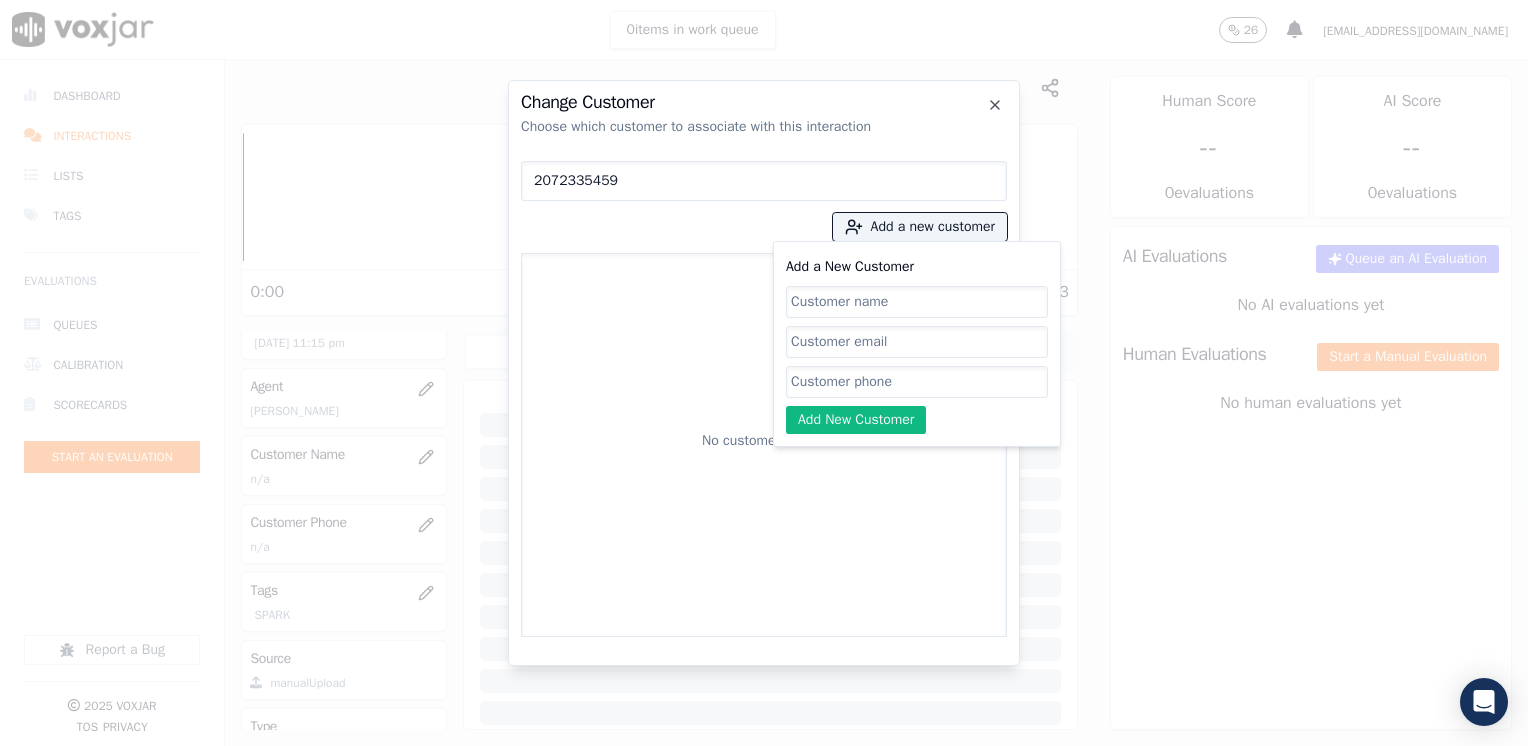 click on "Add a New Customer" 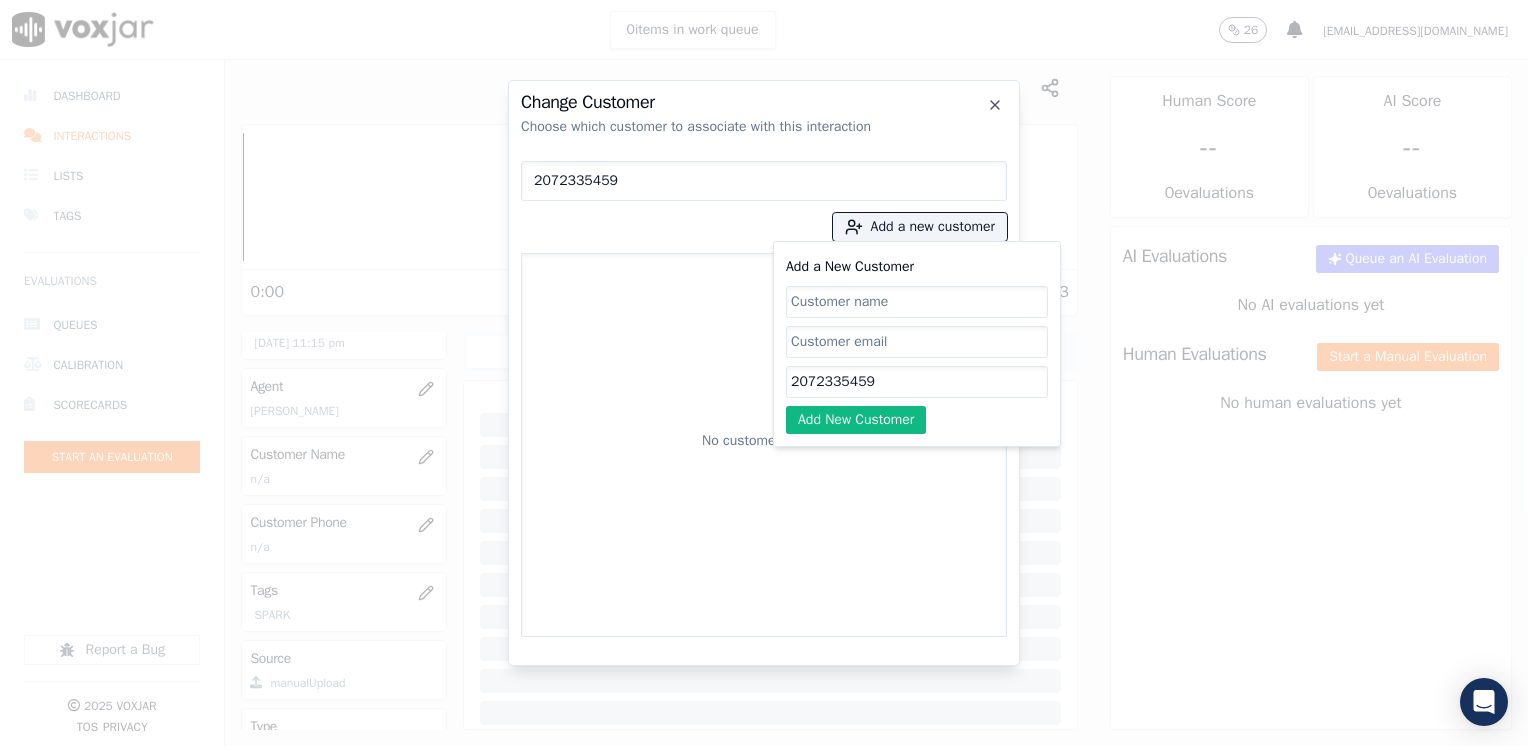 type on "2072335459" 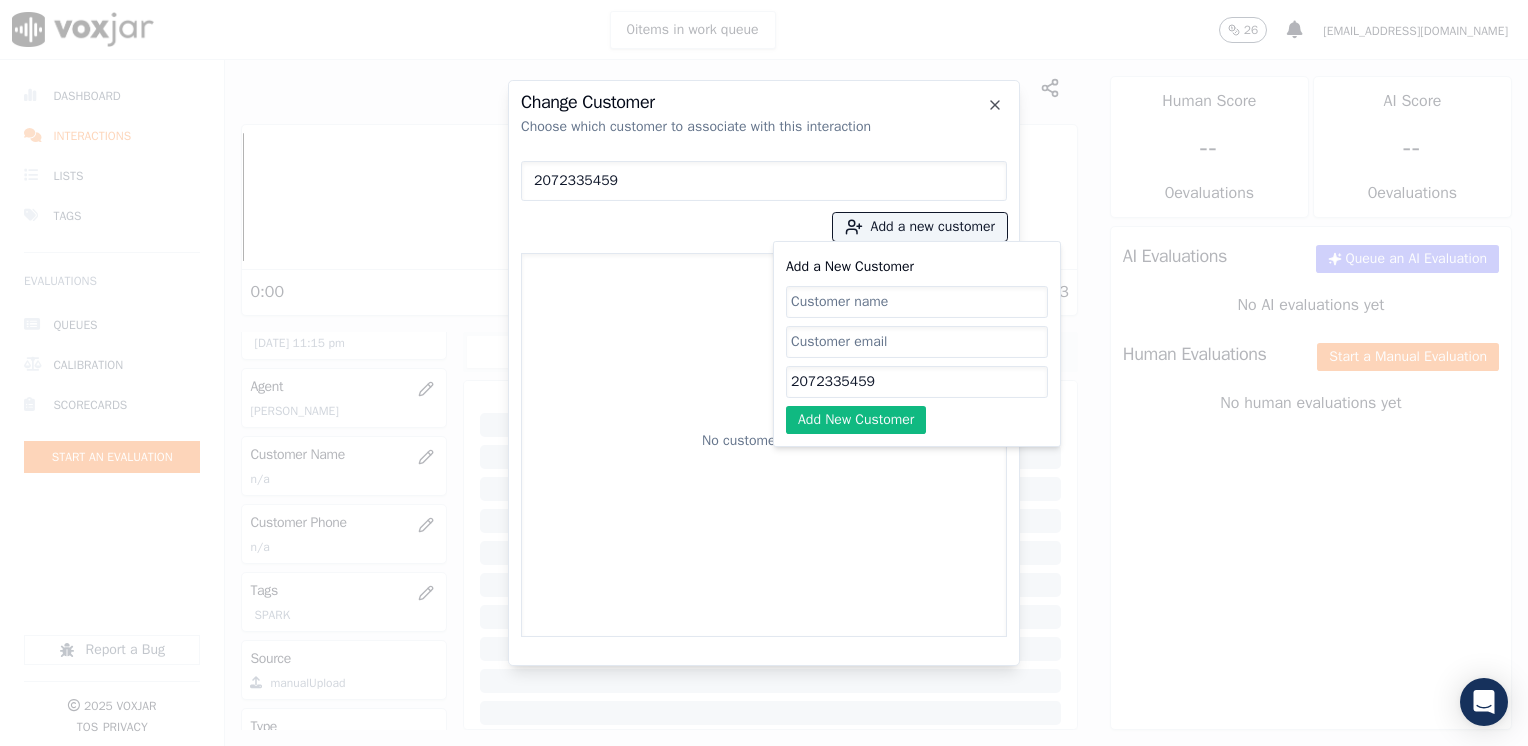 click on "No customers found" at bounding box center [764, 445] 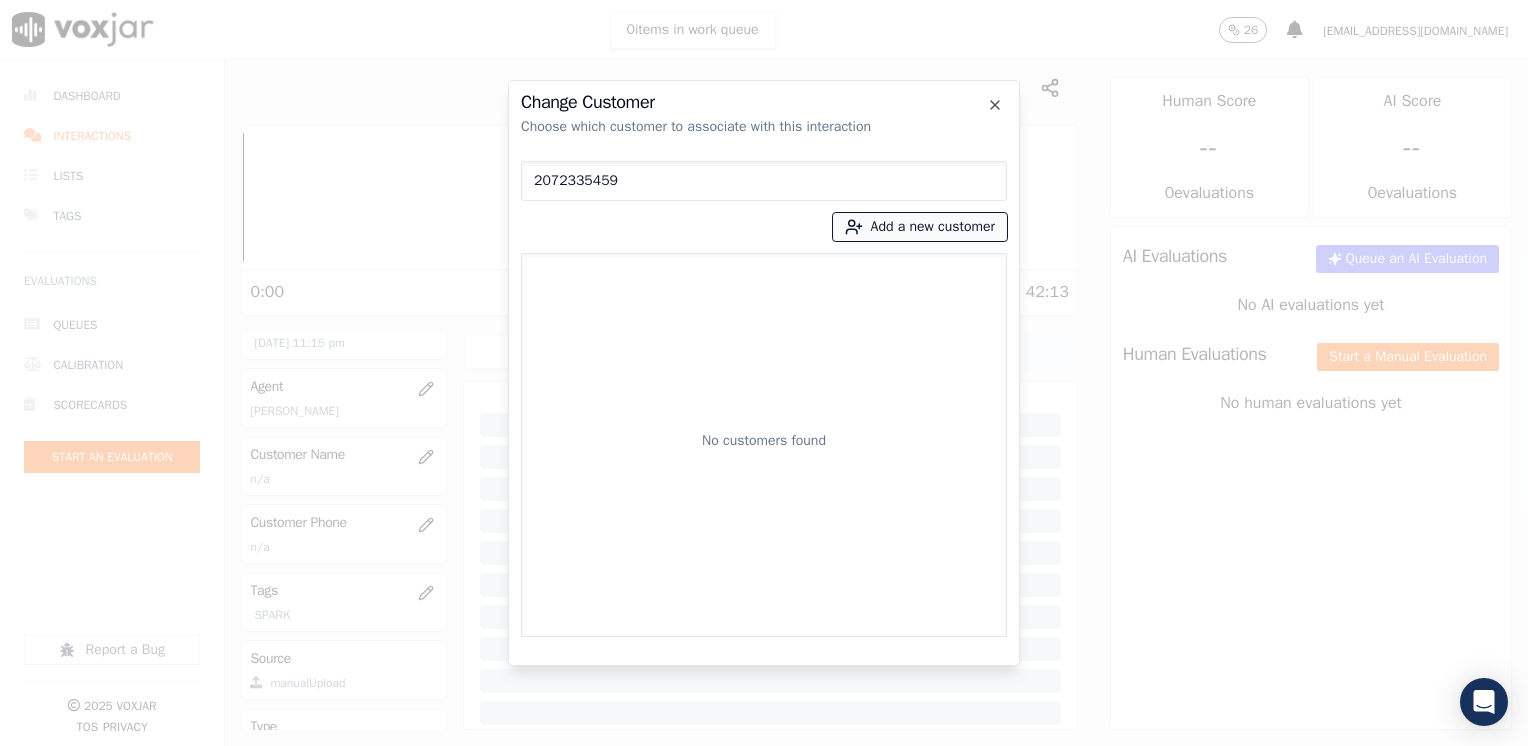 click on "Add a new customer" at bounding box center [920, 227] 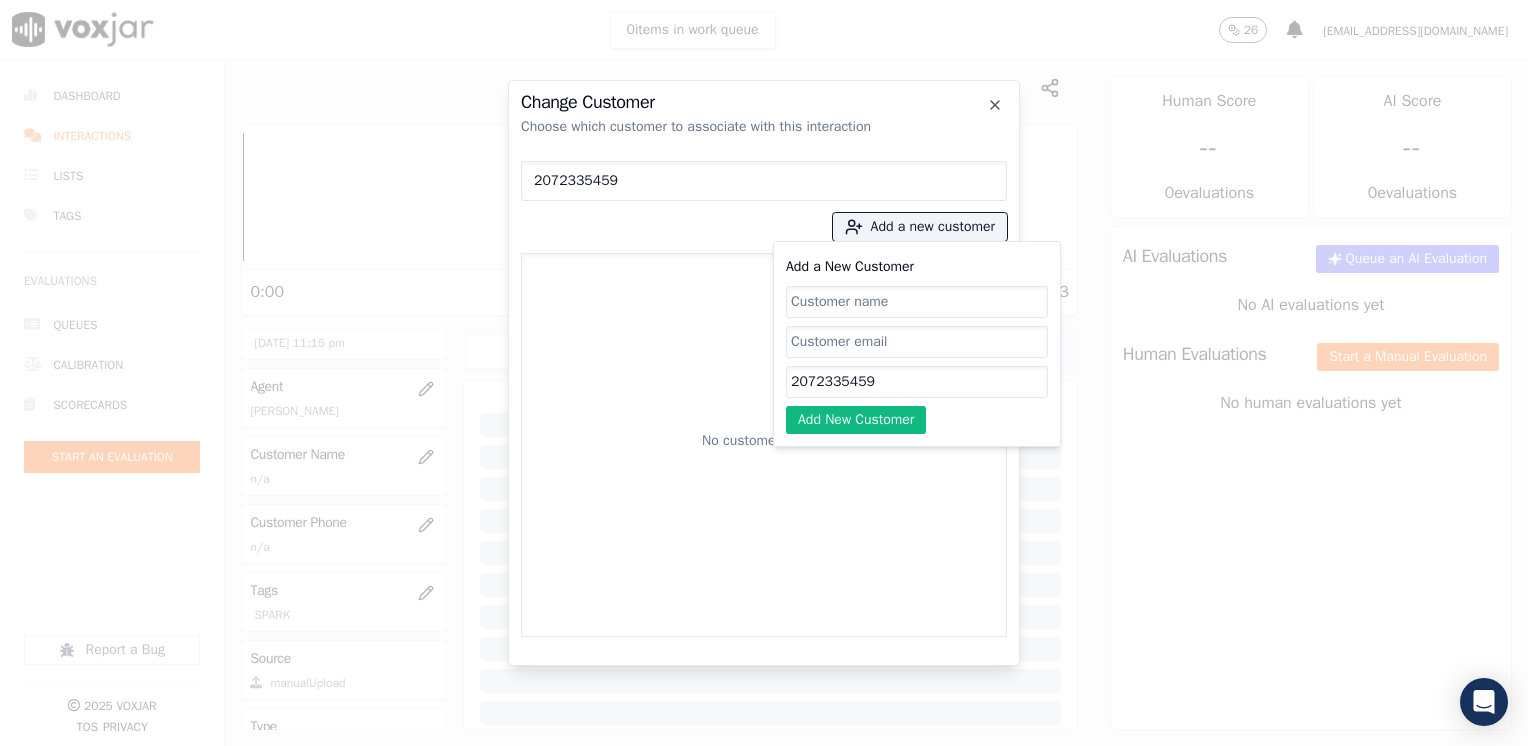 click on "Add a New Customer" 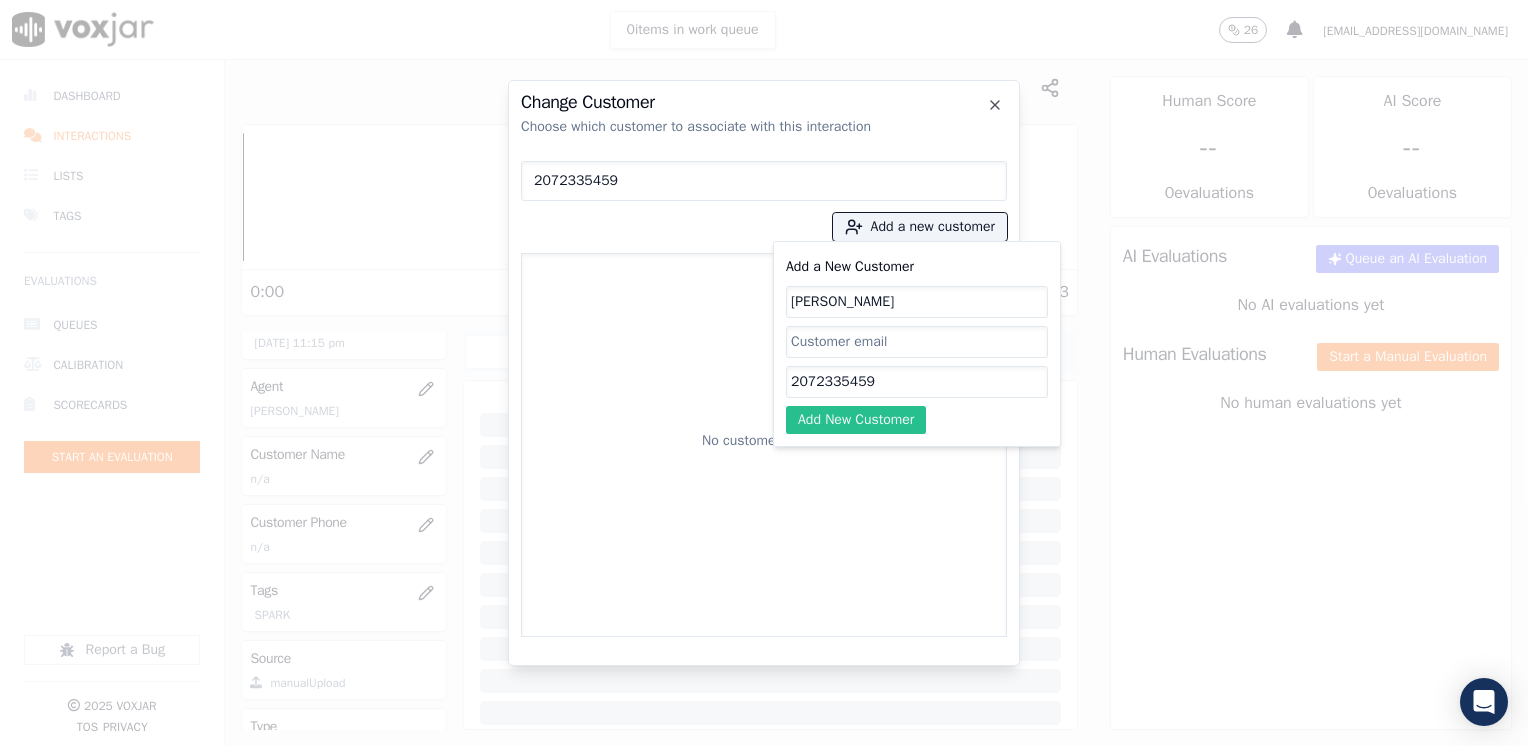 type on "[PERSON_NAME]" 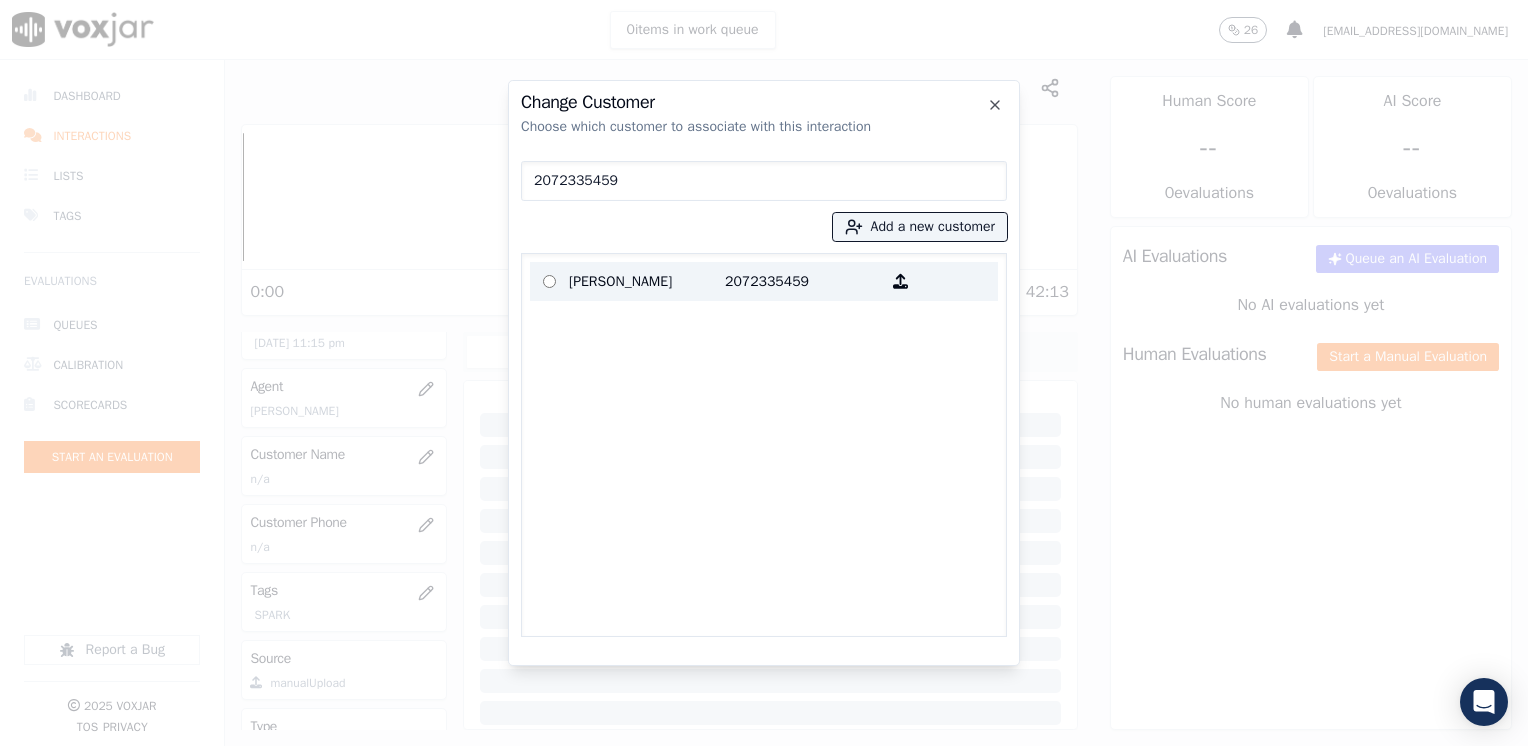 click on "2072335459" at bounding box center [803, 281] 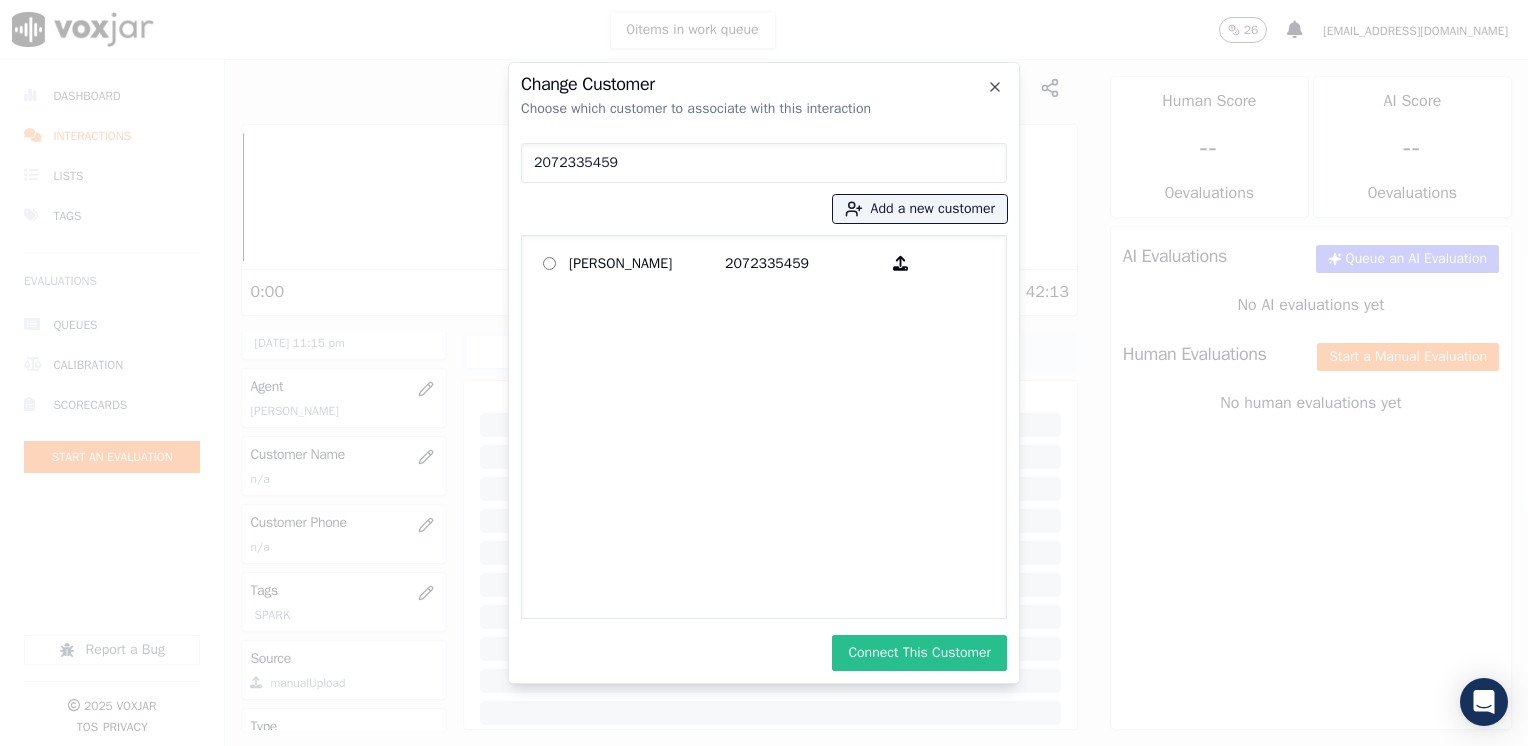 click on "Connect This Customer" at bounding box center [919, 653] 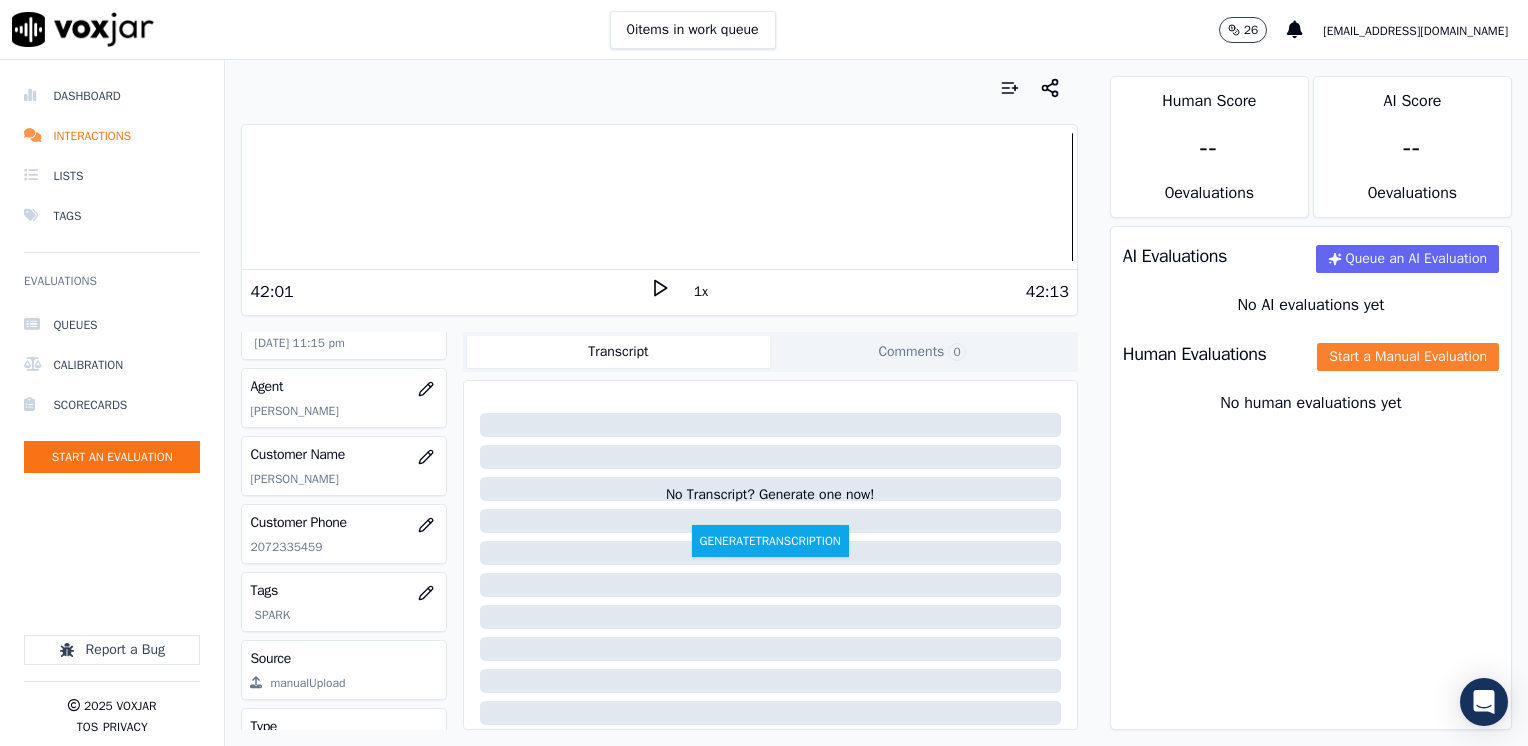 click on "Start a Manual Evaluation" 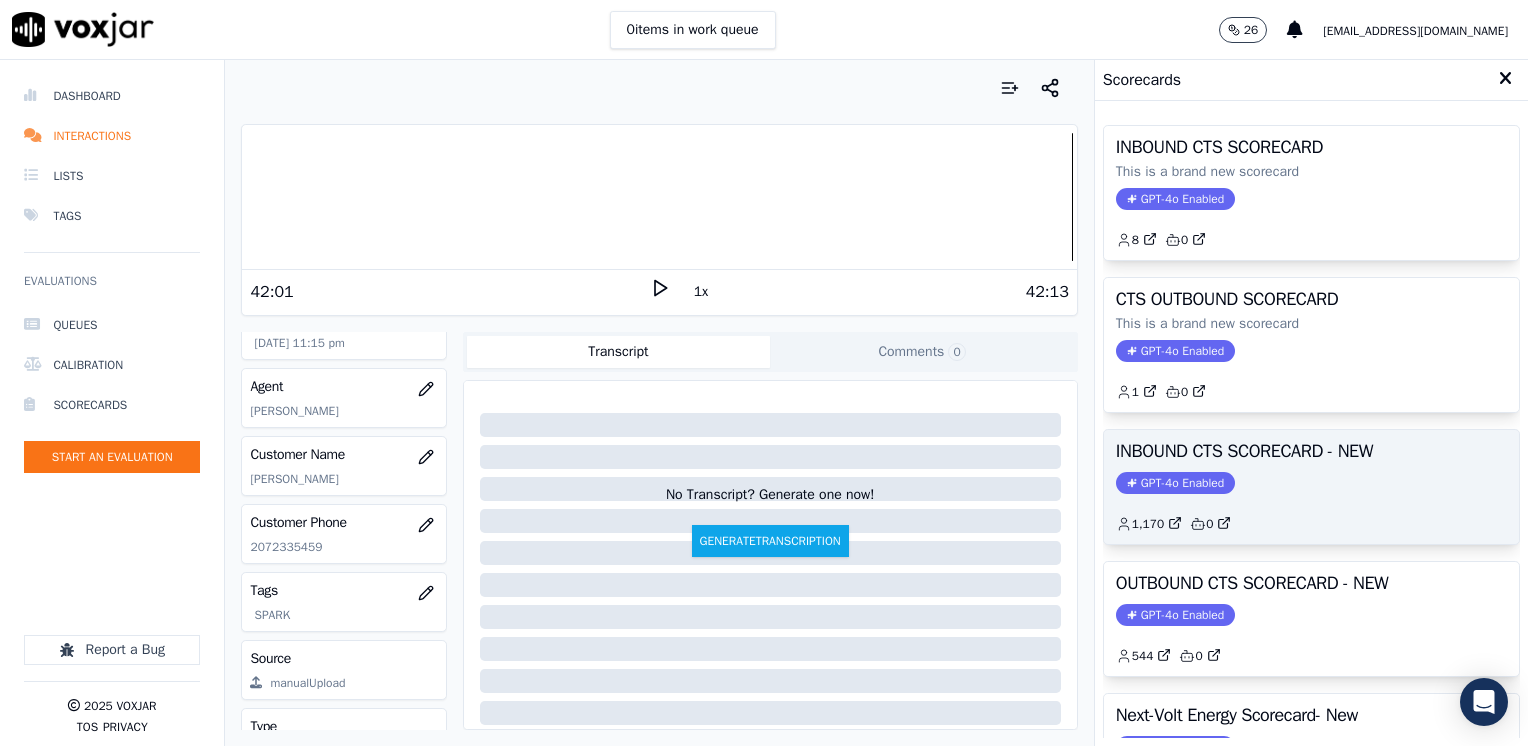 click on "GPT-4o Enabled" at bounding box center [1175, 483] 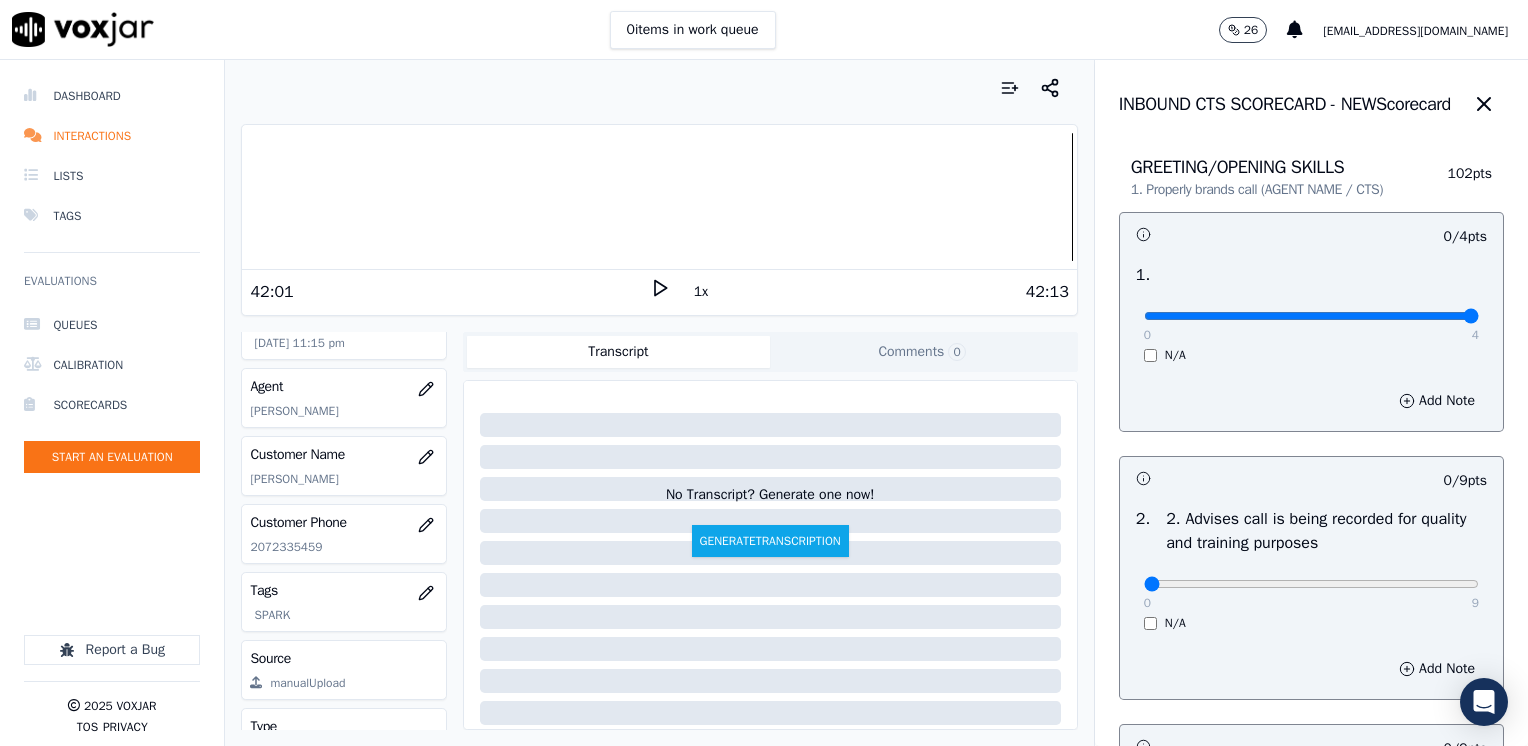 drag, startPoint x: 1131, startPoint y: 315, endPoint x: 1531, endPoint y: 303, distance: 400.17996 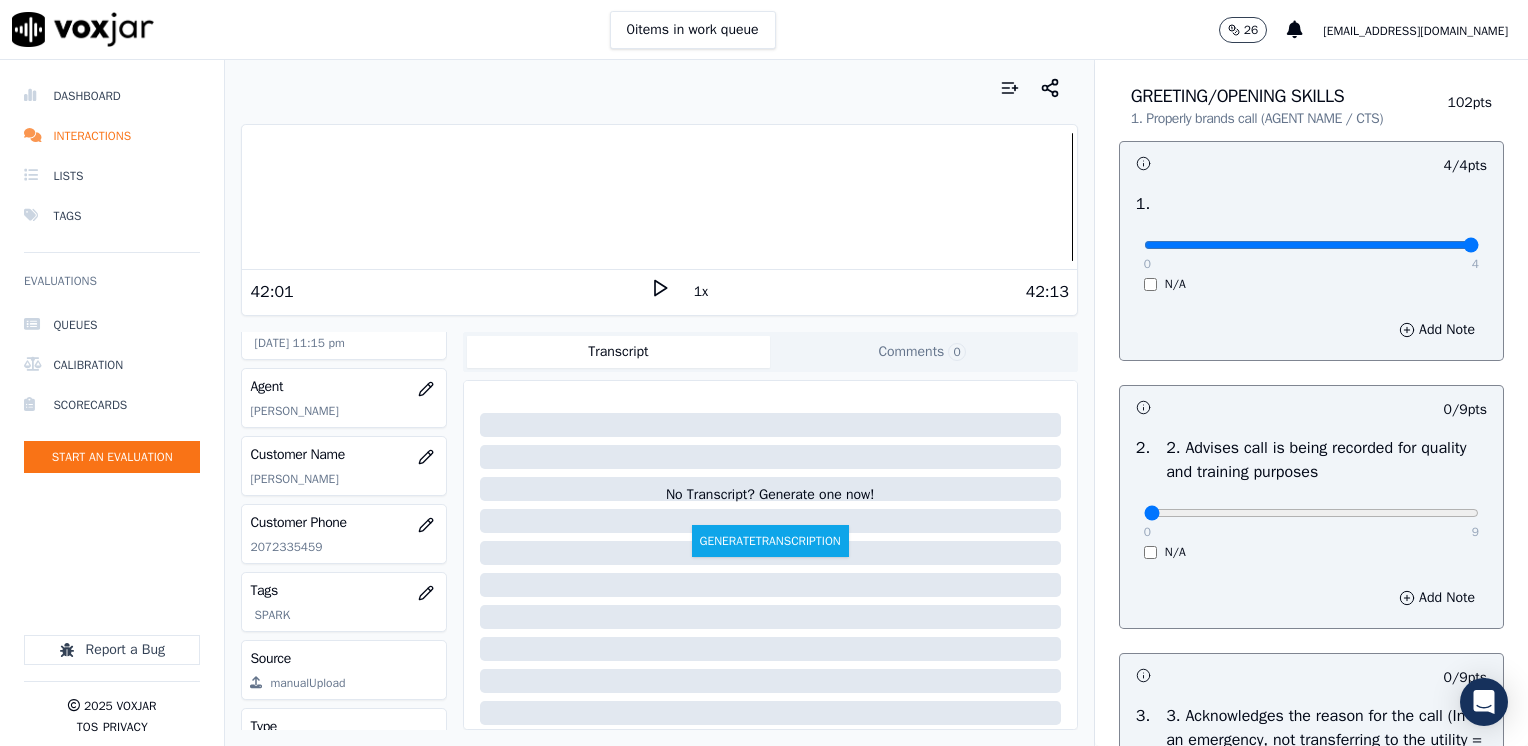 scroll, scrollTop: 200, scrollLeft: 0, axis: vertical 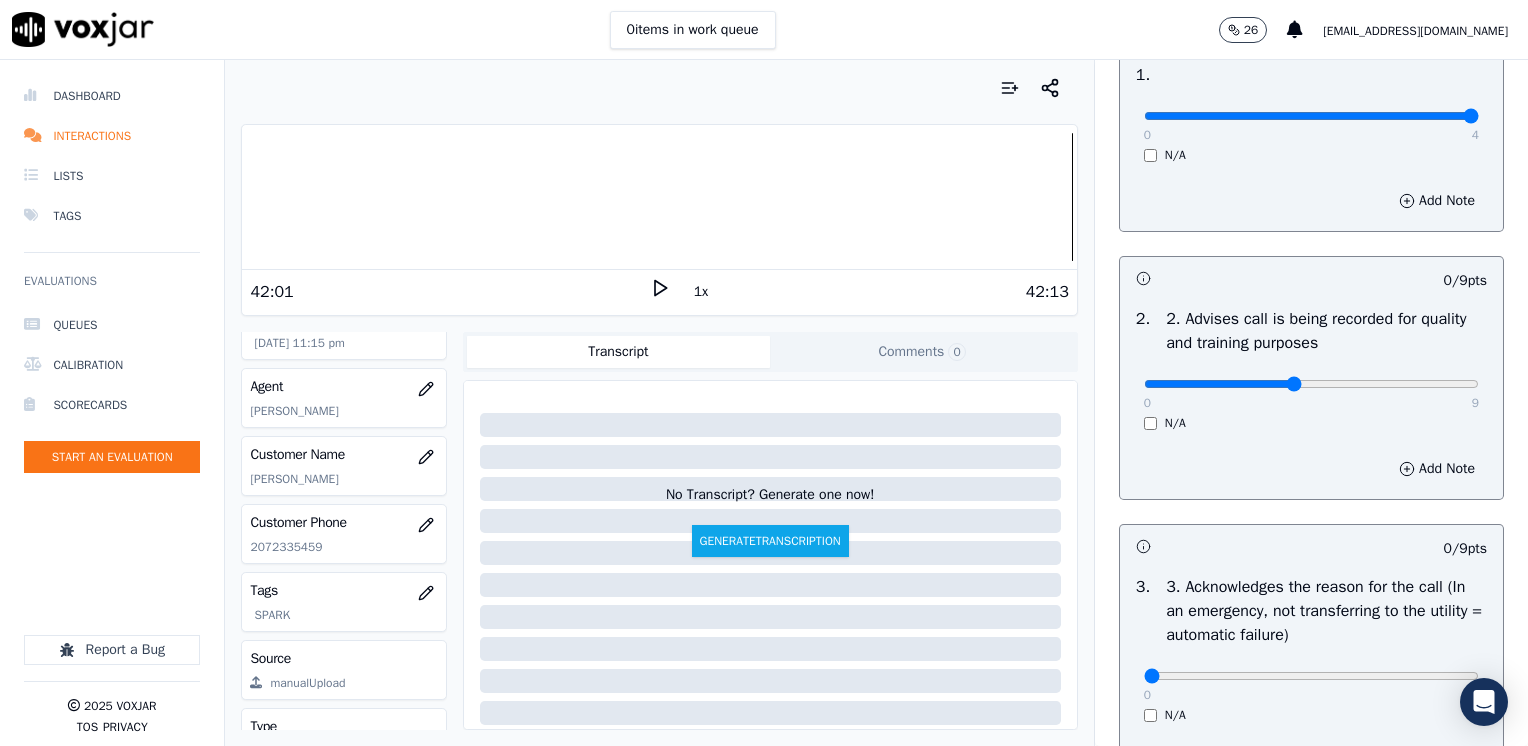 type on "4" 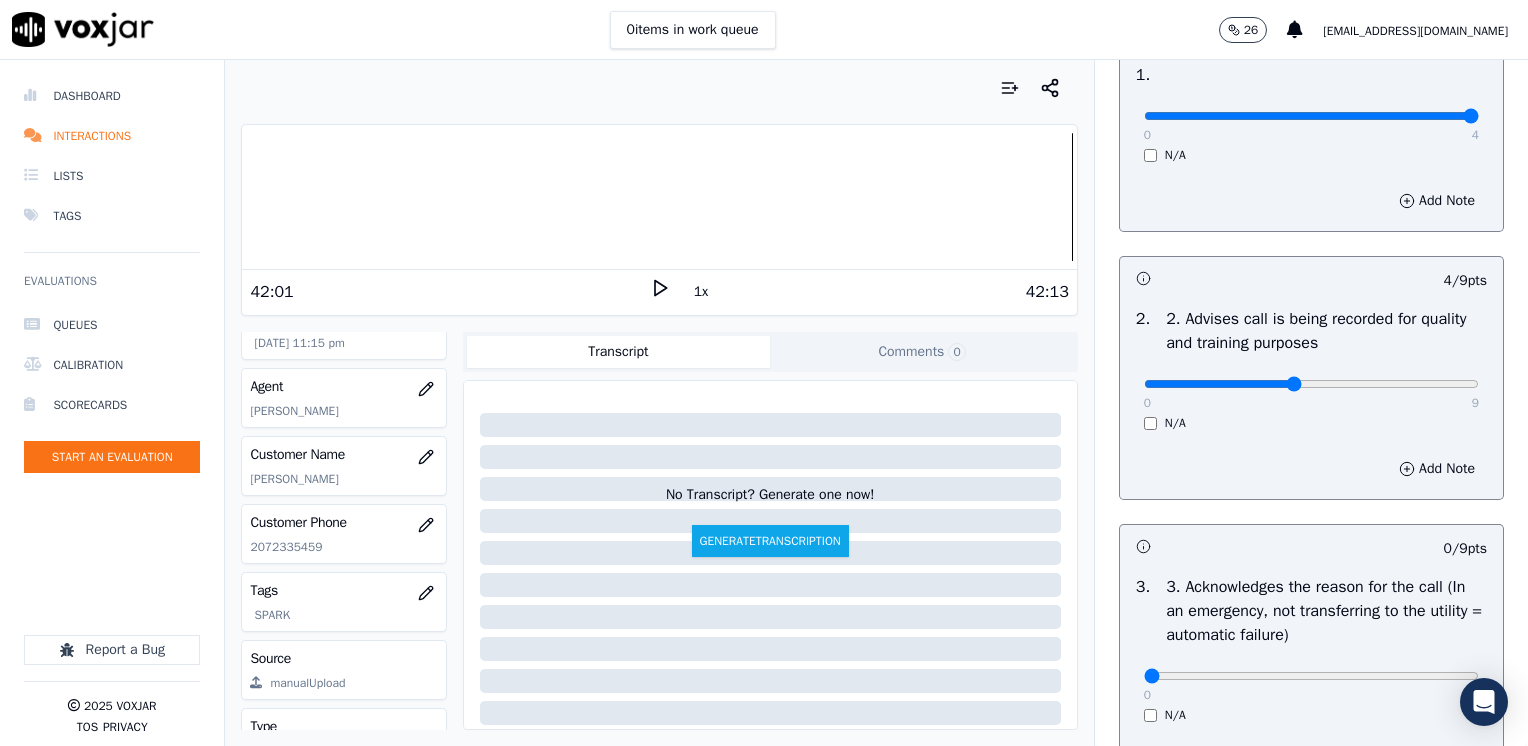 scroll, scrollTop: 400, scrollLeft: 0, axis: vertical 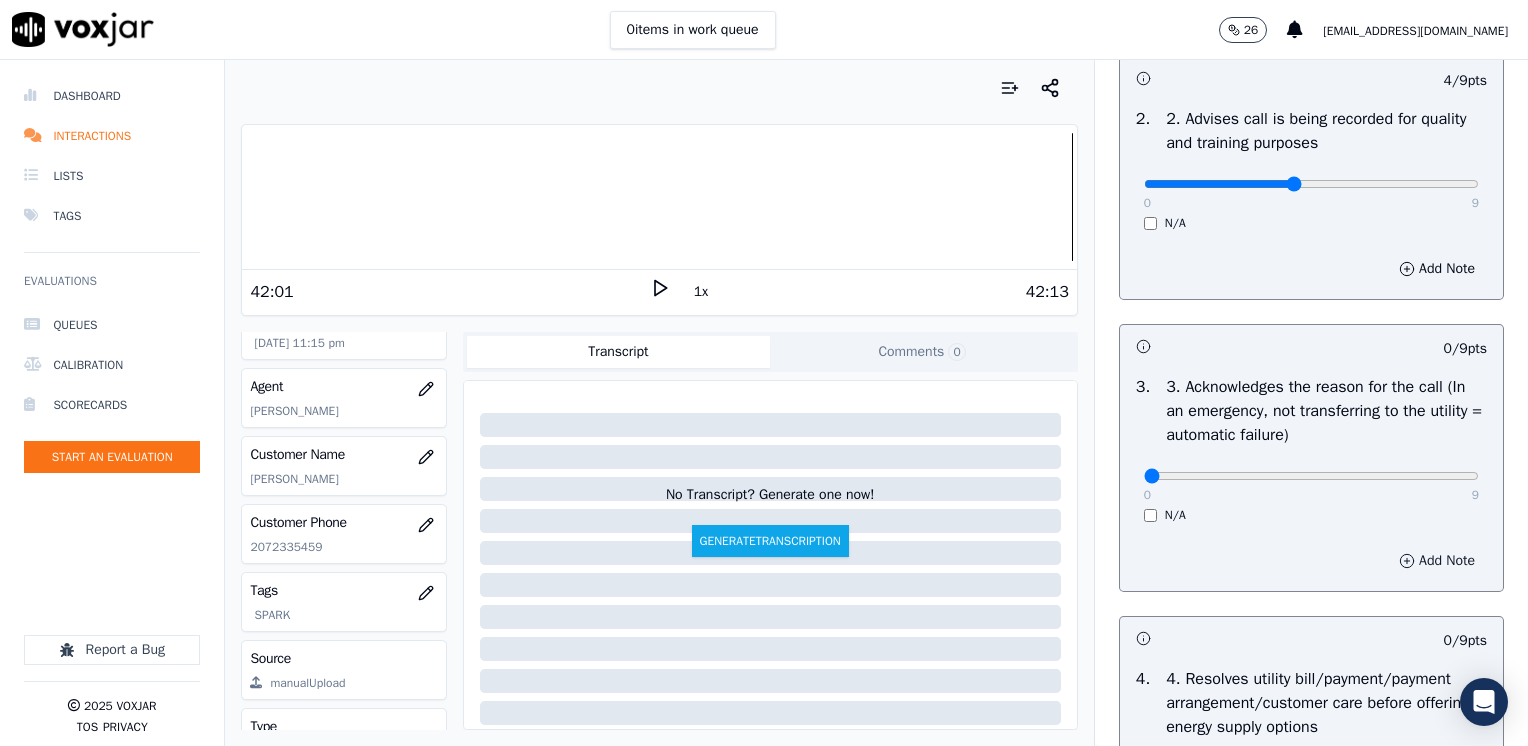 click on "Add Note" at bounding box center (1437, 561) 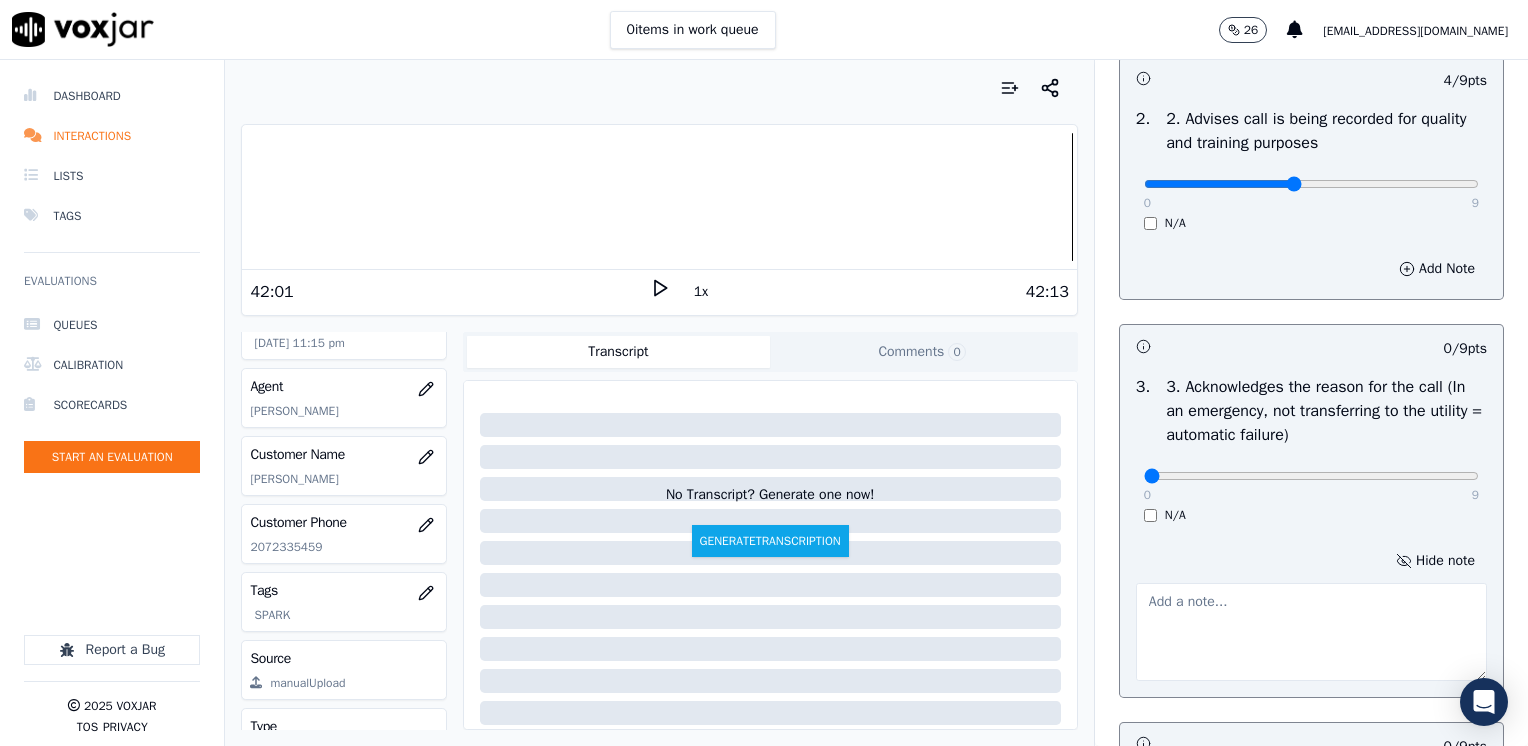 click at bounding box center [1311, 632] 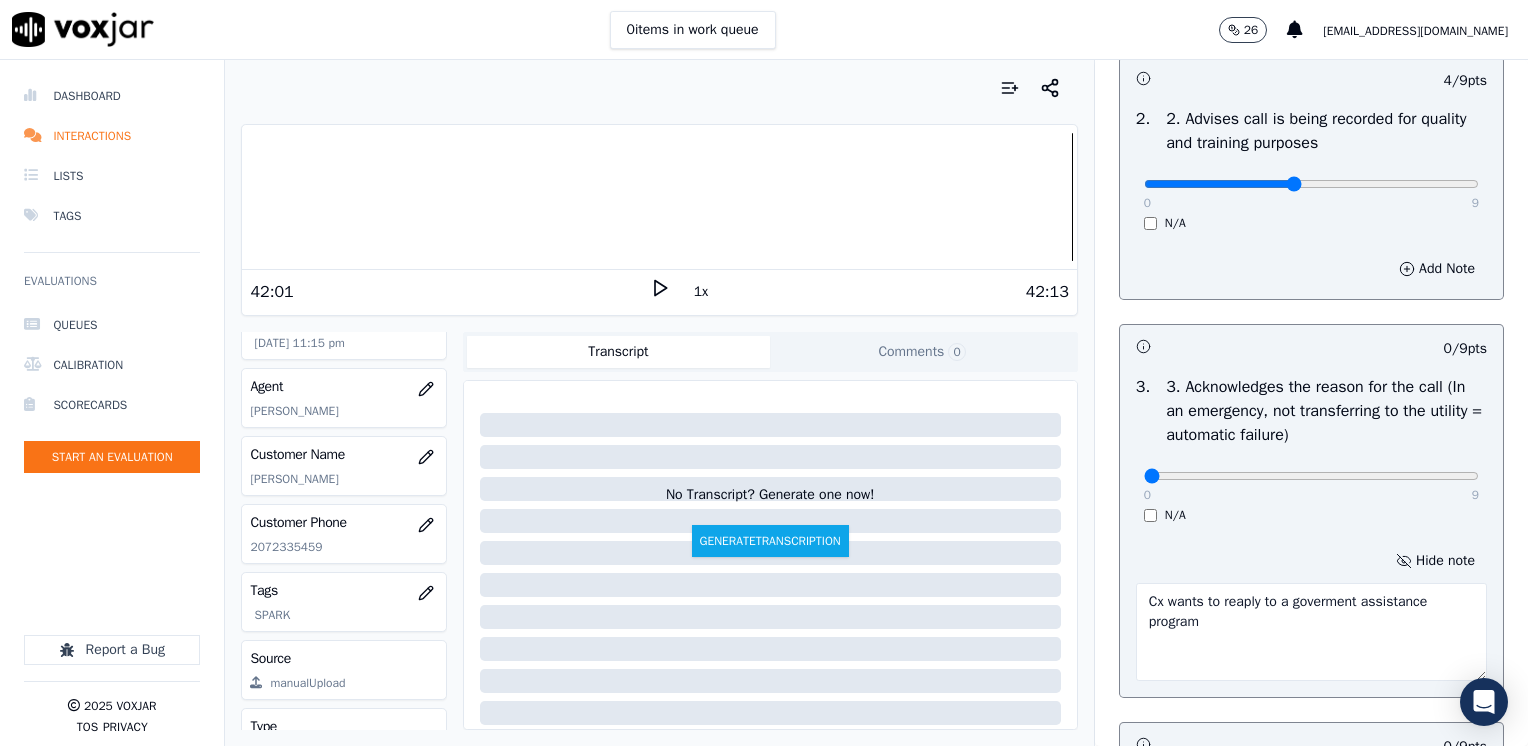 type on "Cx wants to reaply to a goverment assistance program" 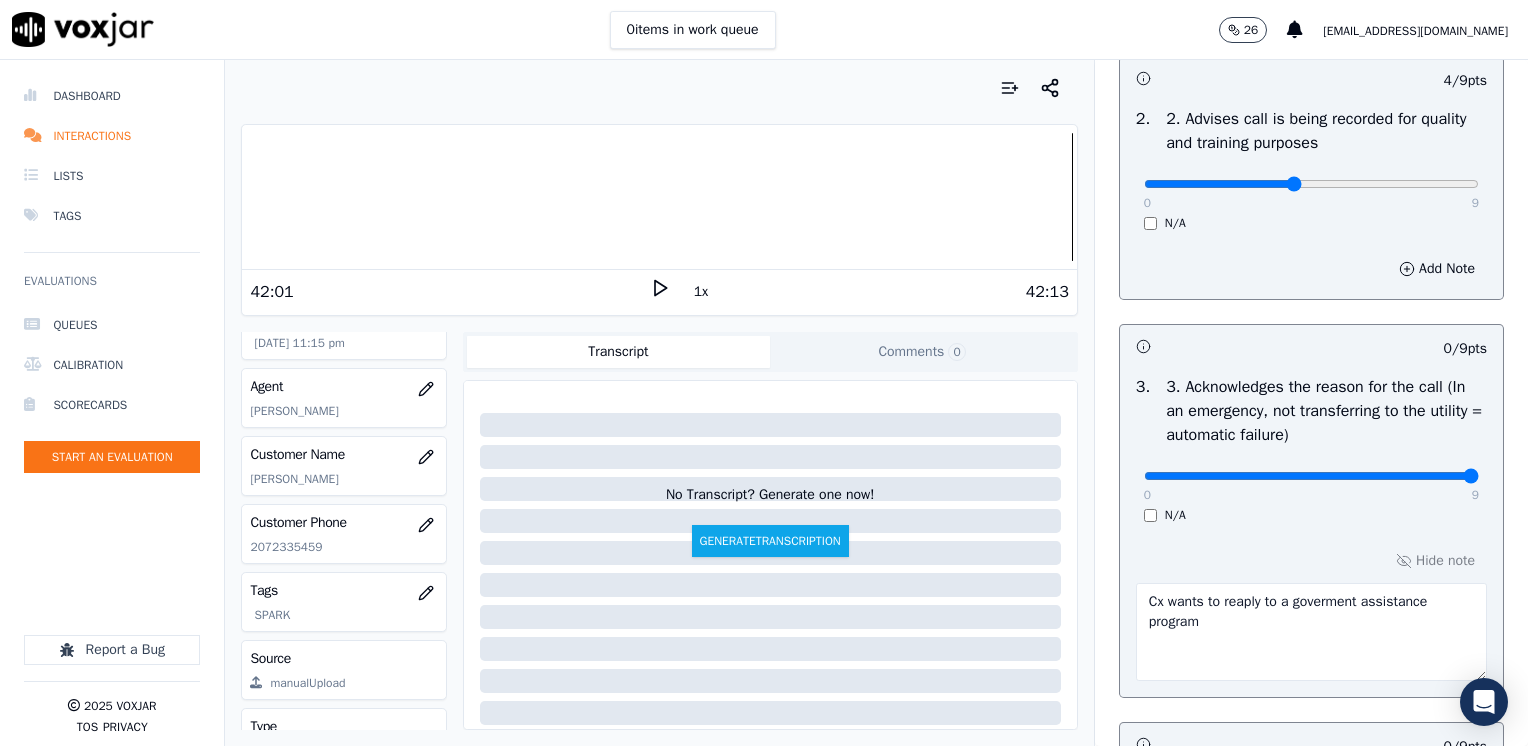 drag, startPoint x: 1129, startPoint y: 479, endPoint x: 1531, endPoint y: 482, distance: 402.0112 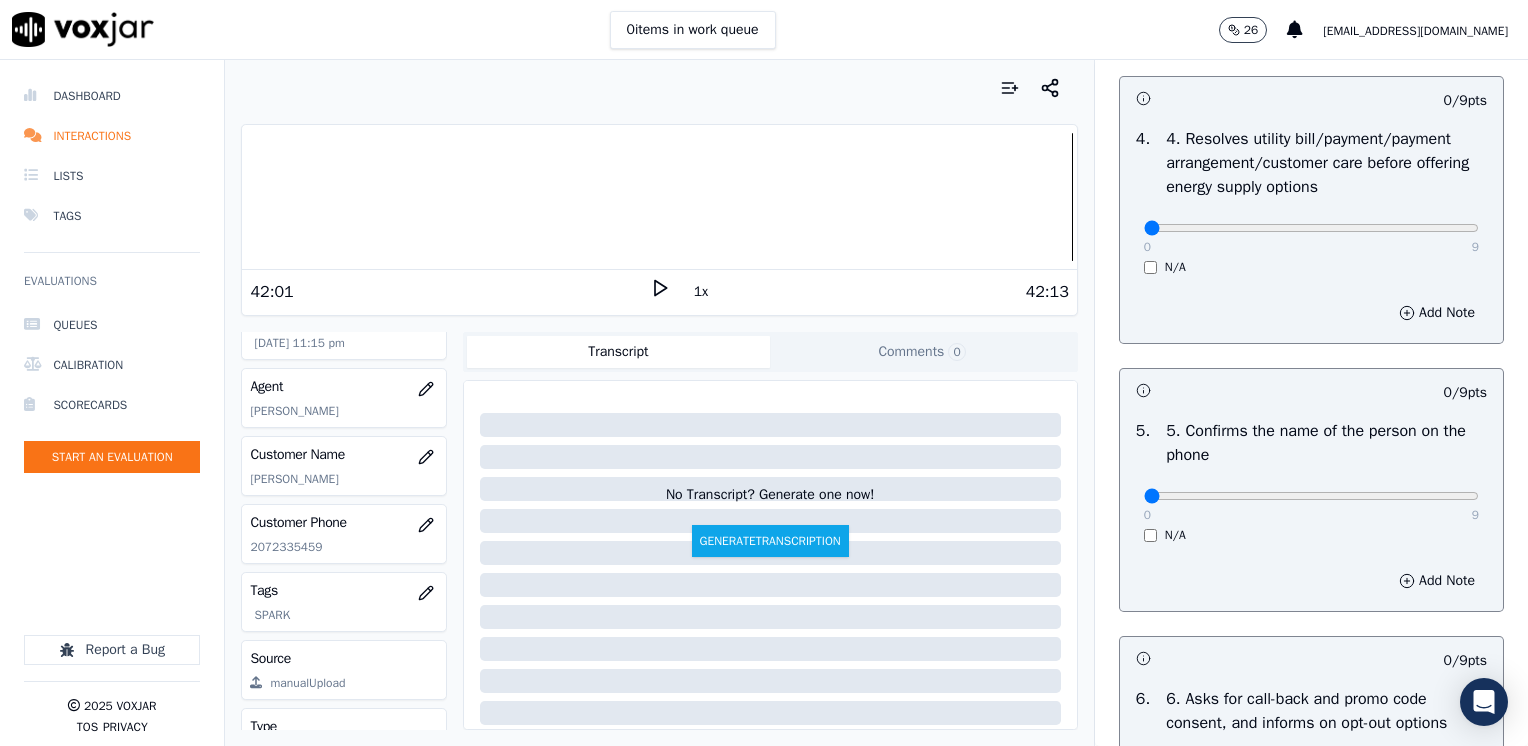 scroll, scrollTop: 1200, scrollLeft: 0, axis: vertical 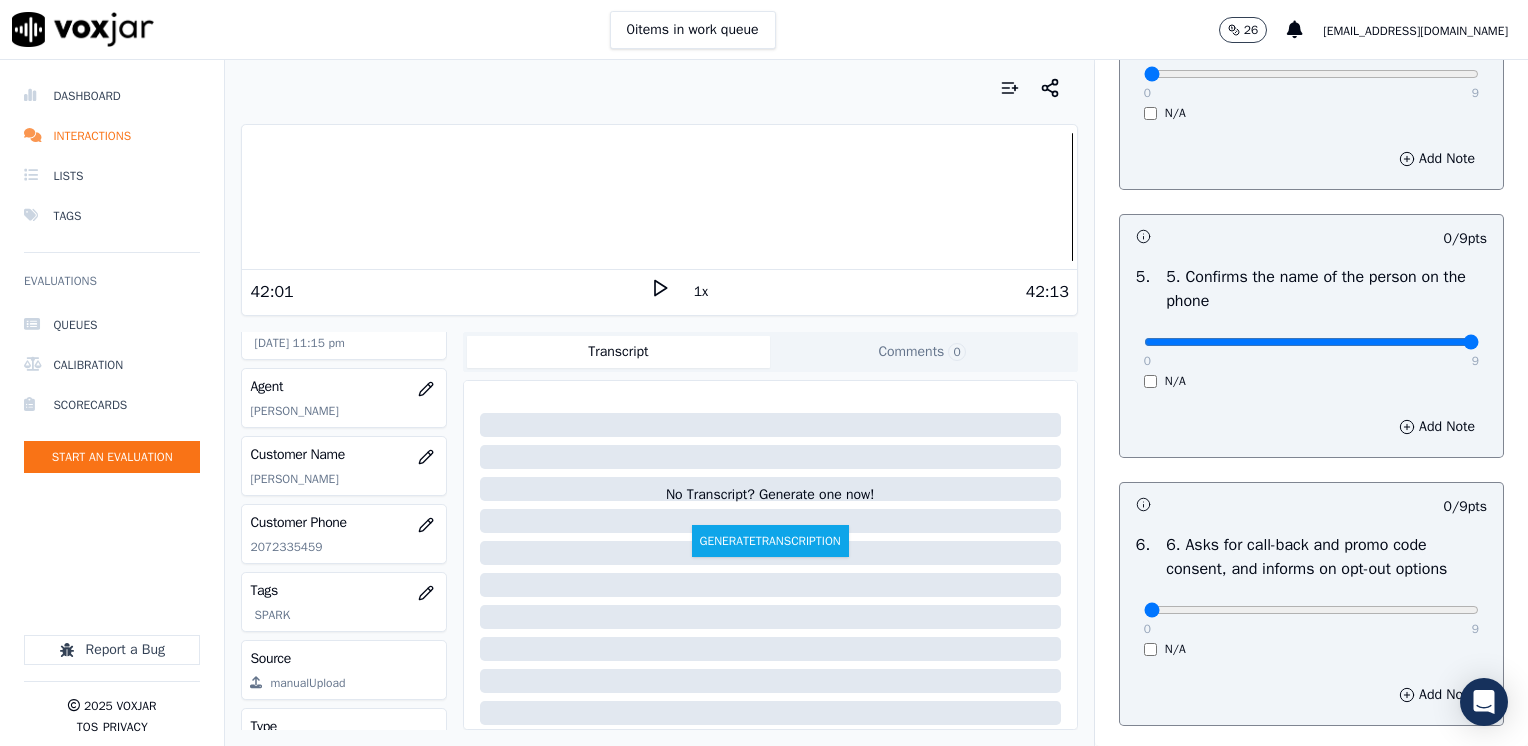 drag, startPoint x: 1129, startPoint y: 338, endPoint x: 1531, endPoint y: 384, distance: 404.6233 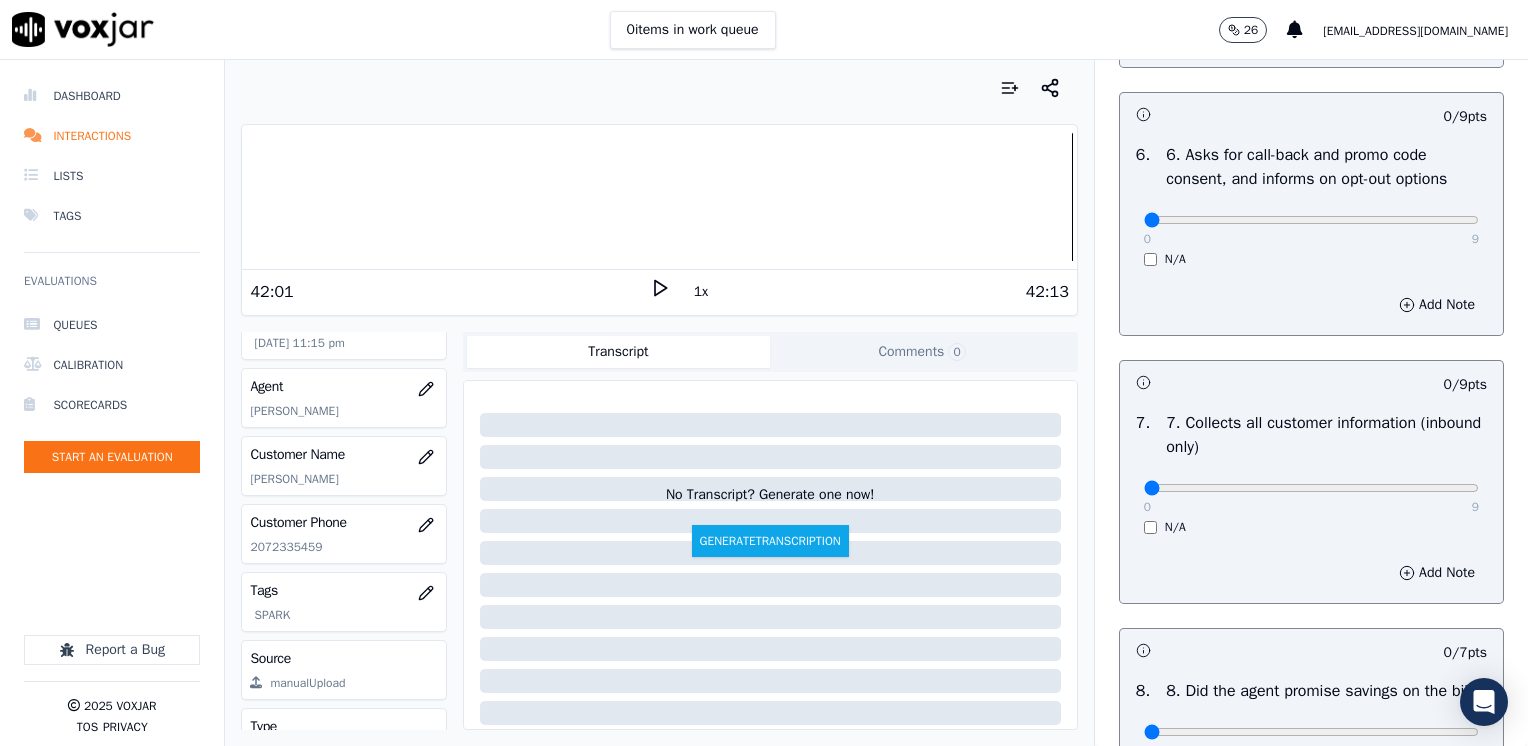 scroll, scrollTop: 1600, scrollLeft: 0, axis: vertical 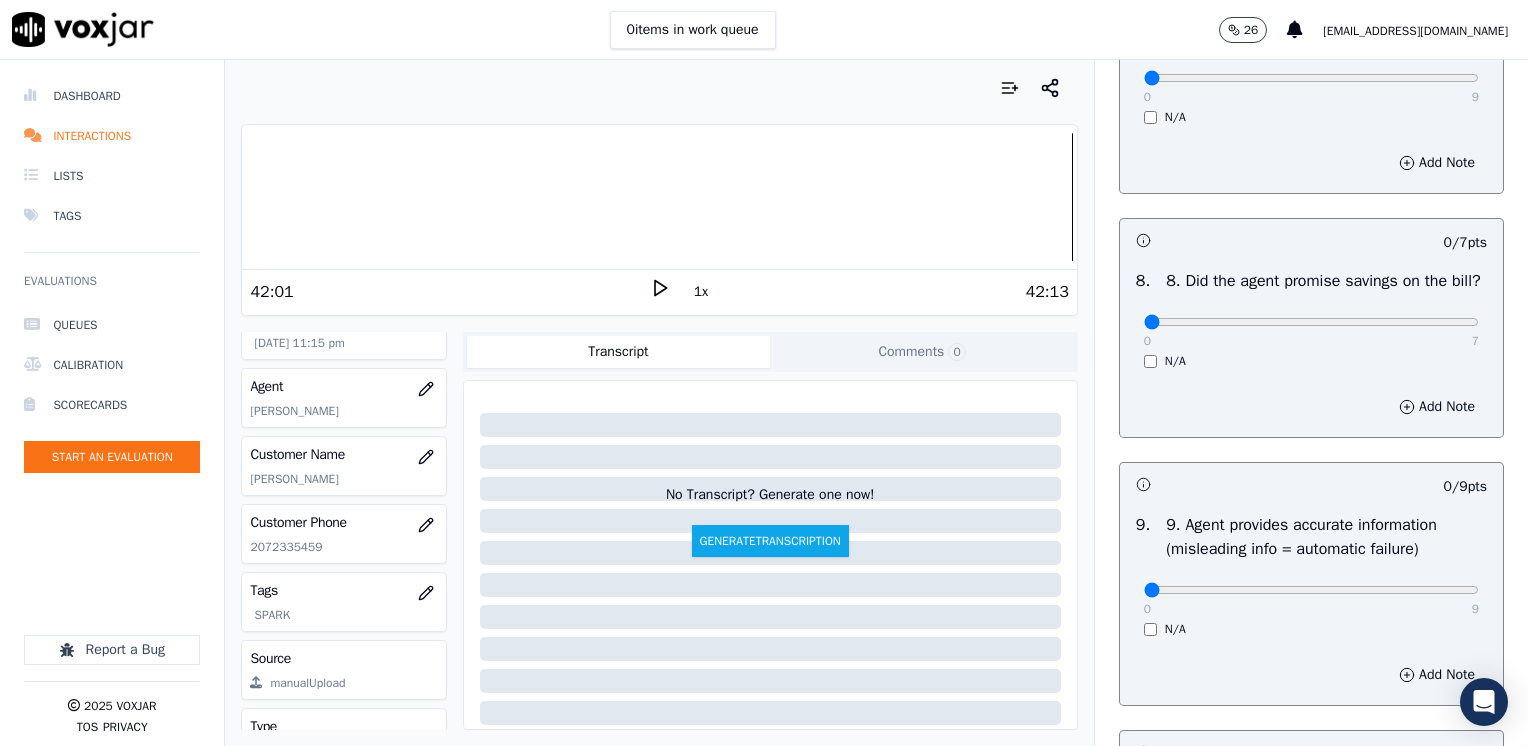 click on "0   7" at bounding box center (1311, 321) 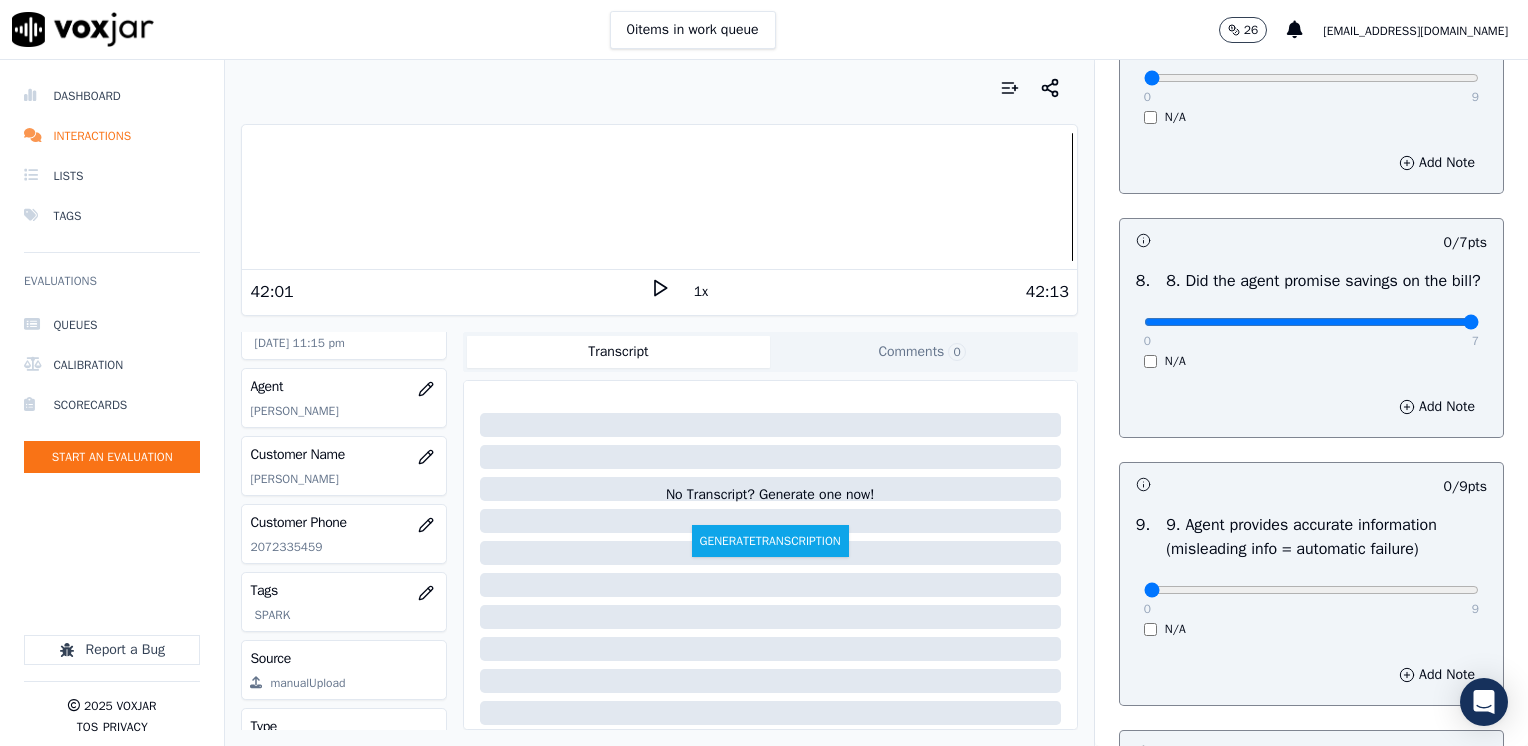 drag, startPoint x: 1132, startPoint y: 344, endPoint x: 1531, endPoint y: 390, distance: 401.64288 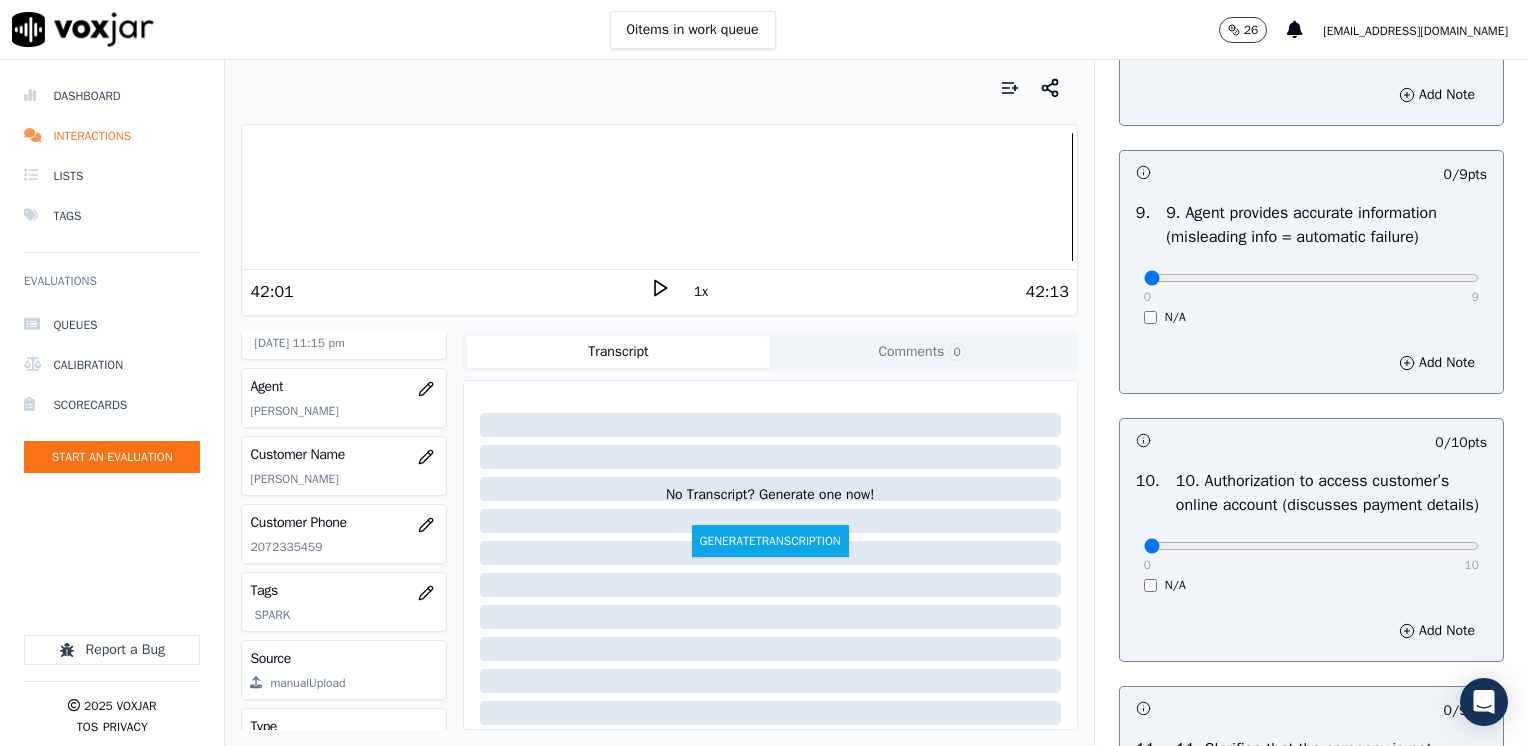 scroll, scrollTop: 2300, scrollLeft: 0, axis: vertical 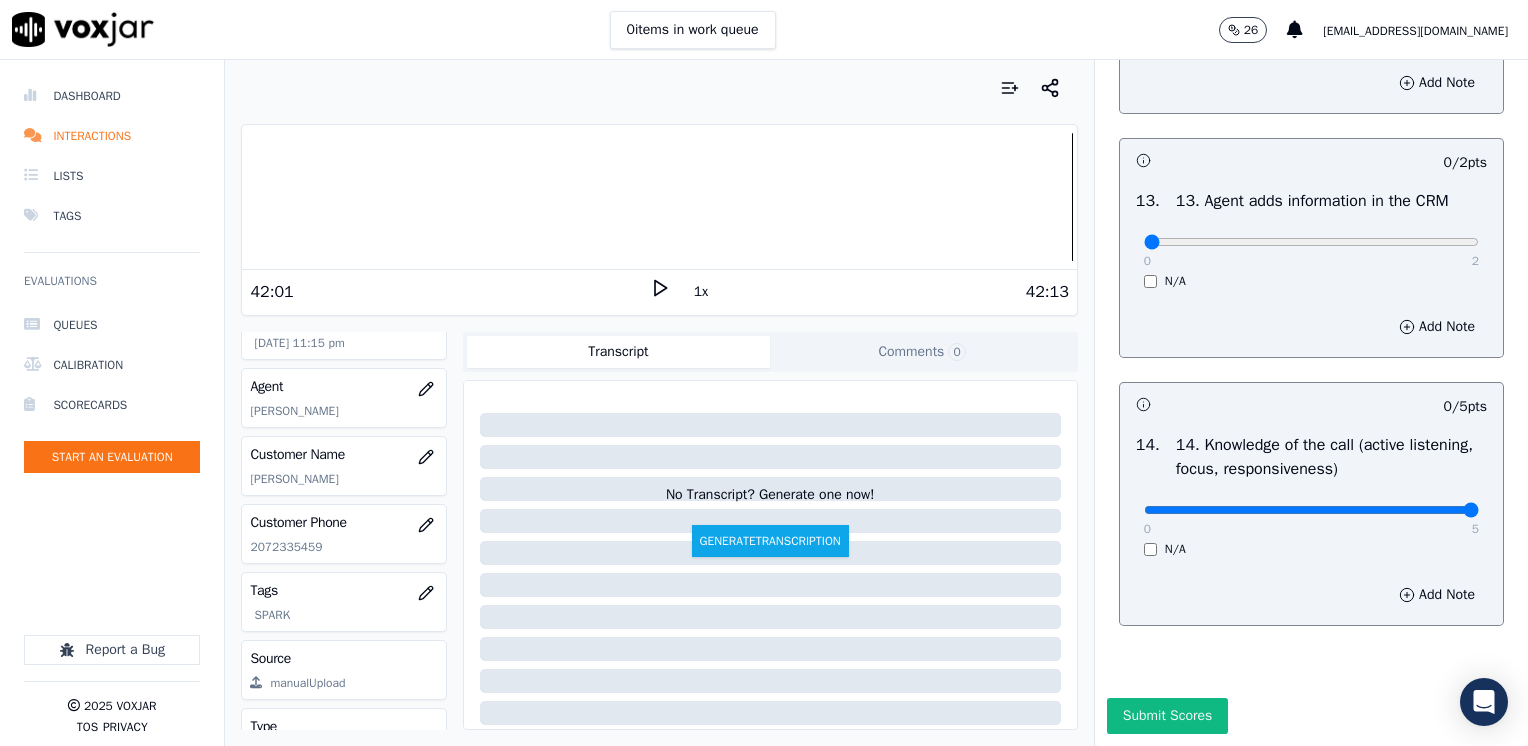 drag, startPoint x: 1123, startPoint y: 469, endPoint x: 1531, endPoint y: 470, distance: 408.00122 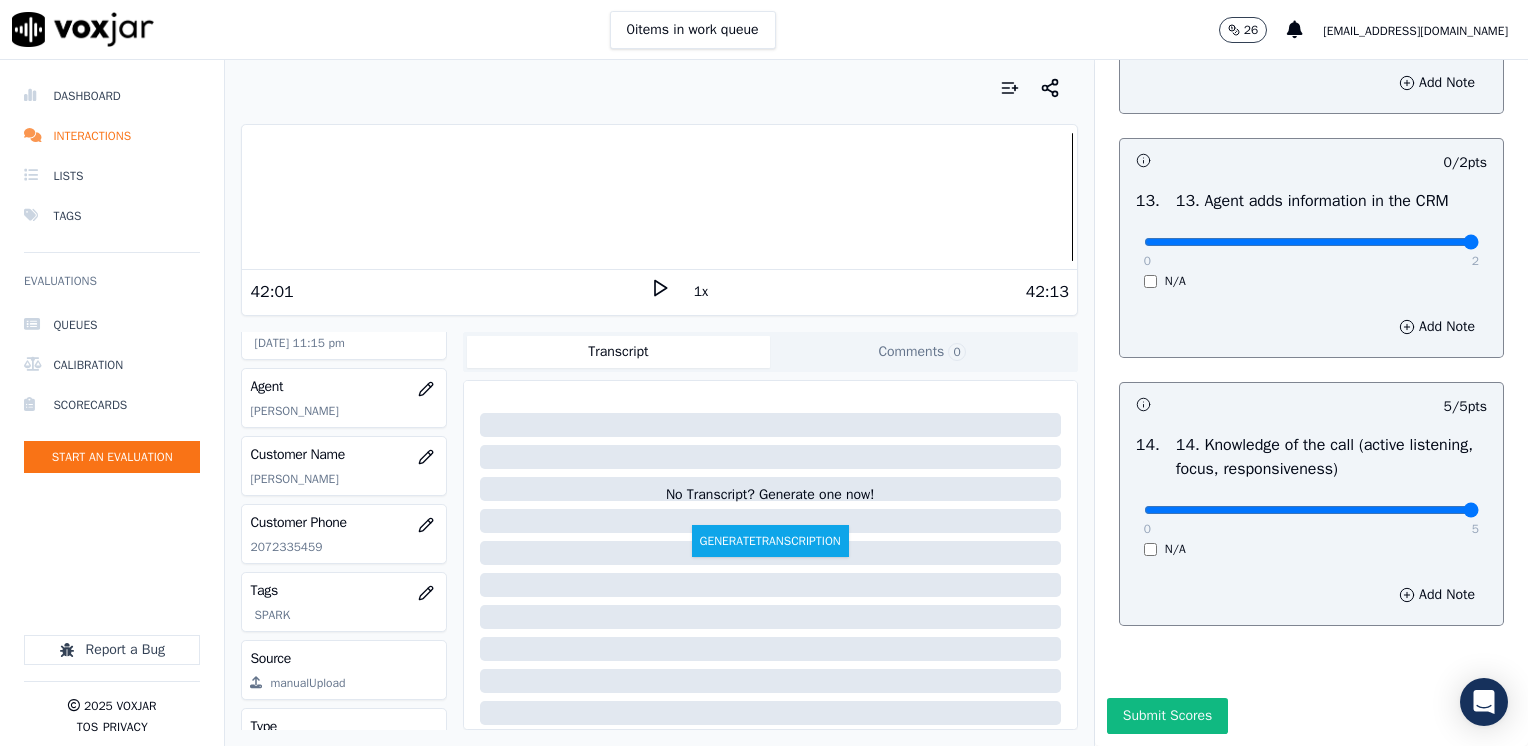 drag, startPoint x: 1136, startPoint y: 195, endPoint x: 1531, endPoint y: 195, distance: 395 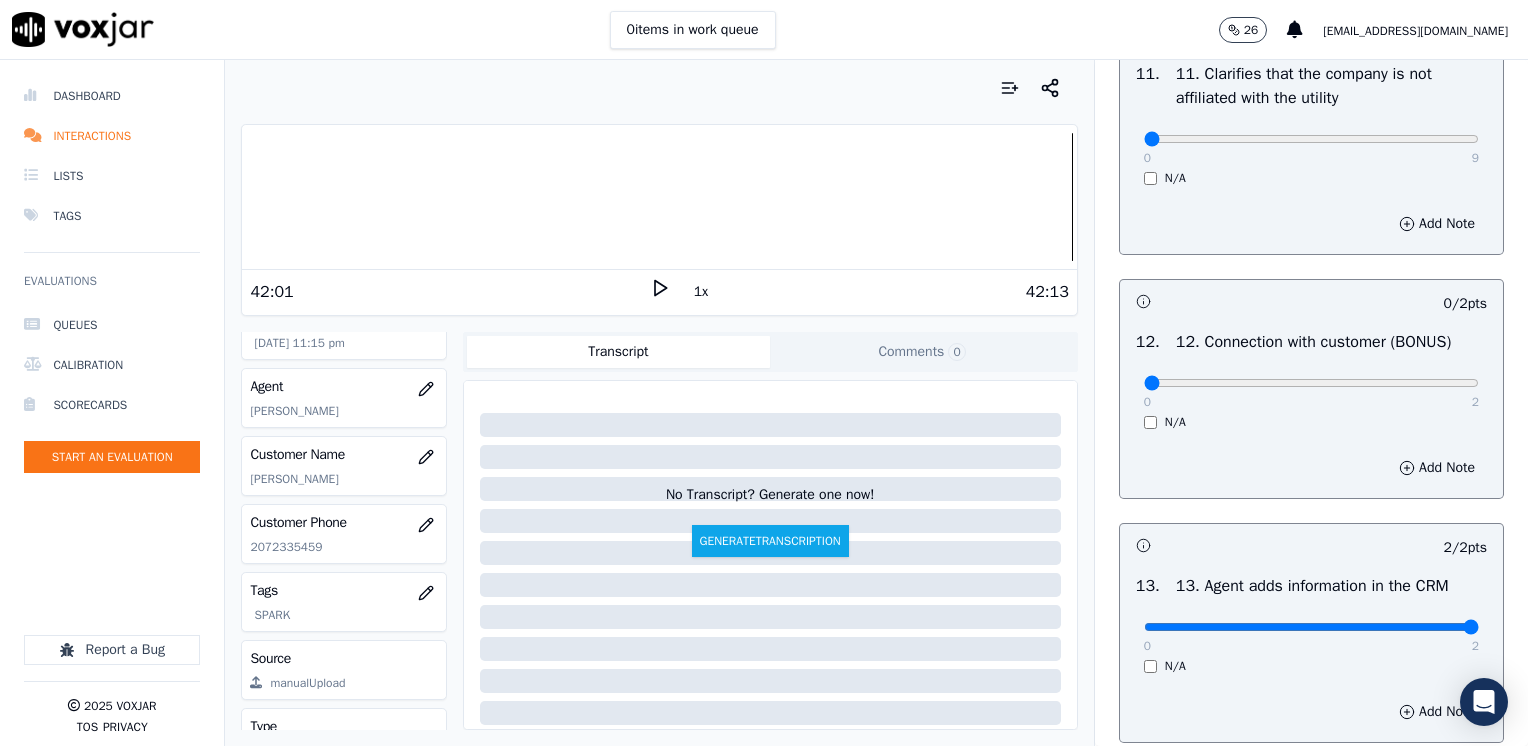 scroll, scrollTop: 2959, scrollLeft: 0, axis: vertical 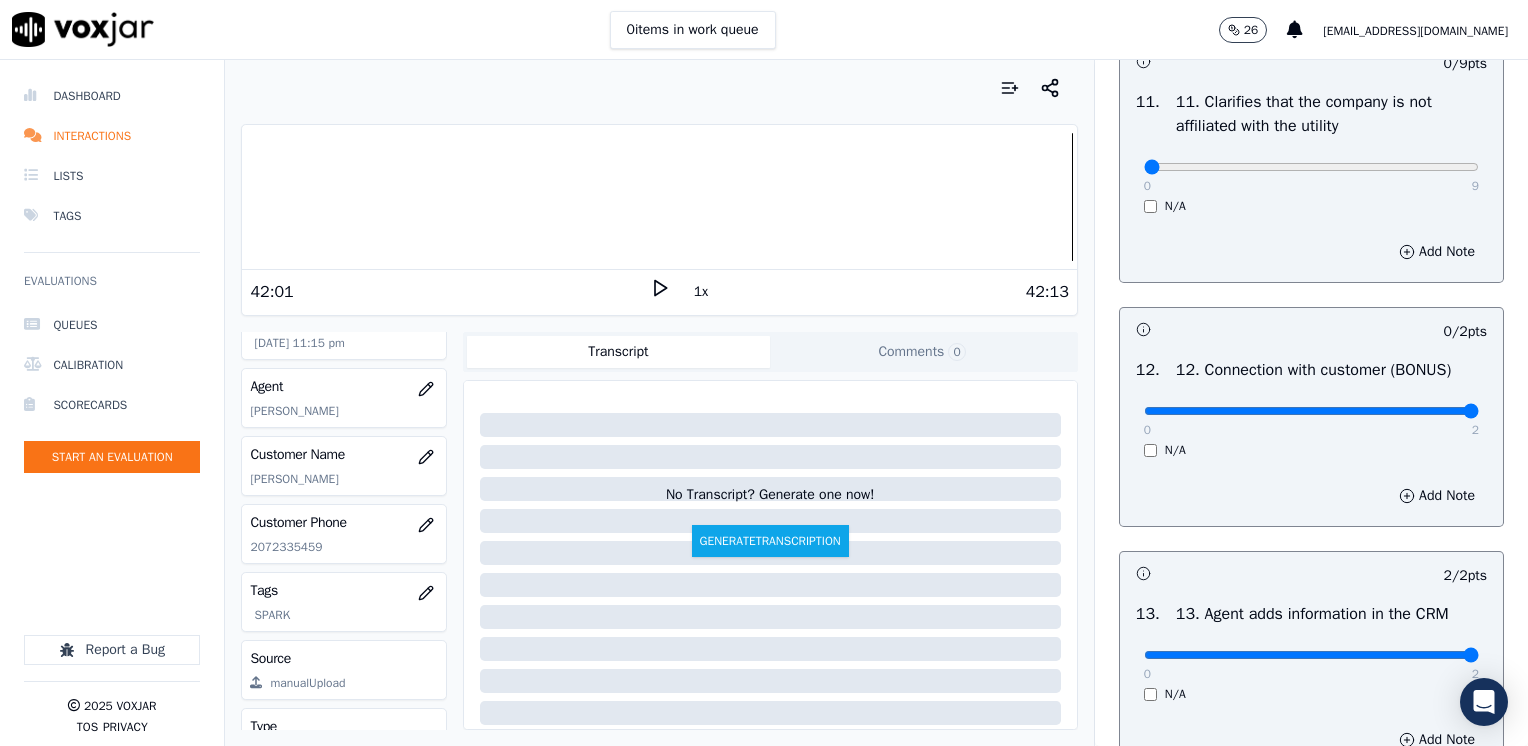 drag, startPoint x: 1132, startPoint y: 456, endPoint x: 1531, endPoint y: 456, distance: 399 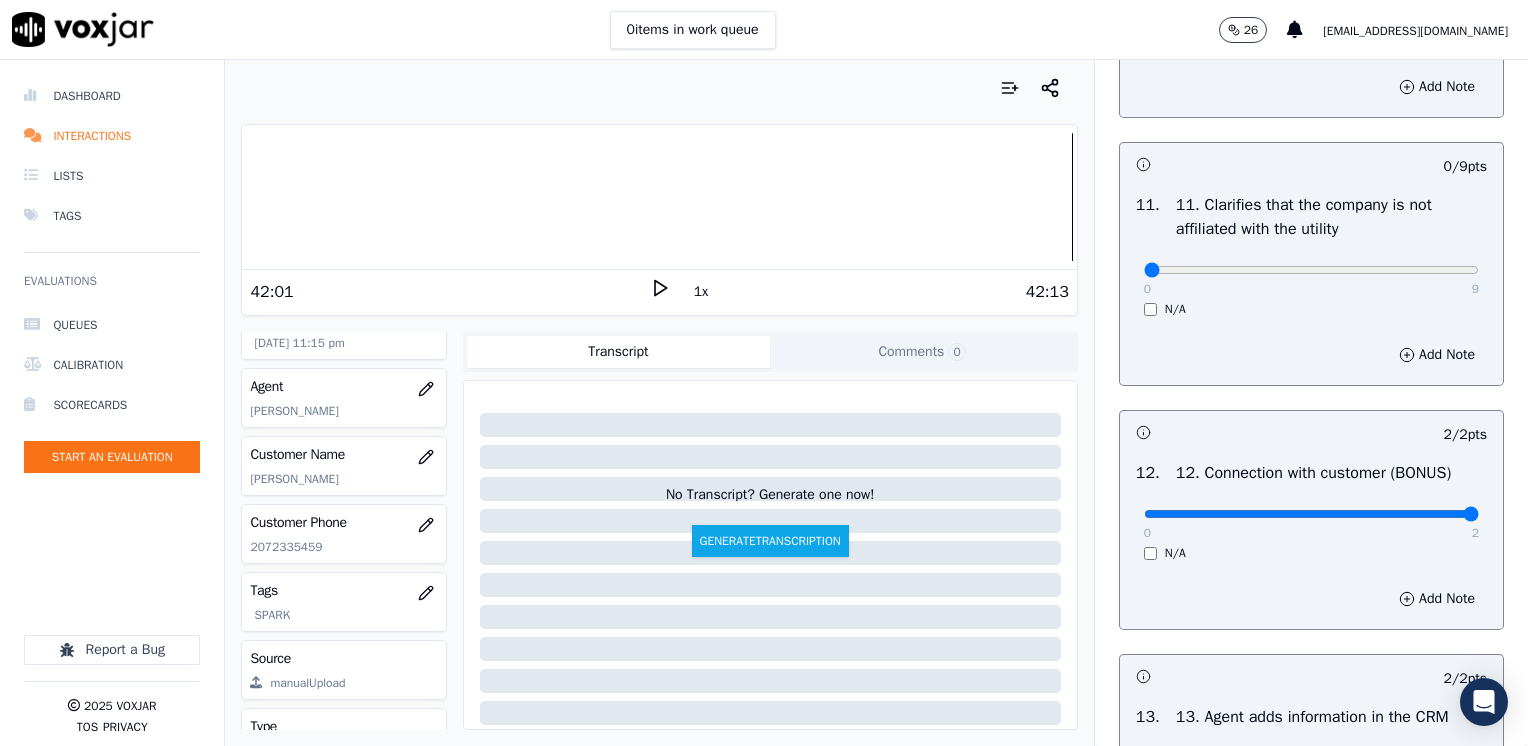 scroll, scrollTop: 2659, scrollLeft: 0, axis: vertical 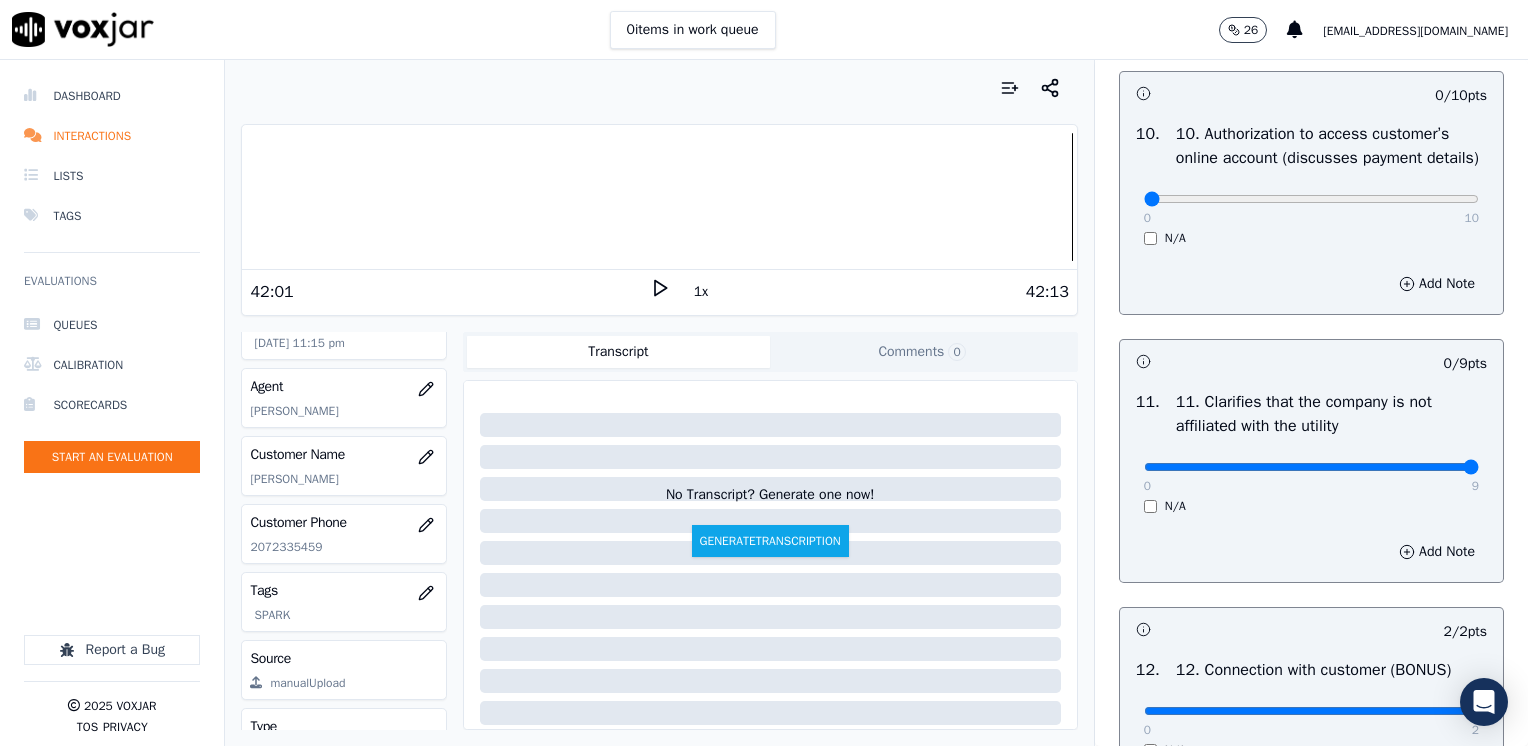 drag, startPoint x: 1135, startPoint y: 502, endPoint x: 1531, endPoint y: 517, distance: 396.284 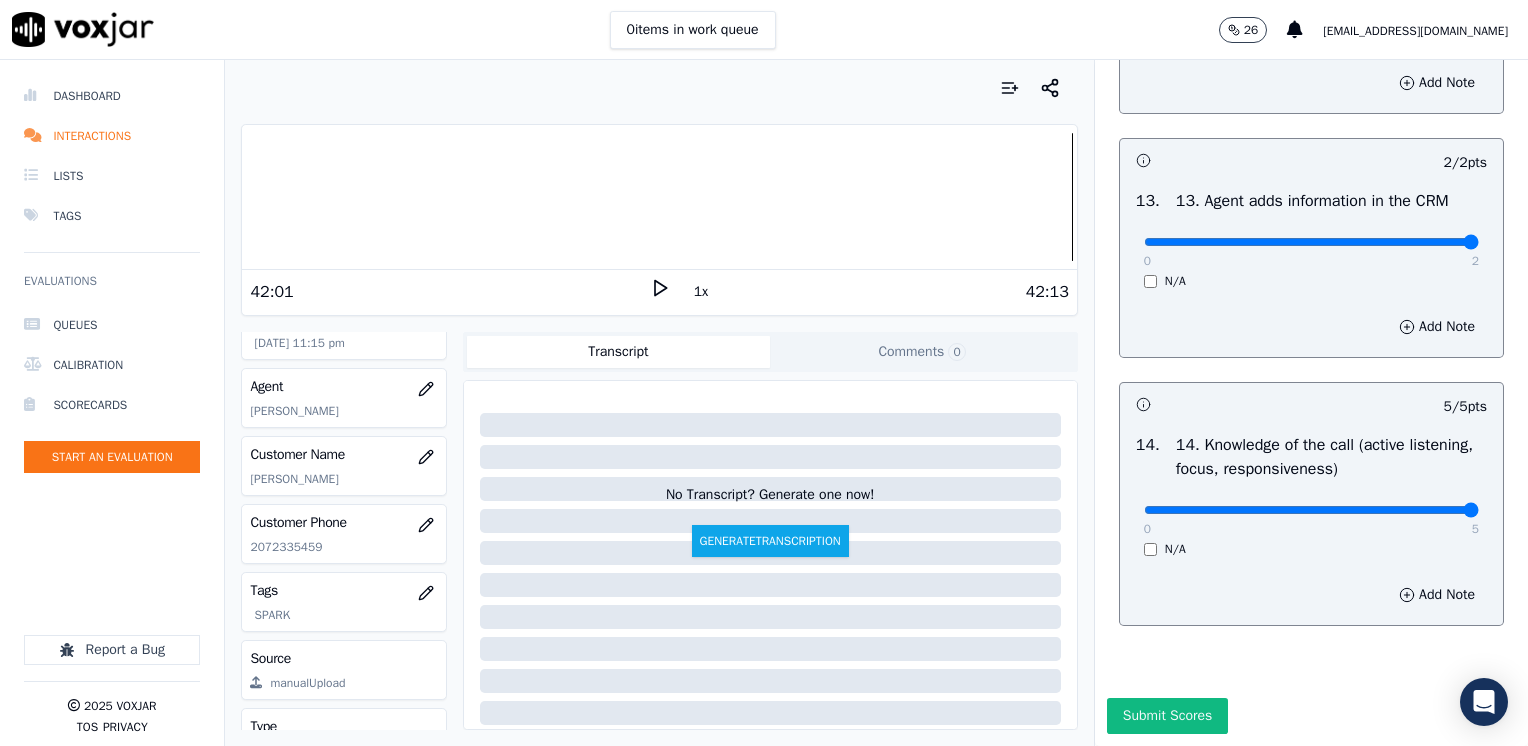 scroll, scrollTop: 3459, scrollLeft: 0, axis: vertical 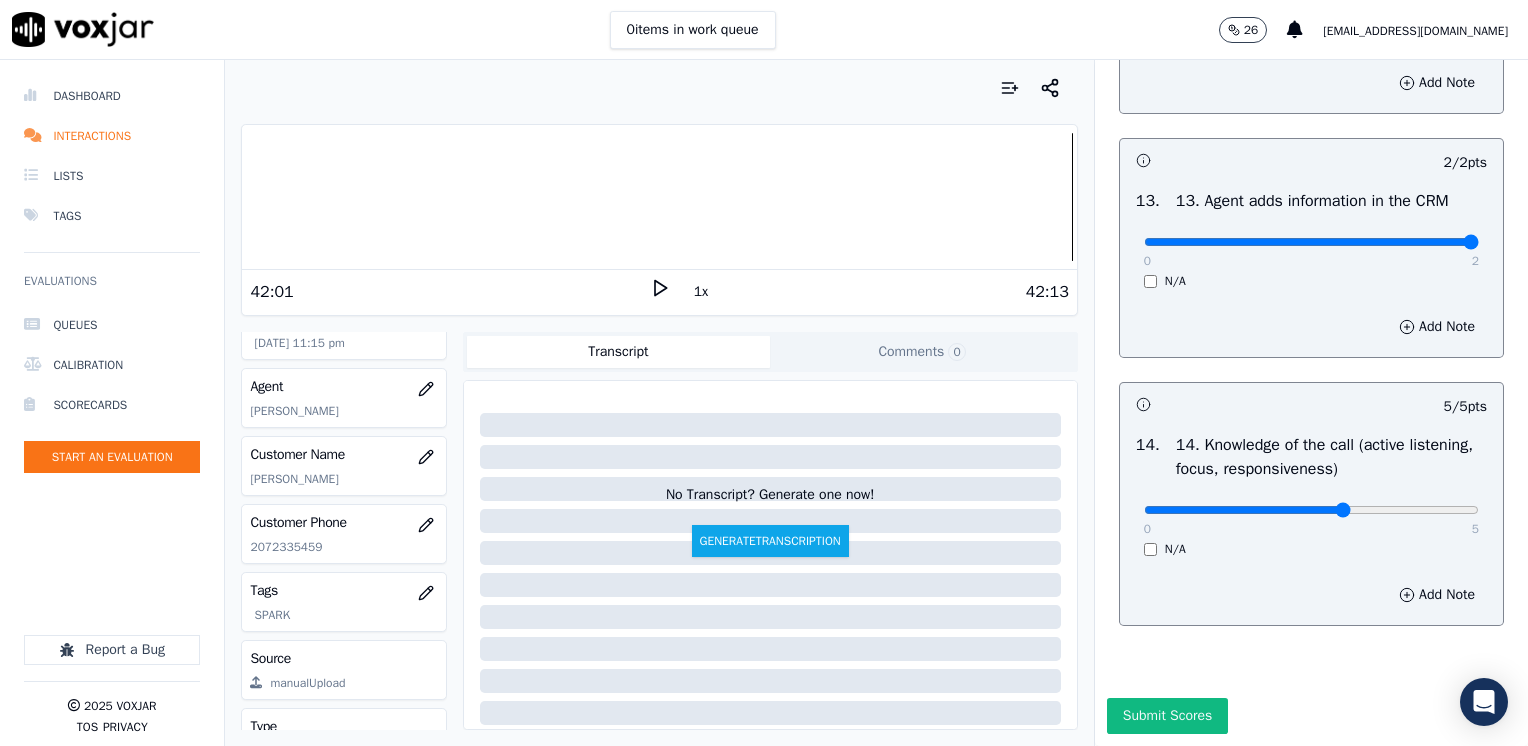 click at bounding box center (1311, -3056) 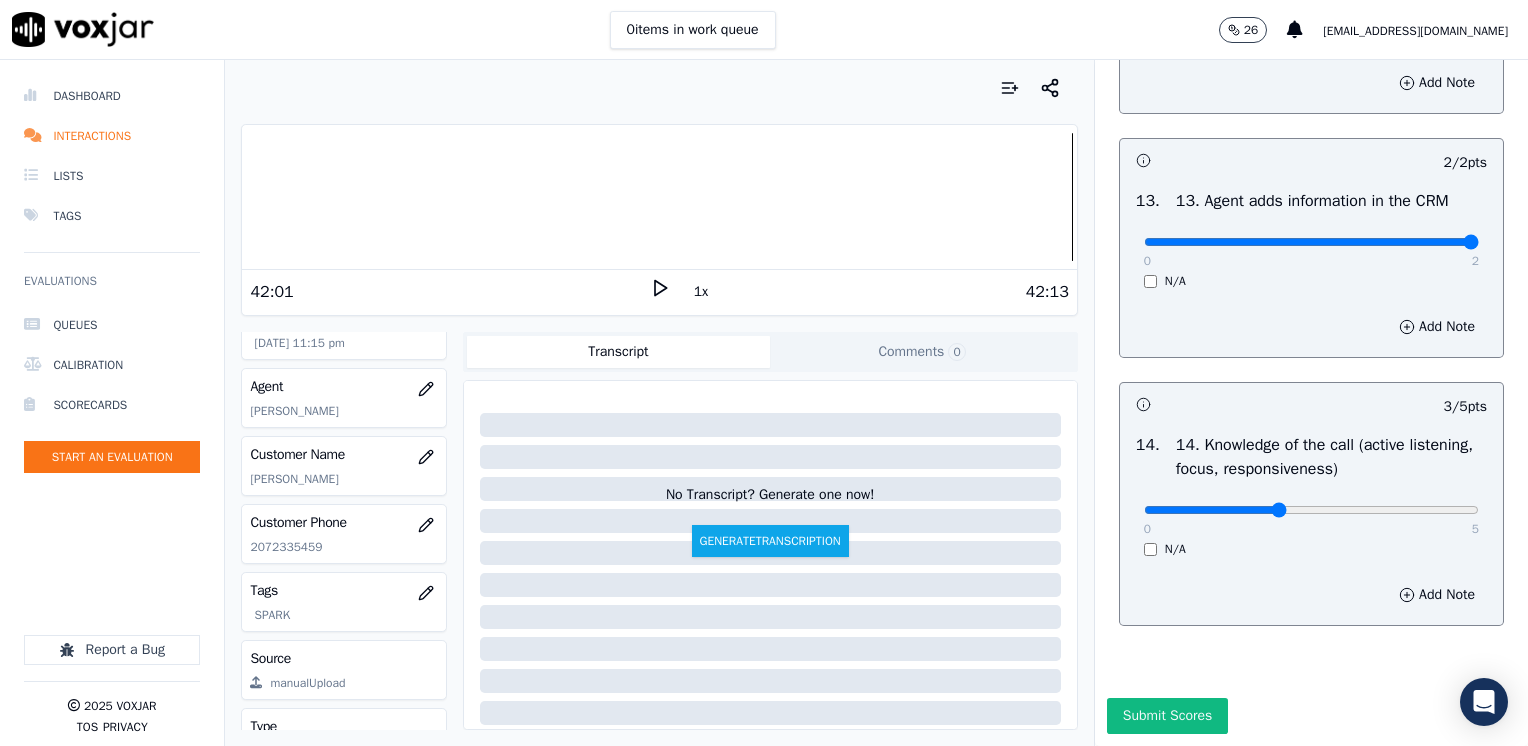 type on "2" 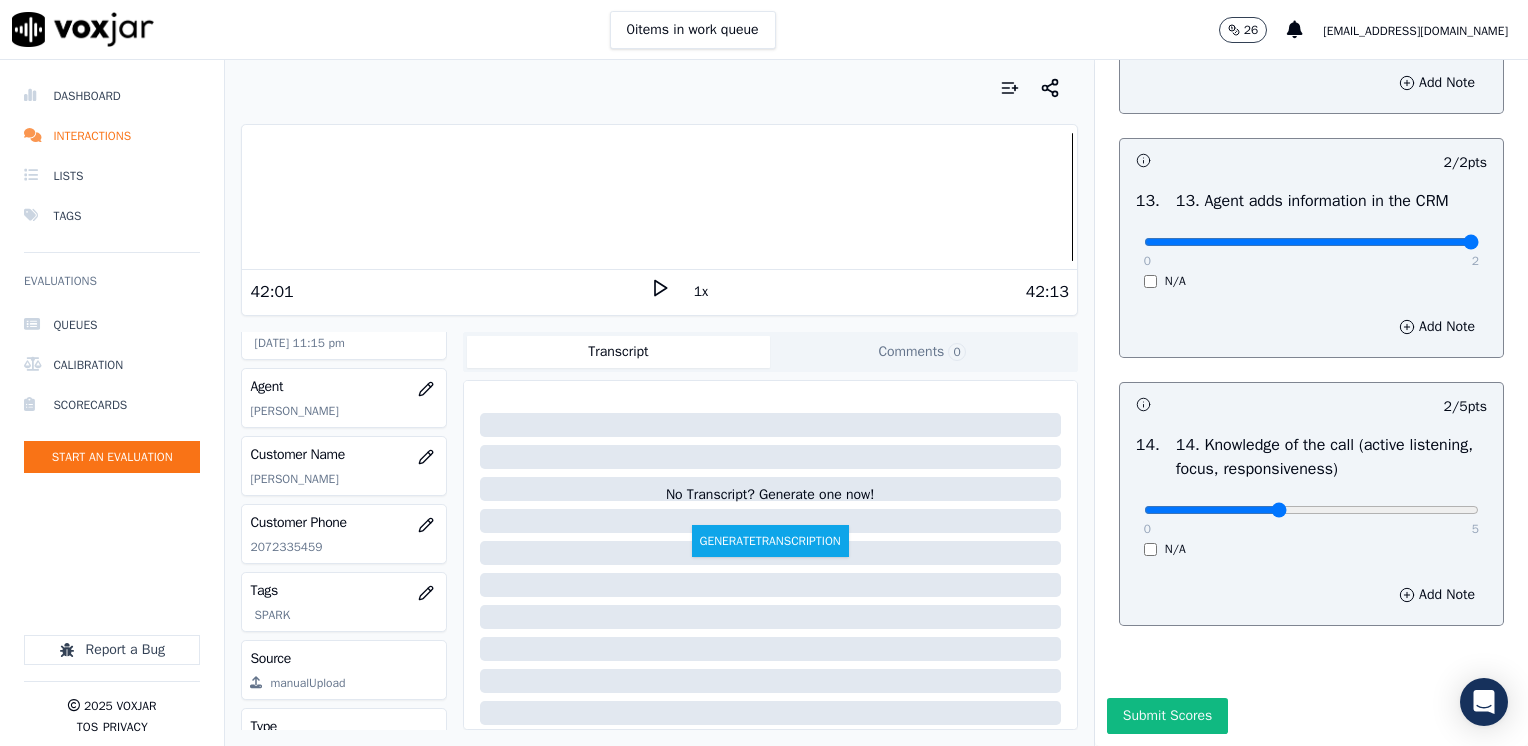 click on "Add Note" at bounding box center [1311, 595] 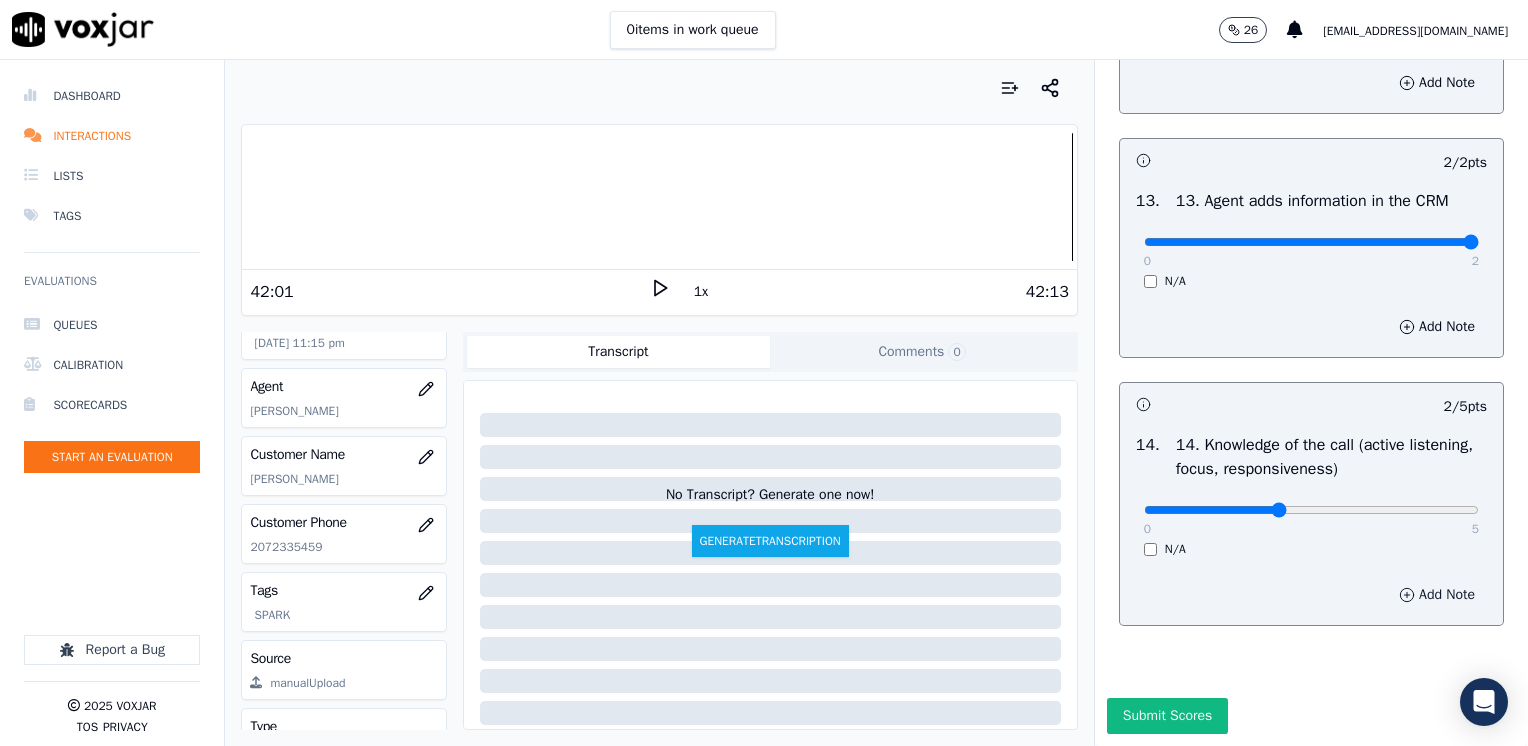 click on "Add Note" at bounding box center (1437, 595) 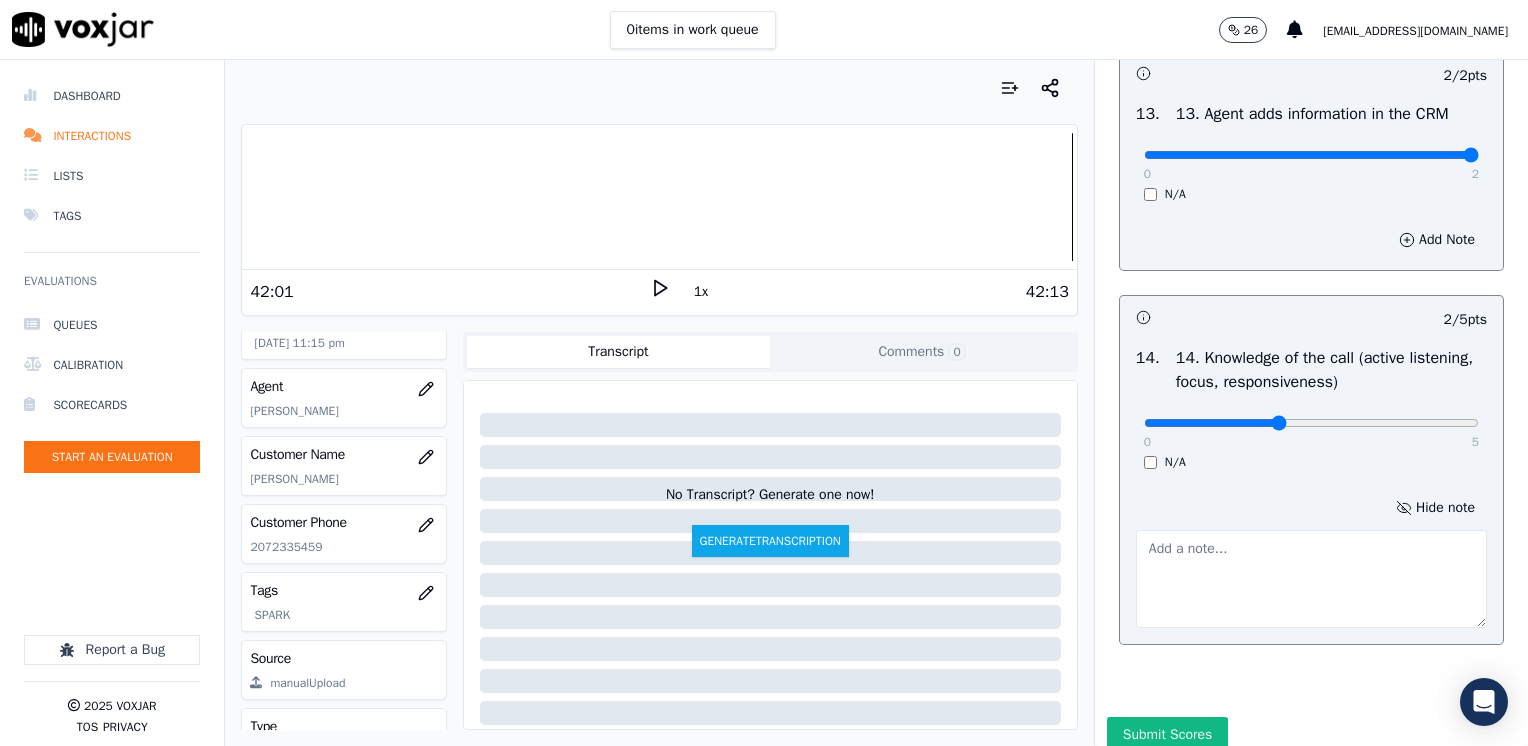 click at bounding box center (1311, 579) 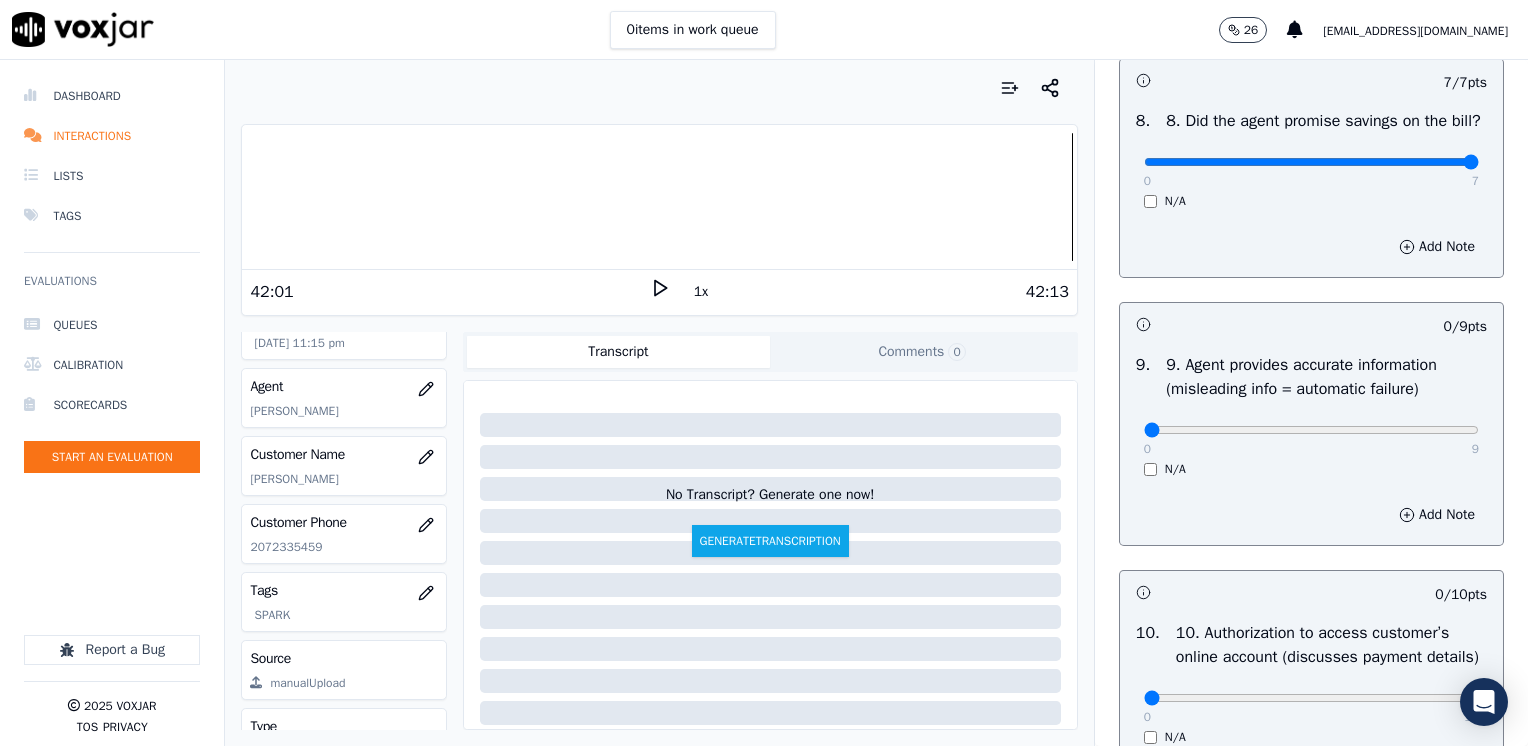 scroll, scrollTop: 2159, scrollLeft: 0, axis: vertical 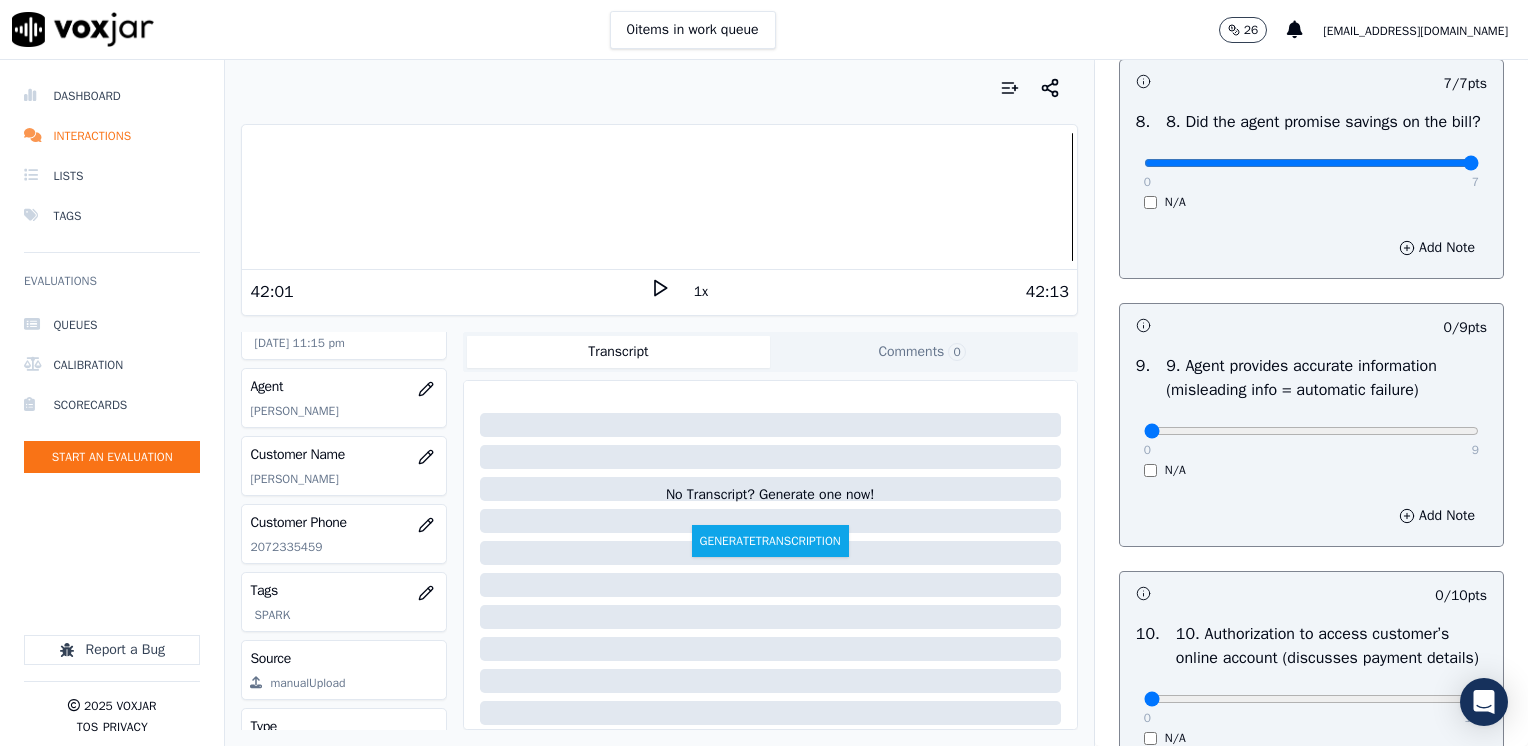 type on "Agent, [PERSON_NAME], transferred cx to [PERSON_NAME] to assist her during front end. Why do we transfer cx to [PERSON_NAME]? Agent needs to work on learning how to handle this request" 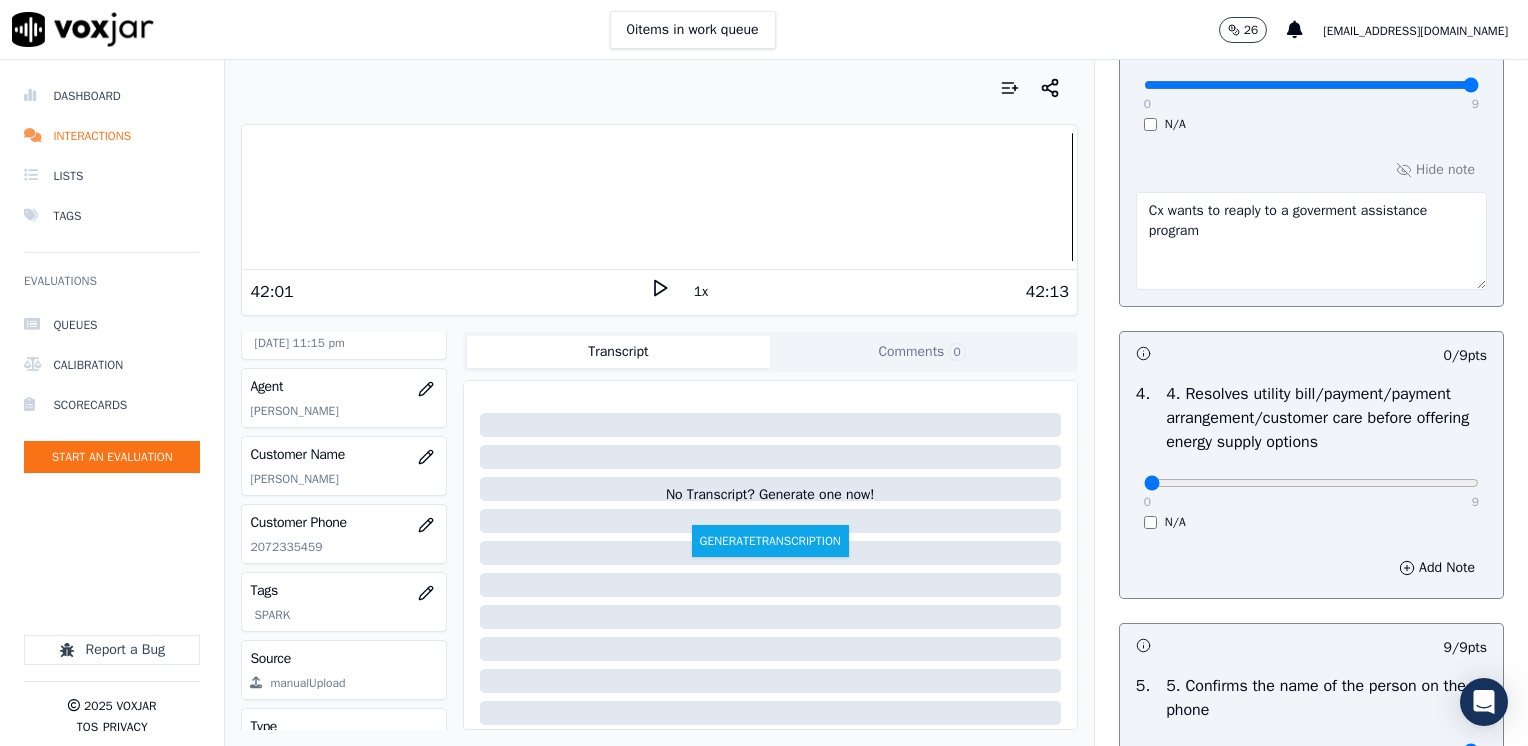 scroll, scrollTop: 800, scrollLeft: 0, axis: vertical 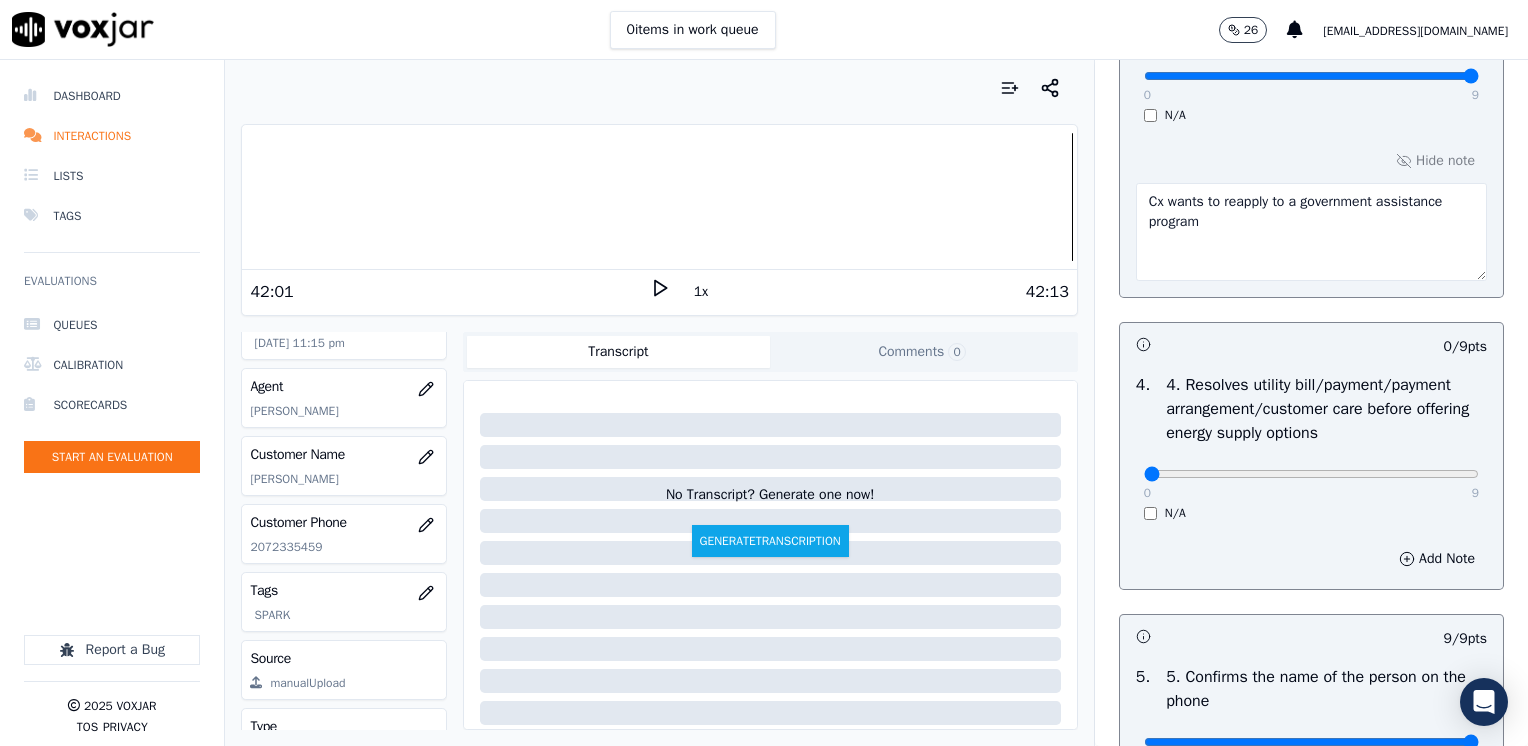 type on "Cx wants to reapply to a government assistance program" 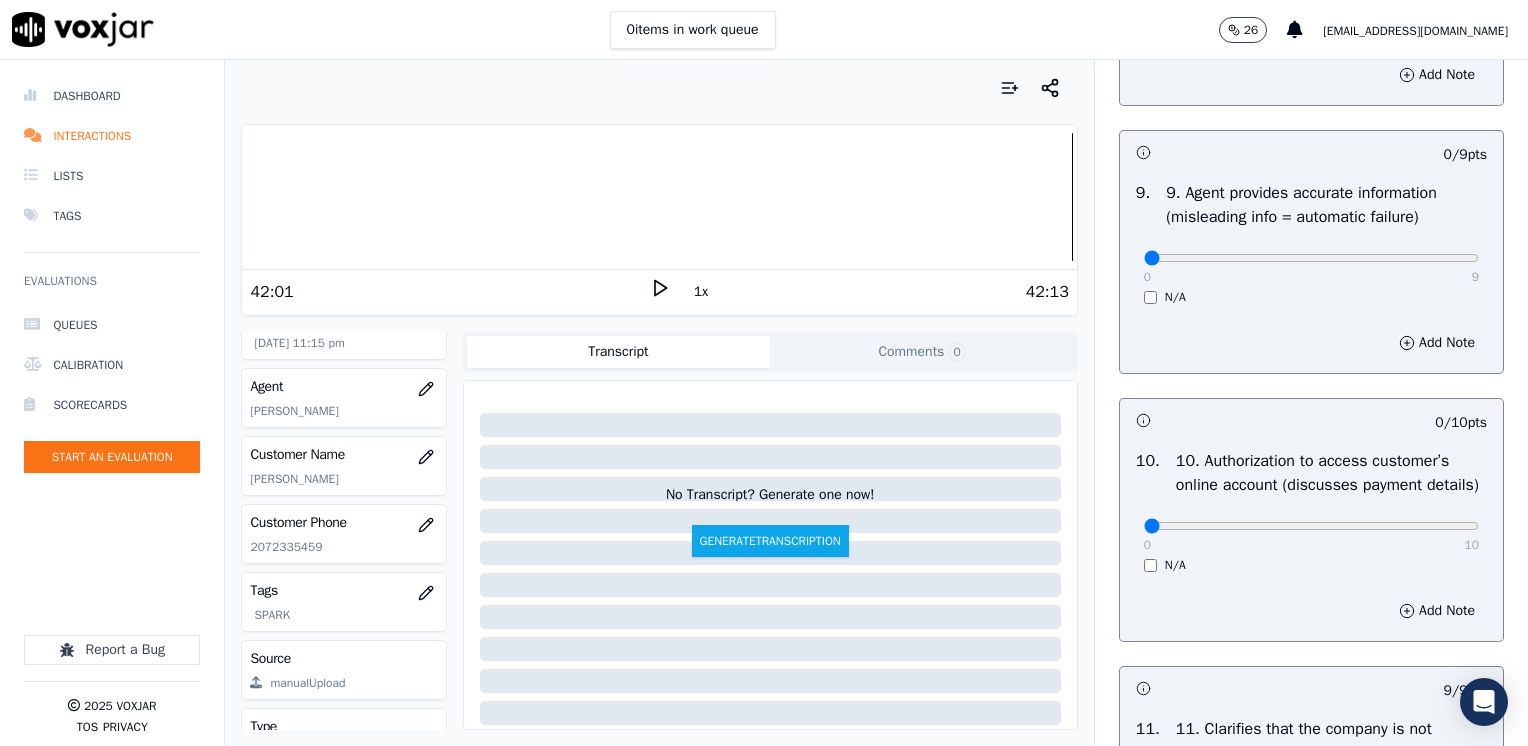 scroll, scrollTop: 2300, scrollLeft: 0, axis: vertical 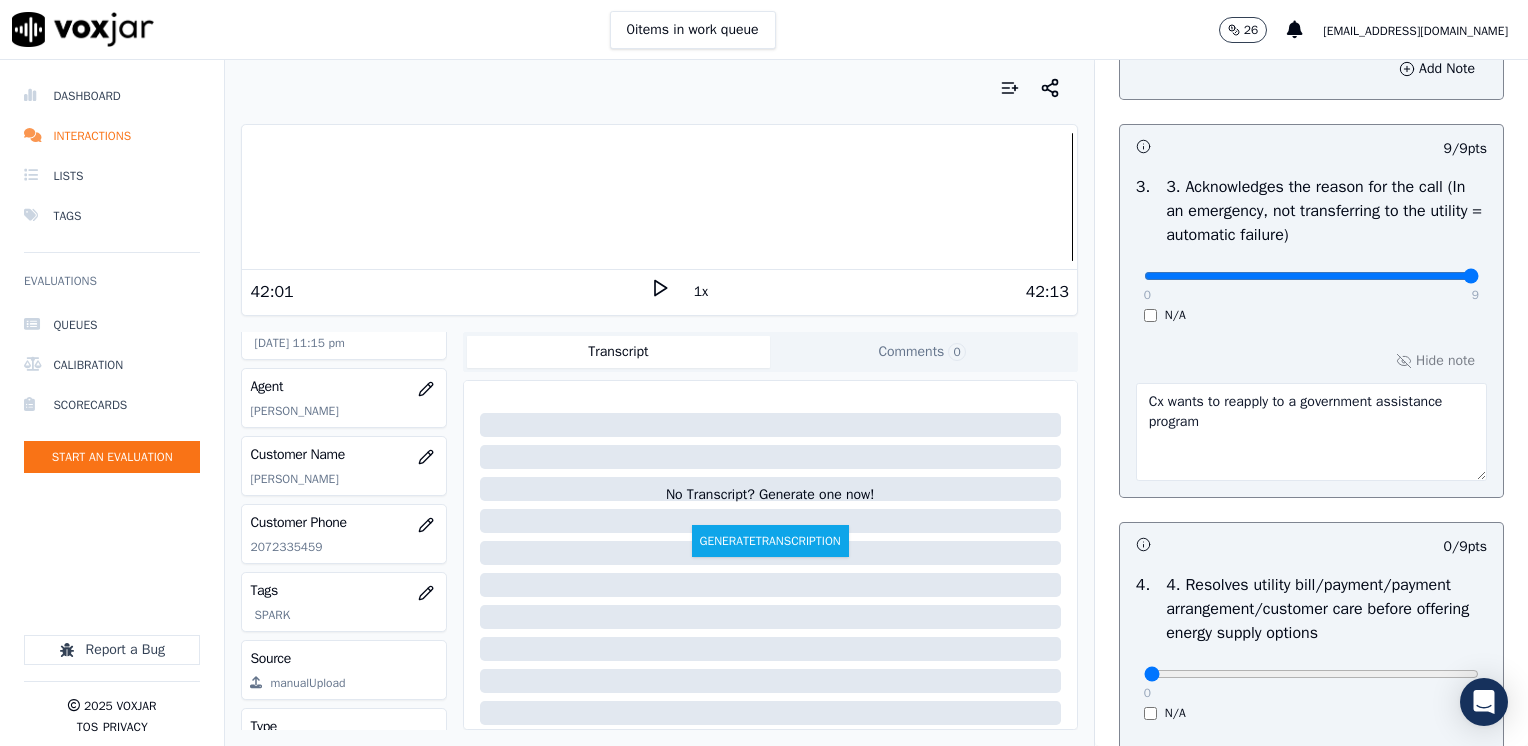 click on "Cx wants to reapply to a government assistance program" at bounding box center [1311, 432] 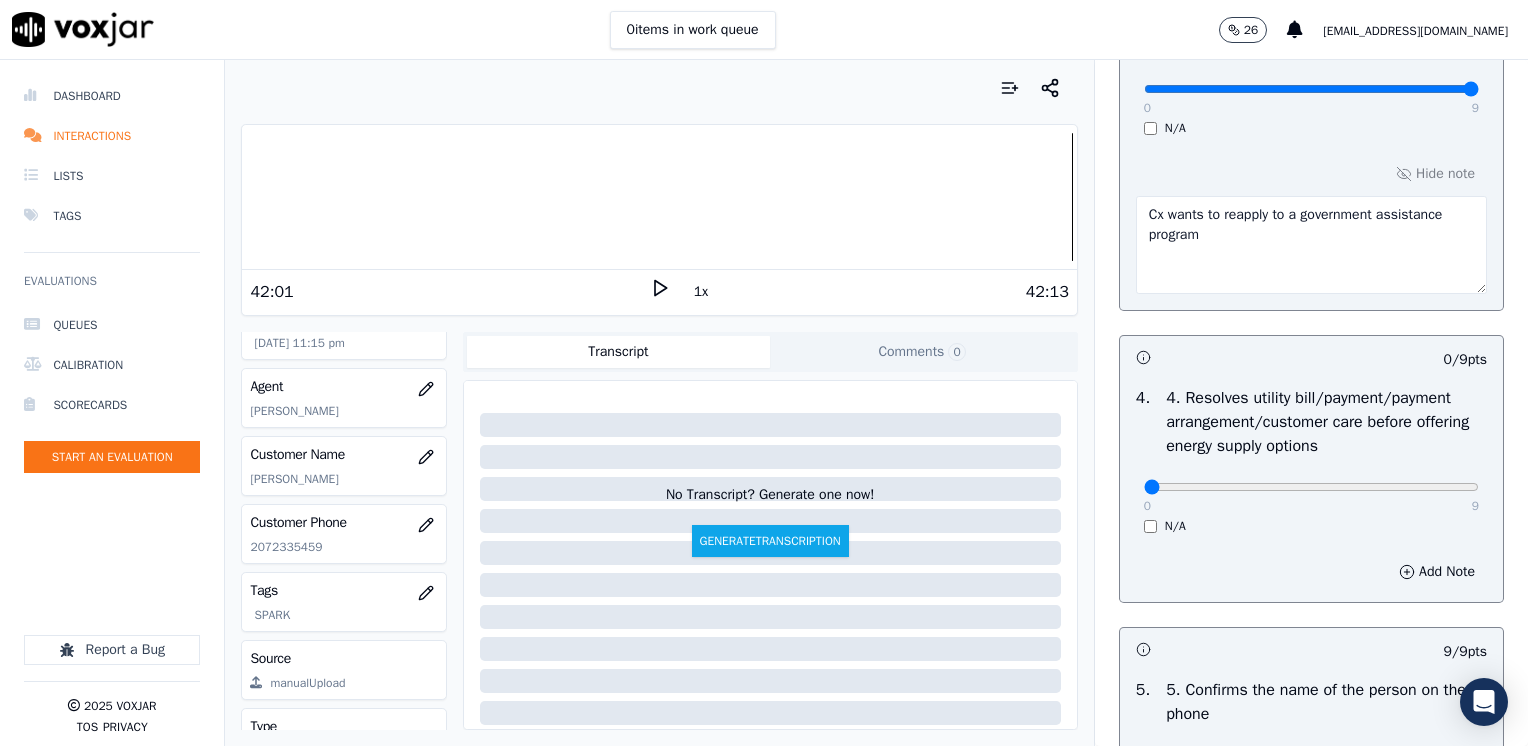 scroll, scrollTop: 800, scrollLeft: 0, axis: vertical 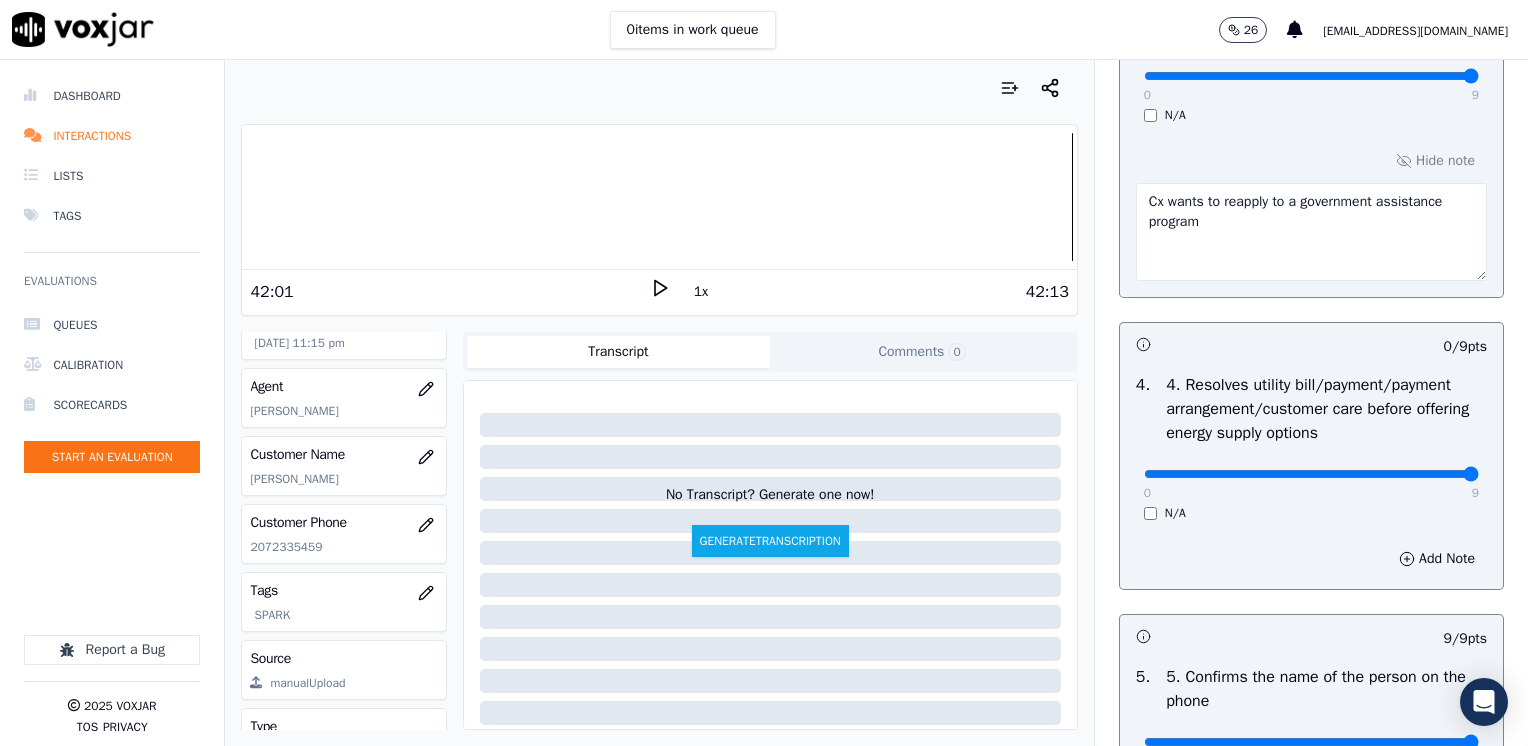 drag, startPoint x: 1125, startPoint y: 468, endPoint x: 1531, endPoint y: 503, distance: 407.50583 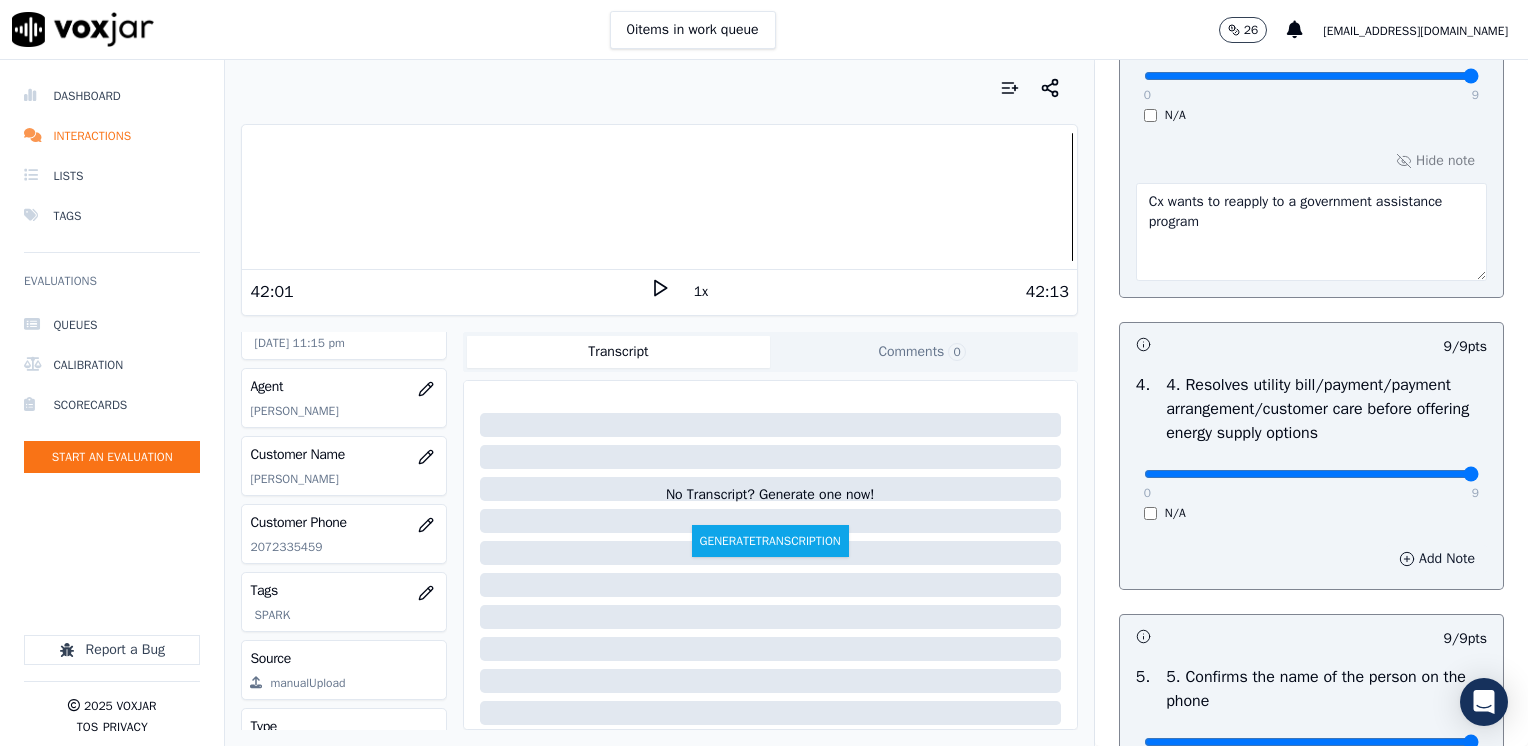 click on "Add Note" at bounding box center (1437, 559) 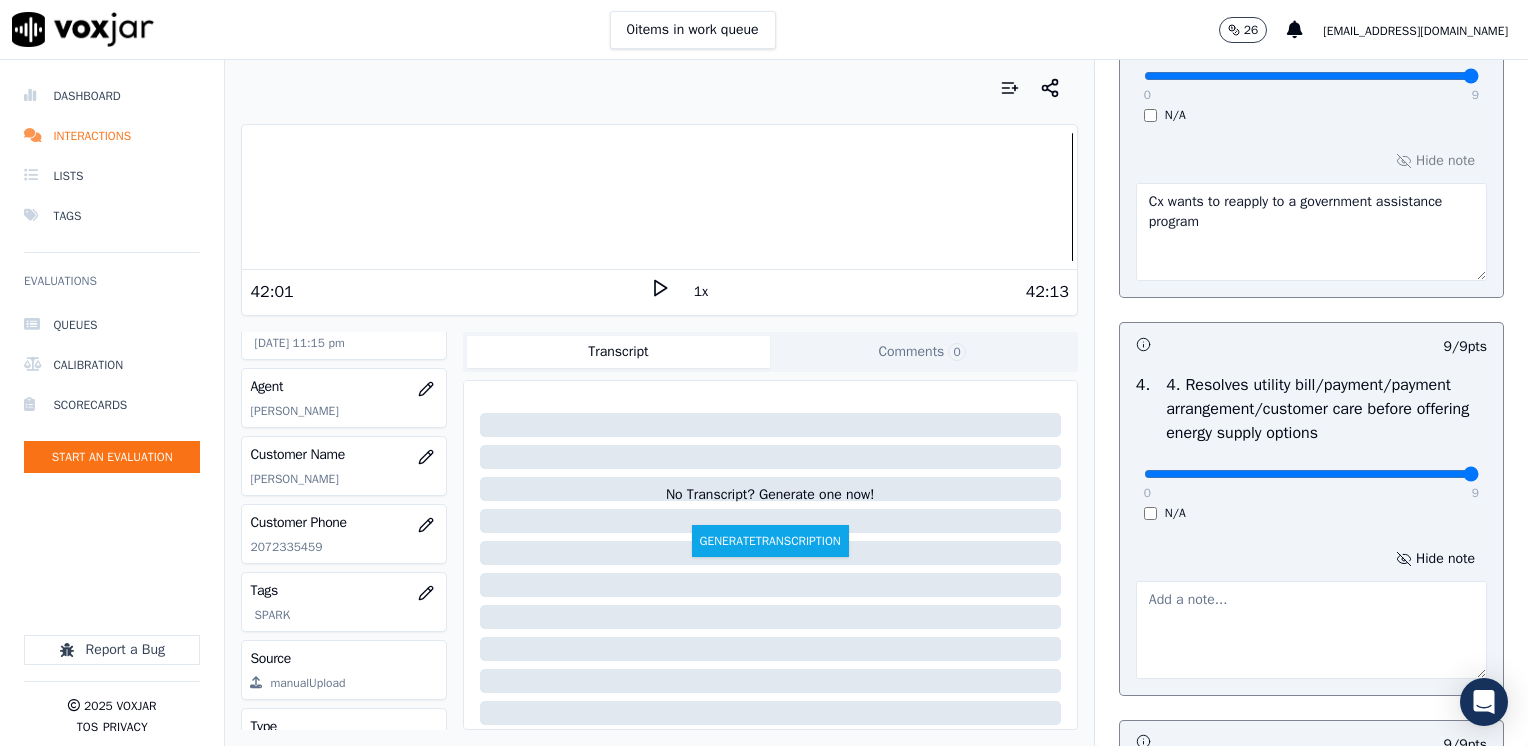 click at bounding box center [1311, 630] 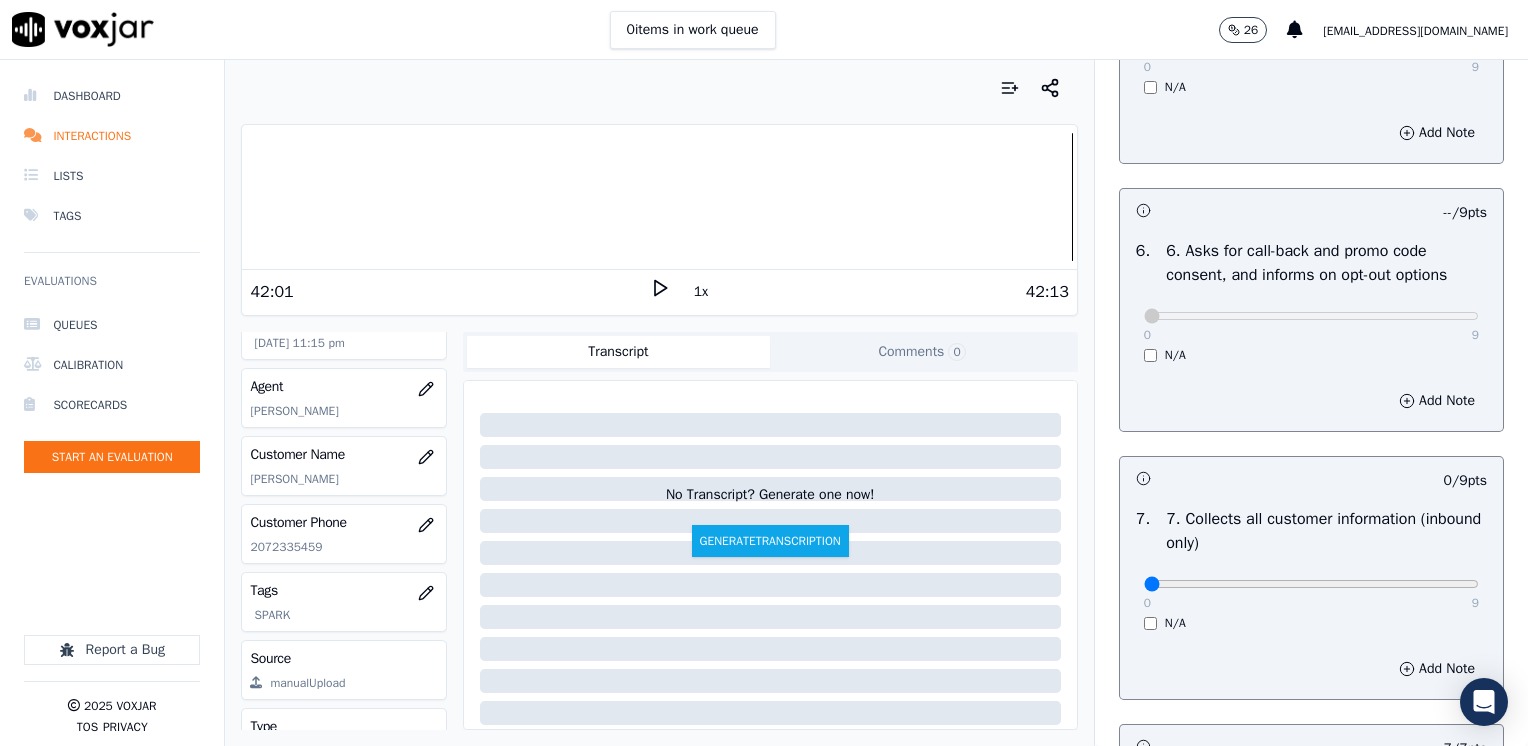 scroll, scrollTop: 2000, scrollLeft: 0, axis: vertical 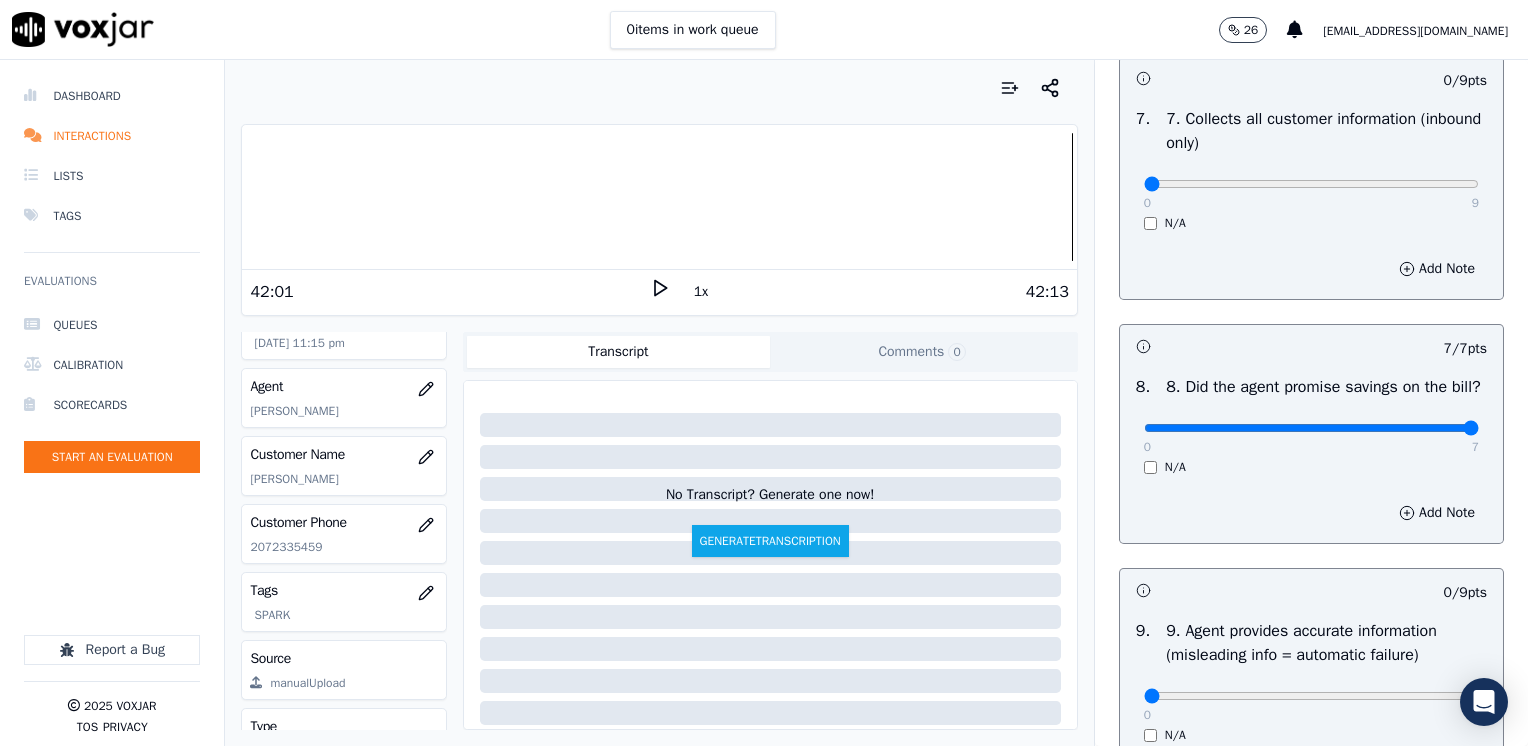 type on "Agent offered to enroll price protection to help her reduce her bills" 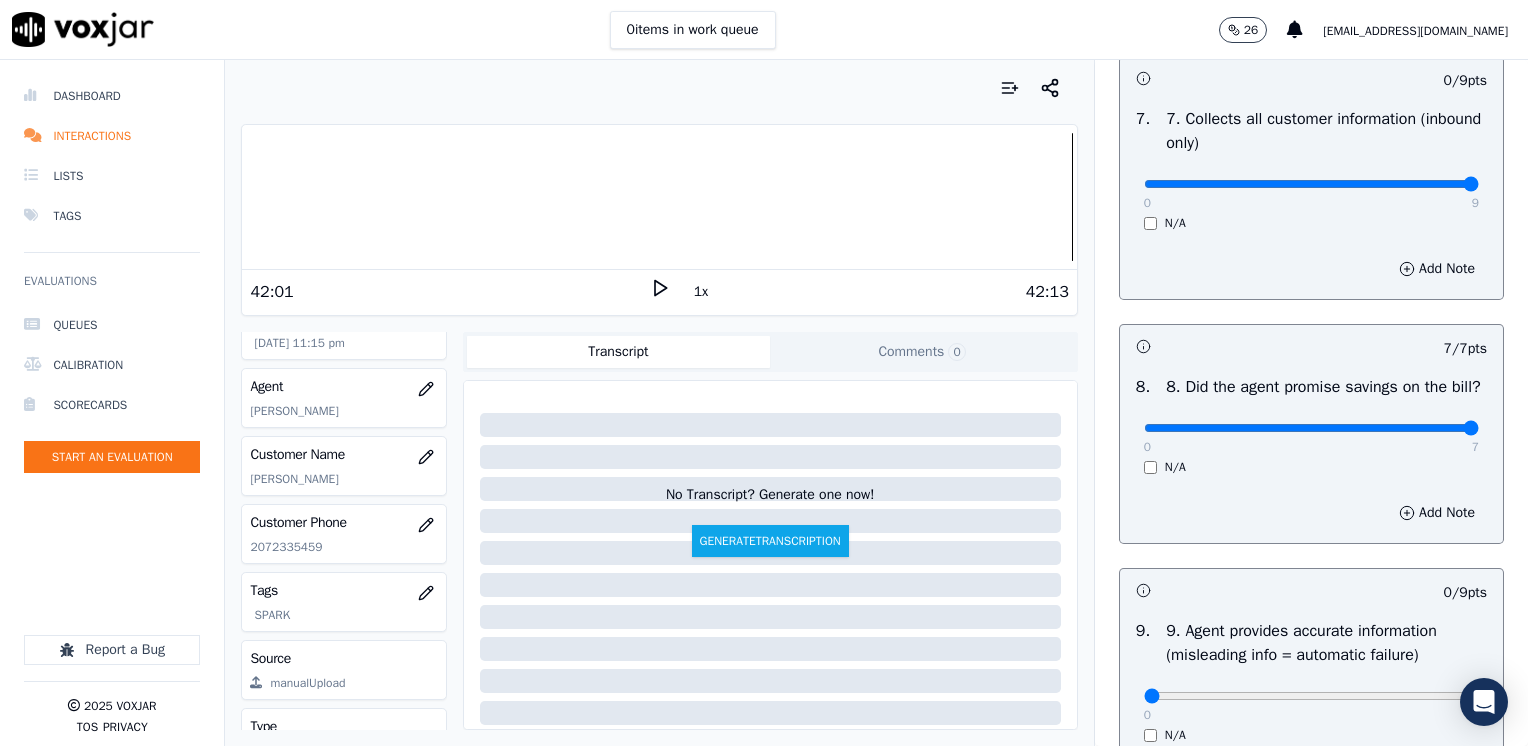 drag, startPoint x: 1136, startPoint y: 184, endPoint x: 1531, endPoint y: 274, distance: 405.12344 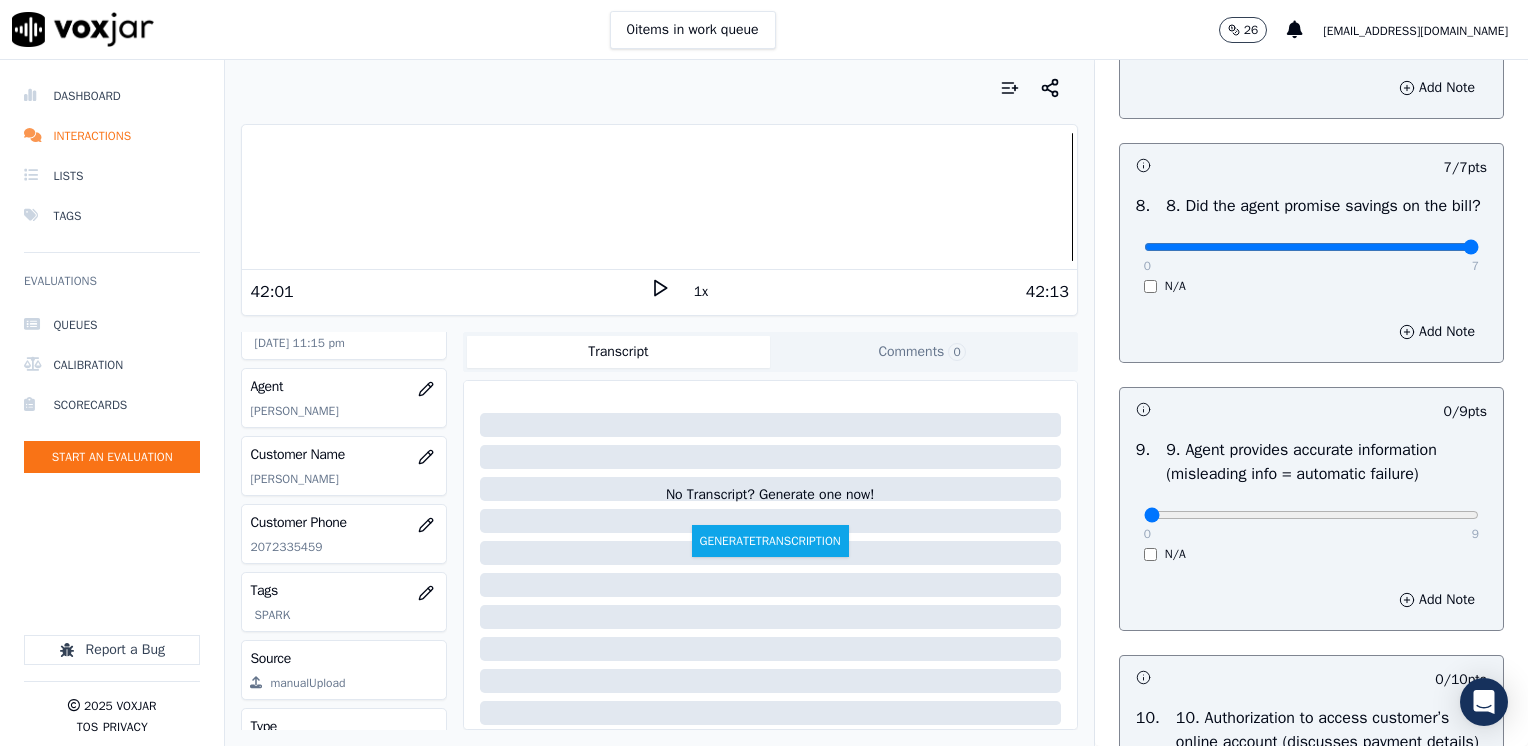 scroll, scrollTop: 2400, scrollLeft: 0, axis: vertical 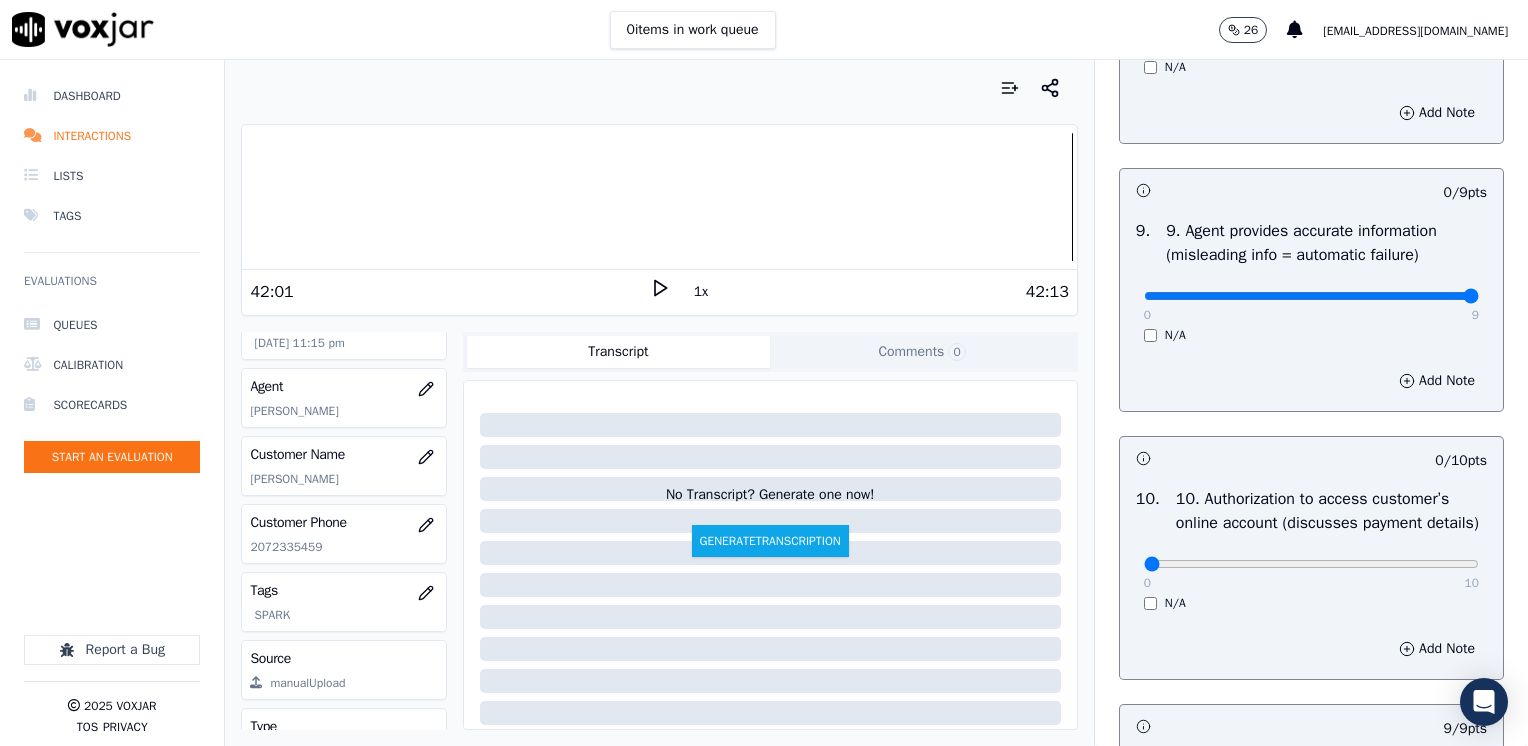 drag, startPoint x: 1131, startPoint y: 313, endPoint x: 1531, endPoint y: 418, distance: 413.5517 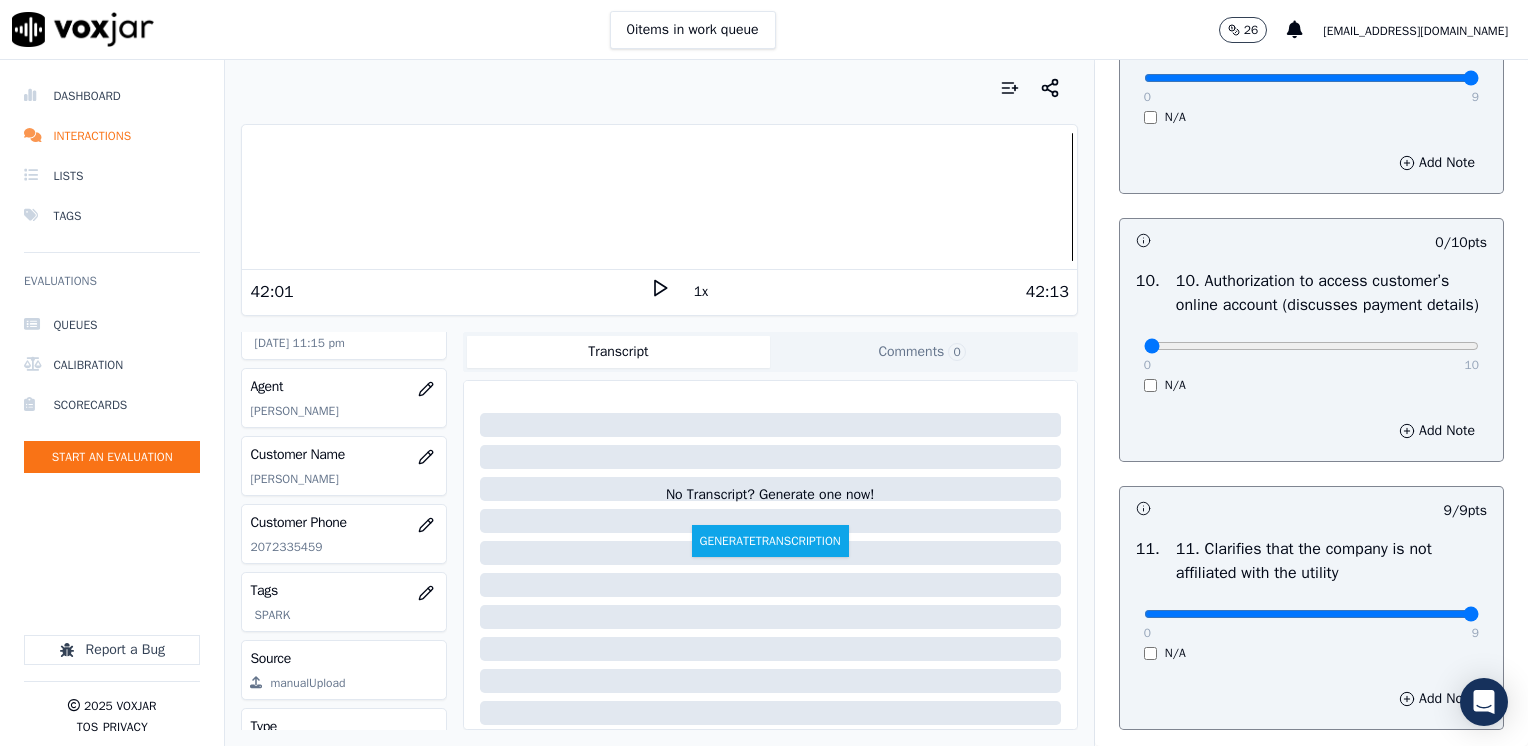scroll, scrollTop: 2700, scrollLeft: 0, axis: vertical 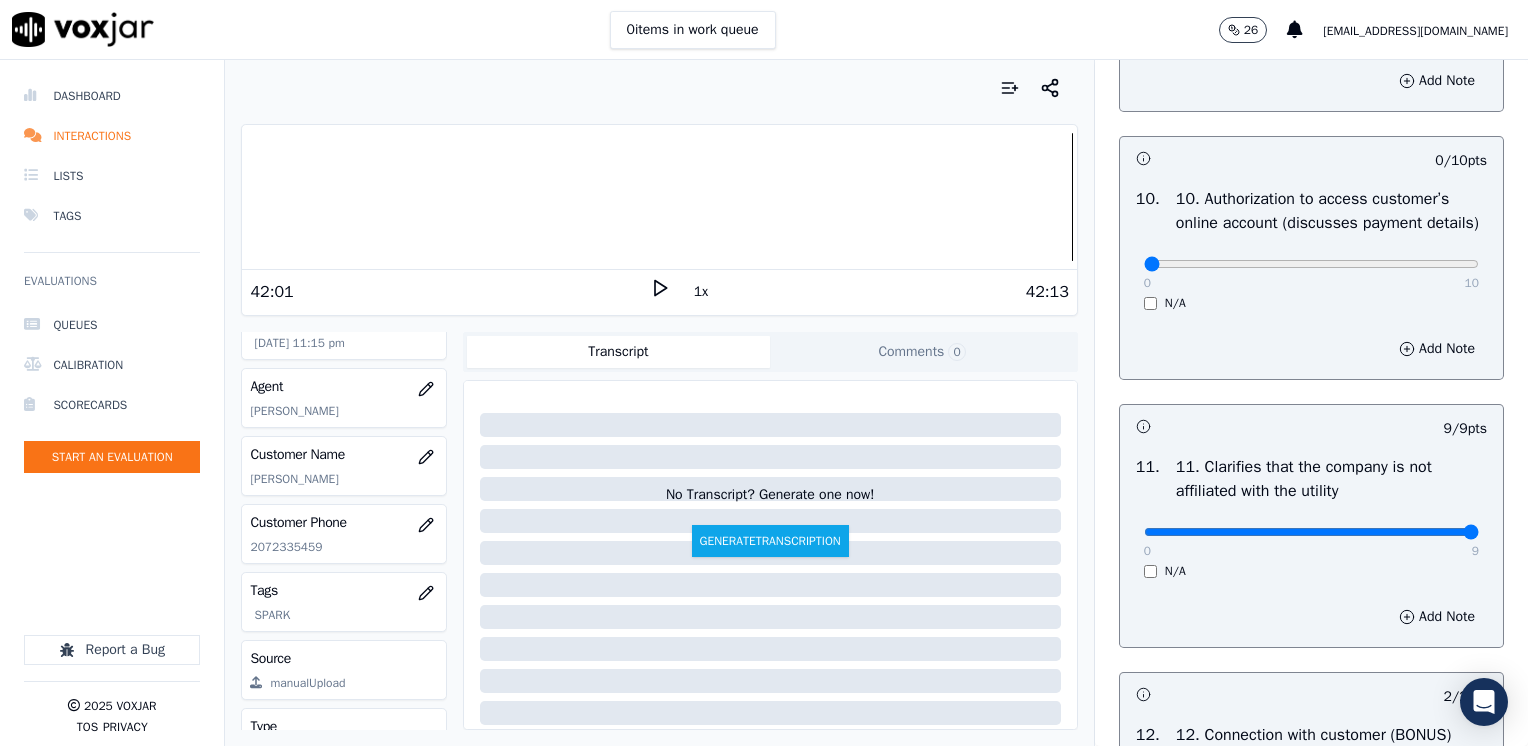 click on "N/A" at bounding box center [1311, 303] 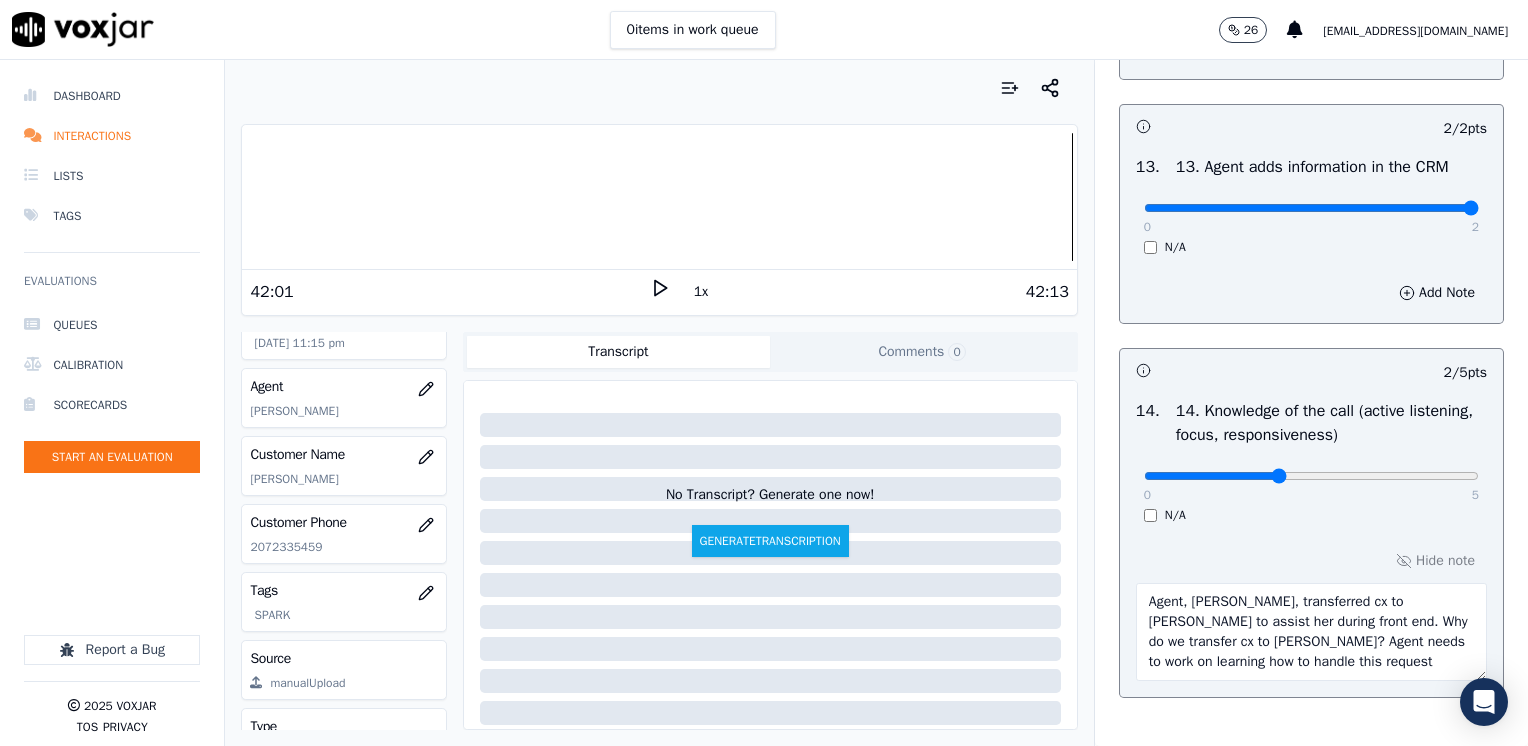 scroll, scrollTop: 3670, scrollLeft: 0, axis: vertical 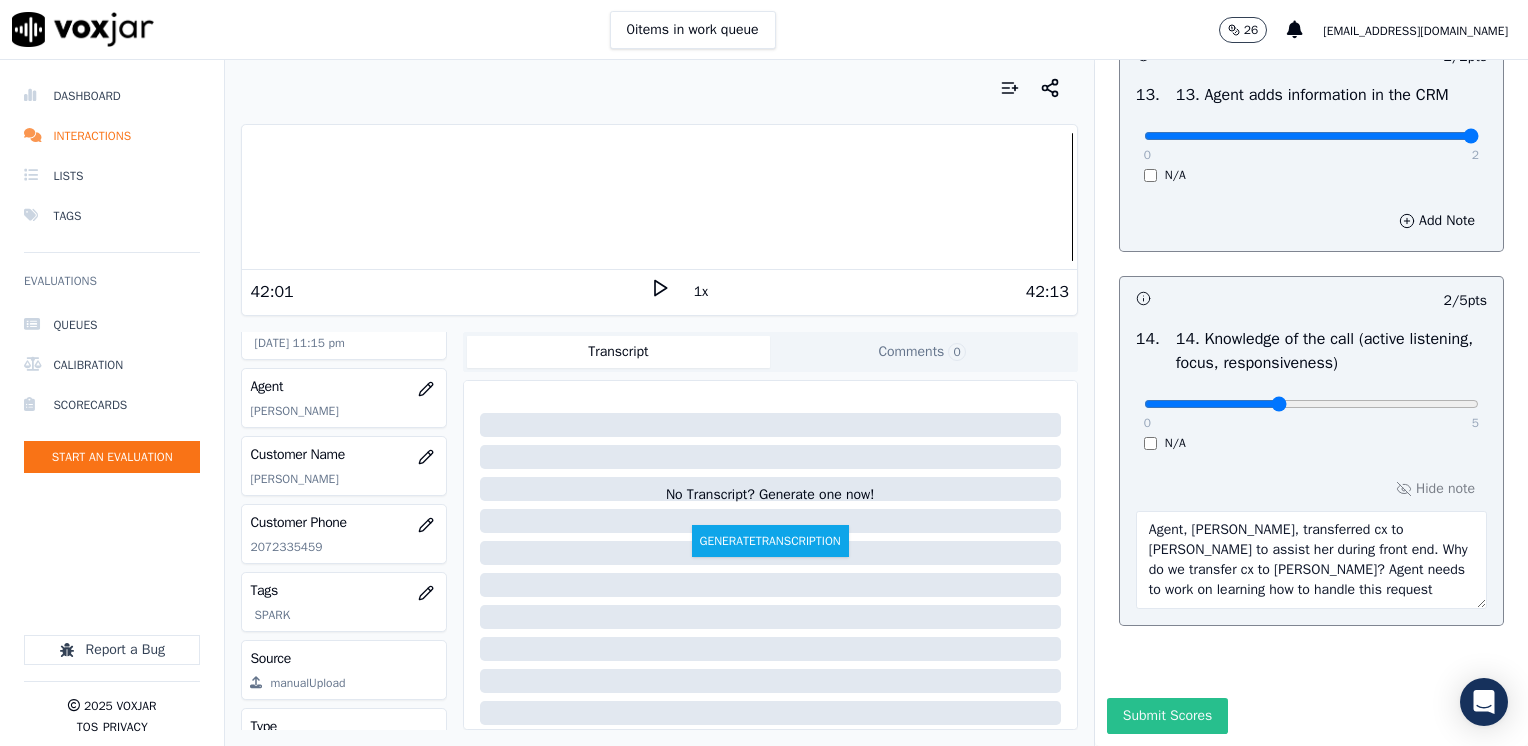 click on "Submit Scores" at bounding box center (1167, 716) 